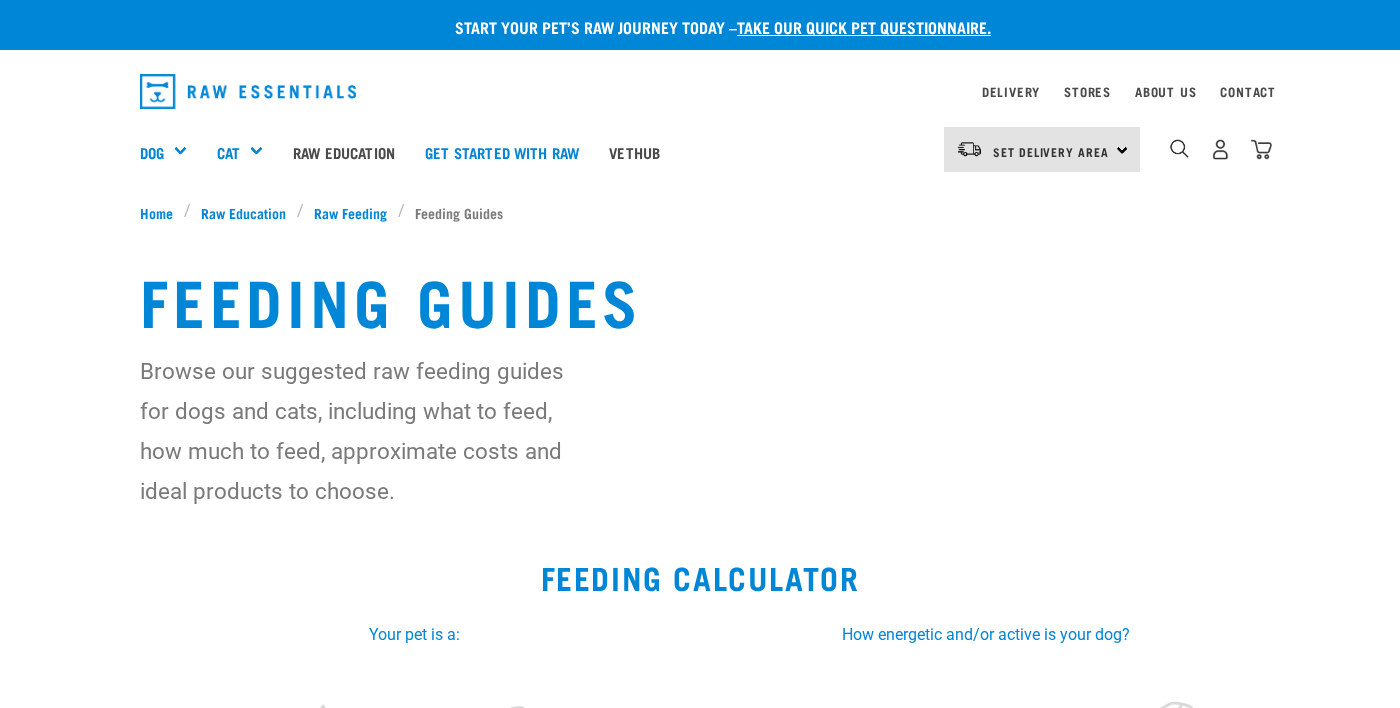 scroll, scrollTop: 0, scrollLeft: 0, axis: both 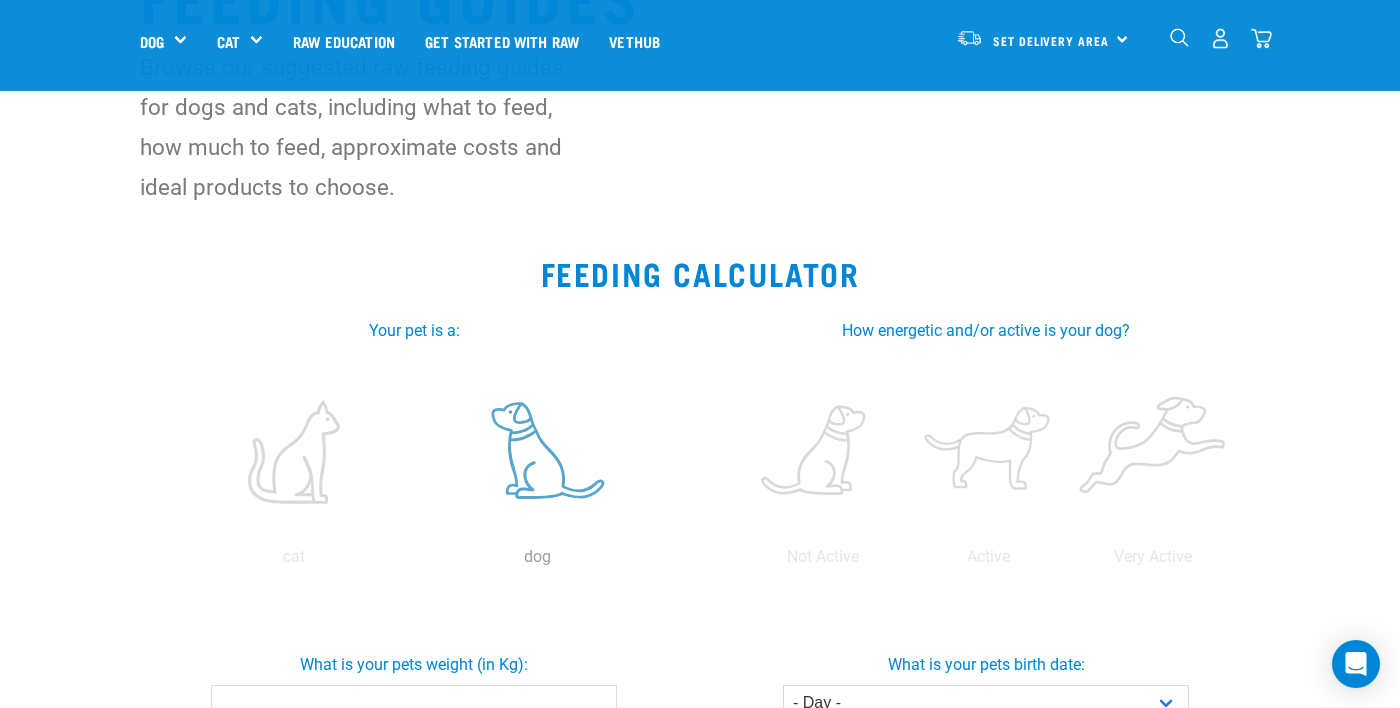 click at bounding box center [538, 452] 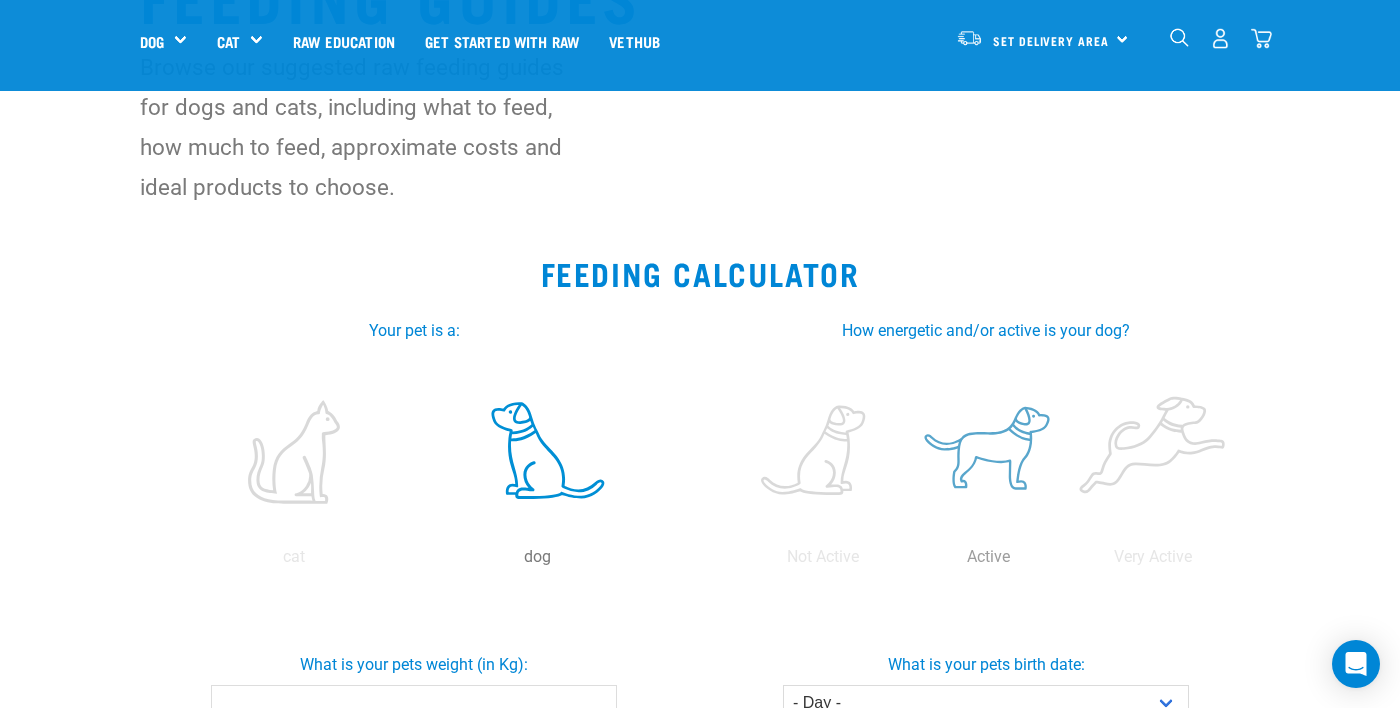 click at bounding box center (987, 452) 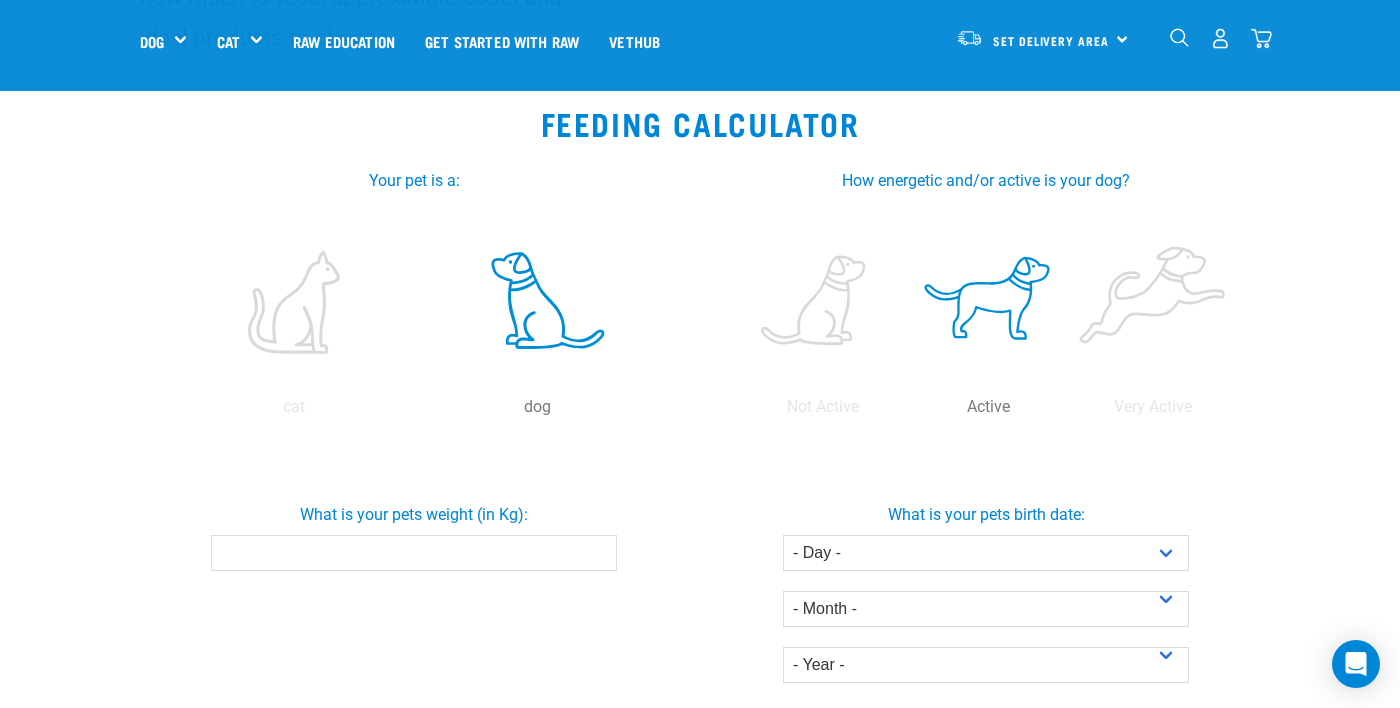 scroll, scrollTop: 319, scrollLeft: 0, axis: vertical 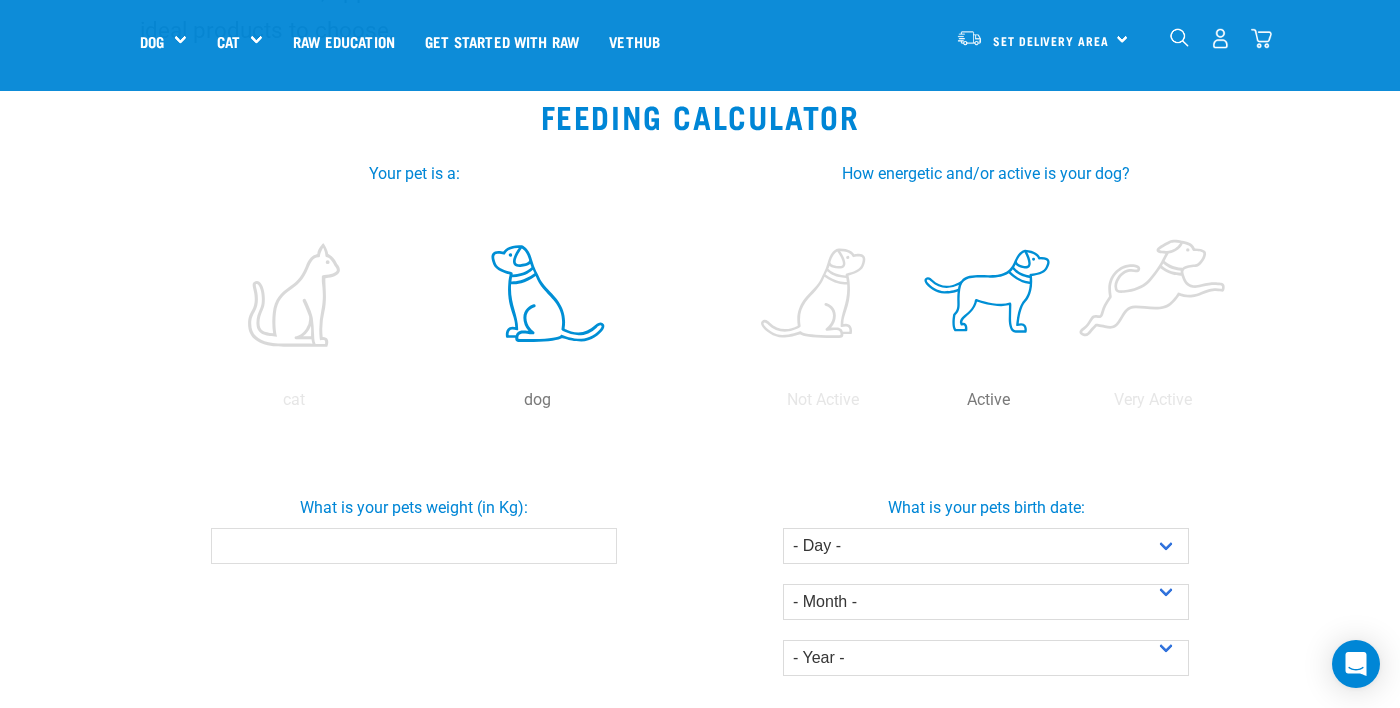 click on "What is your pets weight (in Kg):" at bounding box center [414, 546] 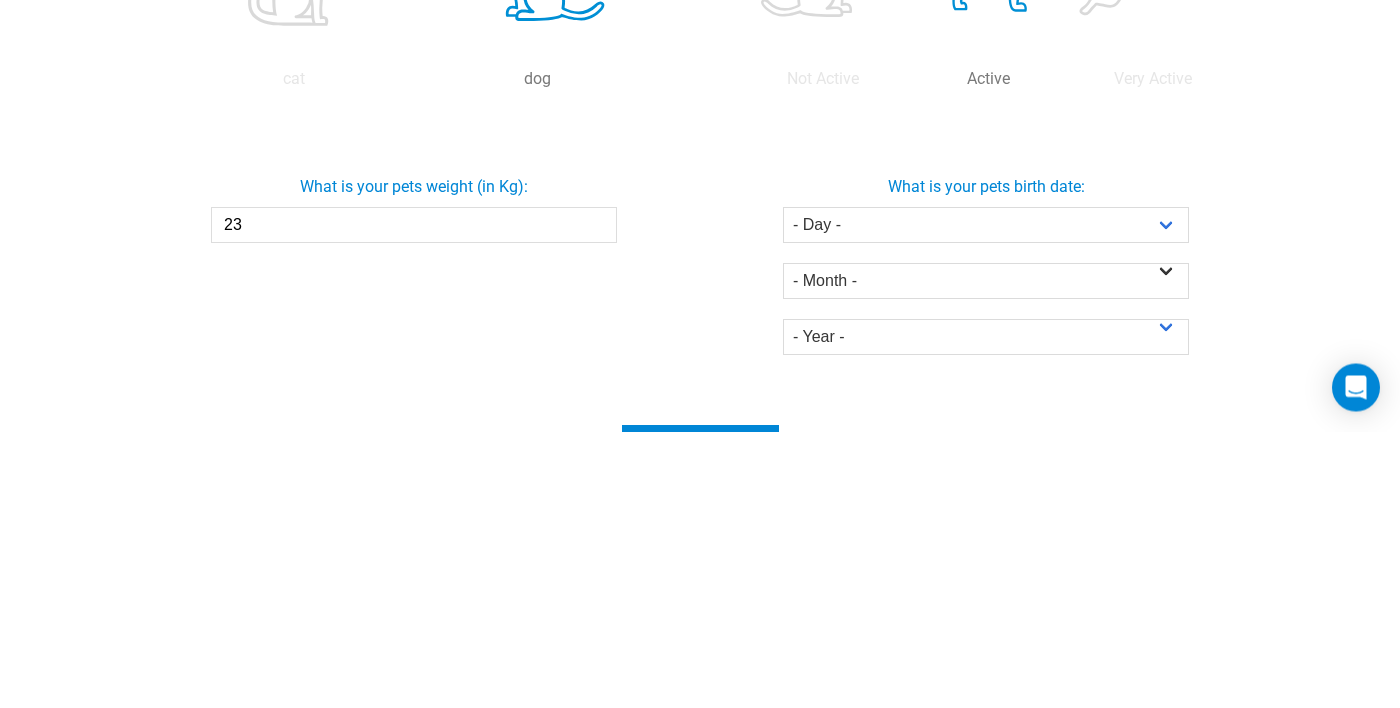 type on "23" 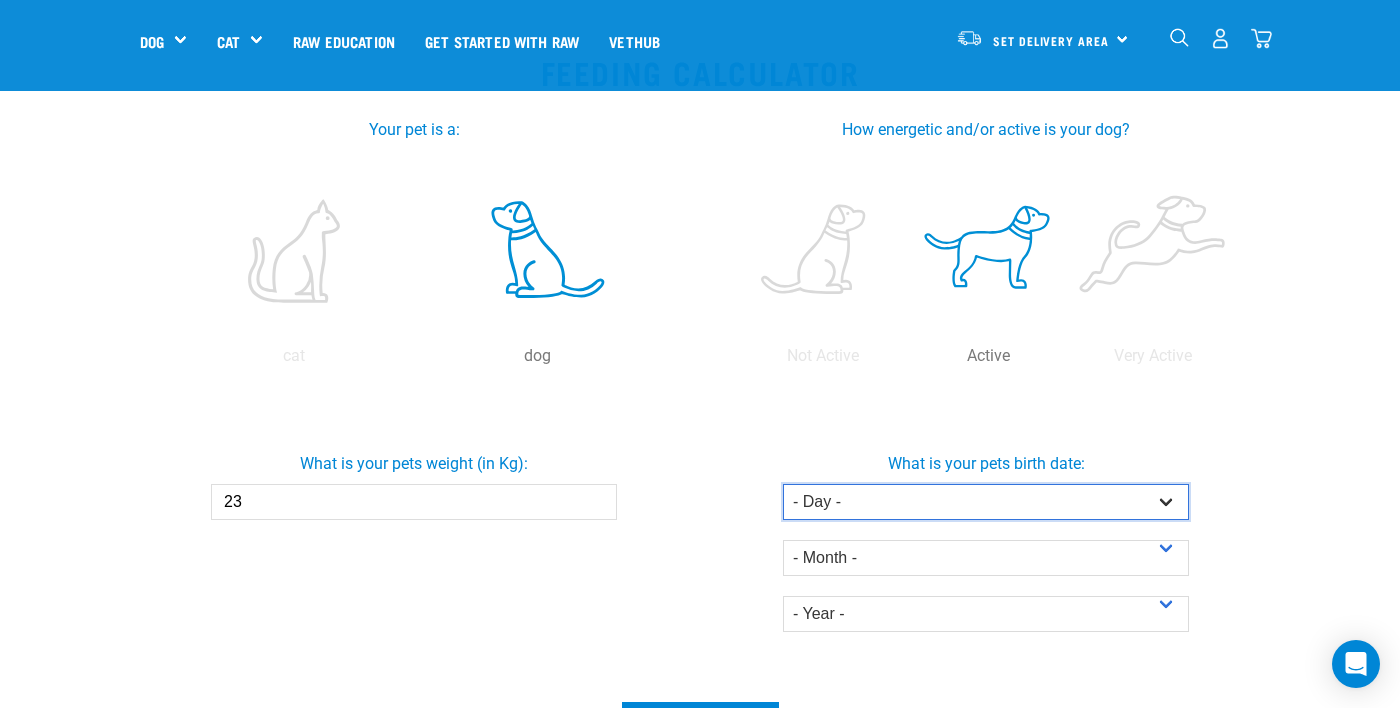 click on "- Day -
1
2
3
4
5
6
7
8
9
10
11
12
13 14 15 16 17 18 19 20 21 22 23 24 25 26 27" at bounding box center [986, 502] 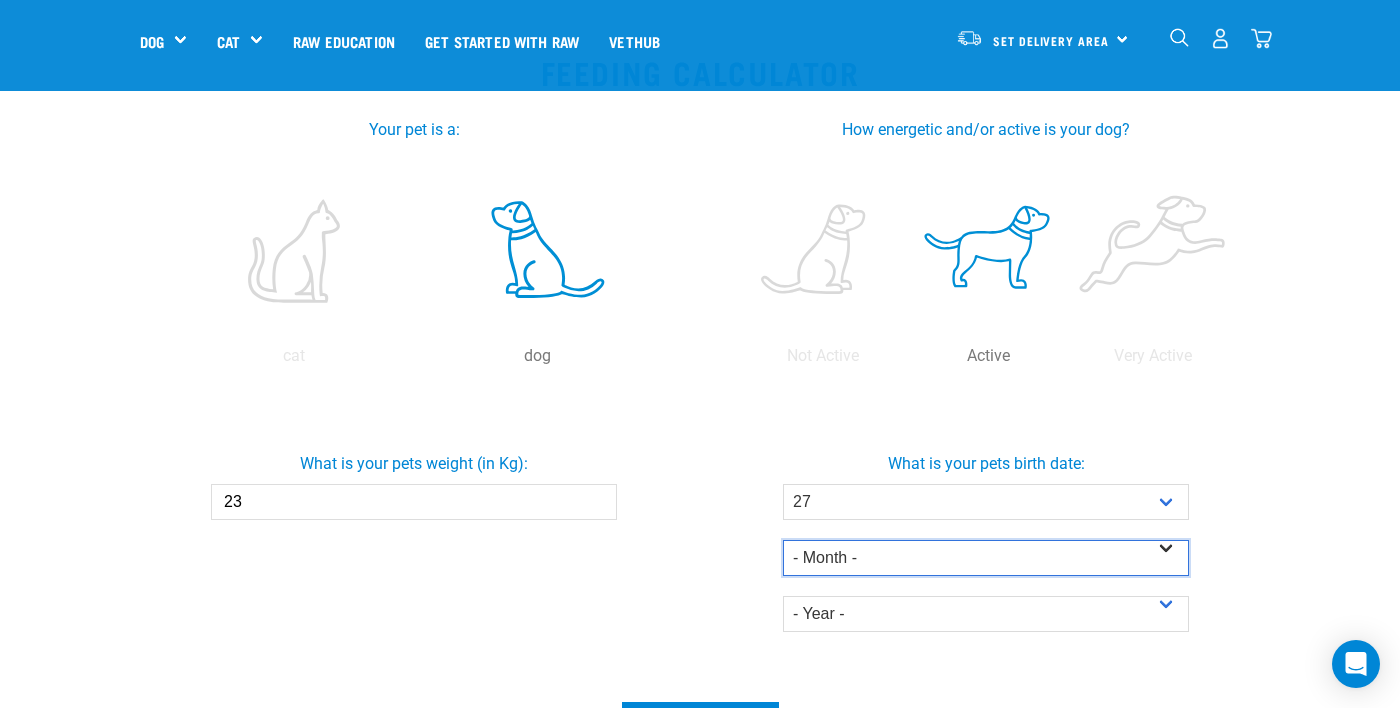 click on "- Month -
January
February
March
April
May
June
July
August September October November December" at bounding box center [986, 558] 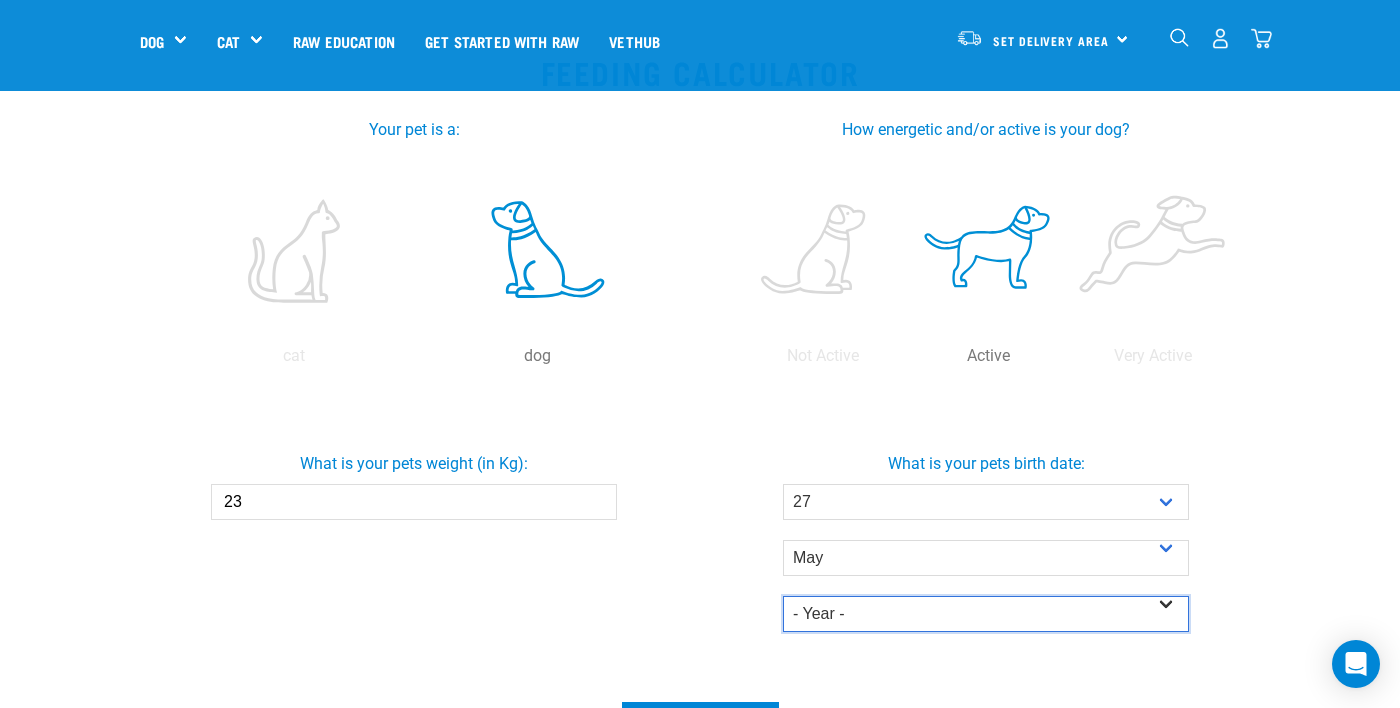 click on "- Year -
2025
2024
2023
2022
2021
2020
2019
2018
2017 2016 2015 2014" at bounding box center [986, 614] 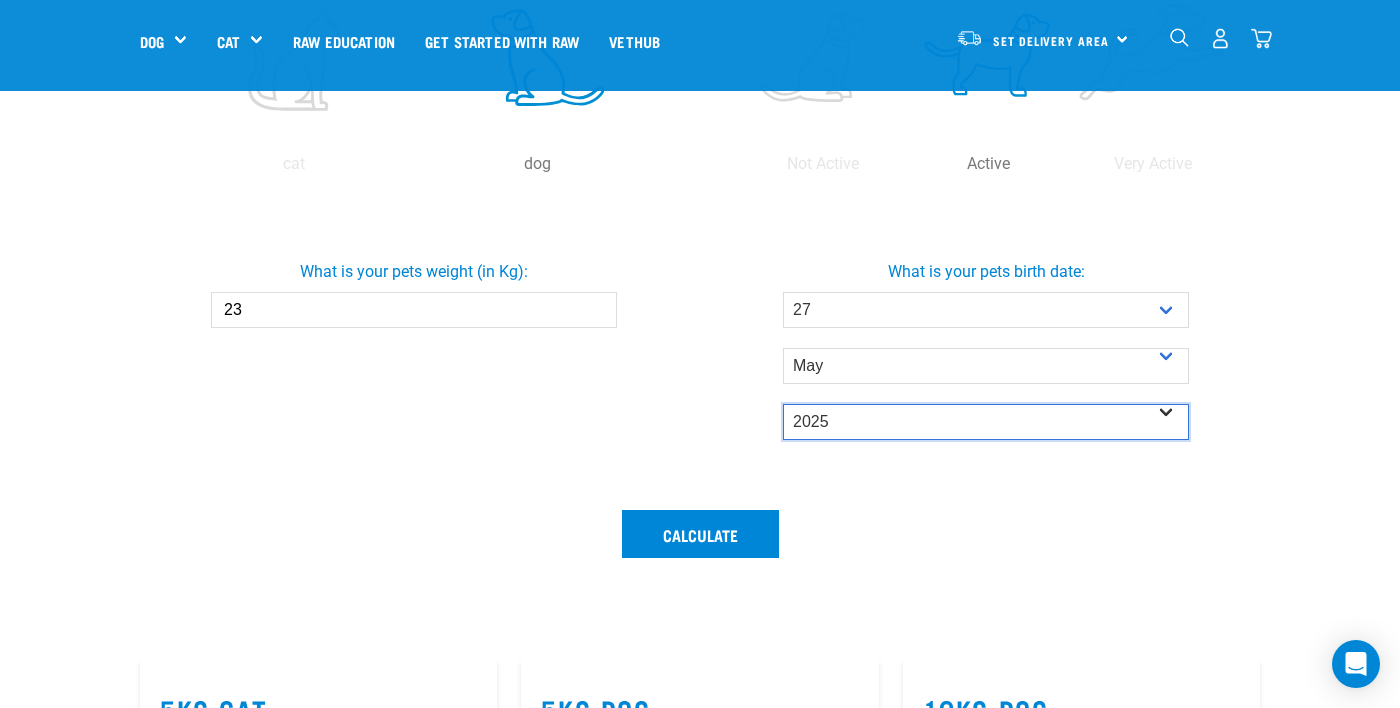 scroll, scrollTop: 553, scrollLeft: 0, axis: vertical 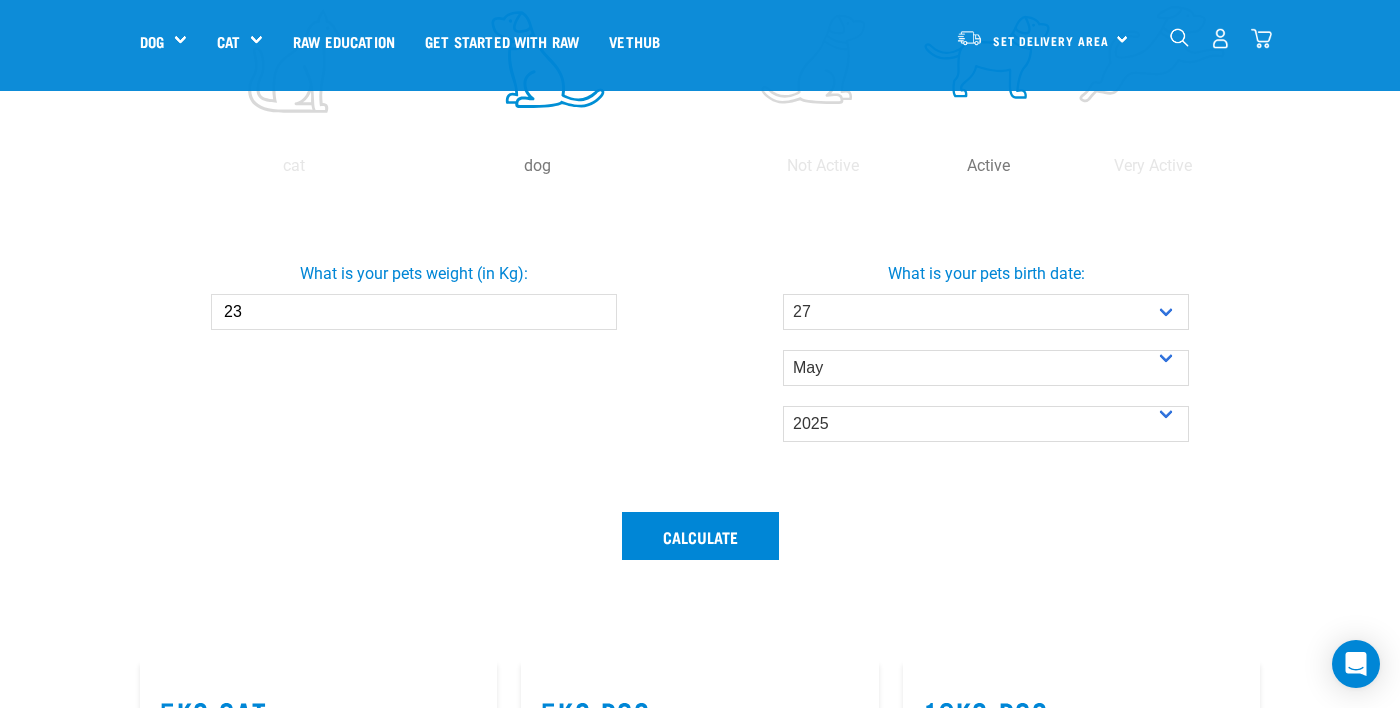 click on "23" at bounding box center [414, 312] 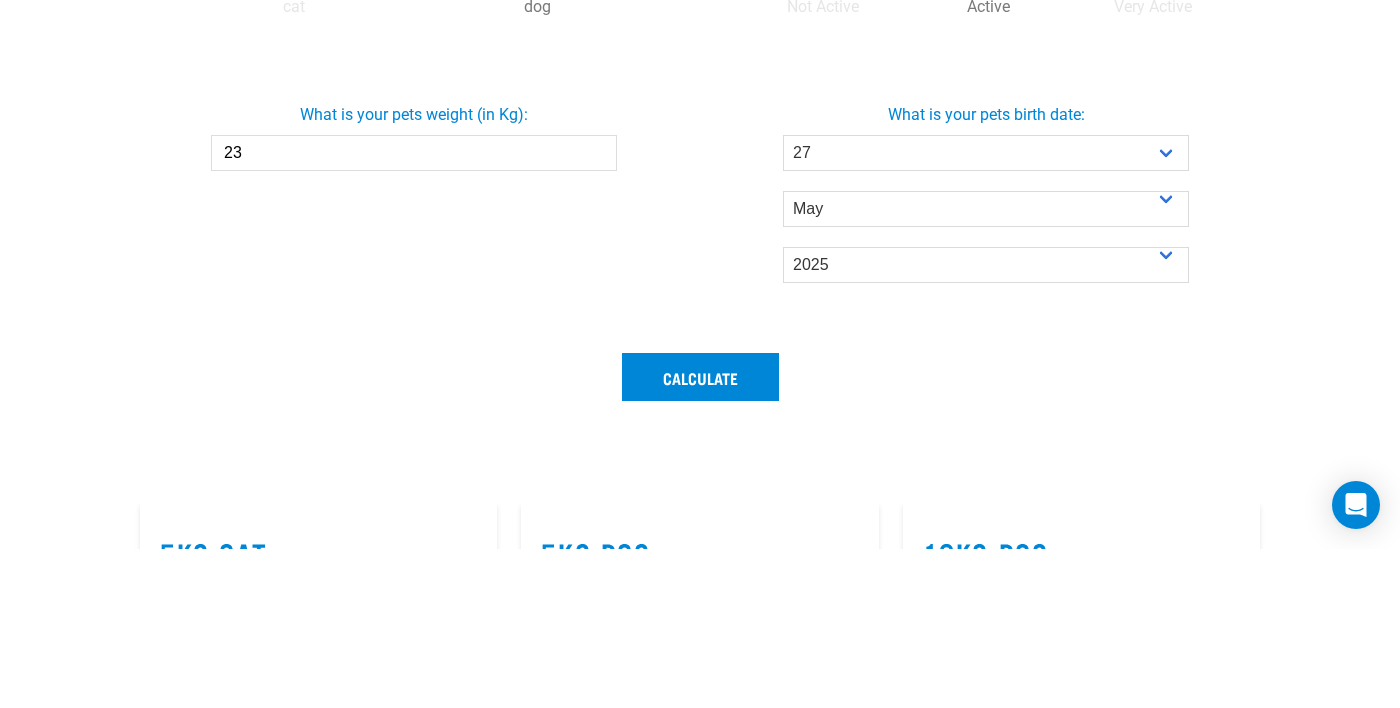 type on "2" 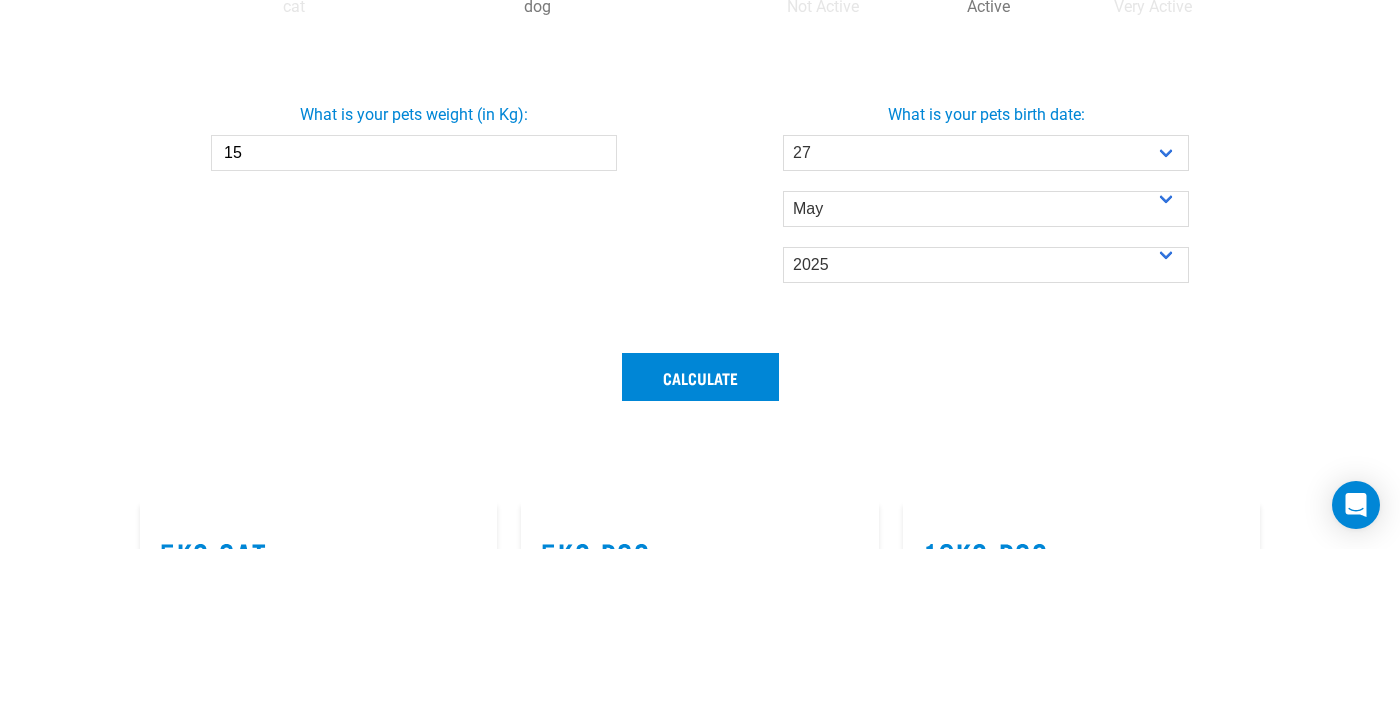 type on "15" 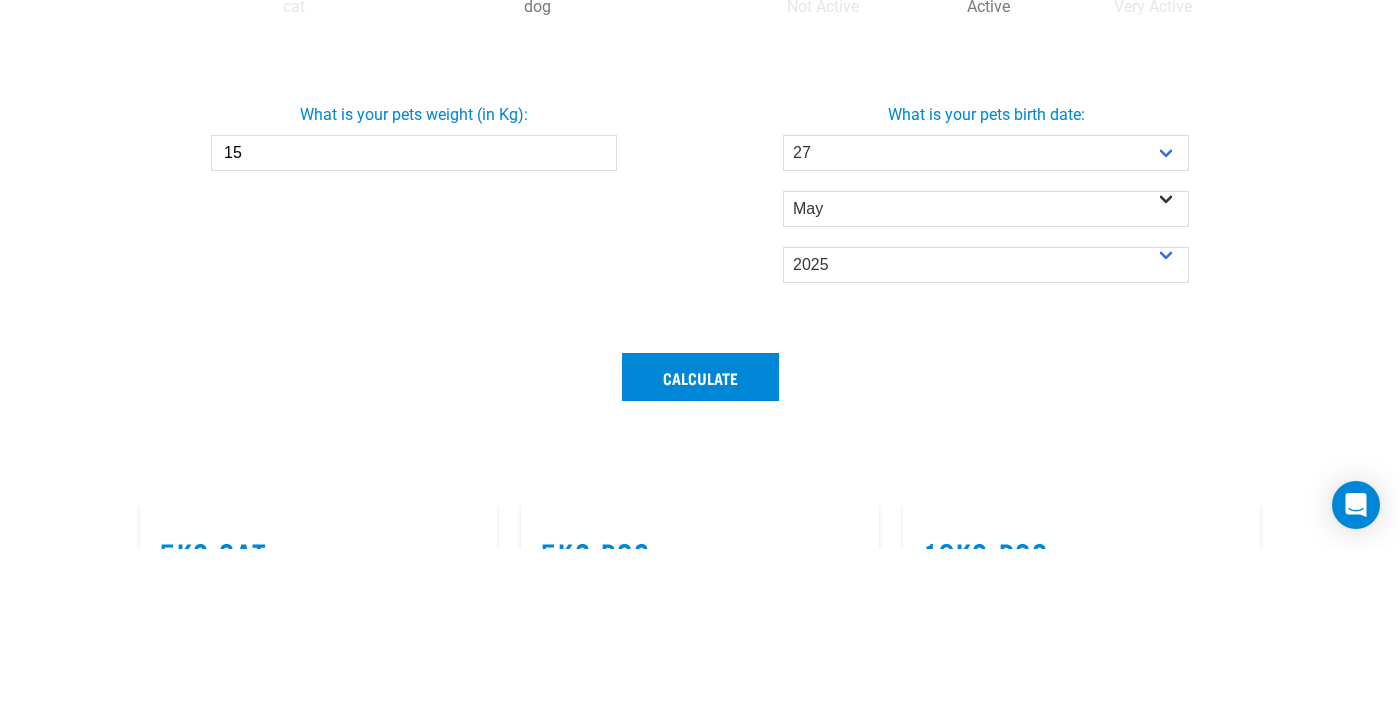 click on "- Month -
January
February
March
April
May
June
July
August September October November December" at bounding box center [986, 358] 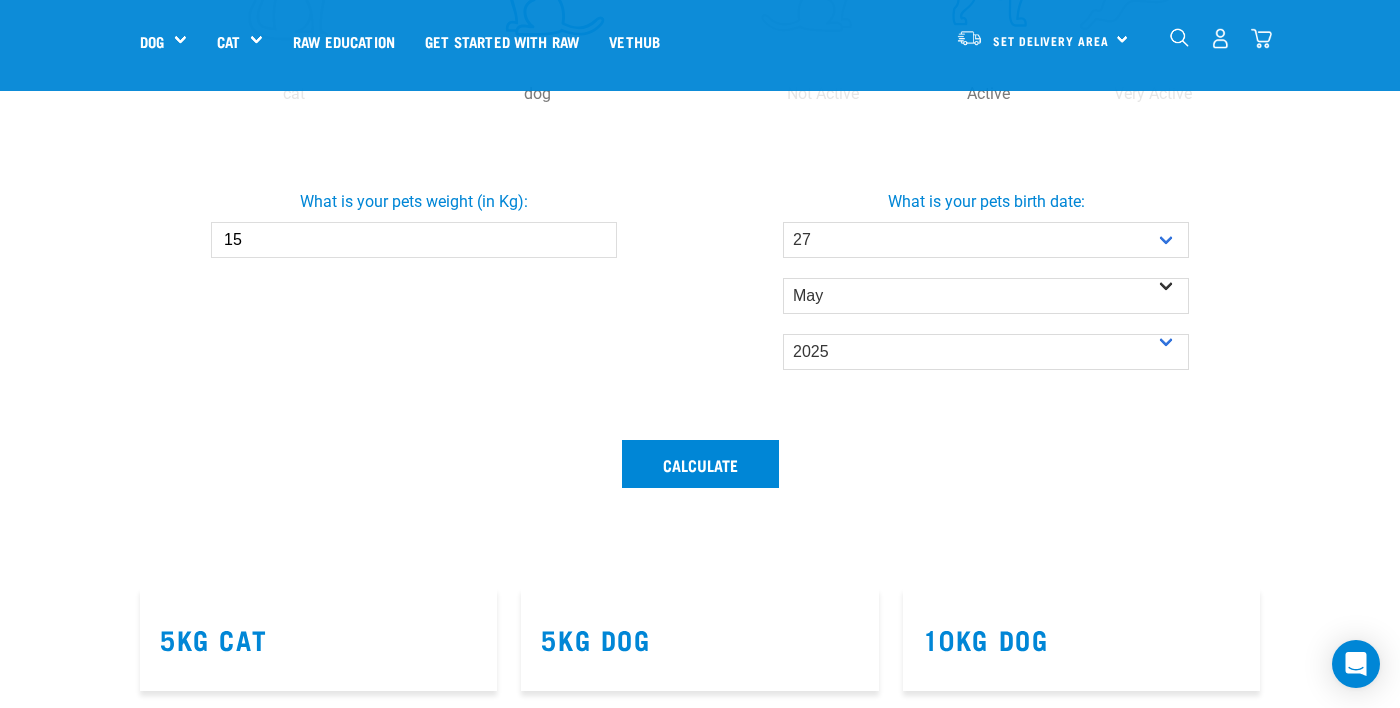 scroll, scrollTop: 621, scrollLeft: 0, axis: vertical 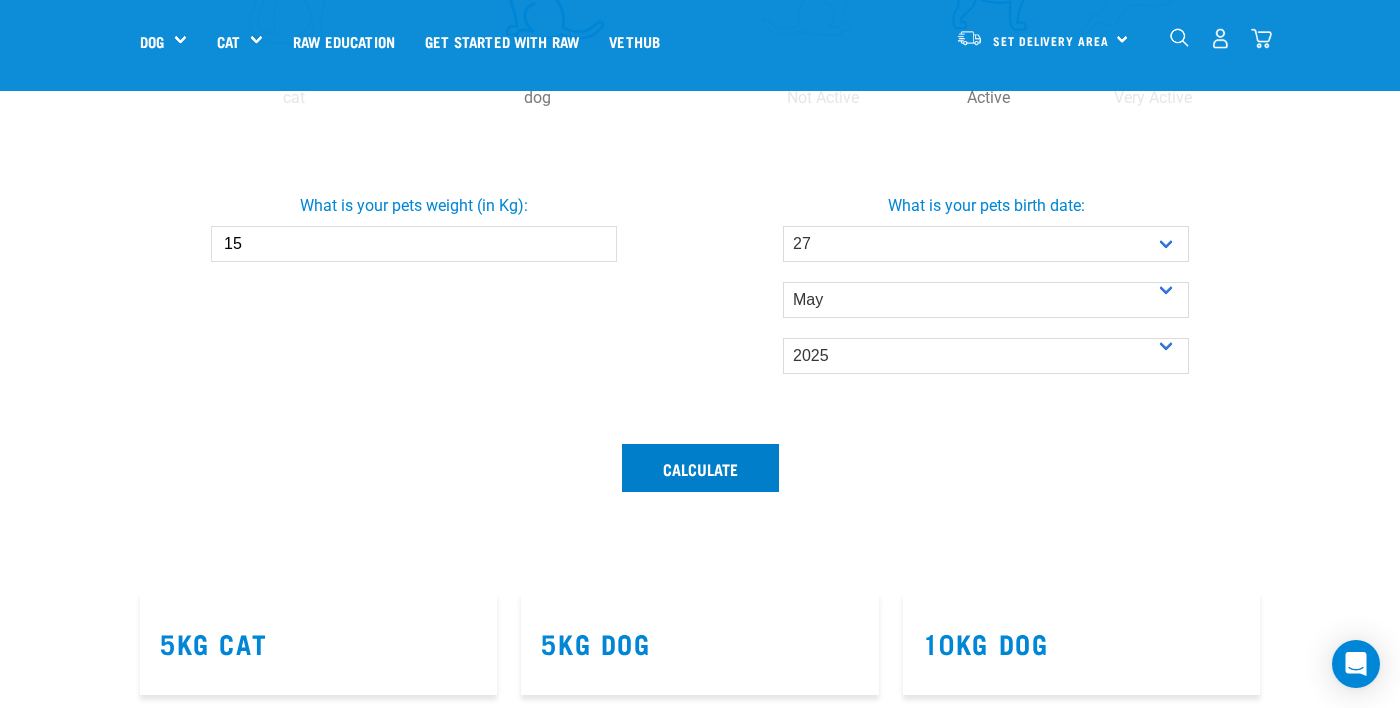 click on "Calculate" at bounding box center (700, 468) 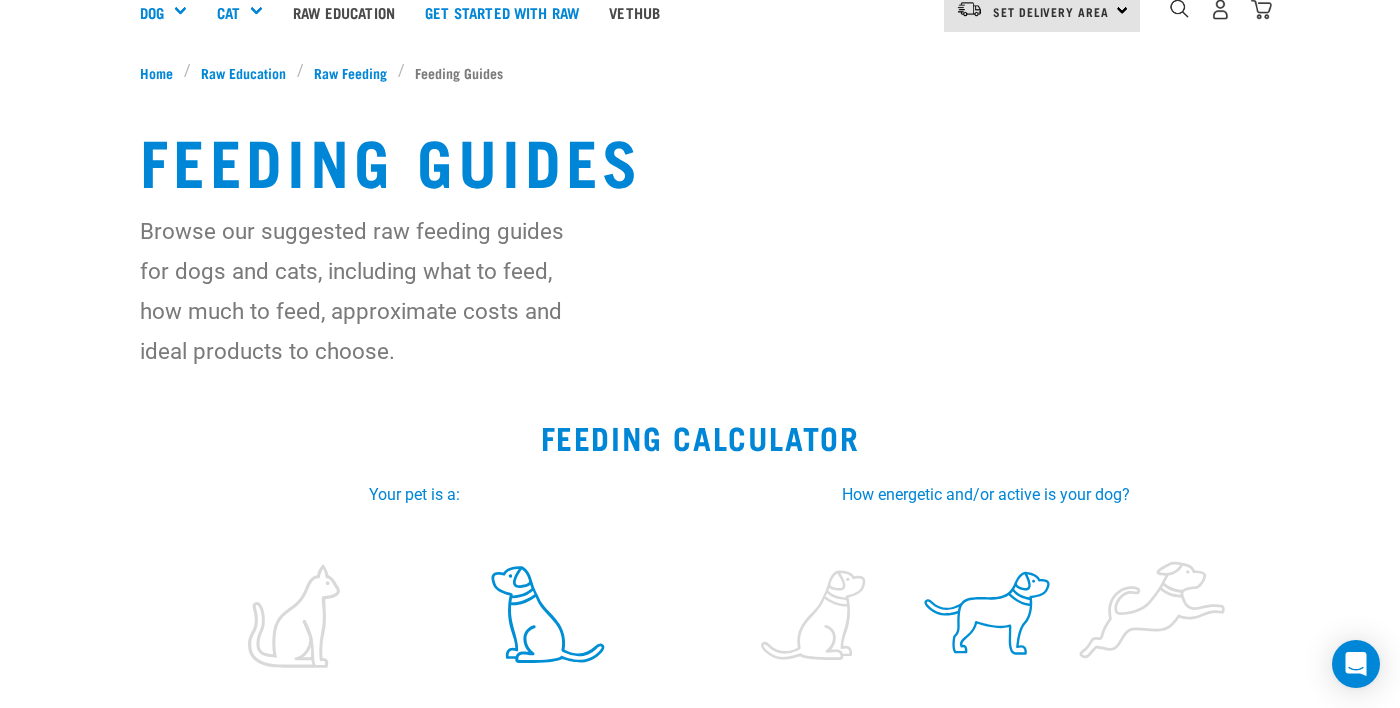 scroll, scrollTop: 0, scrollLeft: 0, axis: both 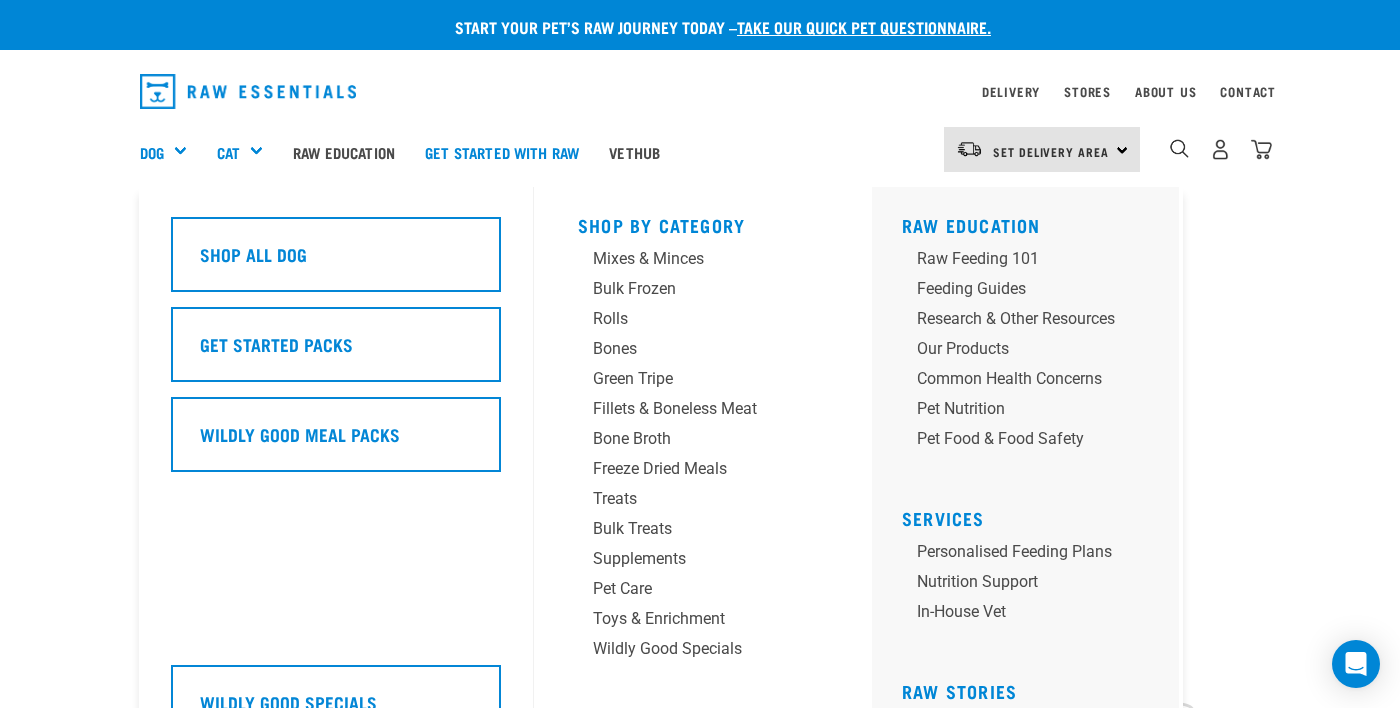click on "Dog" at bounding box center [171, 152] 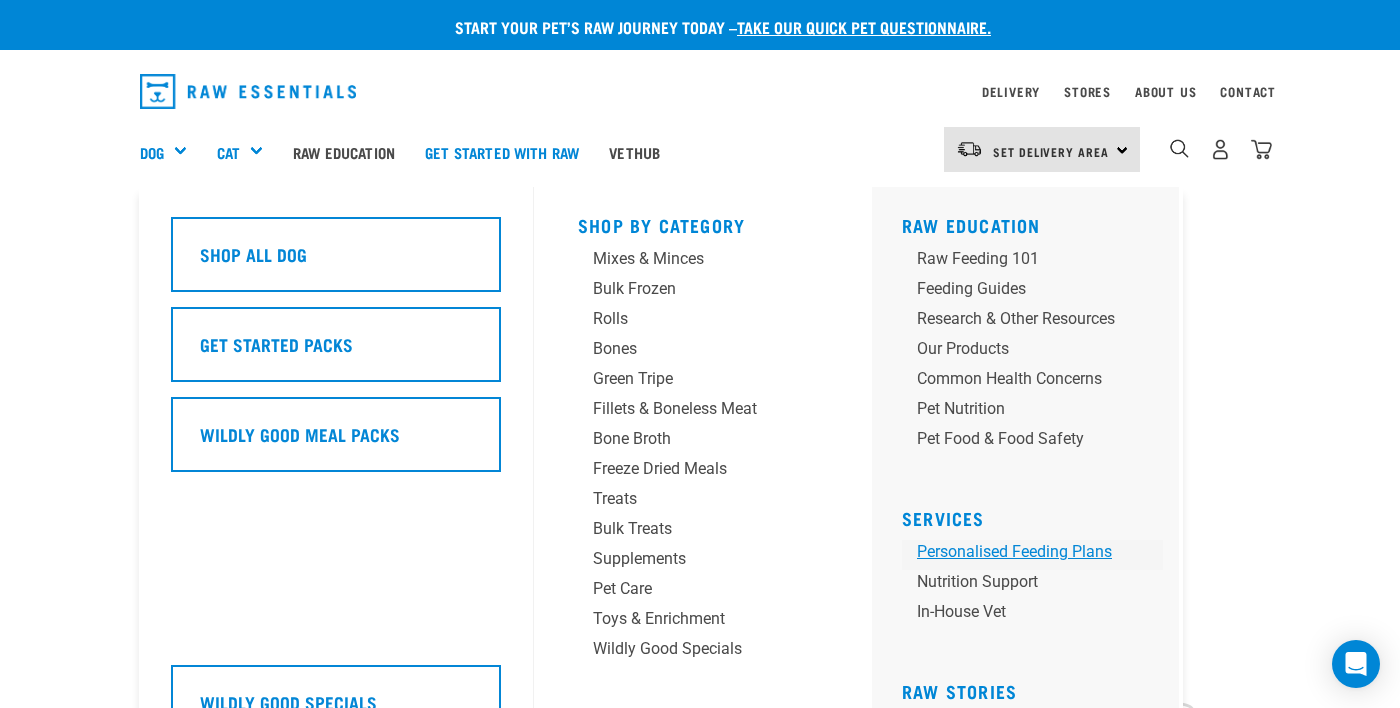 click on "Personalised Feeding Plans" at bounding box center [1032, 555] 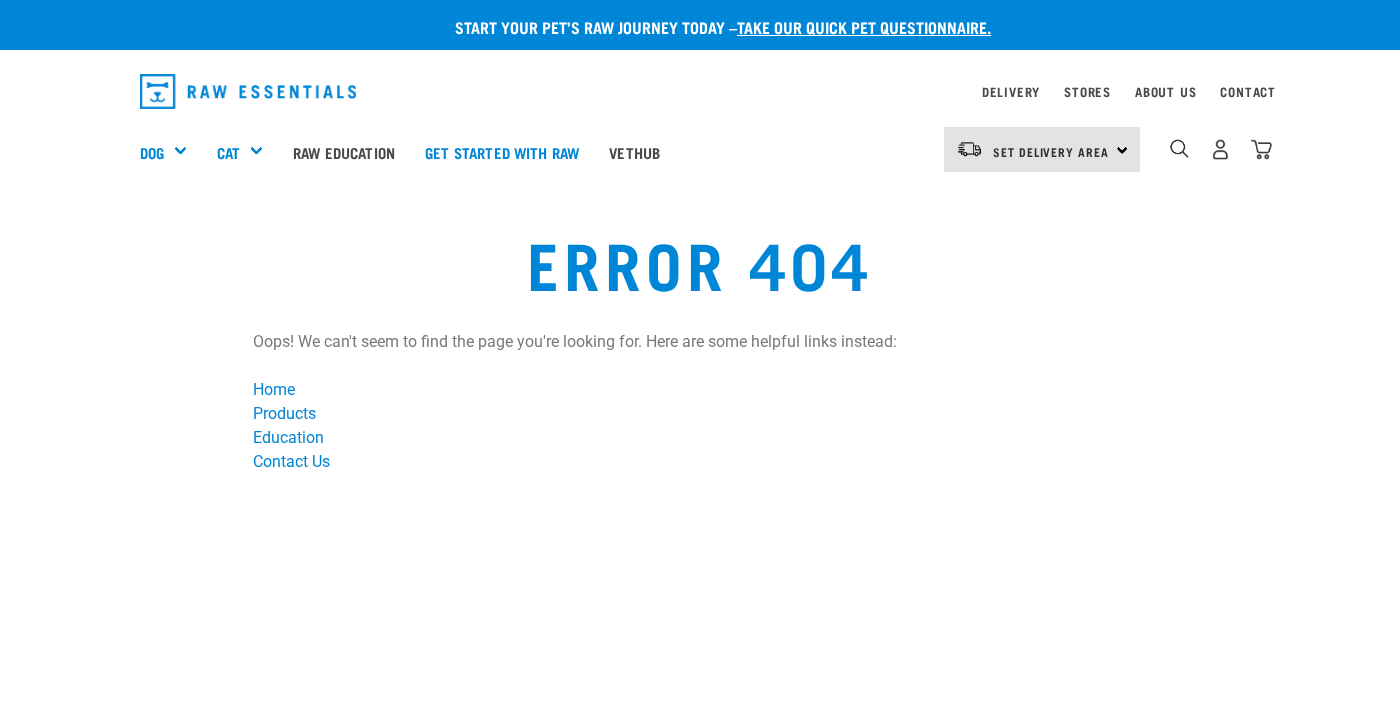 scroll, scrollTop: 0, scrollLeft: 0, axis: both 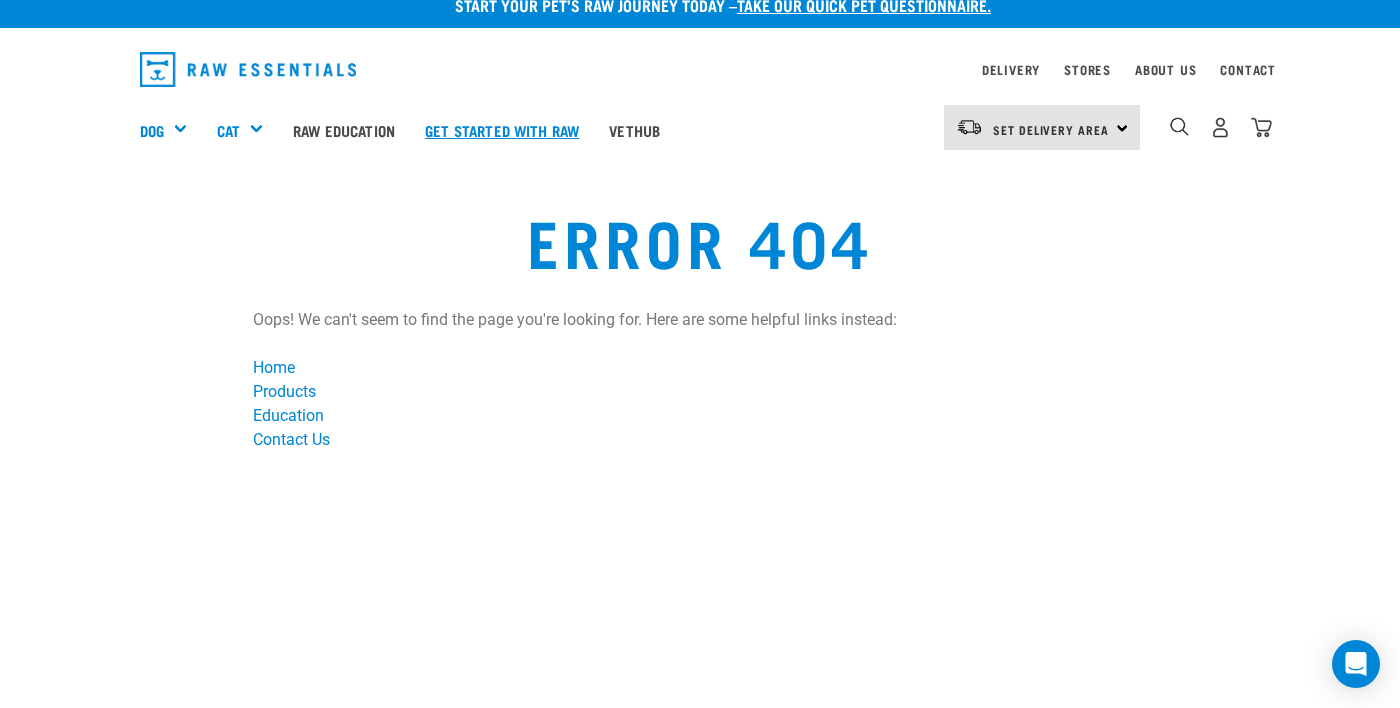 click on "Get started with Raw" at bounding box center (502, 130) 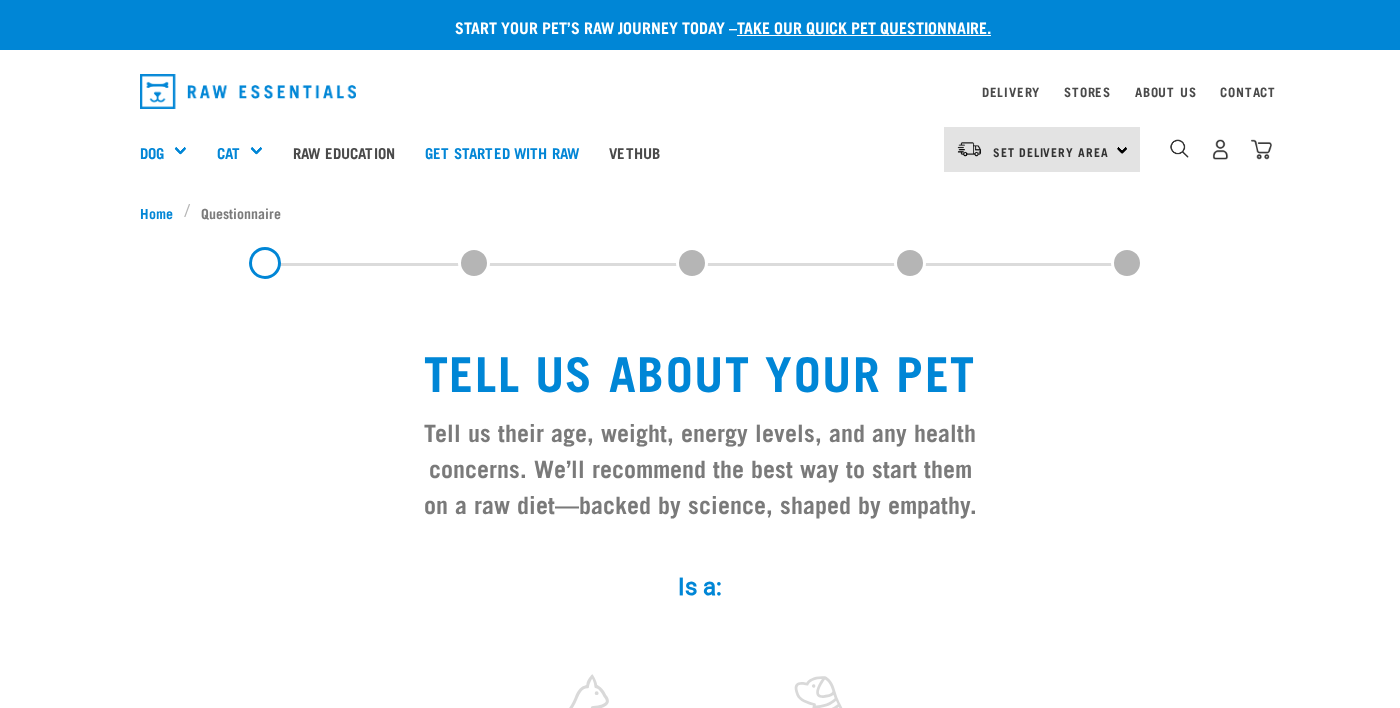 scroll, scrollTop: 0, scrollLeft: 0, axis: both 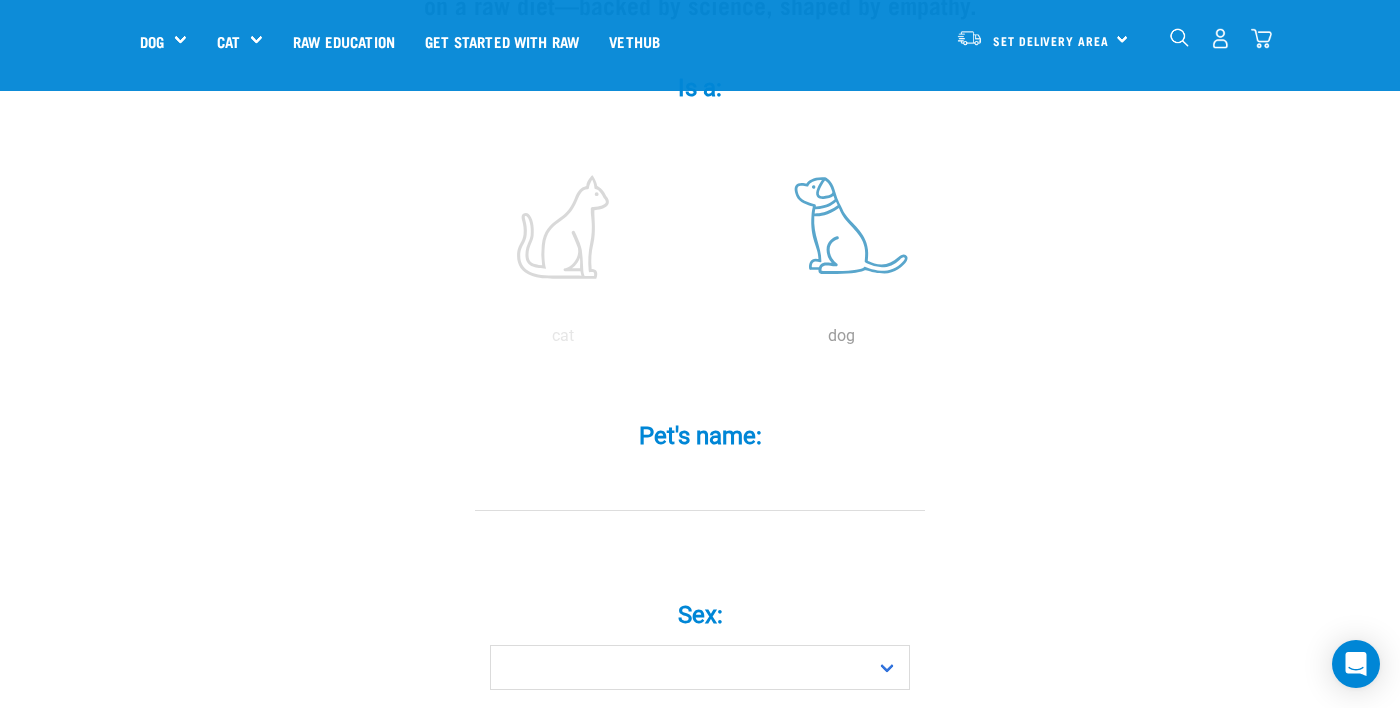 click at bounding box center (841, 227) 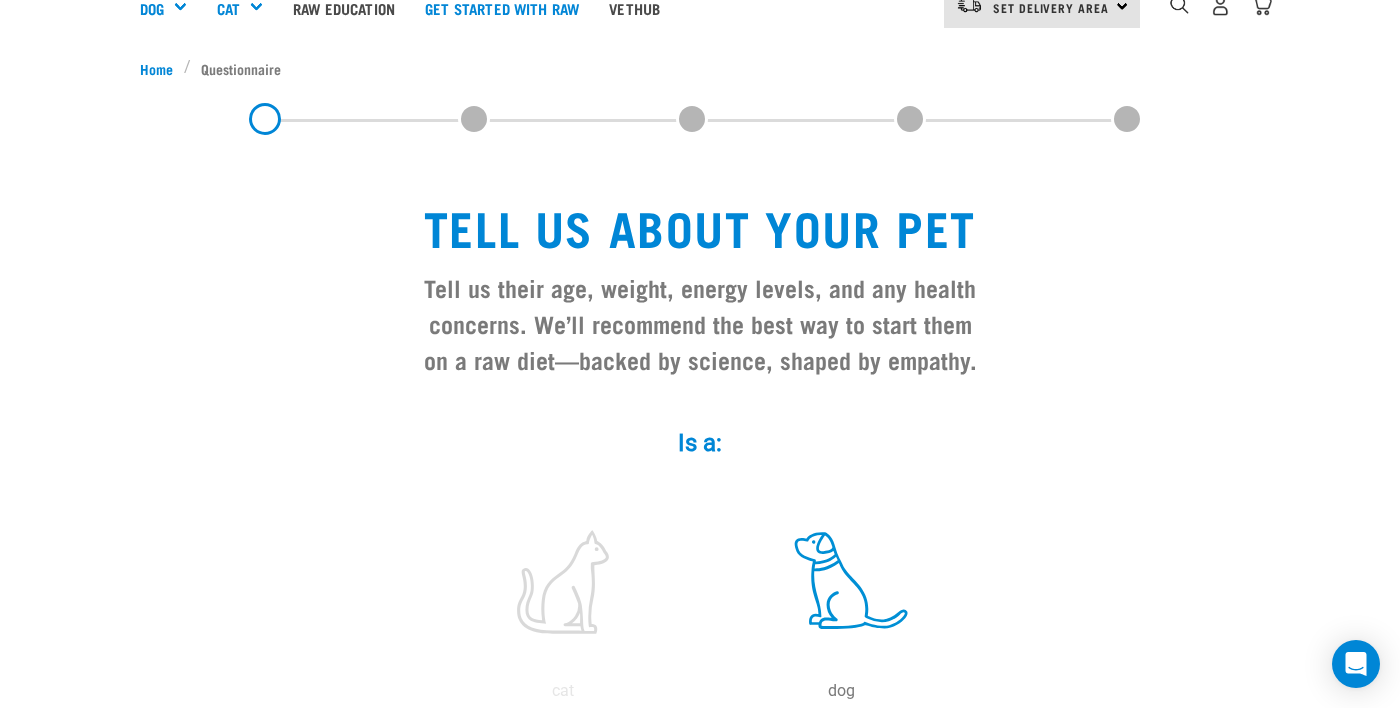 scroll, scrollTop: 0, scrollLeft: 0, axis: both 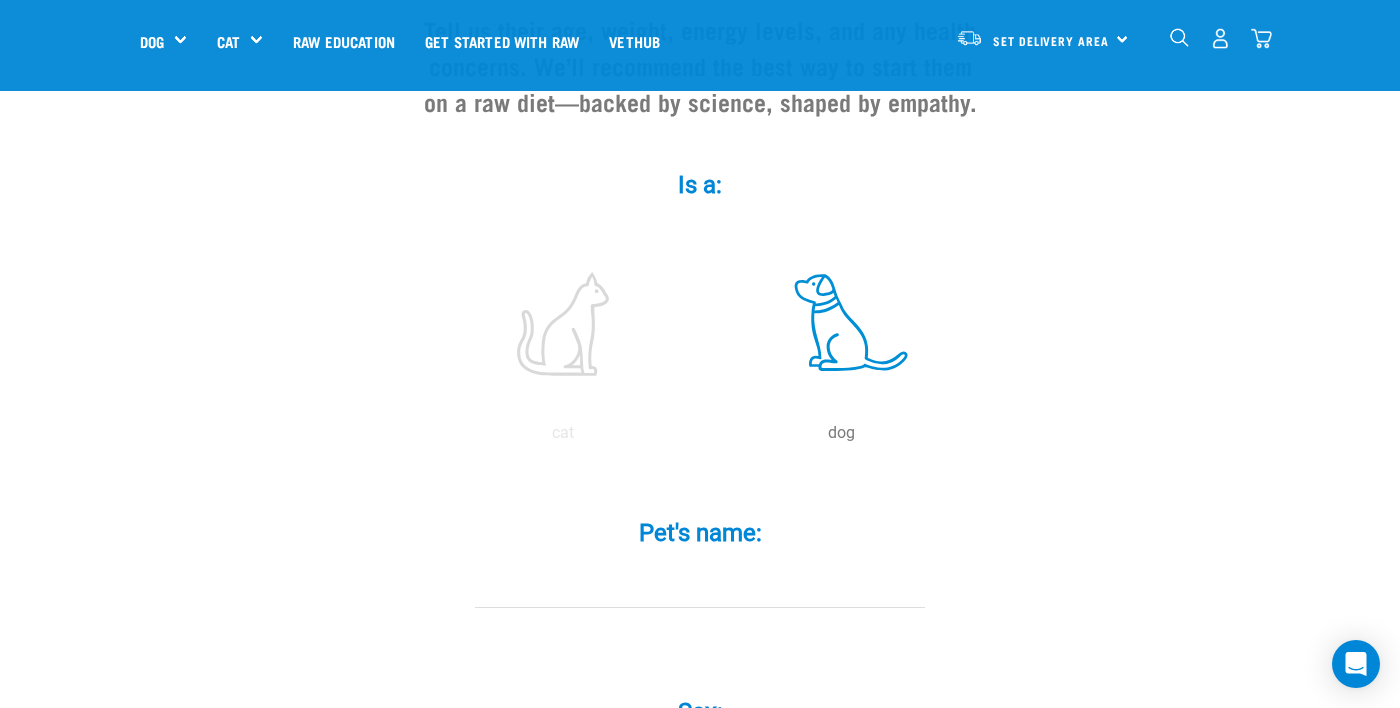 click on "Pet's name: *" at bounding box center (700, 585) 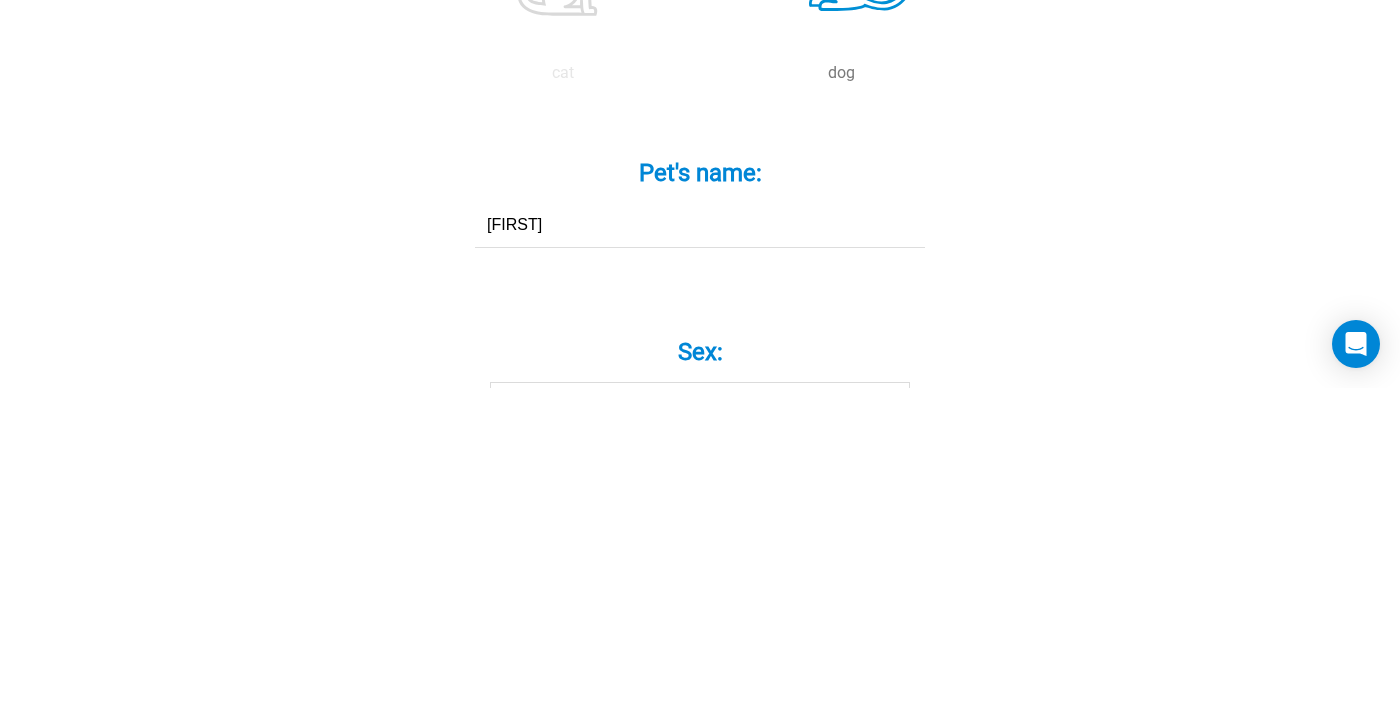 type on "Dexter" 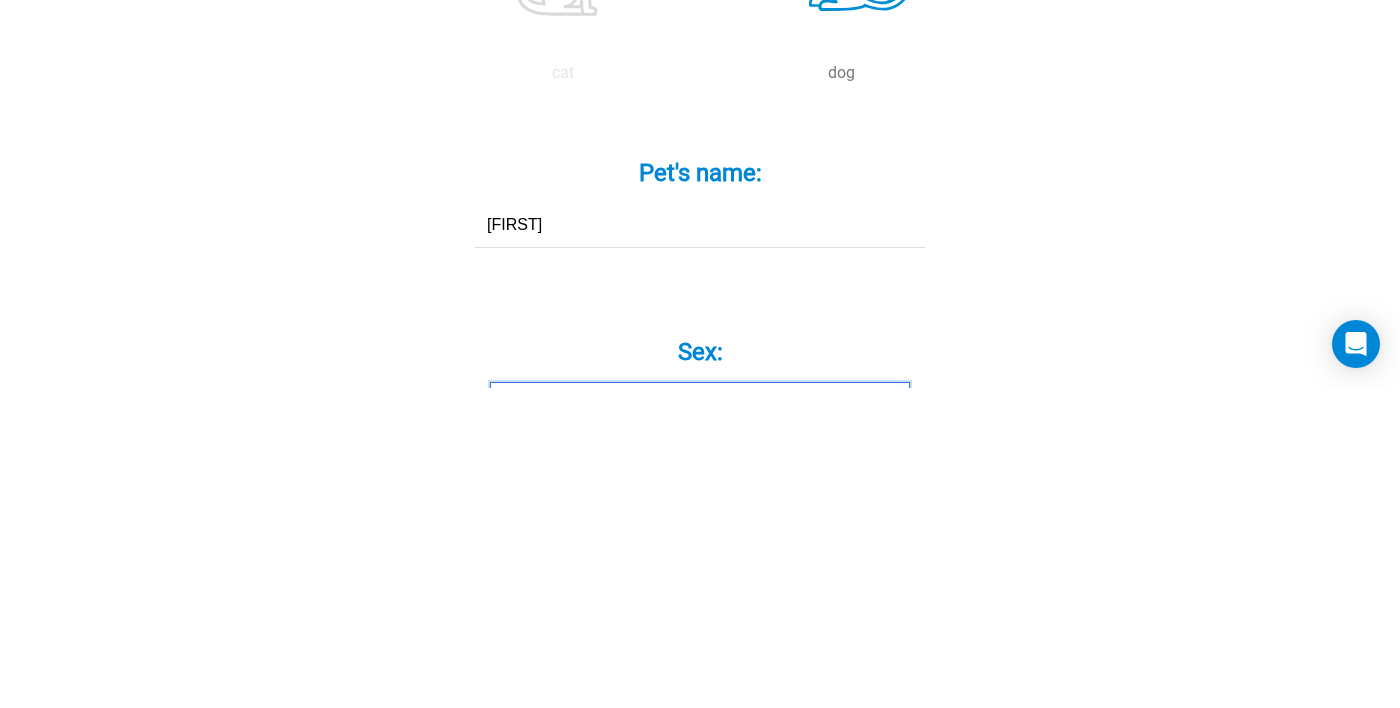 scroll, scrollTop: 470, scrollLeft: 0, axis: vertical 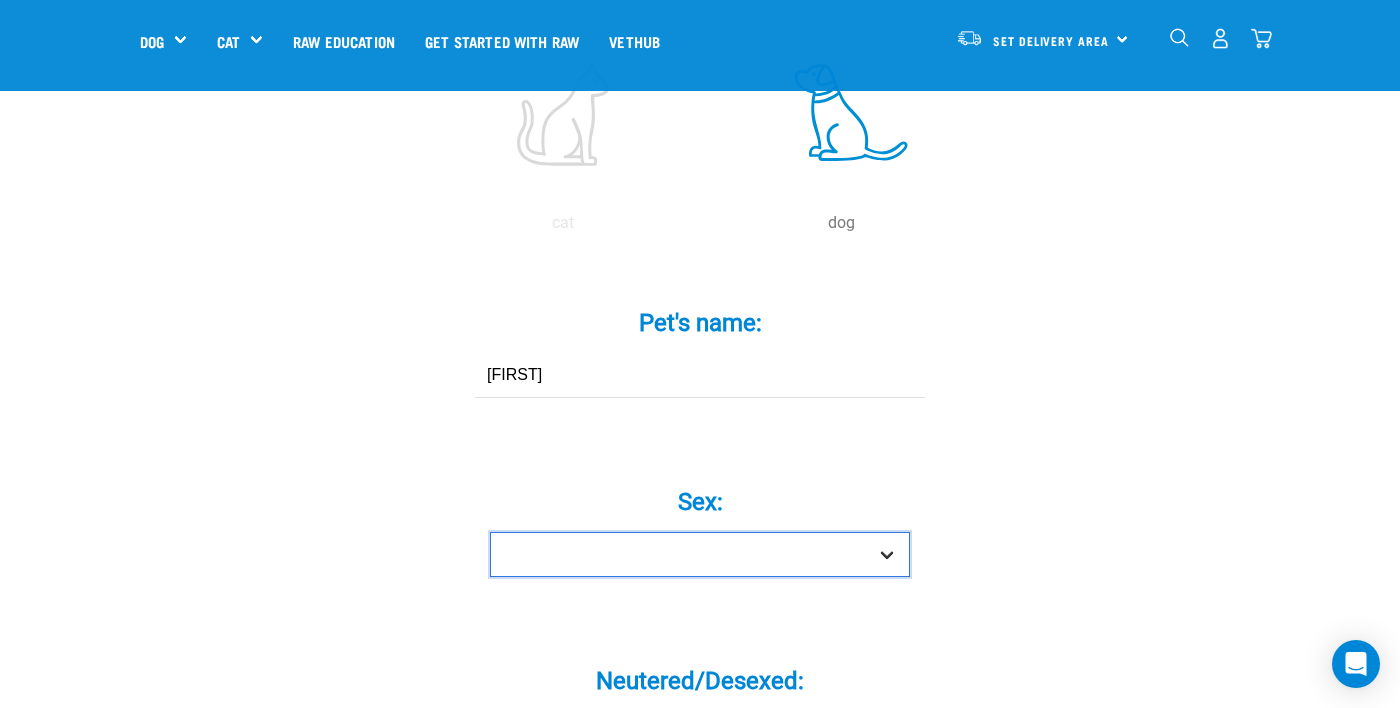 click on "Boy
Girl" at bounding box center (700, 554) 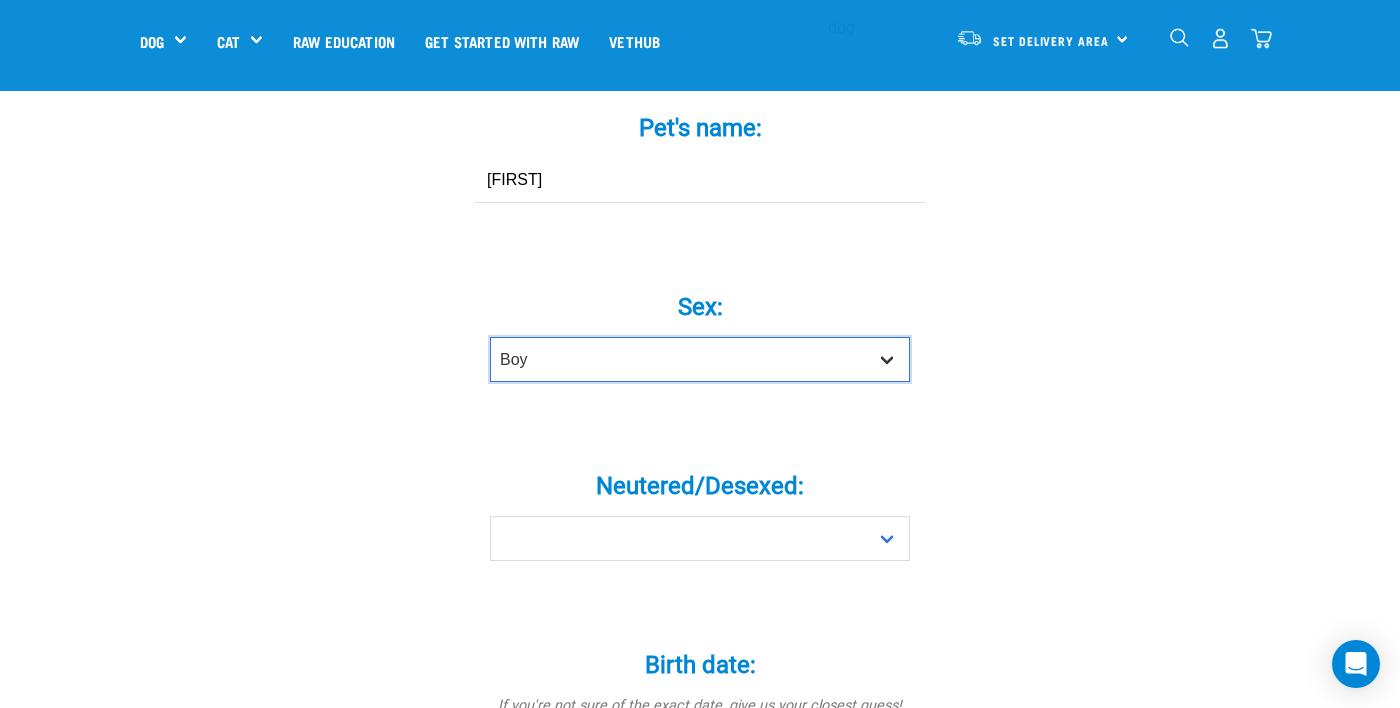scroll, scrollTop: 665, scrollLeft: 0, axis: vertical 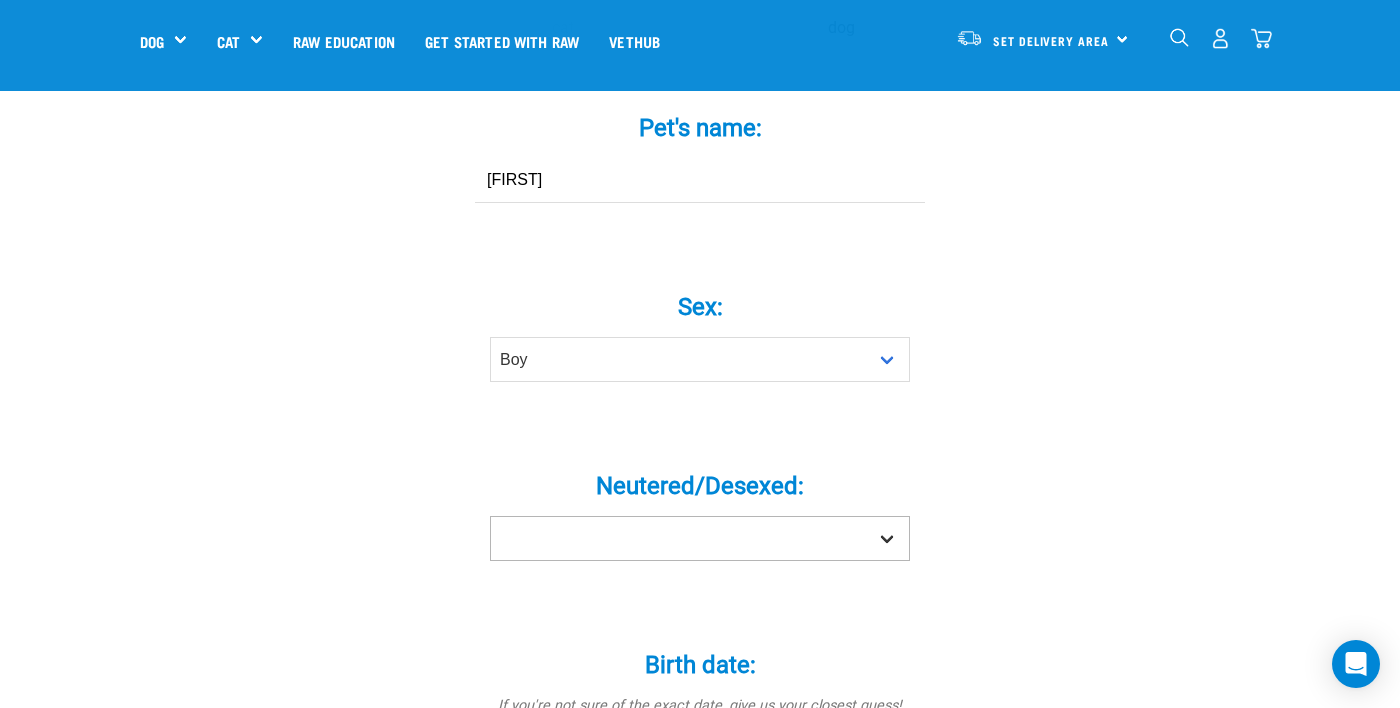 click on "Yes
No" at bounding box center (700, 538) 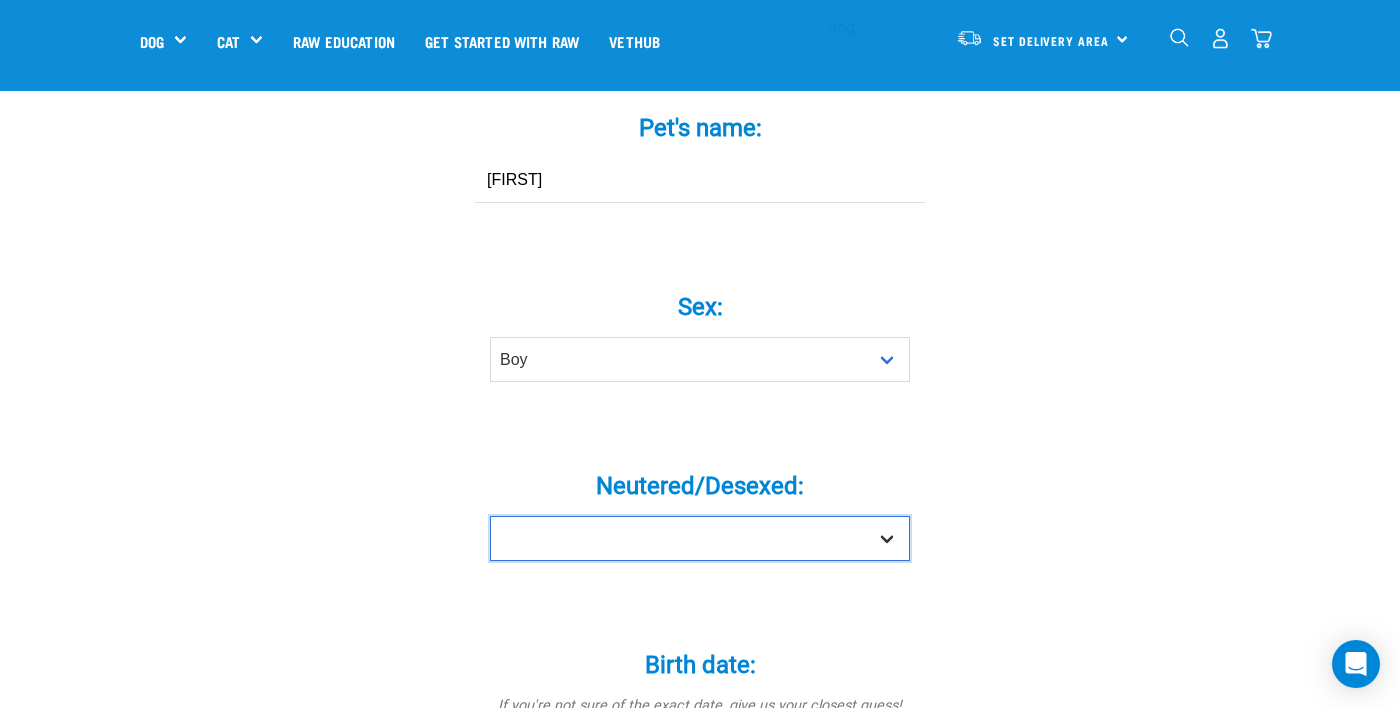 select on "no" 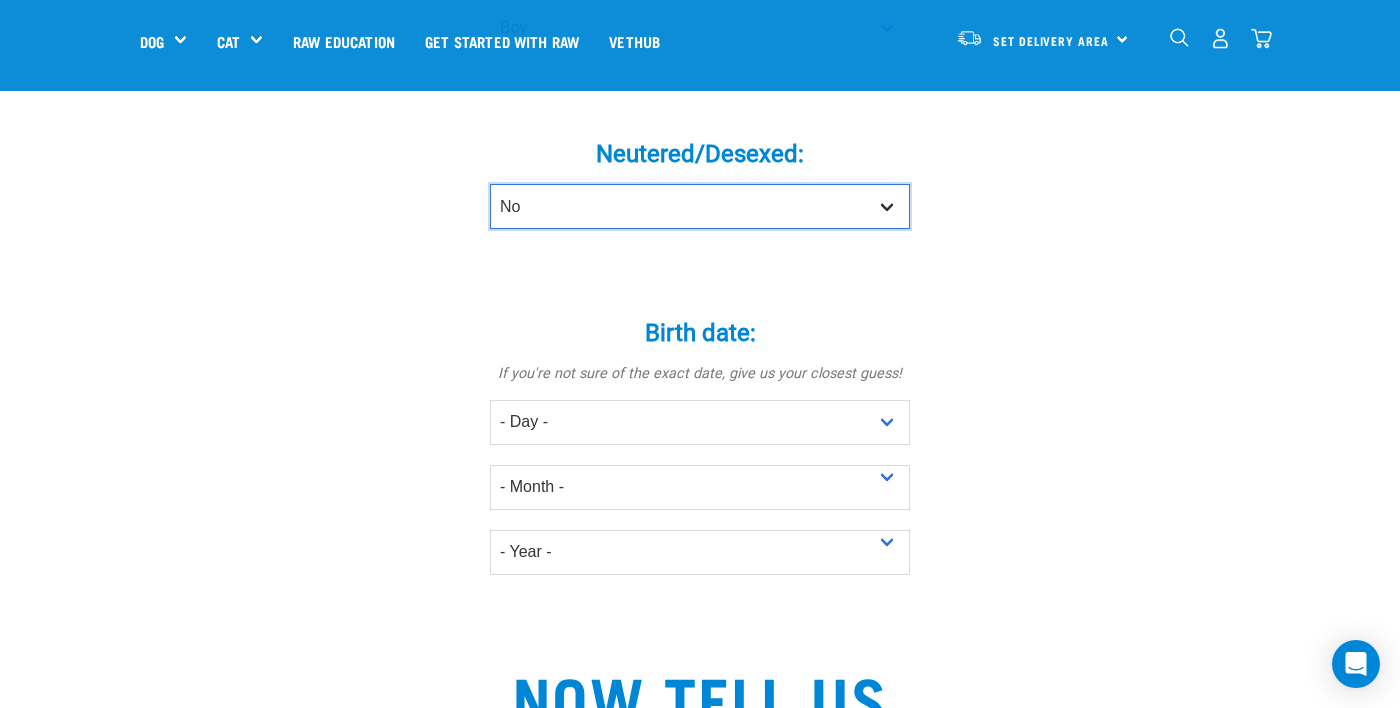 scroll, scrollTop: 1004, scrollLeft: 0, axis: vertical 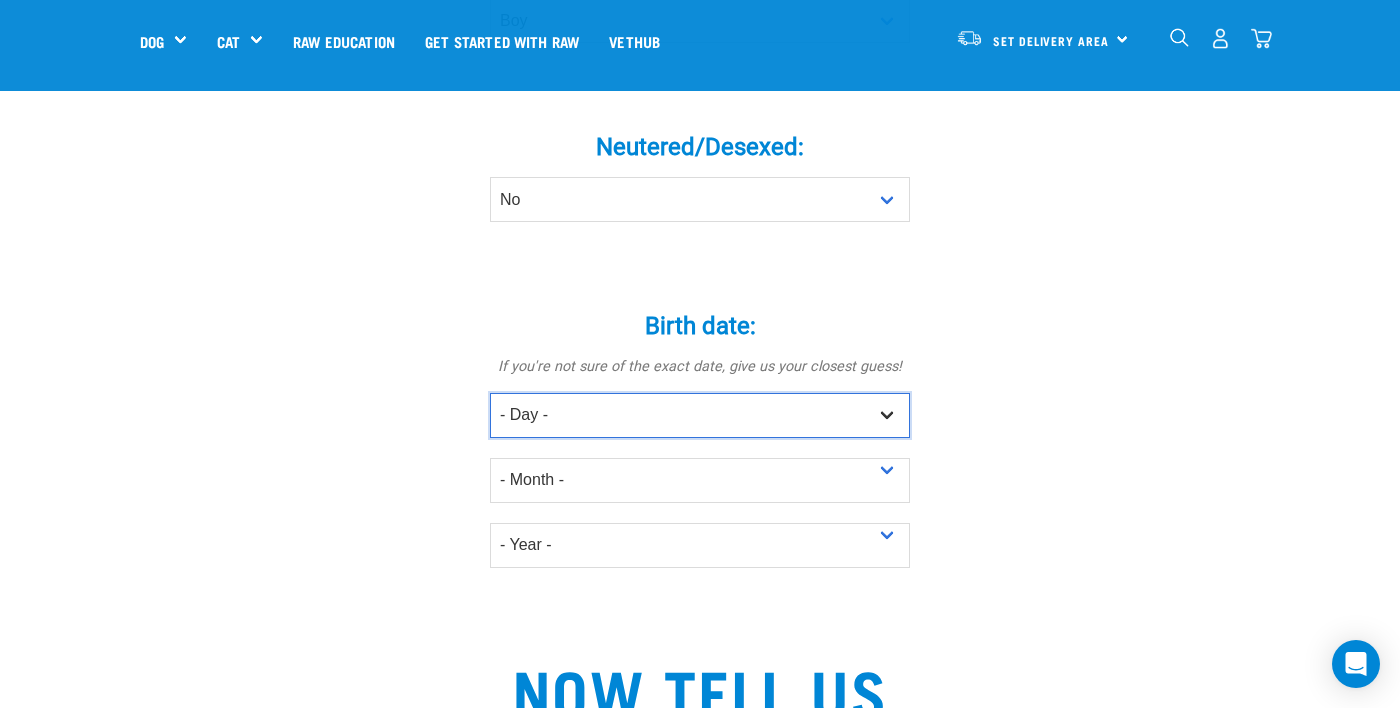 click on "- Day -
1
2
3
4
5
6
7
8
9
10 11 12 13 14 15 16 17 18 19 20 21 22 23 24 25 26 27" at bounding box center [700, 415] 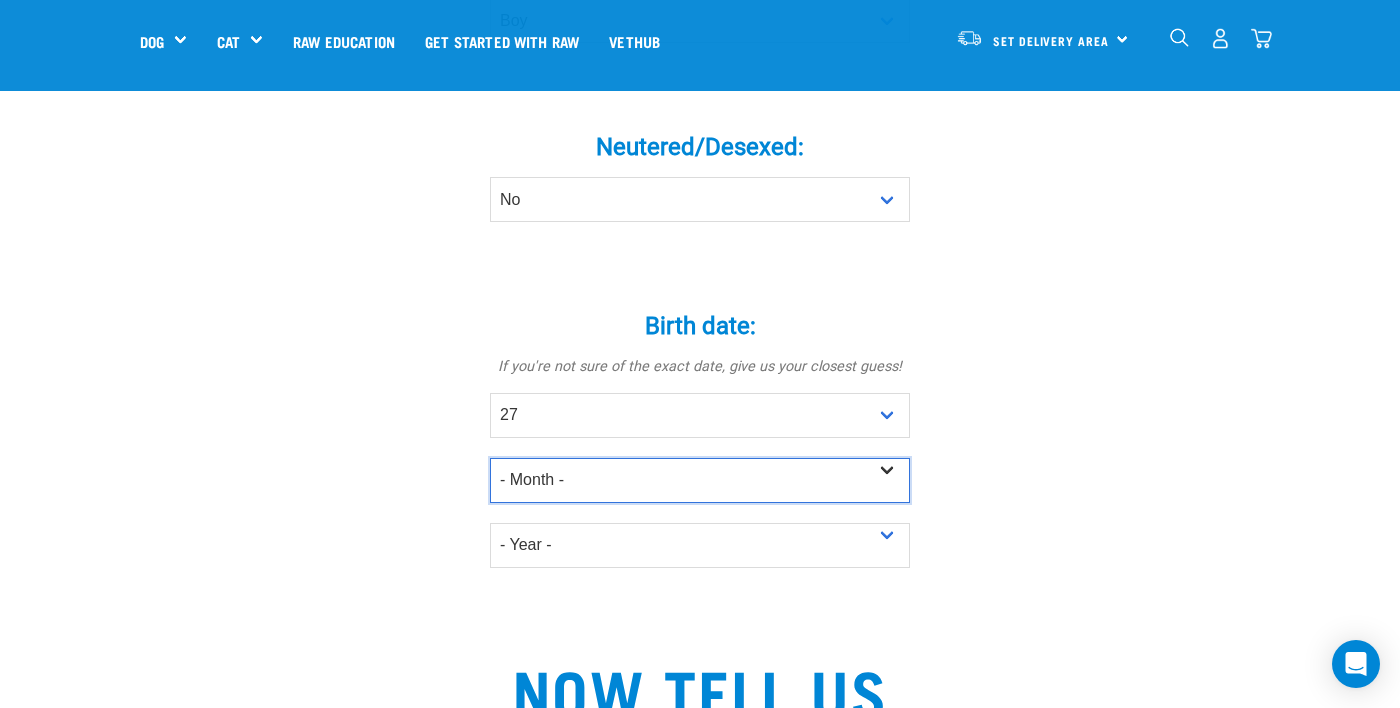 click on "- Month -
January
February
March
April
May
June July August September October November December" at bounding box center (700, 480) 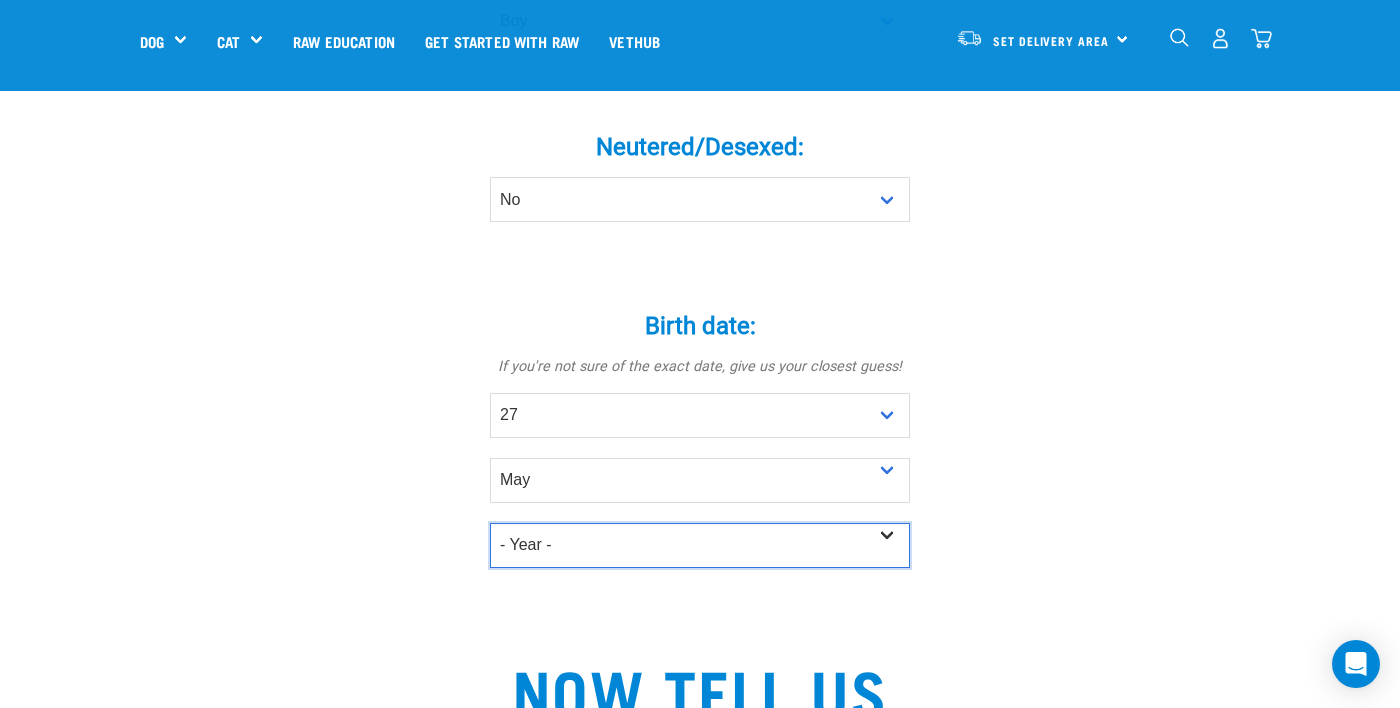 click on "- Year -
2025
2024
2023
2022
2021
2020
2019 2018 2017 2016 2015 2014 2013" at bounding box center (700, 545) 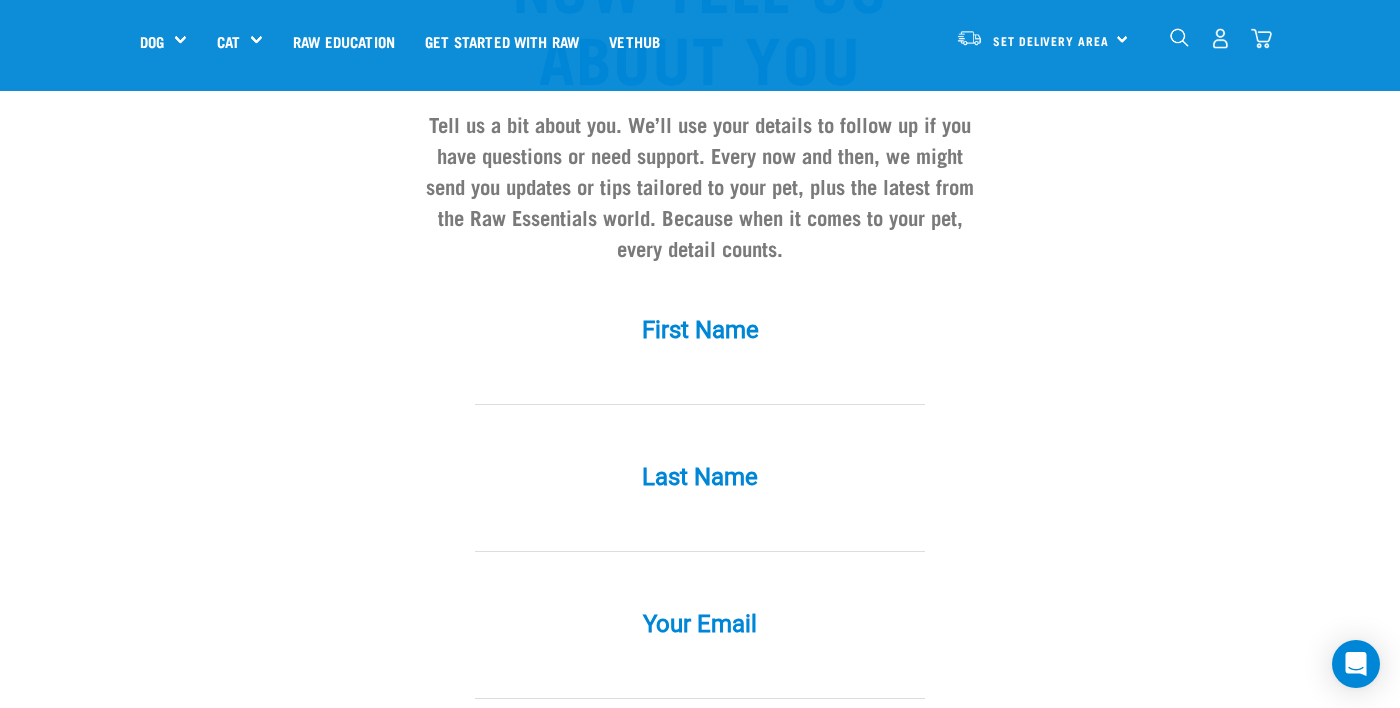 scroll, scrollTop: 1726, scrollLeft: 0, axis: vertical 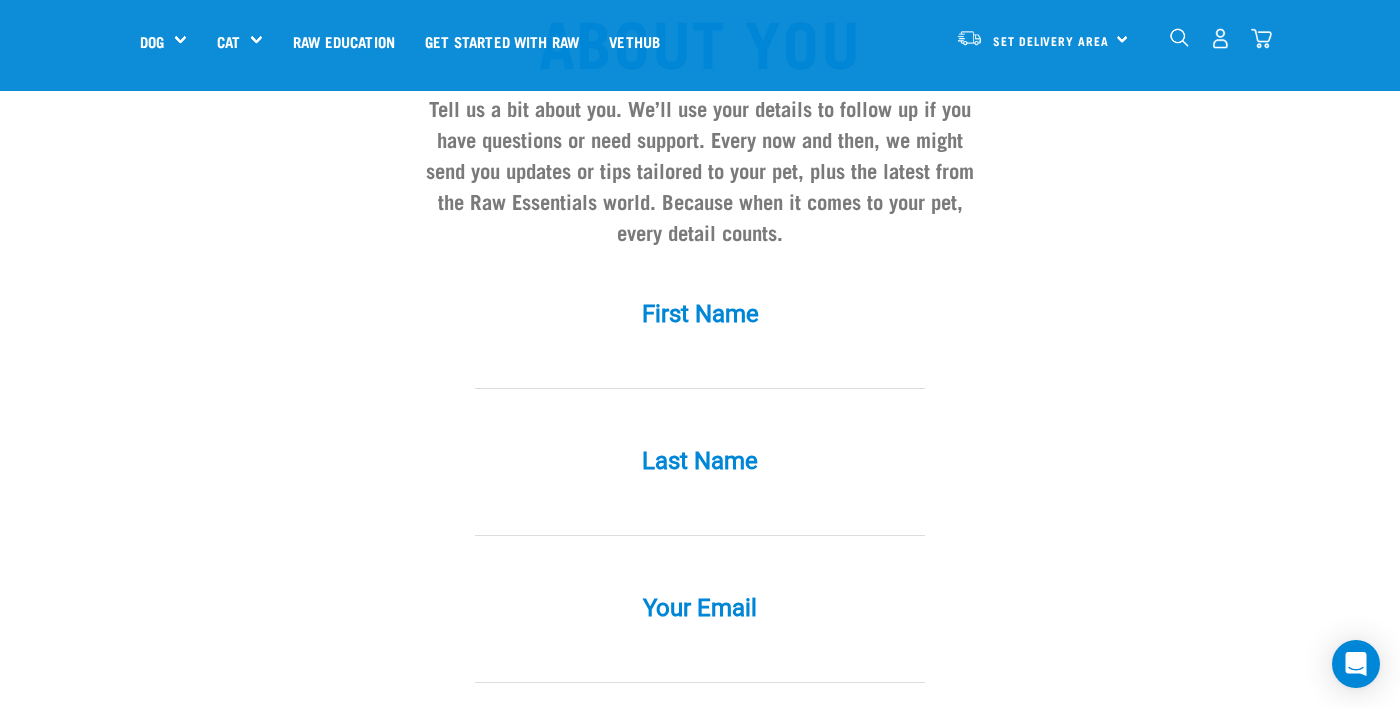 click at bounding box center [700, 366] 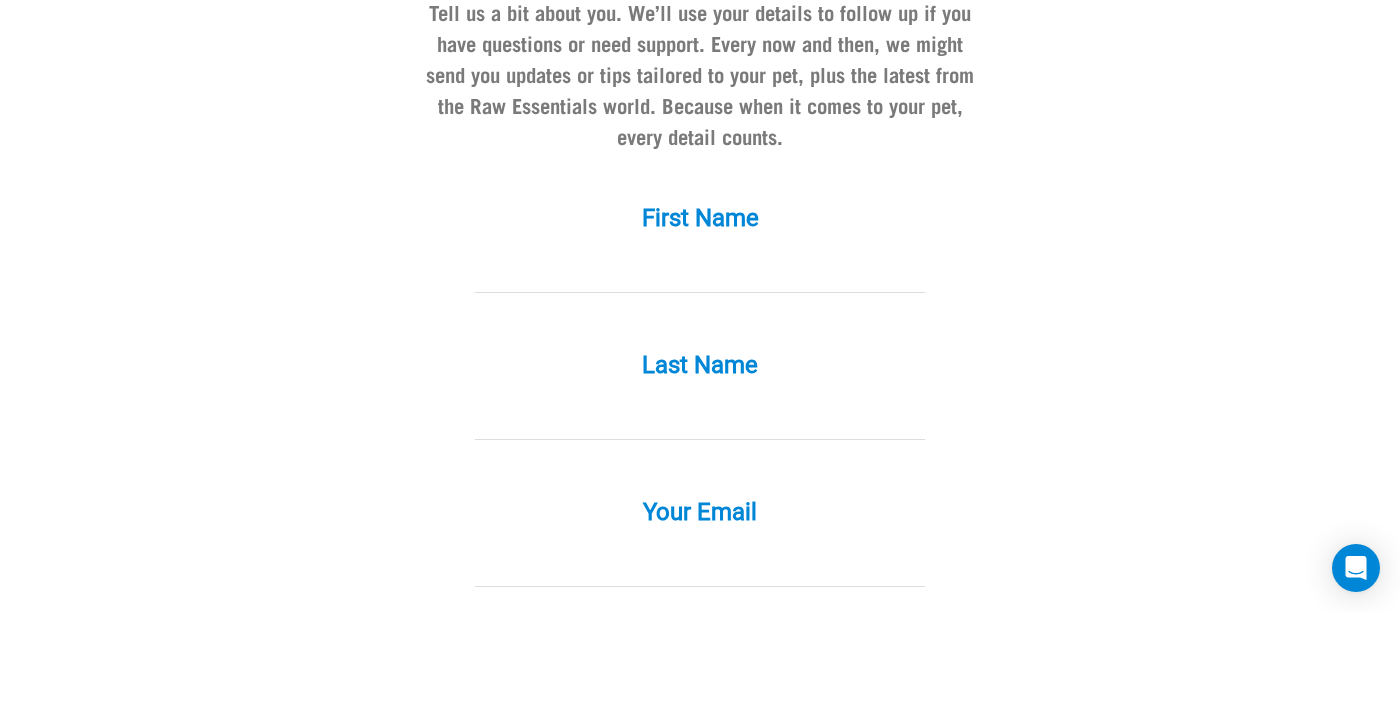 type on "Rhythm" 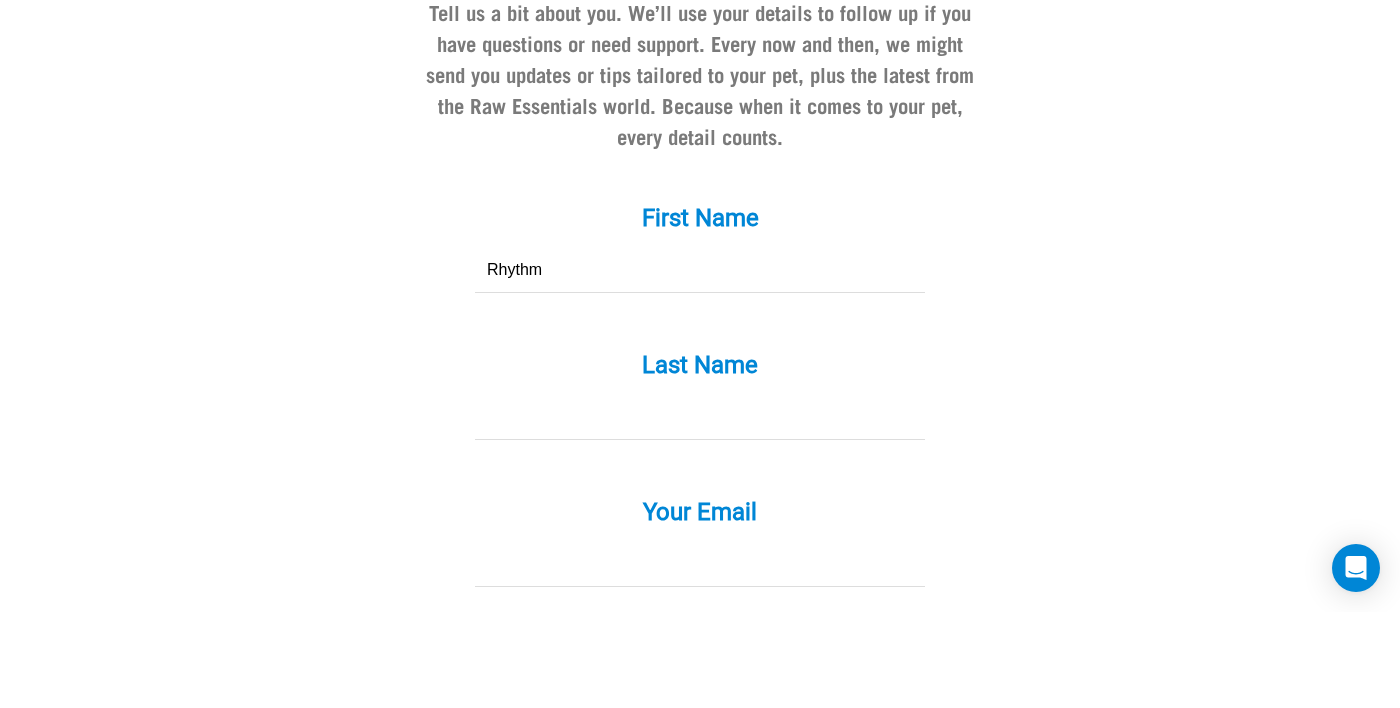 type on "Hauraki-Manukau" 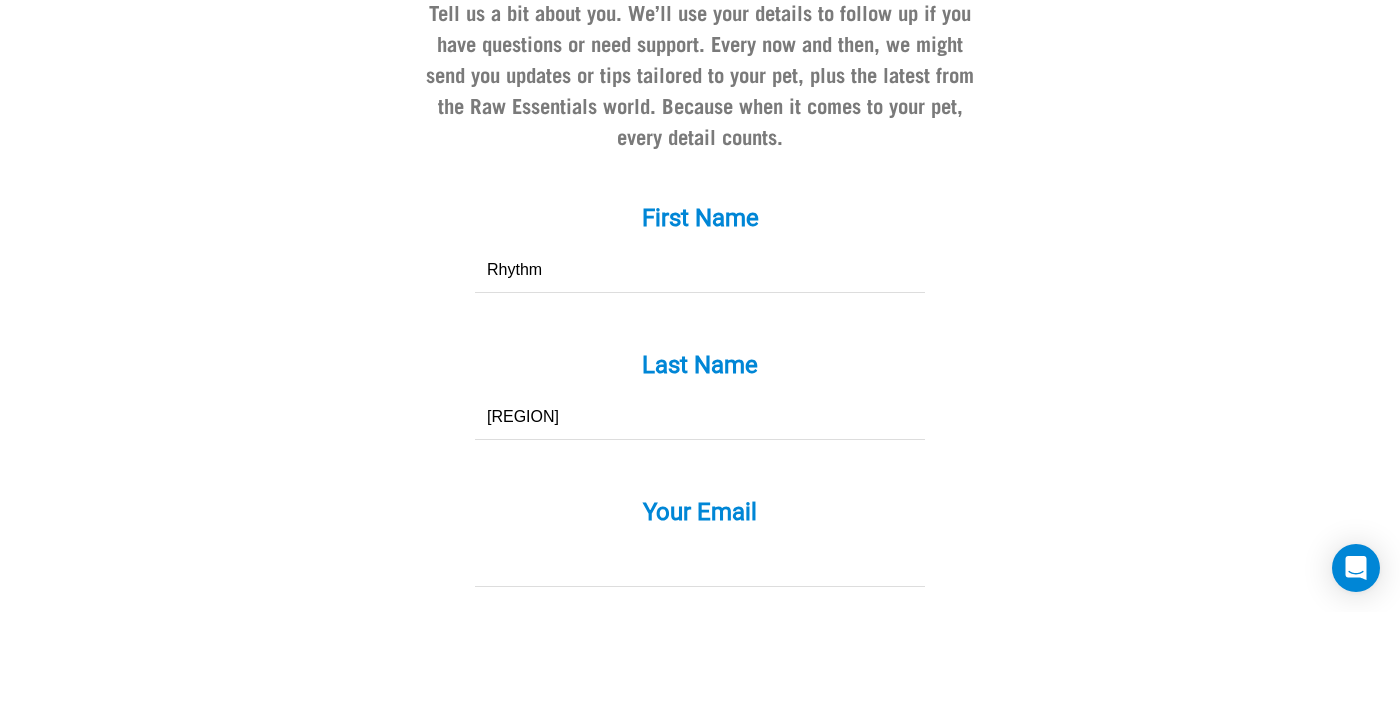 type on "rhythm.manukau@gmail.com" 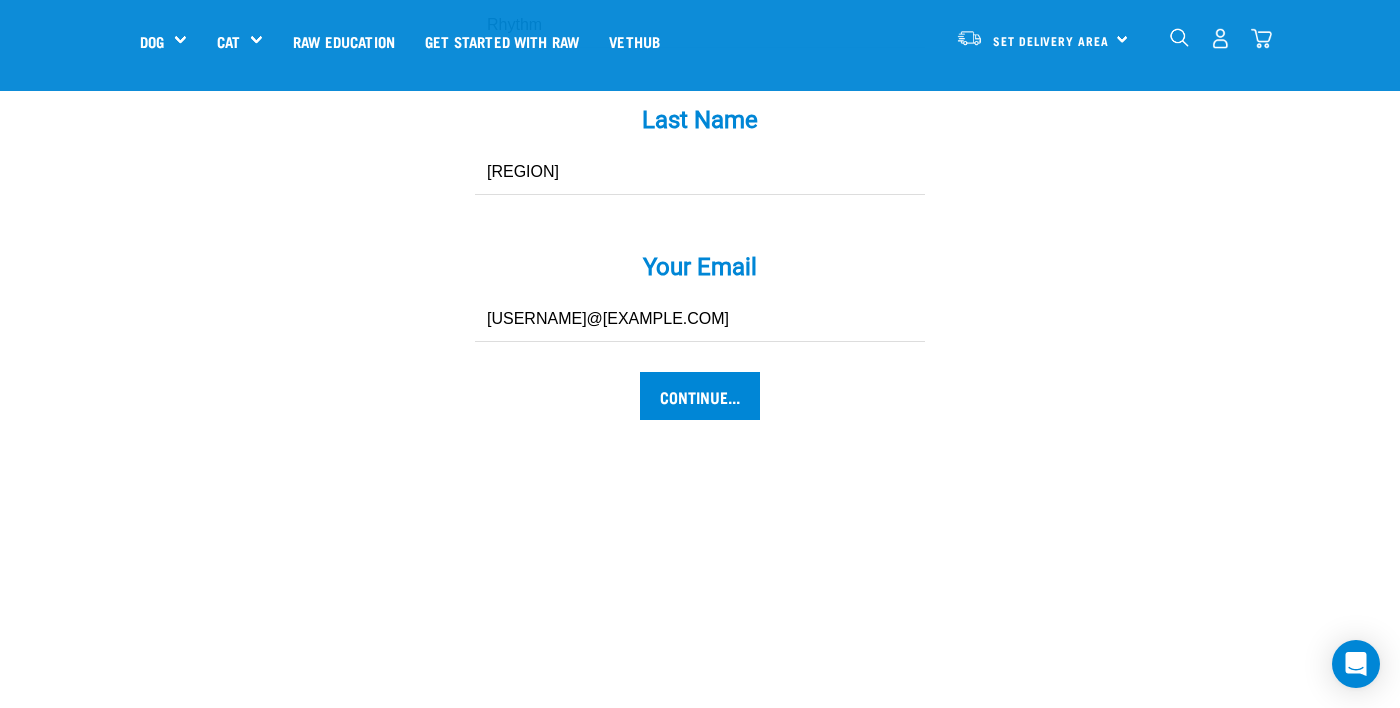 scroll, scrollTop: 2070, scrollLeft: 0, axis: vertical 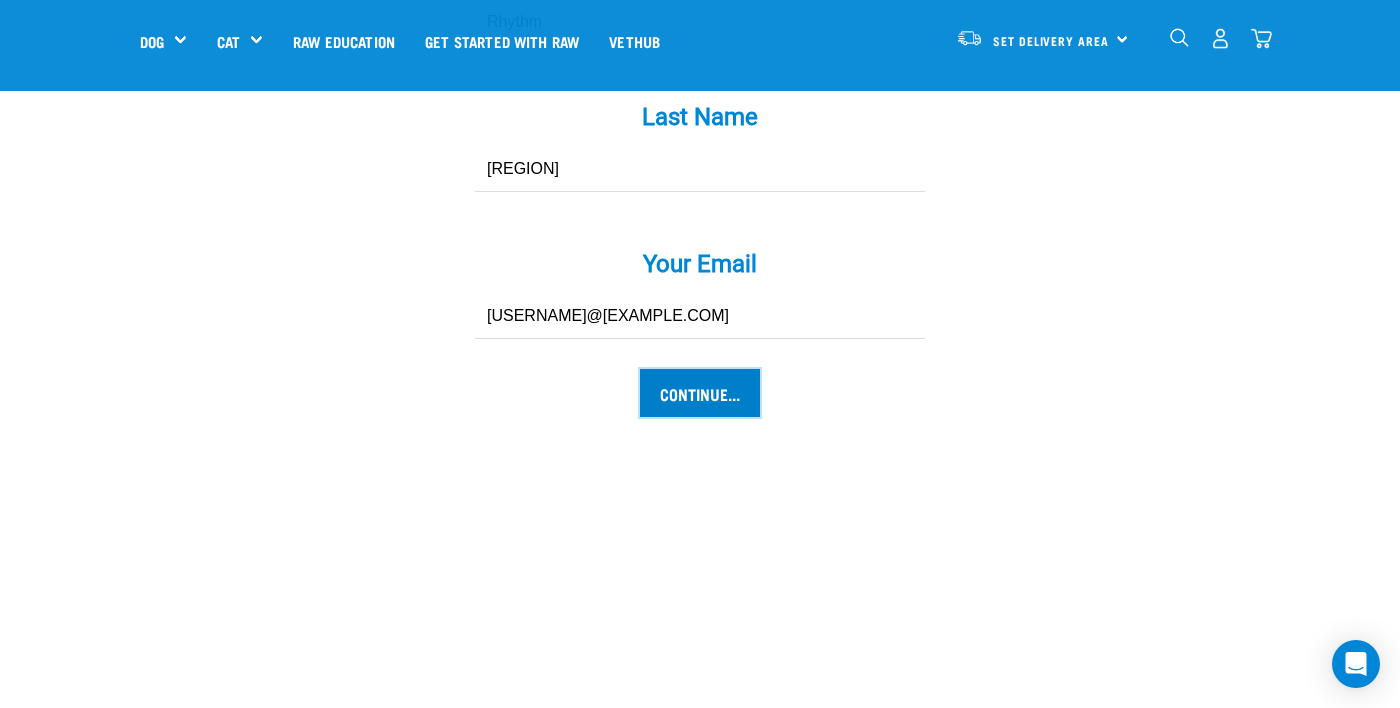 click on "Continue..." at bounding box center [700, 393] 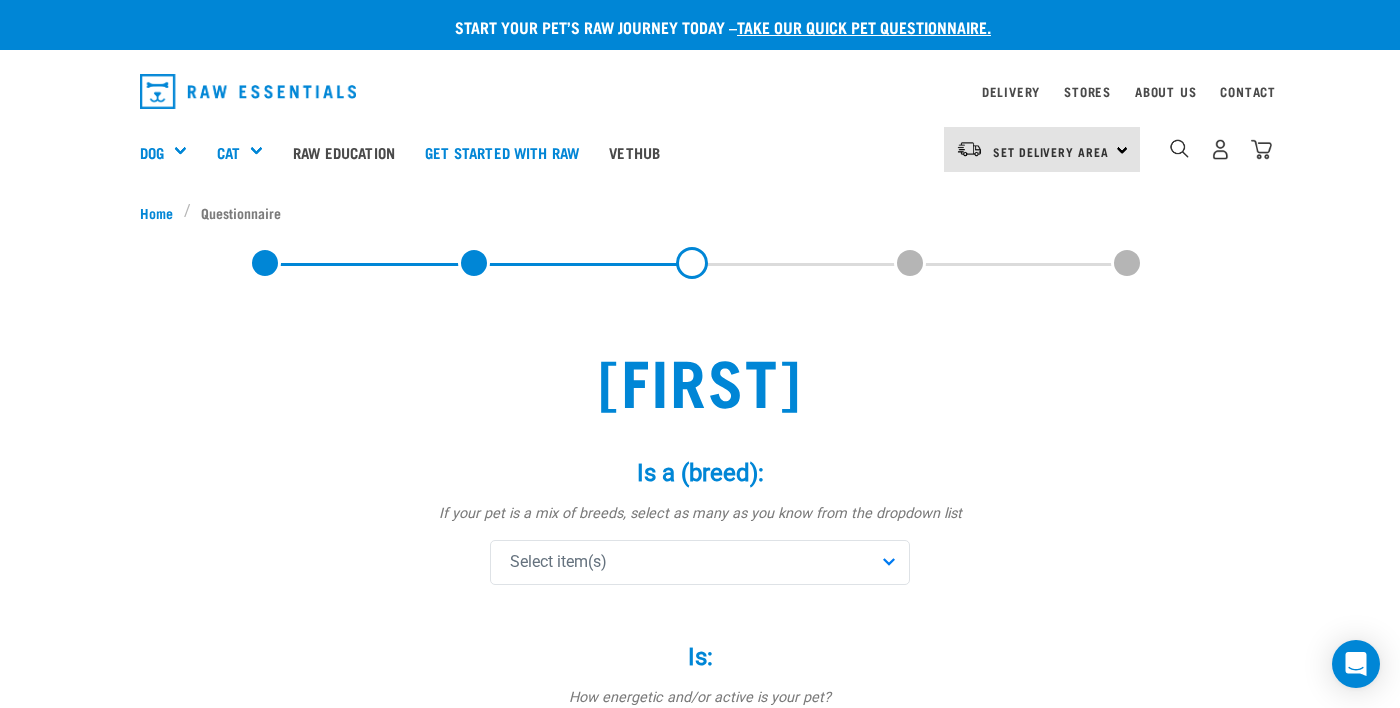 scroll, scrollTop: 0, scrollLeft: 0, axis: both 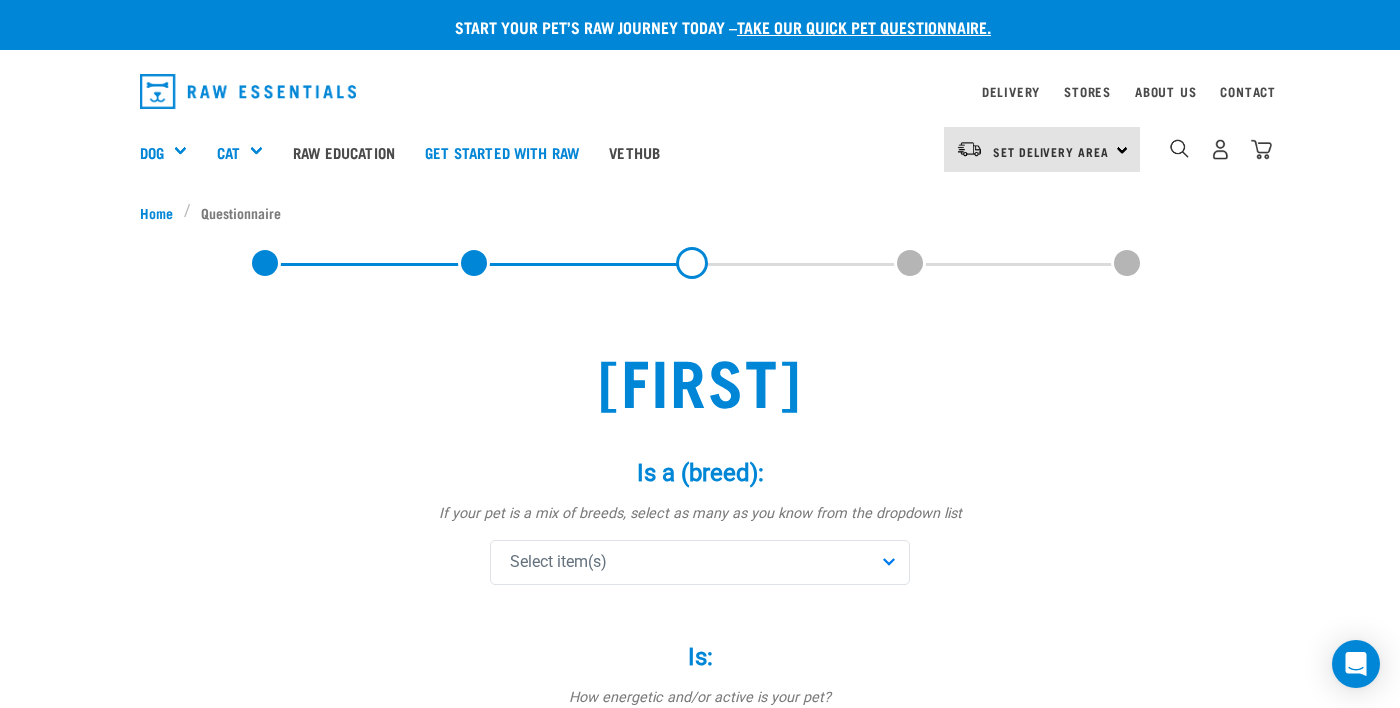 click on "Is a (breed): *
If your pet is a mix of breeds, select as many as you know from the dropdown list
Select item(s)
Affenpinscher
Afghan Hound
Airedale Terrier" at bounding box center (700, 523) 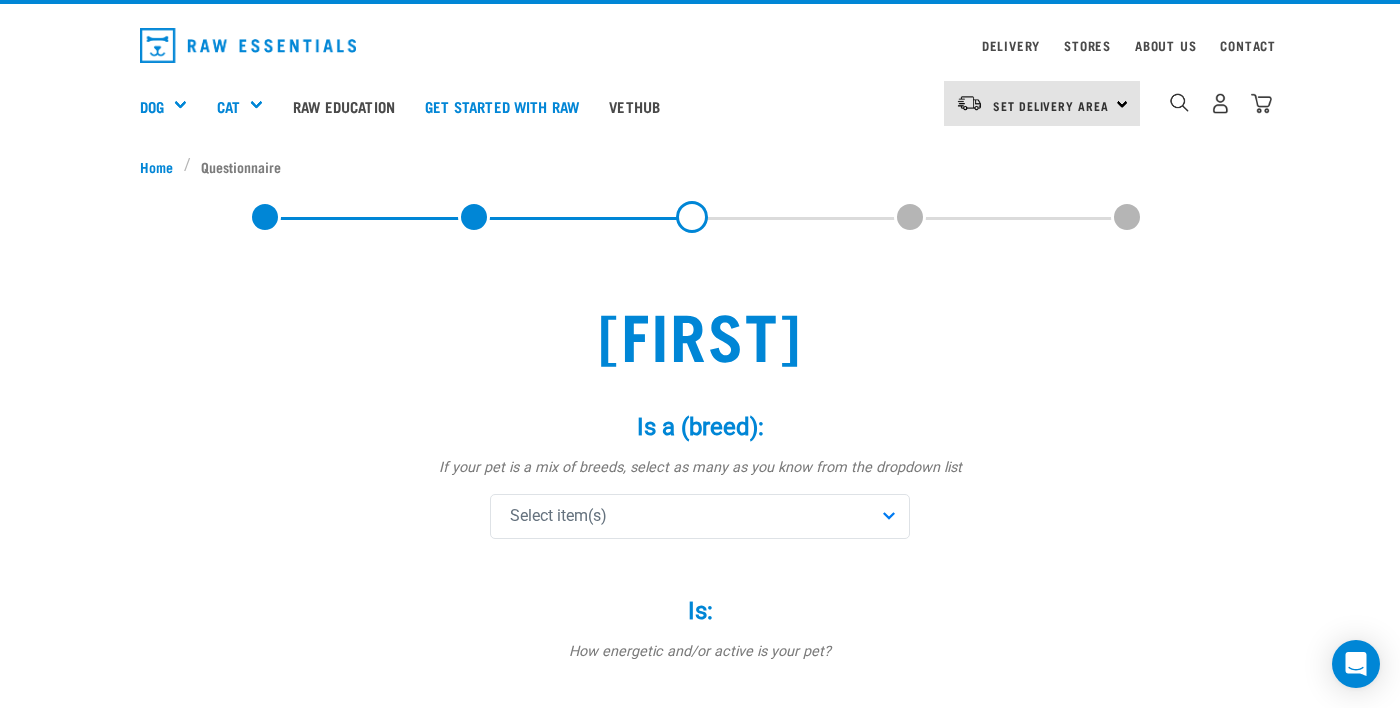 scroll, scrollTop: 56, scrollLeft: 0, axis: vertical 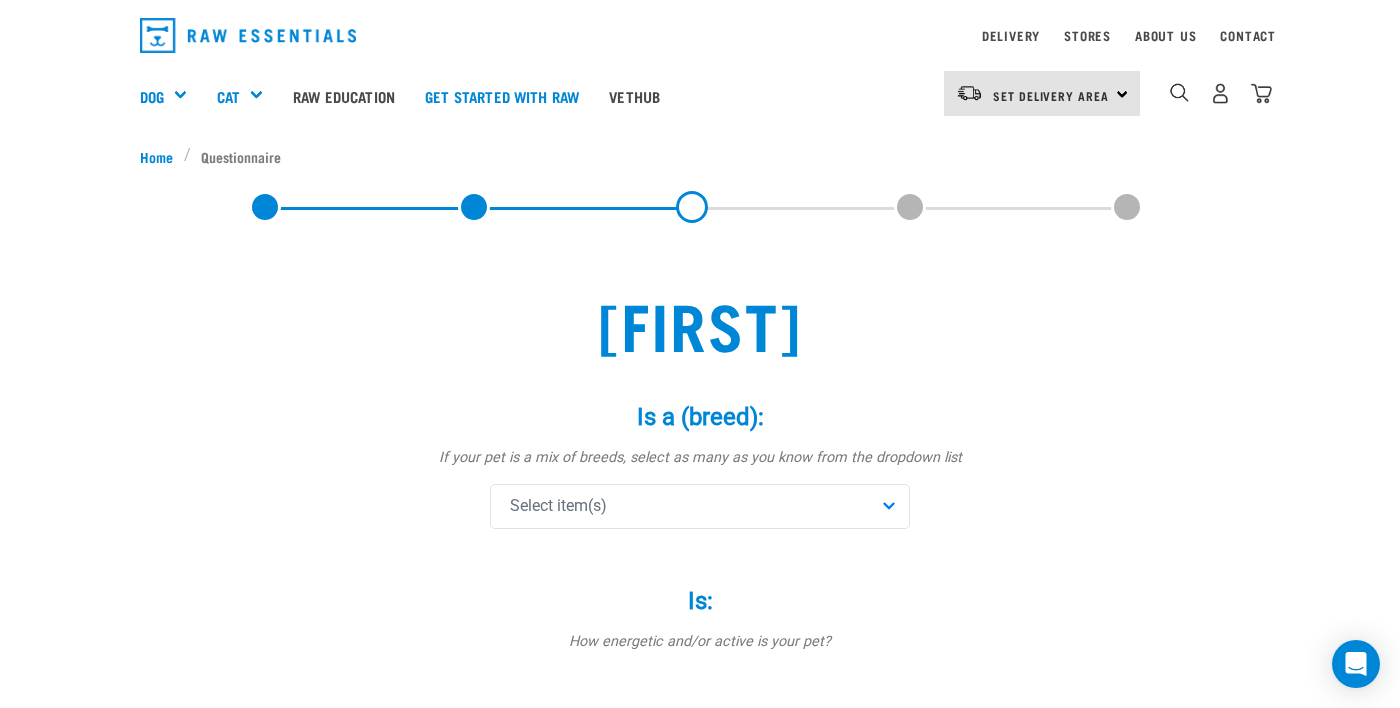 click on "Select item(s)" at bounding box center (700, 506) 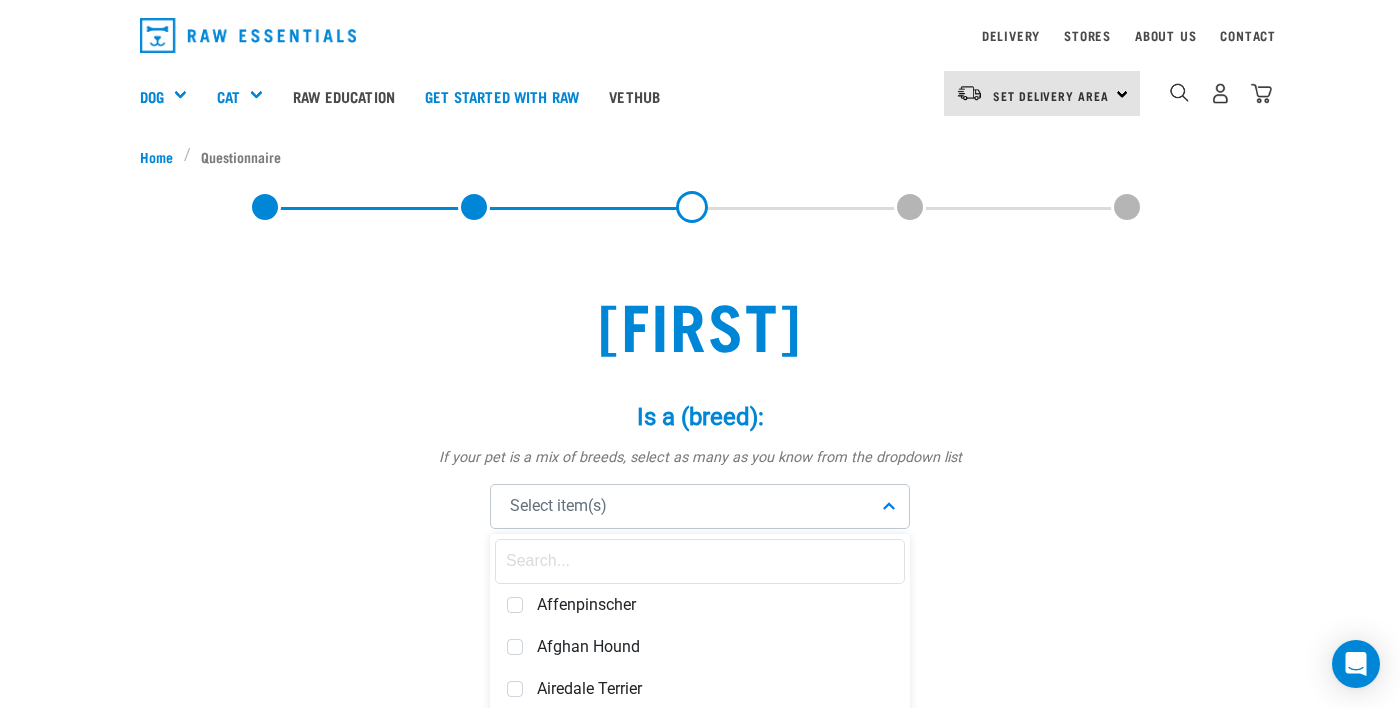 click at bounding box center [700, 561] 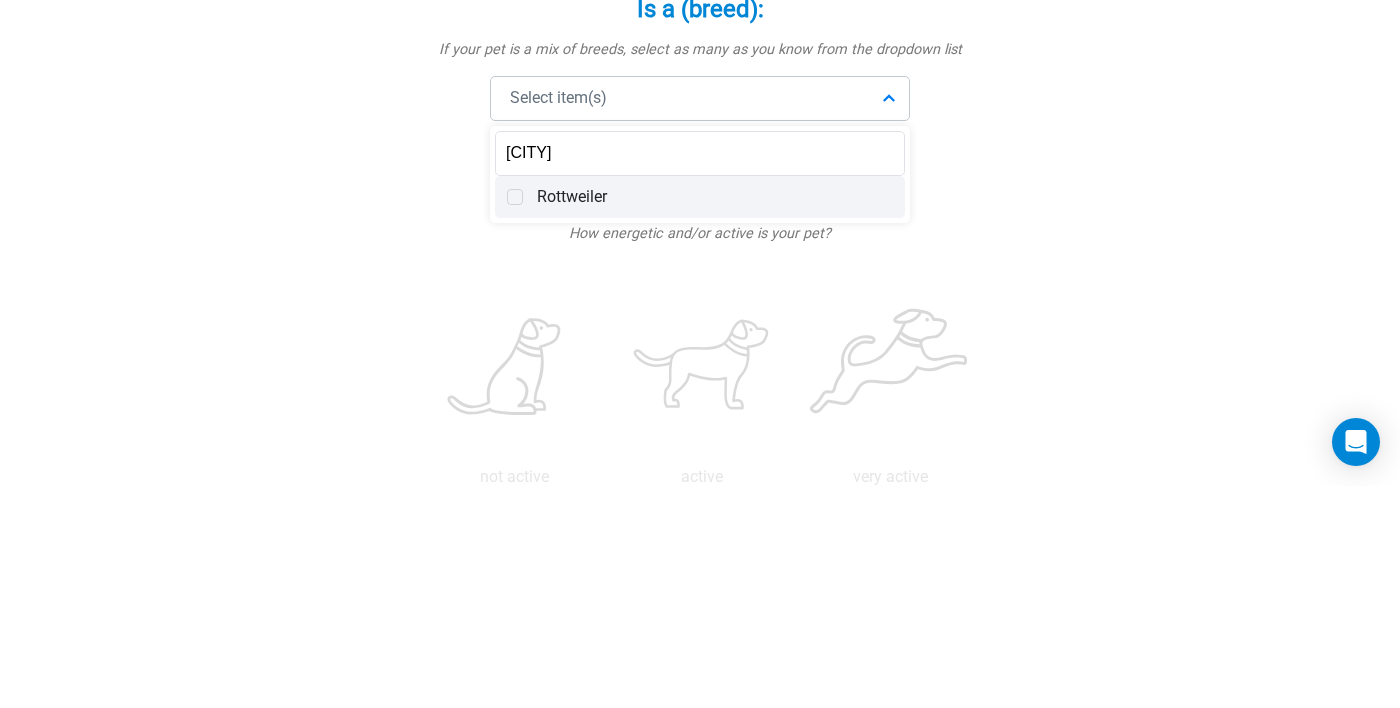 type on "Rot" 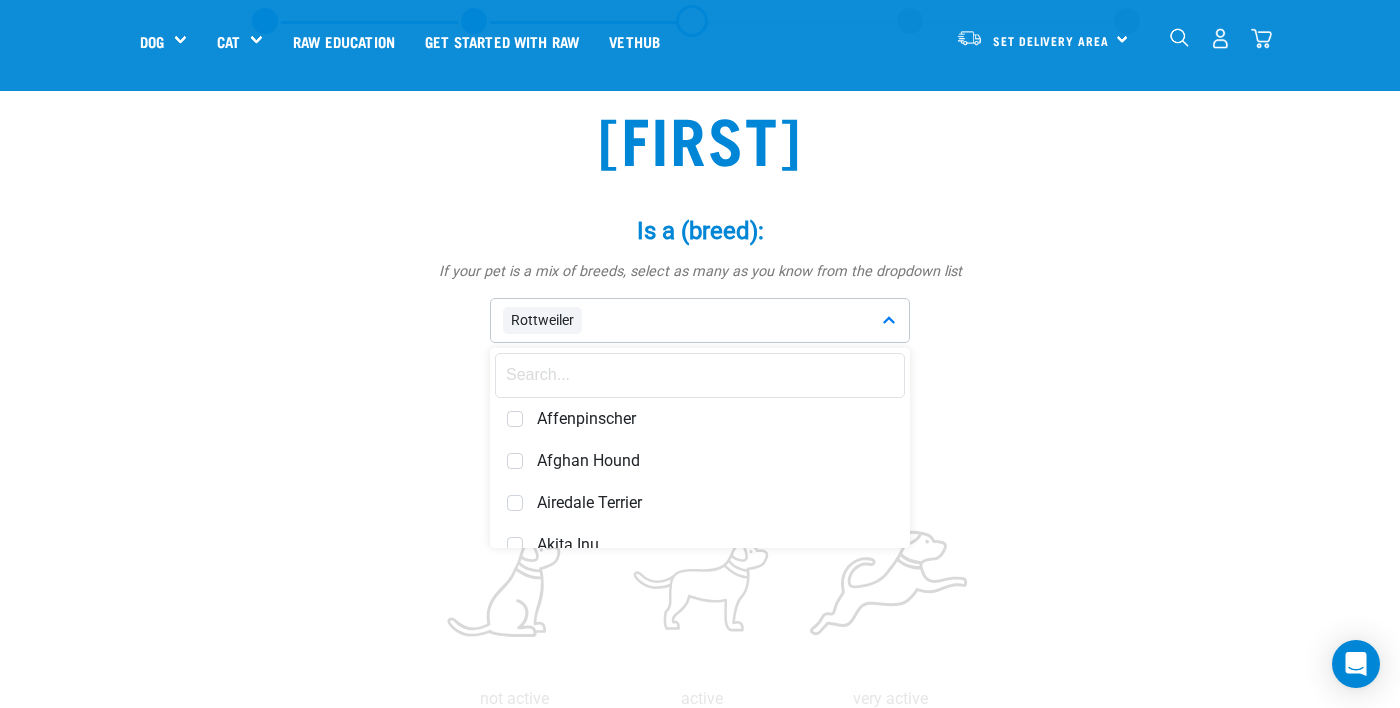 click on "If your pet is a mix of breeds, select as many as you know from the dropdown list" at bounding box center [700, 272] 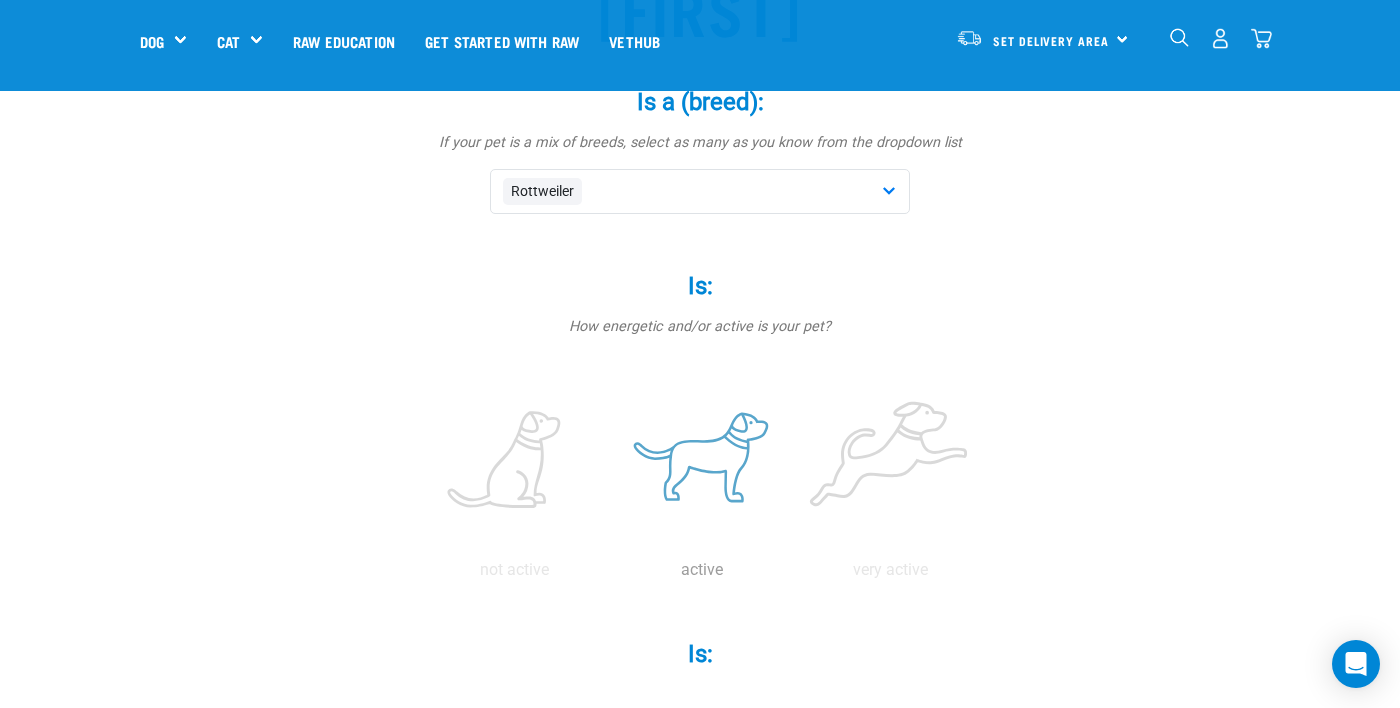 click at bounding box center (702, 461) 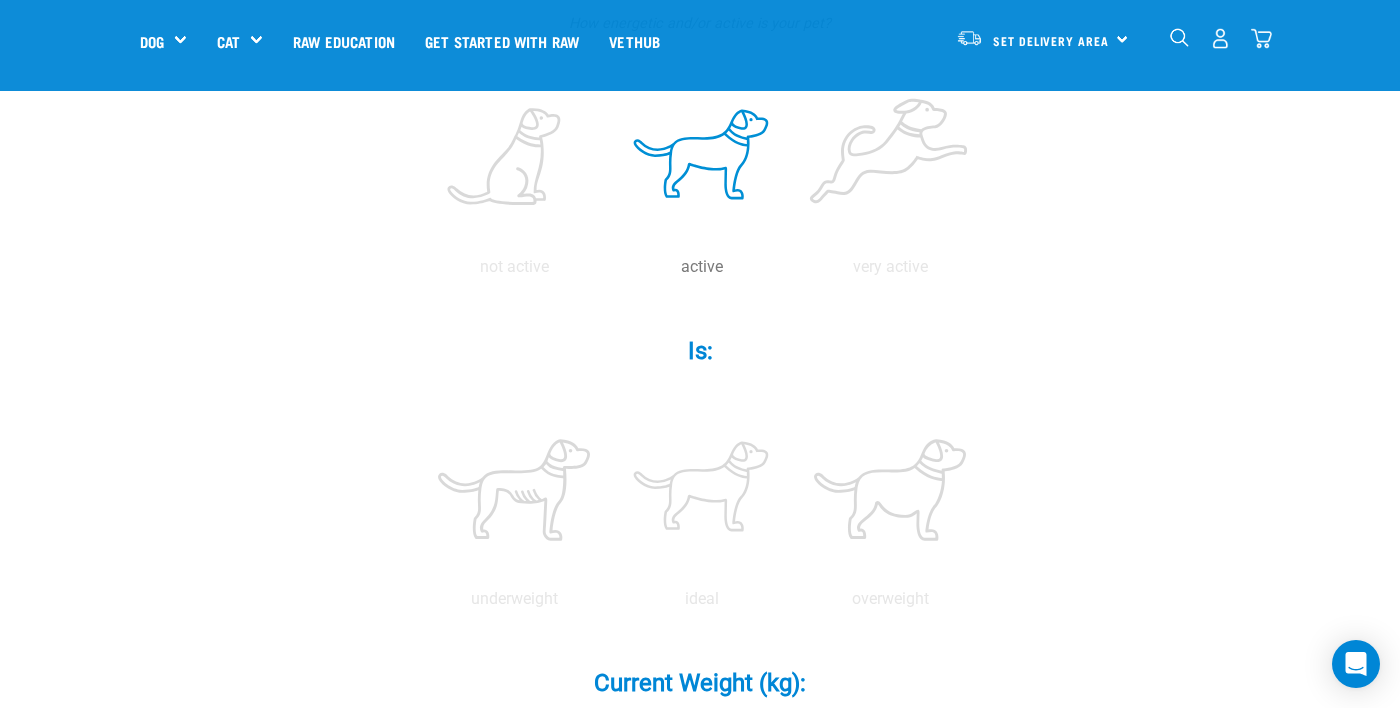 scroll, scrollTop: 535, scrollLeft: 0, axis: vertical 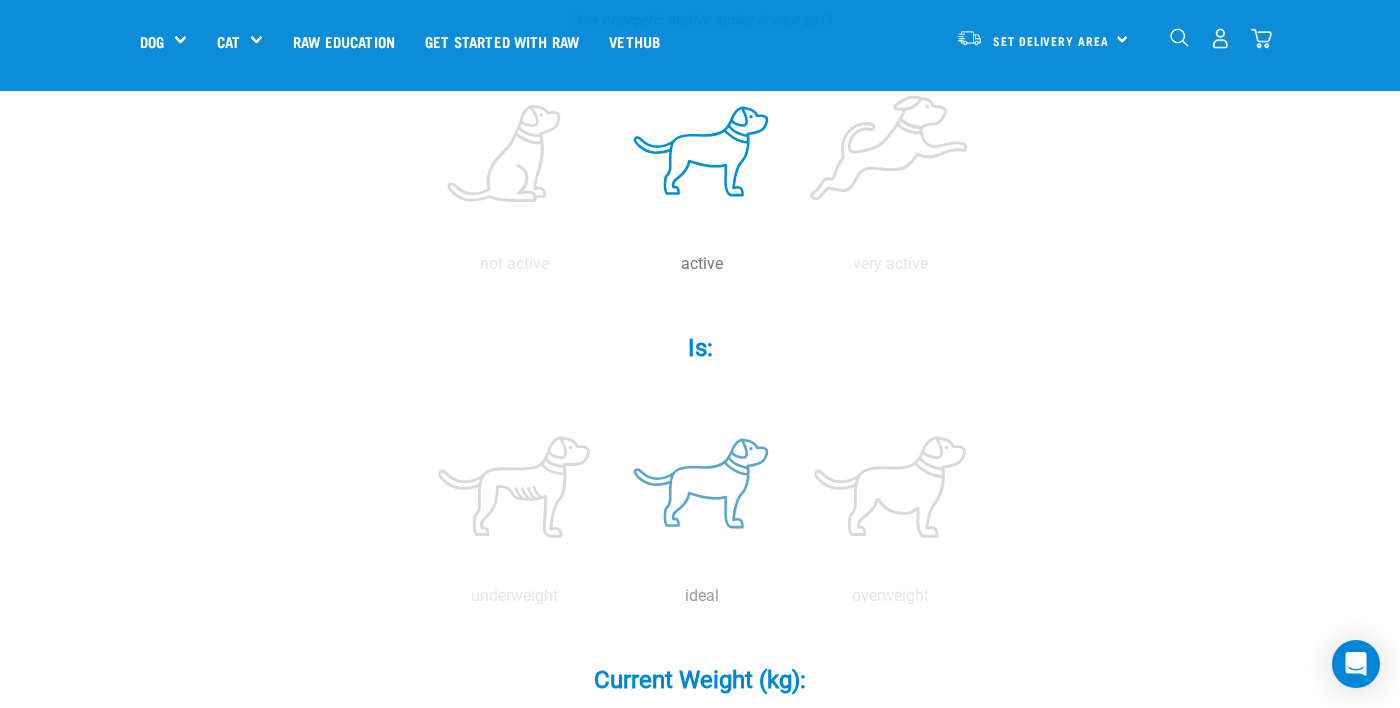 click at bounding box center (702, 487) 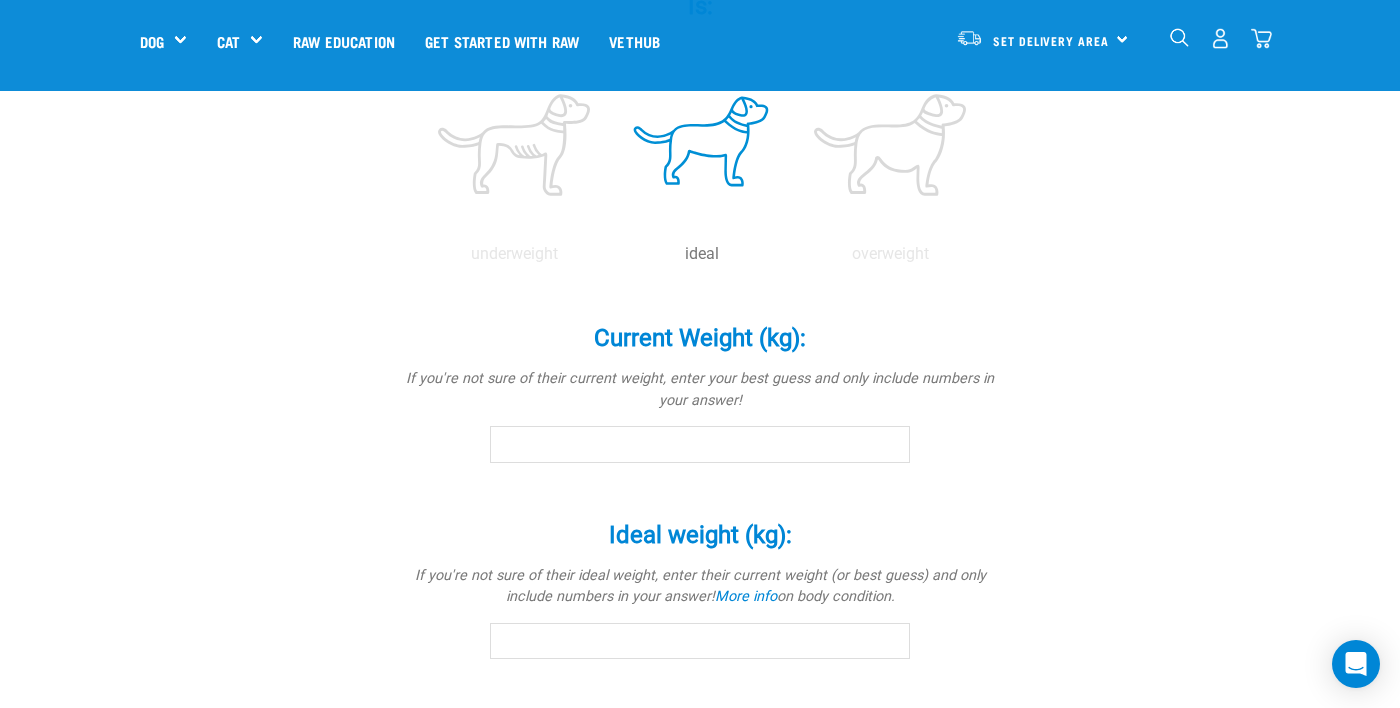click on "Current Weight (kg): *" at bounding box center (700, 444) 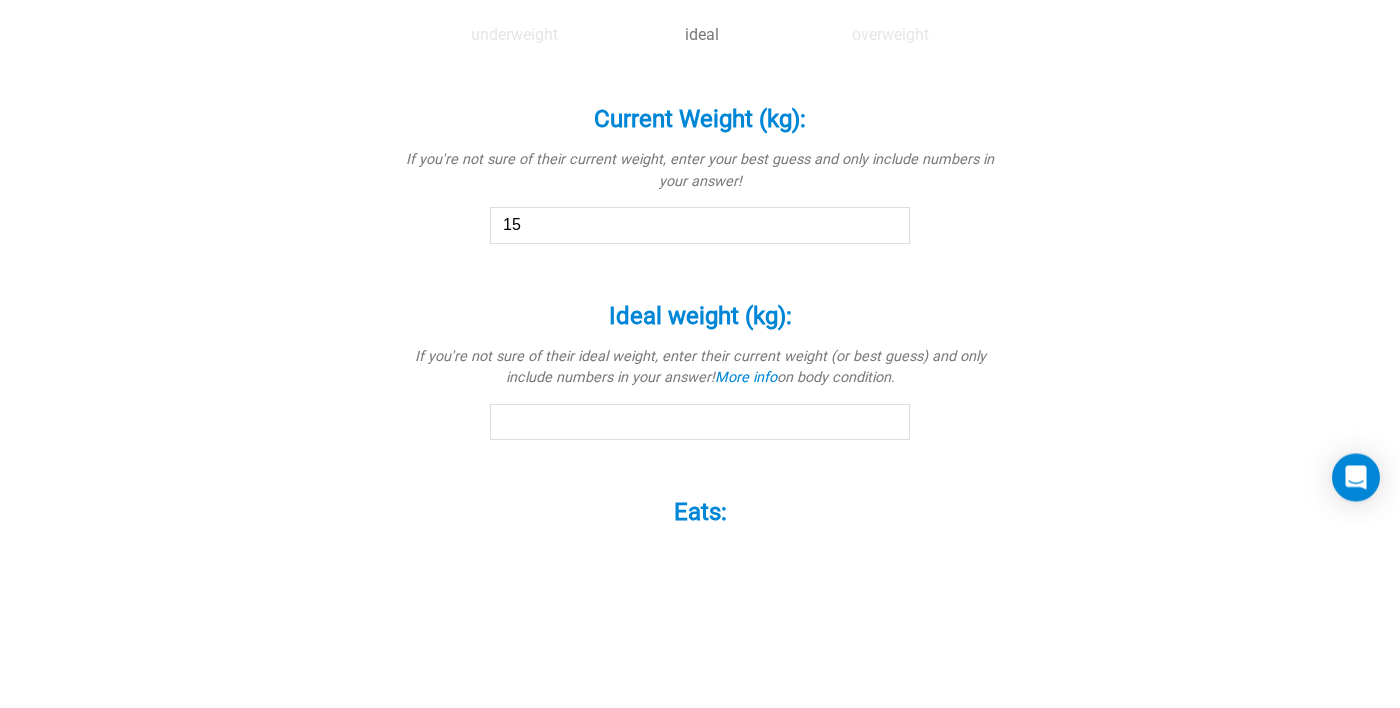 type on "15" 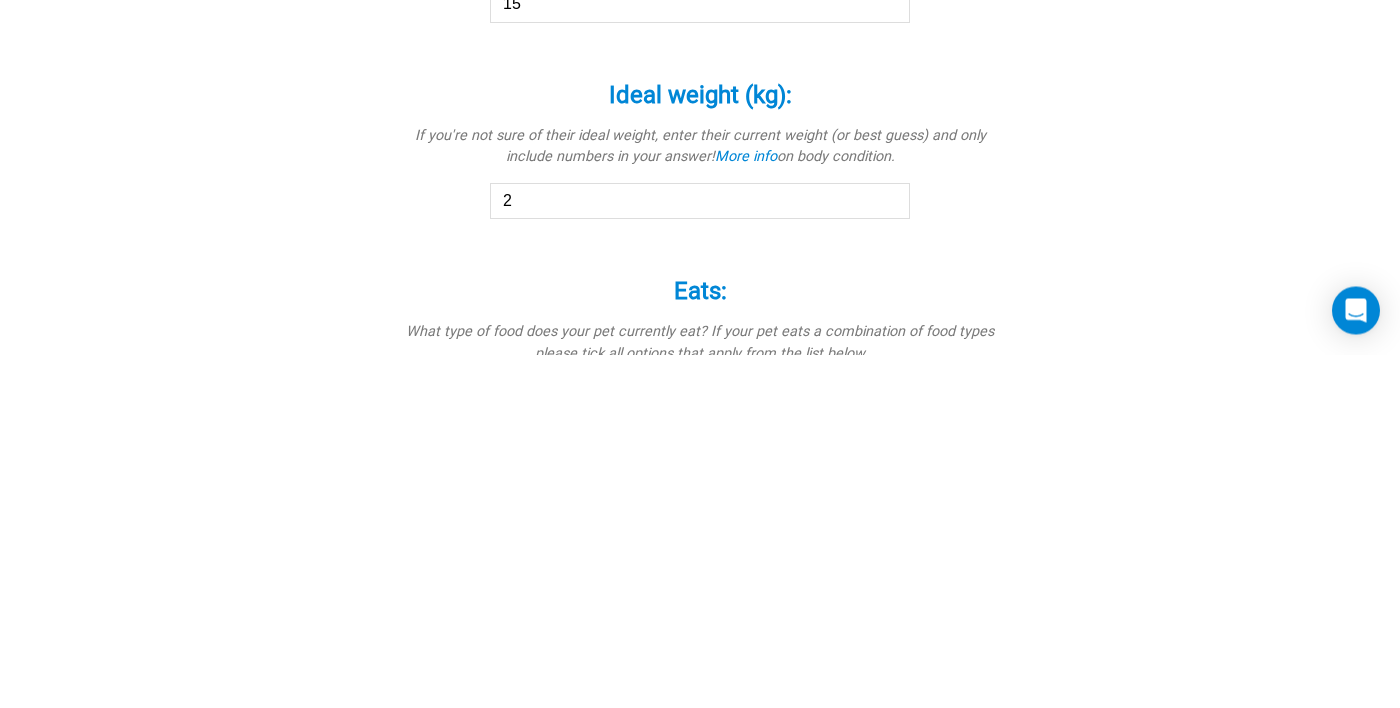 click on "Start your pet’s raw journey today –  take our quick pet questionnaire.
Delivery
Stores
About Us
Contact" at bounding box center (700, 41) 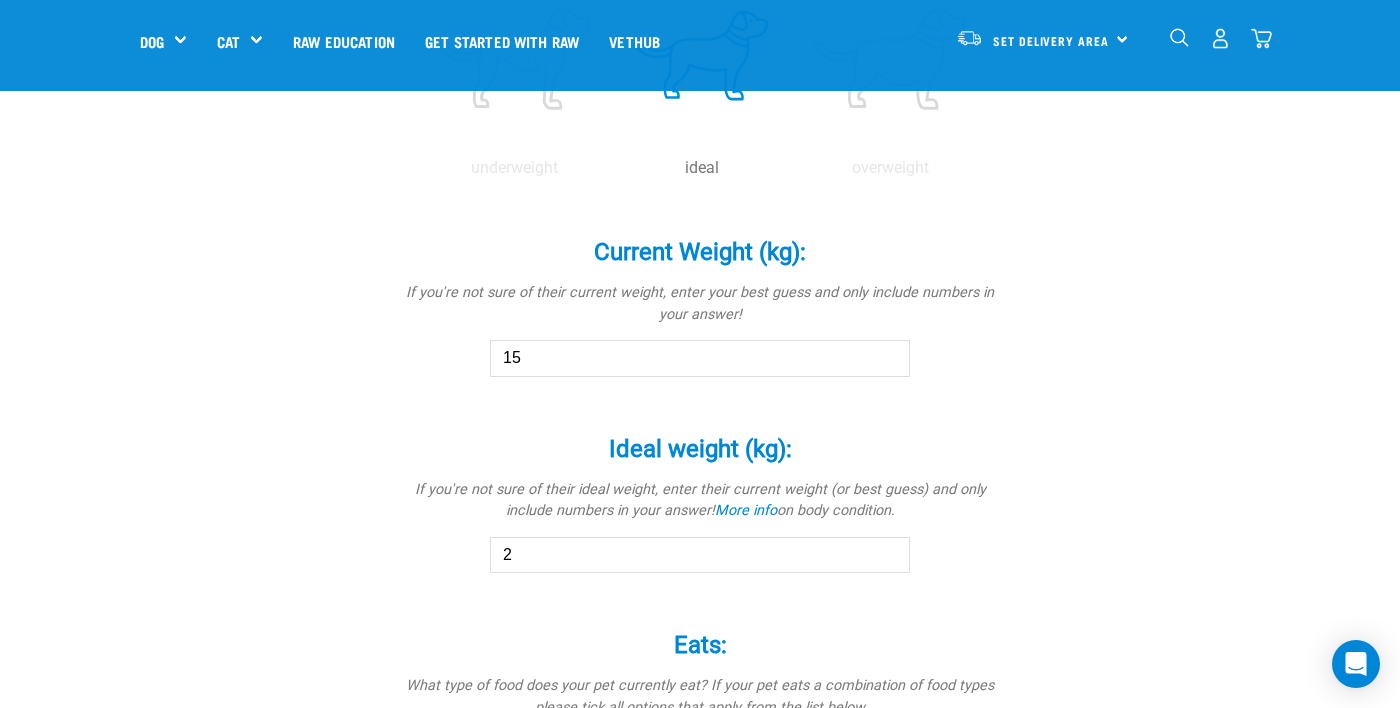 click on "If you're not sure of their ideal weight, enter their current weight (or best guess) and only include numbers in your answer!  More info  on body condition." at bounding box center [700, 500] 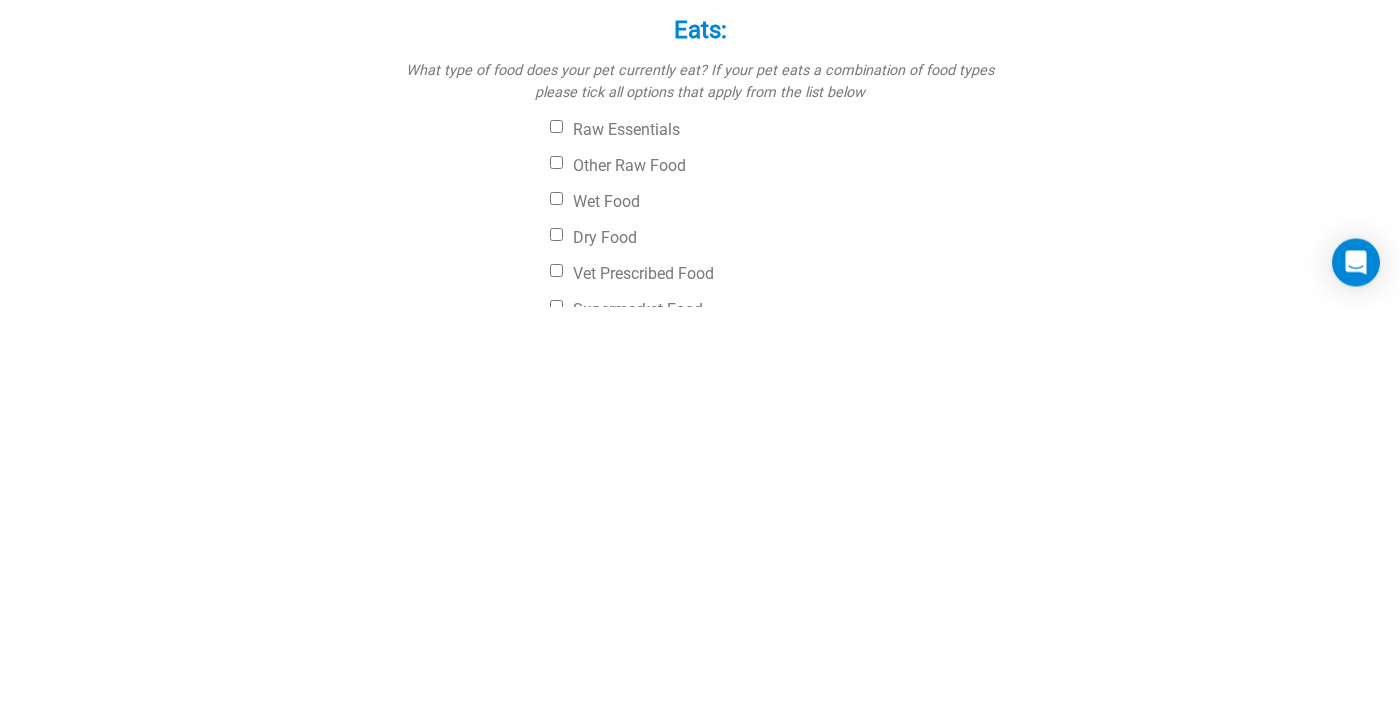 scroll, scrollTop: 1178, scrollLeft: 0, axis: vertical 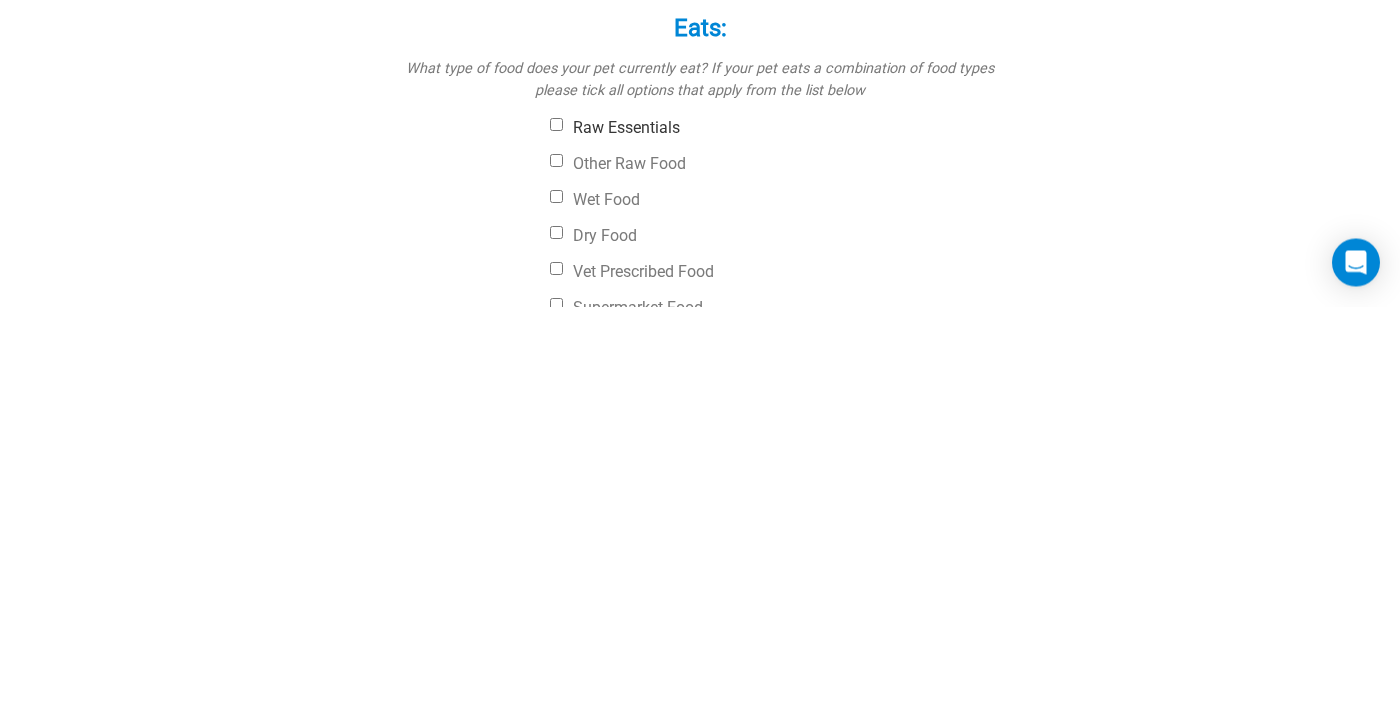 type on "25" 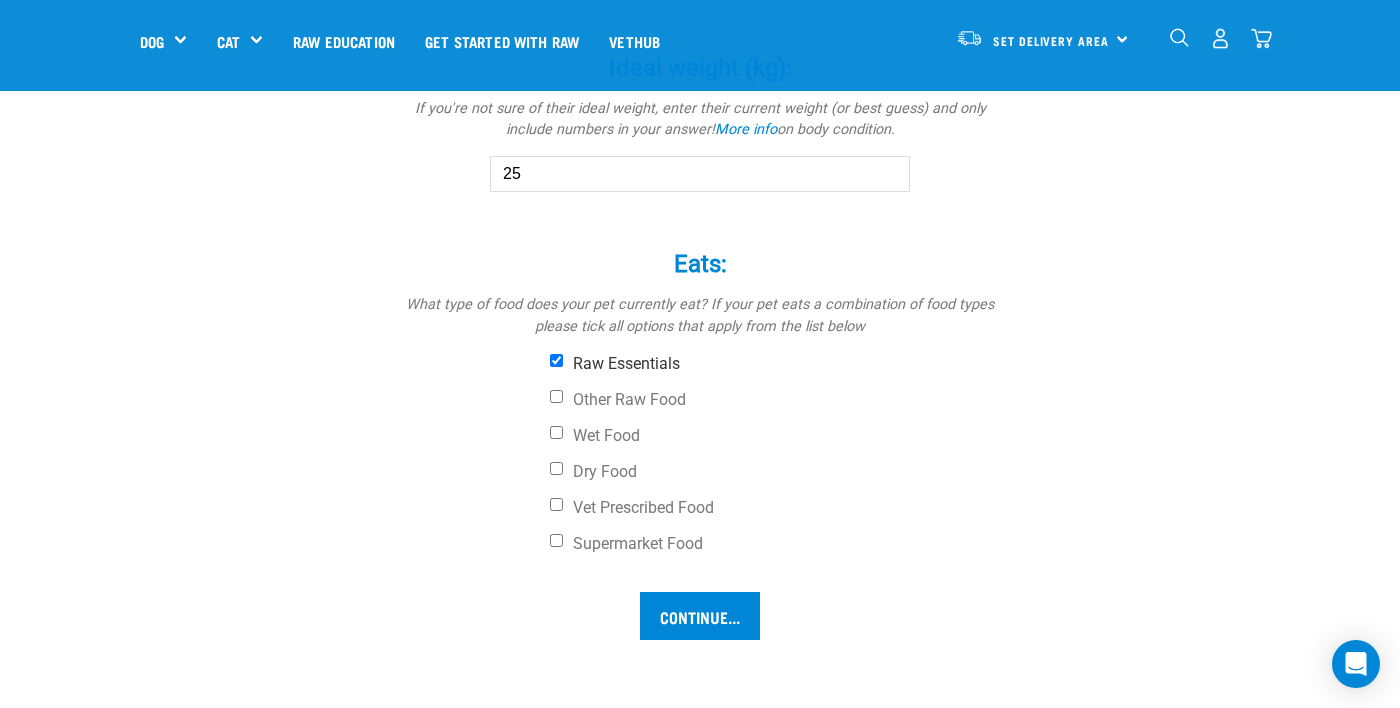 scroll, scrollTop: 1348, scrollLeft: 0, axis: vertical 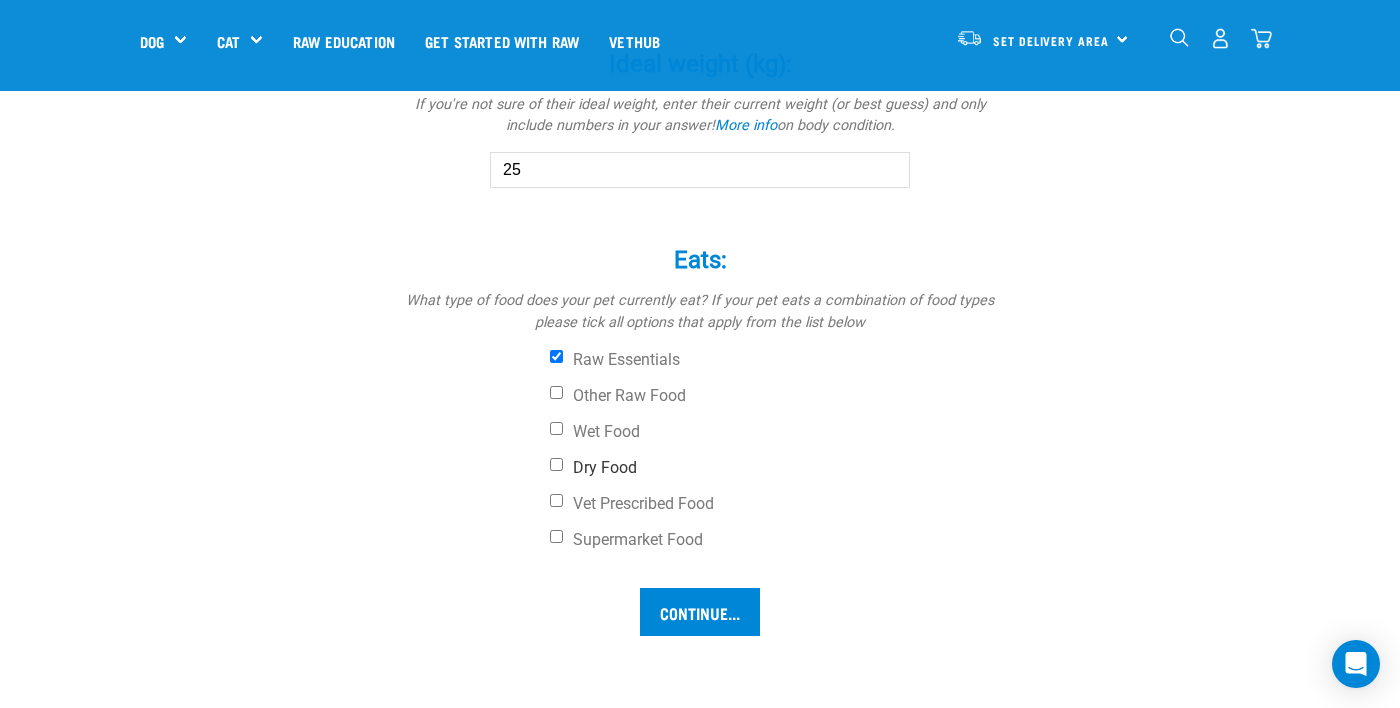 click on "Dry Food" at bounding box center (775, 468) 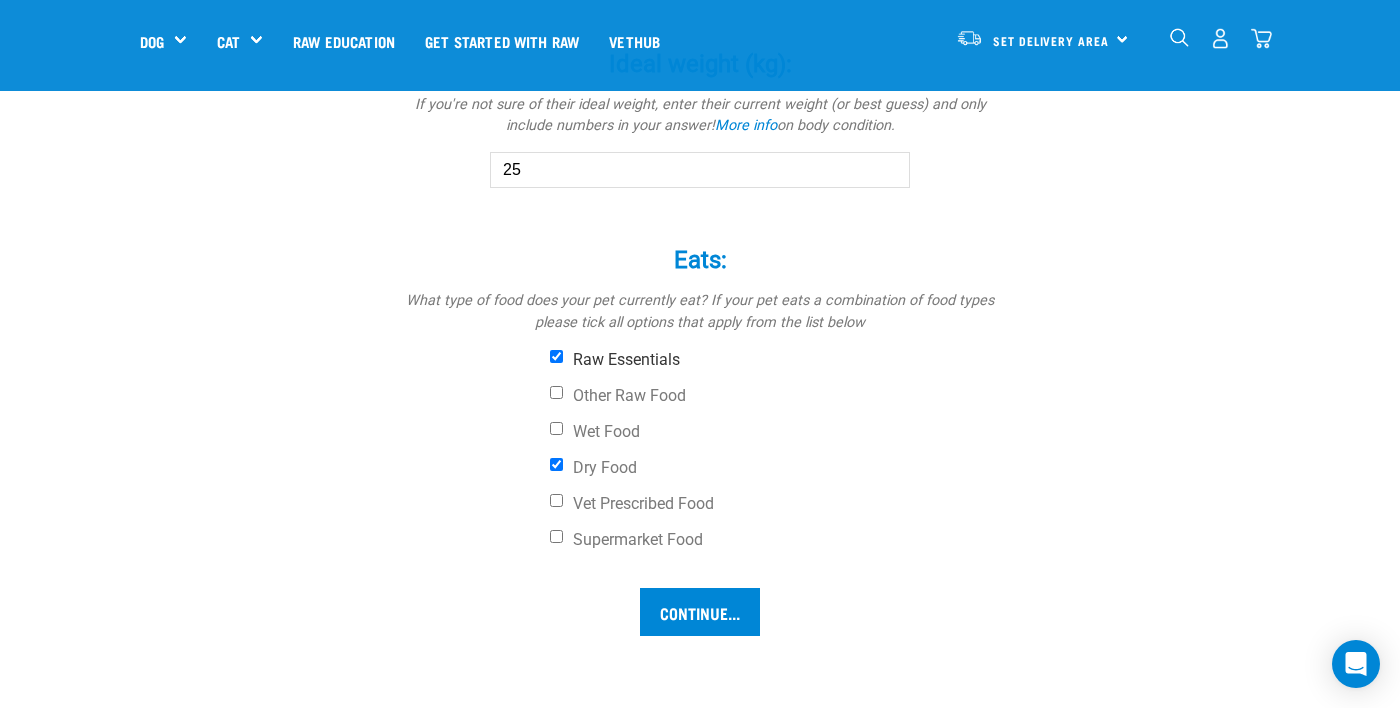 click on "Raw Essentials" at bounding box center (775, 360) 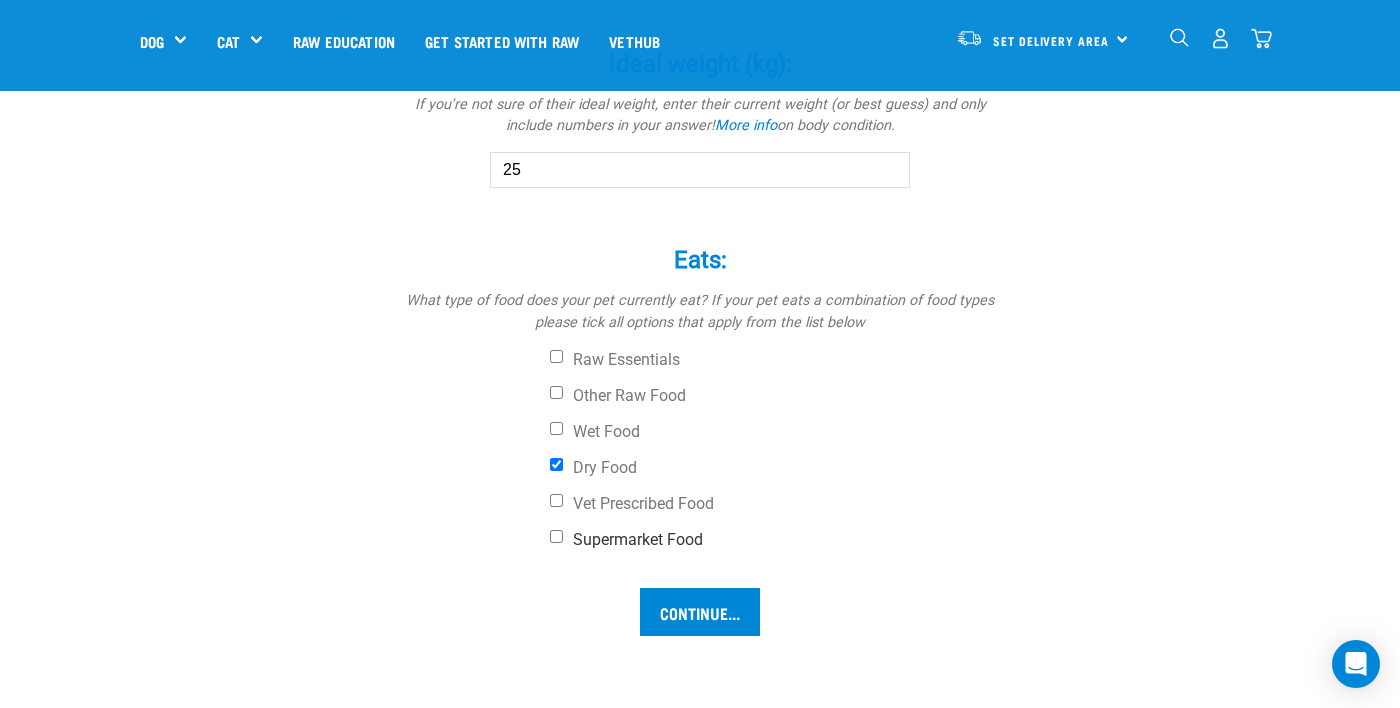 click on "Supermarket Food" at bounding box center [775, 540] 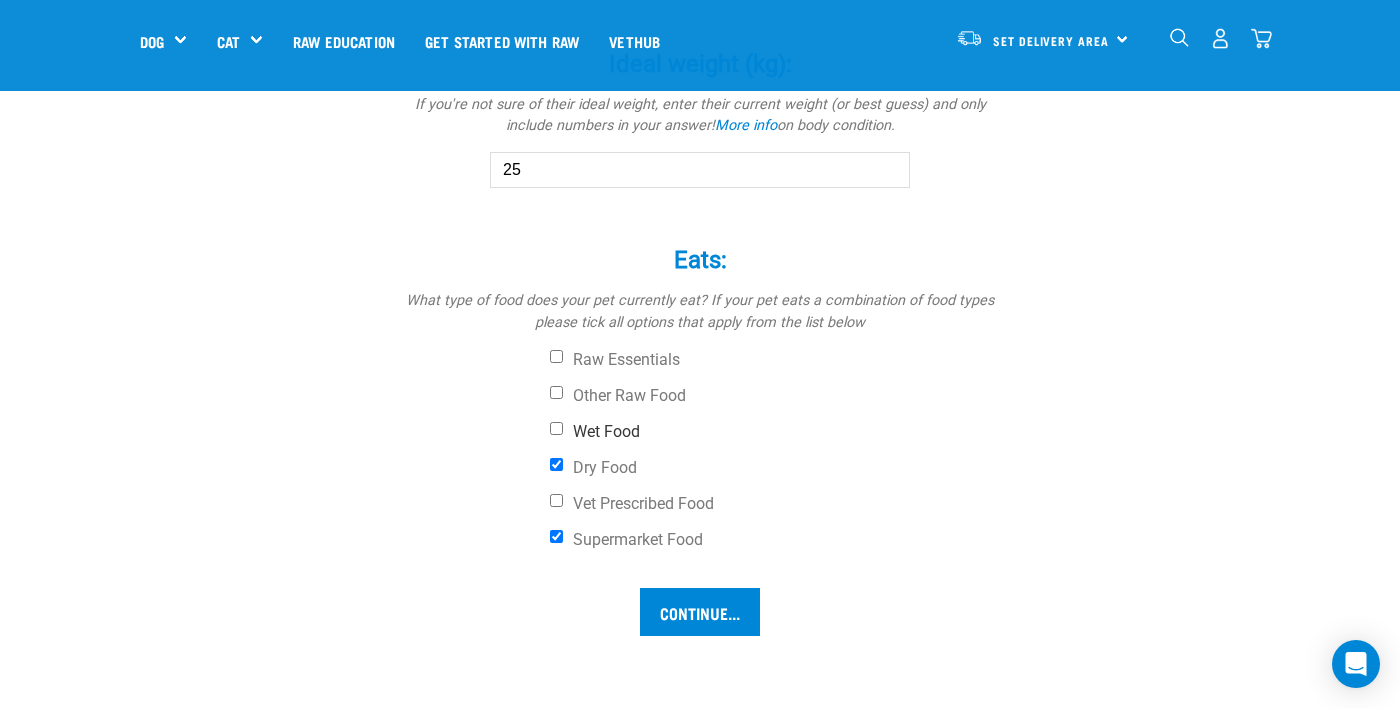 click on "Wet Food" at bounding box center [775, 432] 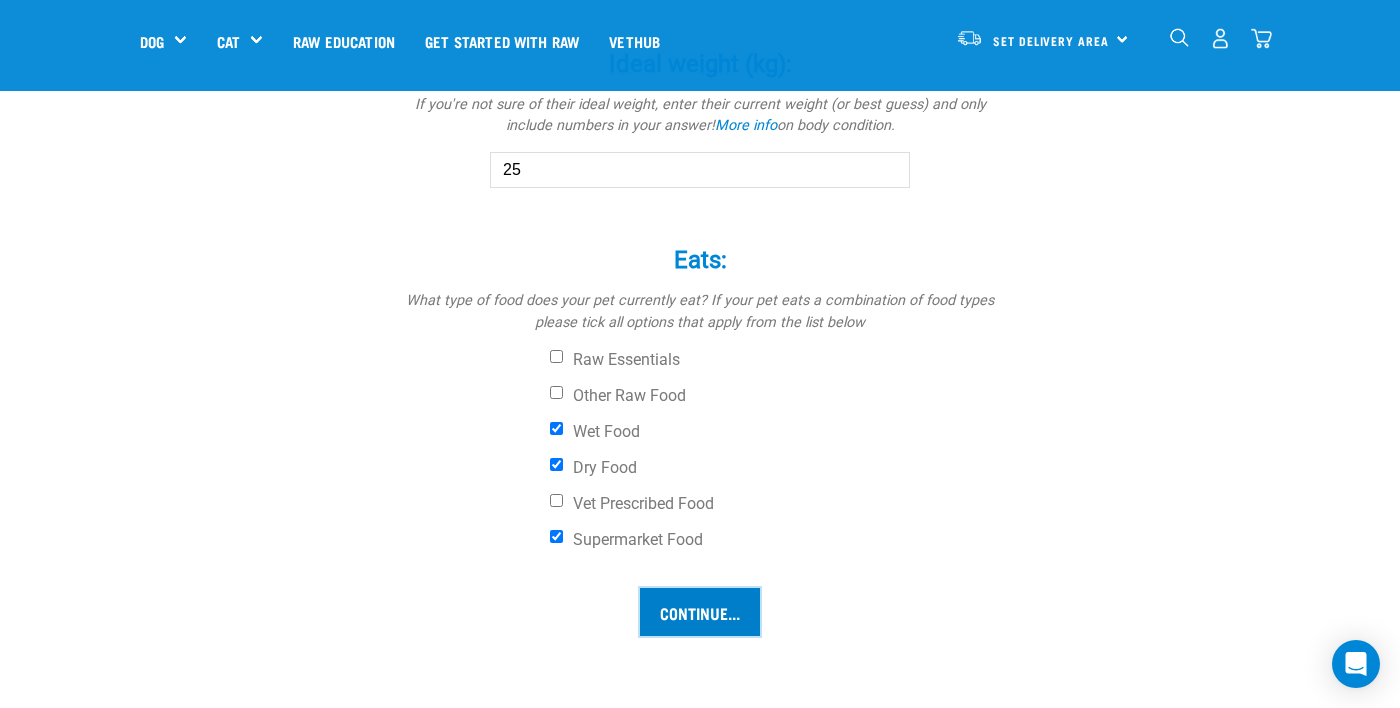 click on "Continue..." at bounding box center [700, 612] 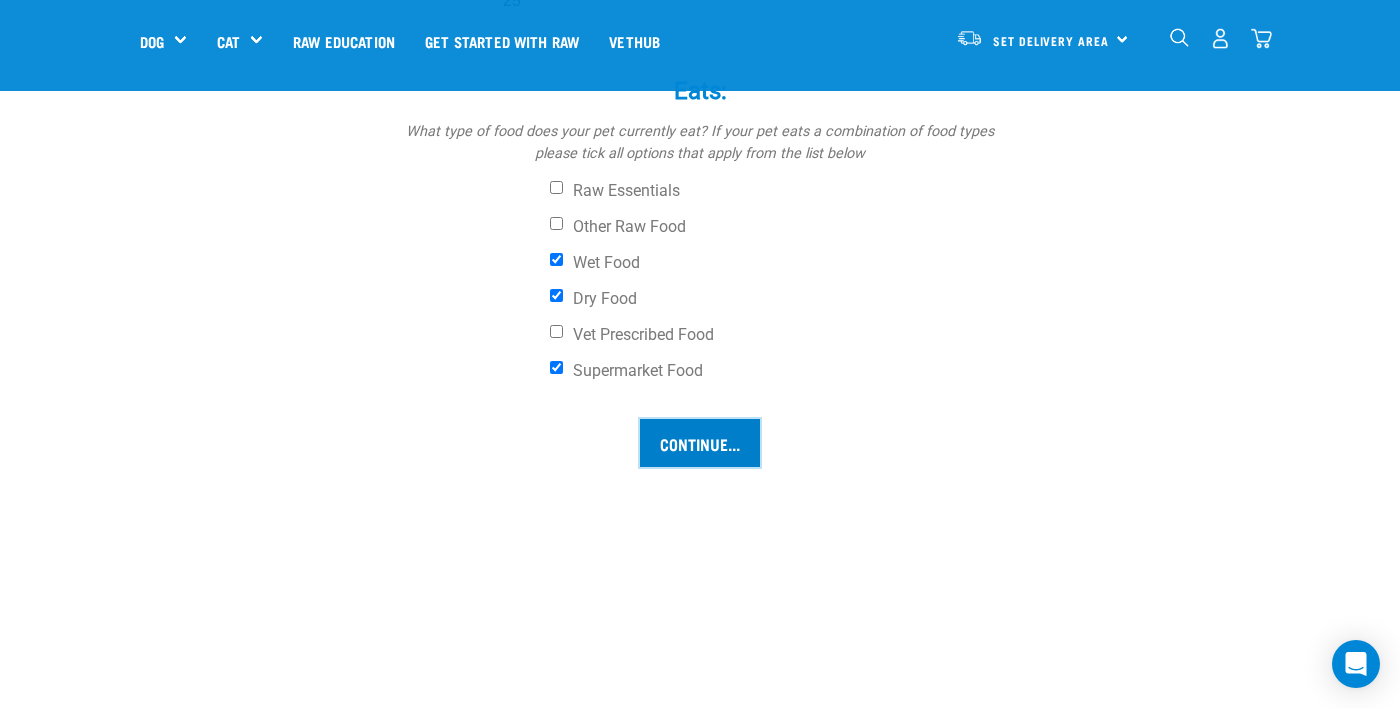 scroll, scrollTop: 1518, scrollLeft: 0, axis: vertical 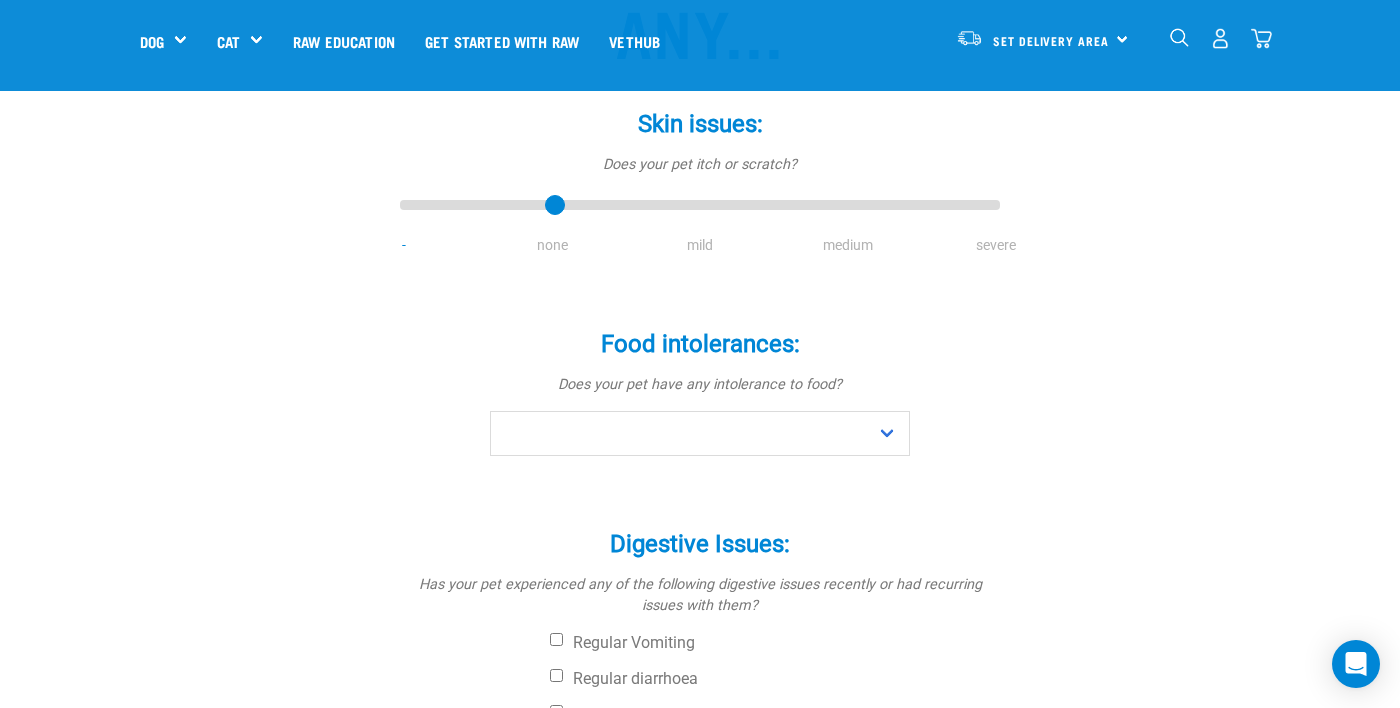 type on "1" 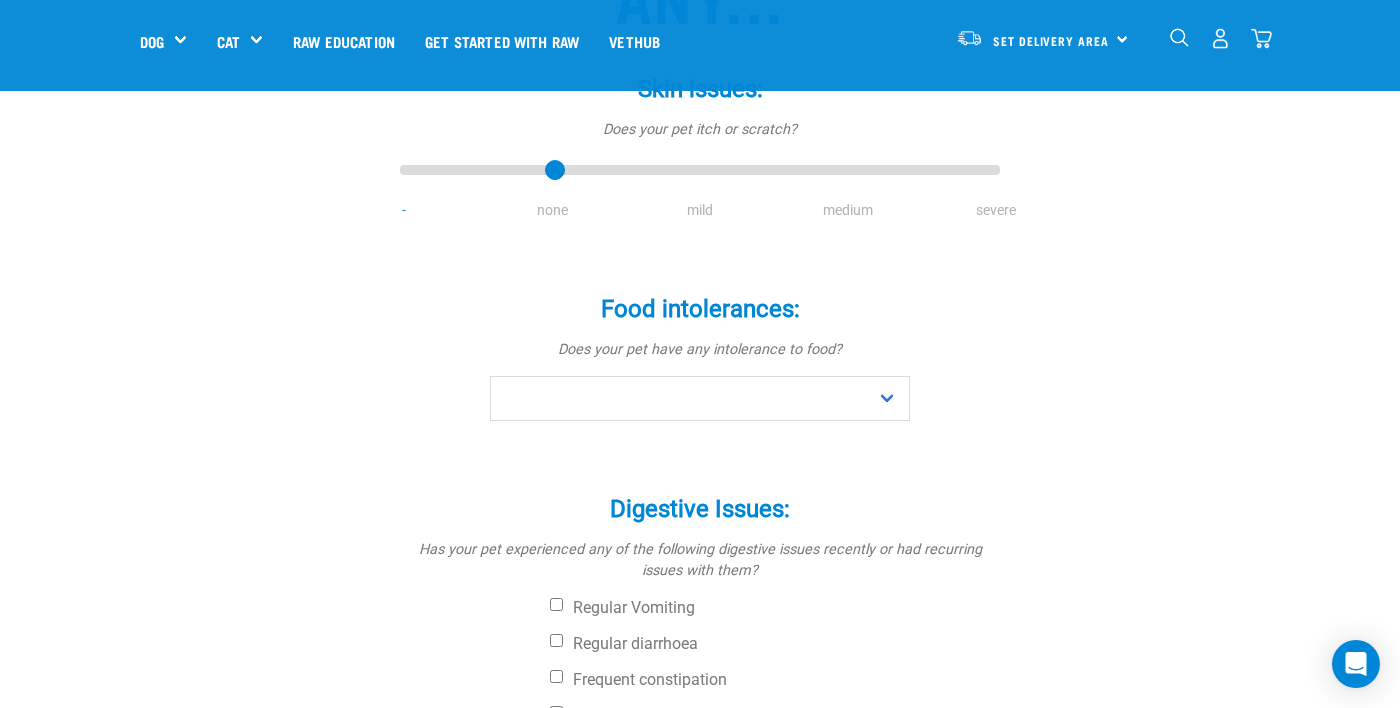 scroll, scrollTop: 317, scrollLeft: 0, axis: vertical 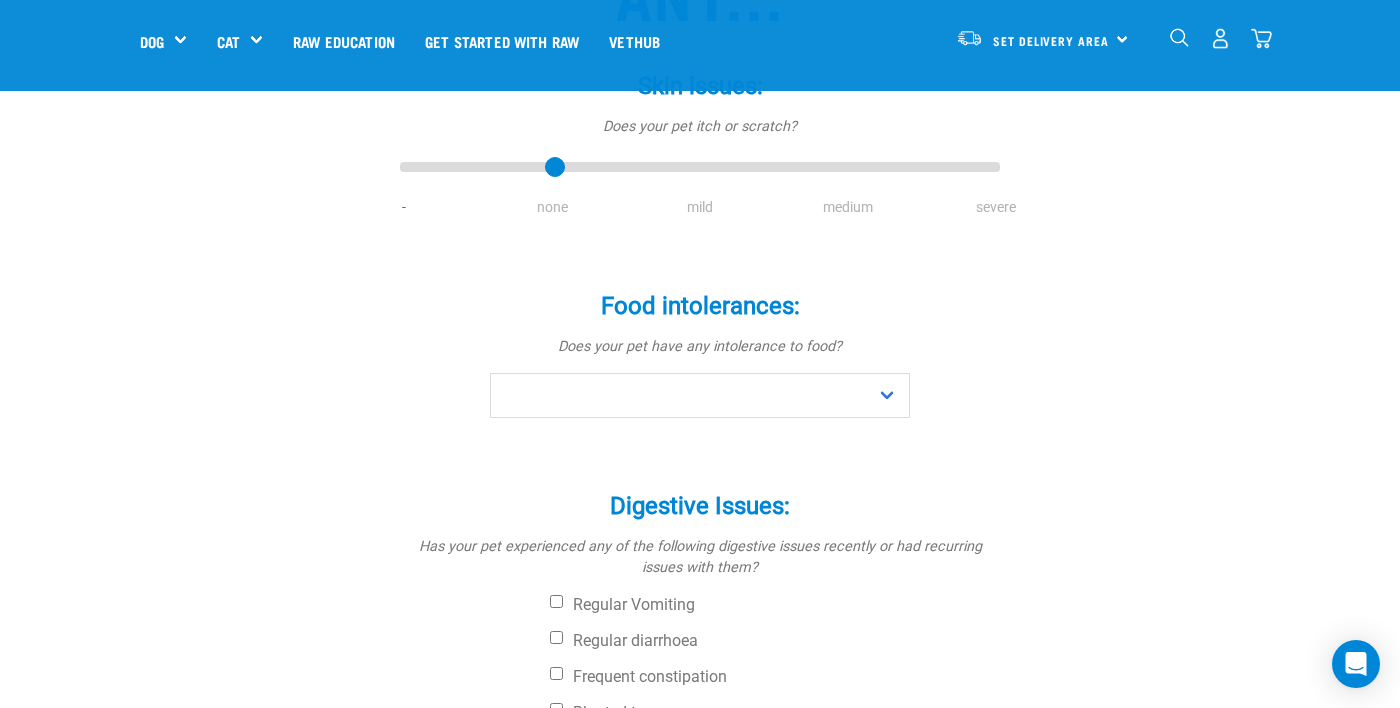 click on "Food intolerances: *
Does your pet have any intolerance to food?
No
Yes" at bounding box center (700, 356) 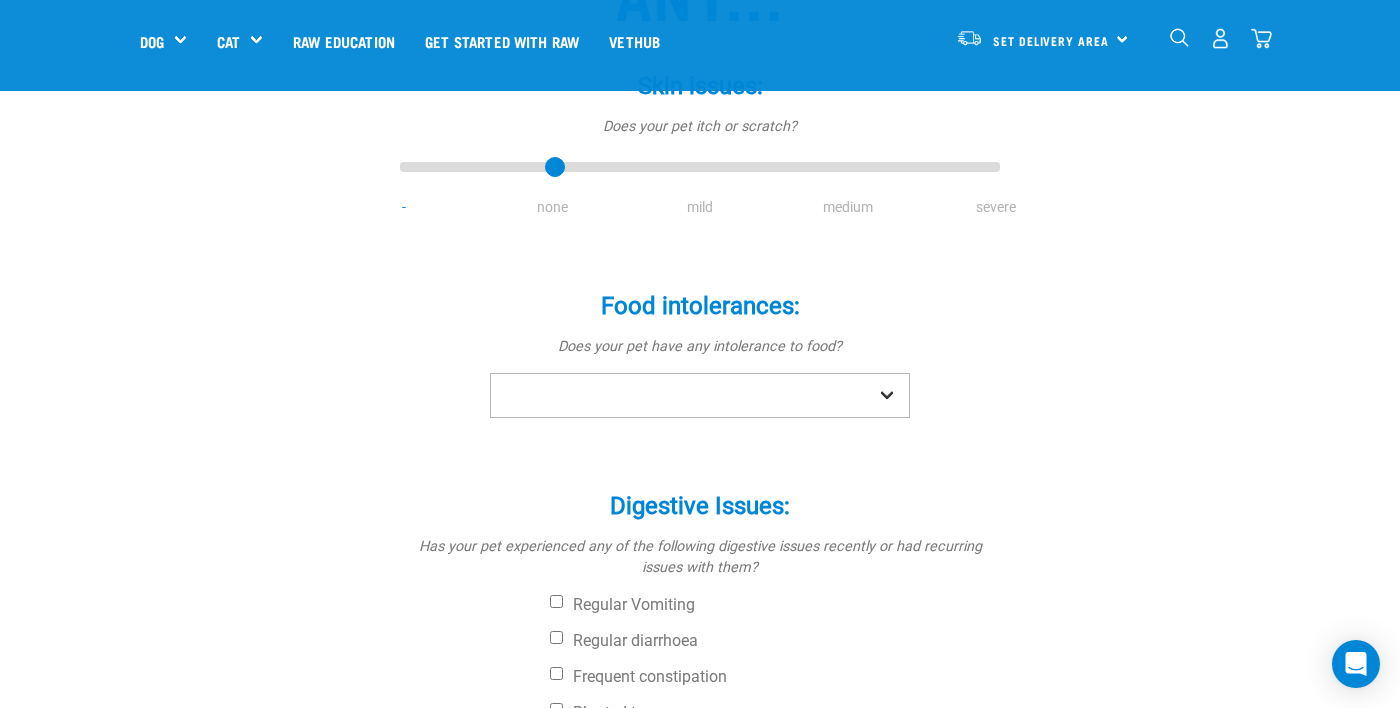 click on "No
Yes" at bounding box center (700, 395) 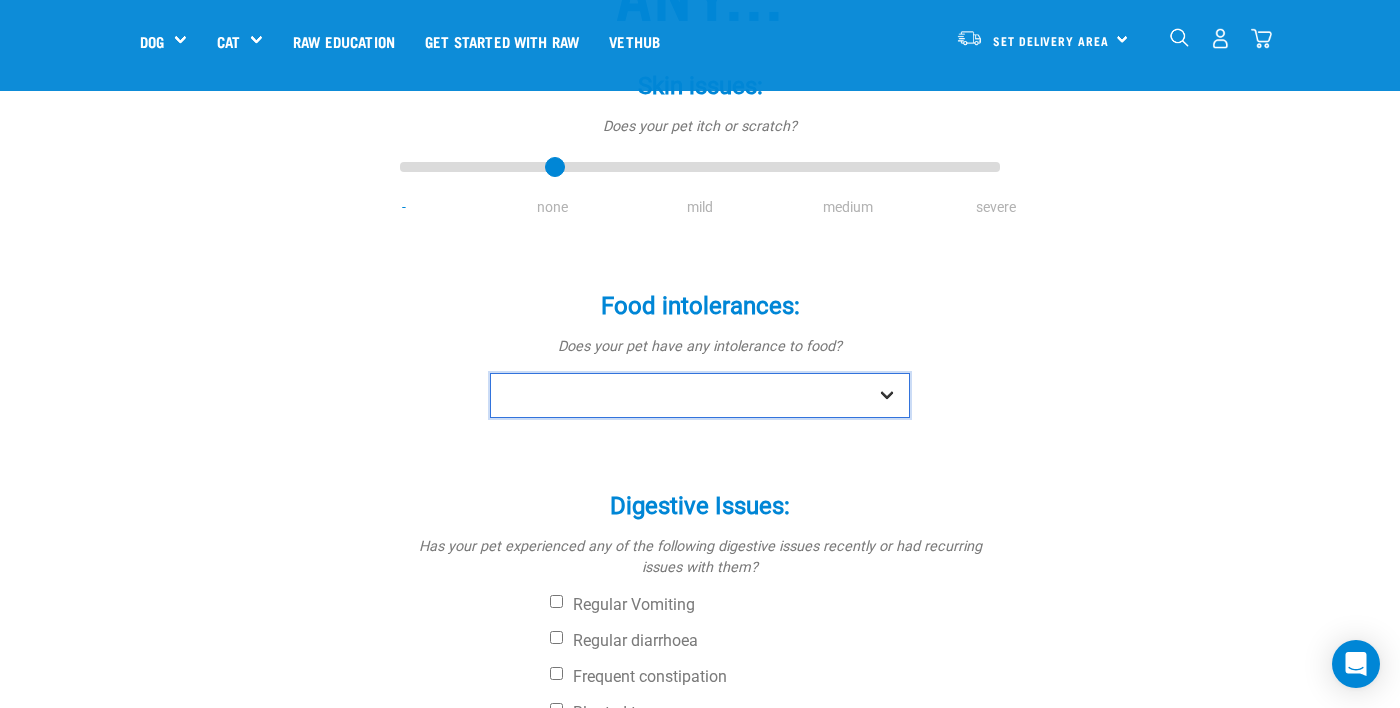 select on "no" 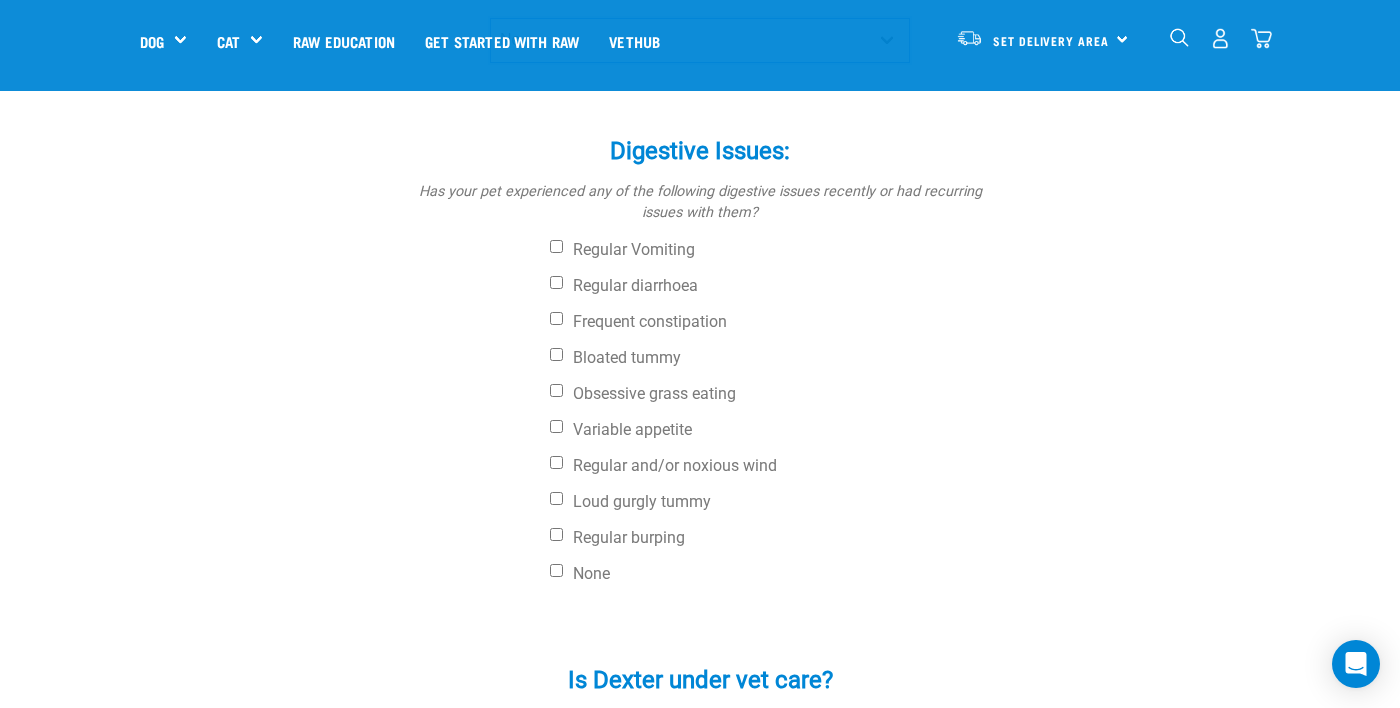 scroll, scrollTop: 673, scrollLeft: 0, axis: vertical 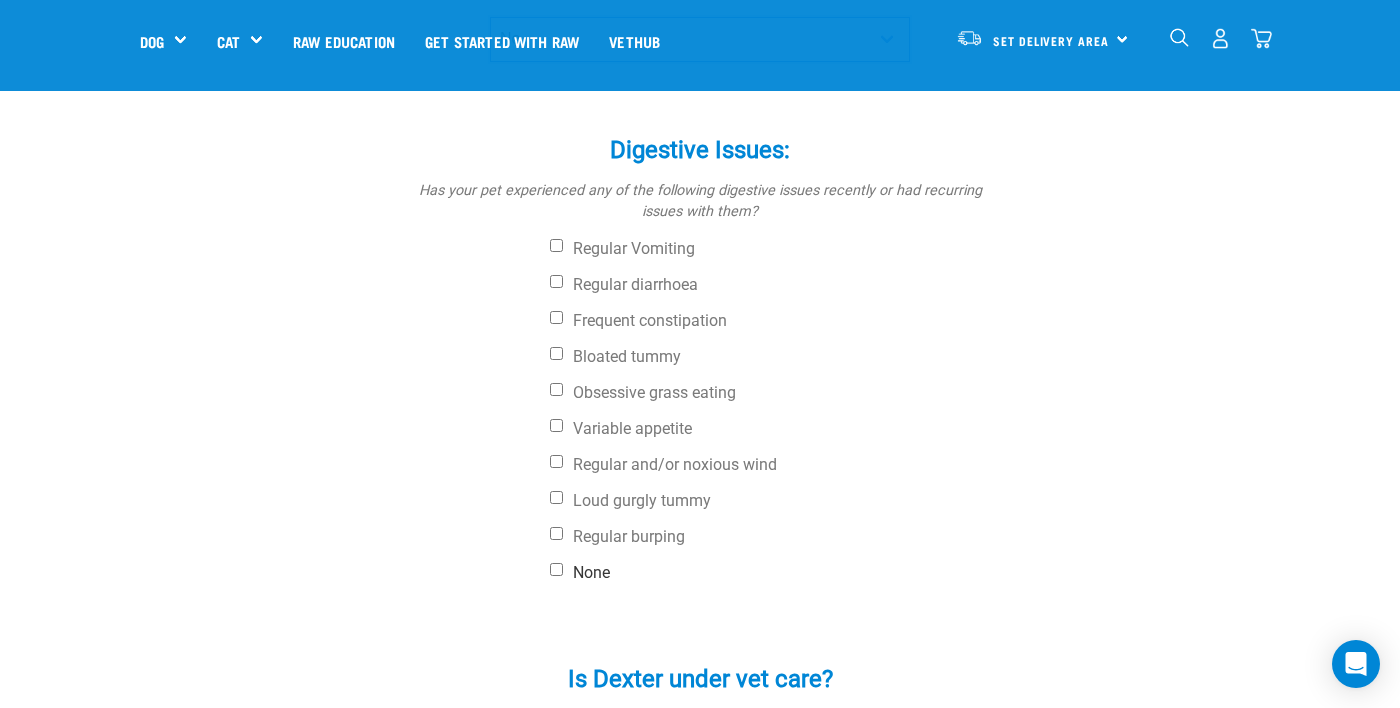 click on "None" at bounding box center (775, 573) 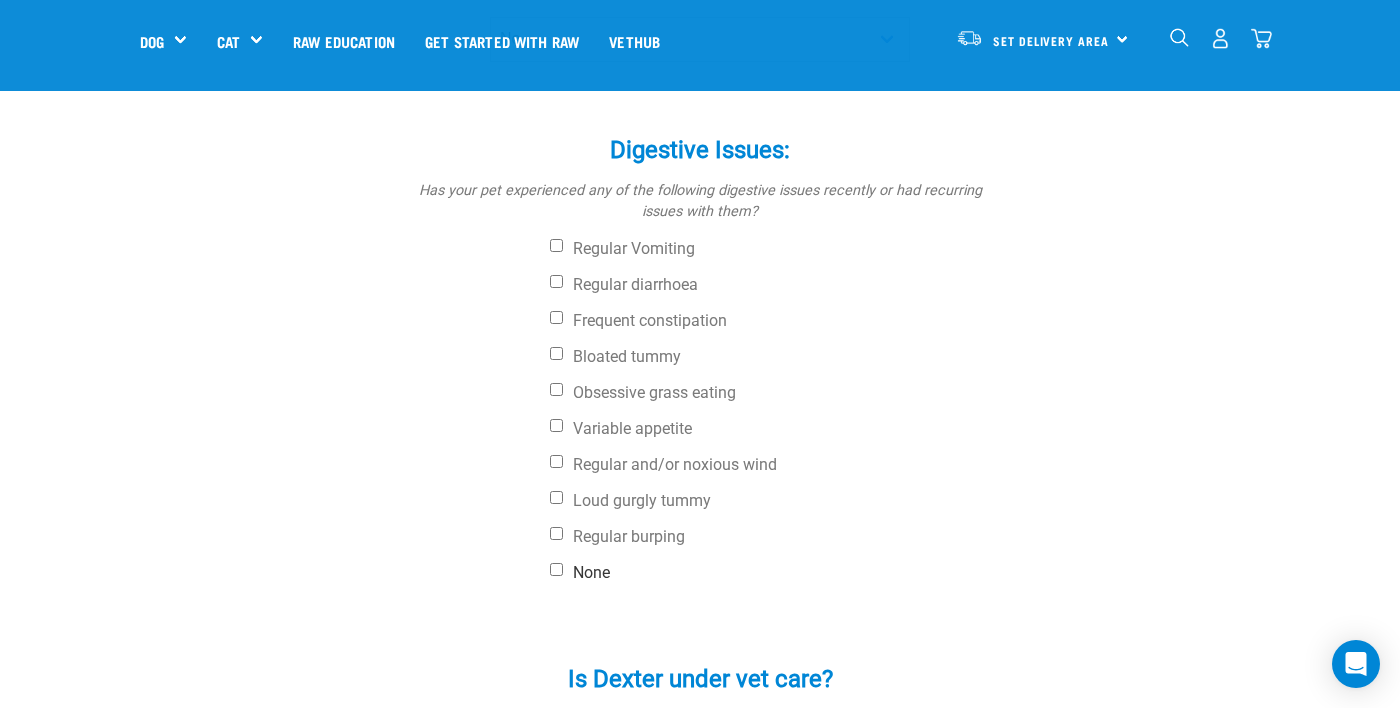 click on "None" at bounding box center (556, 569) 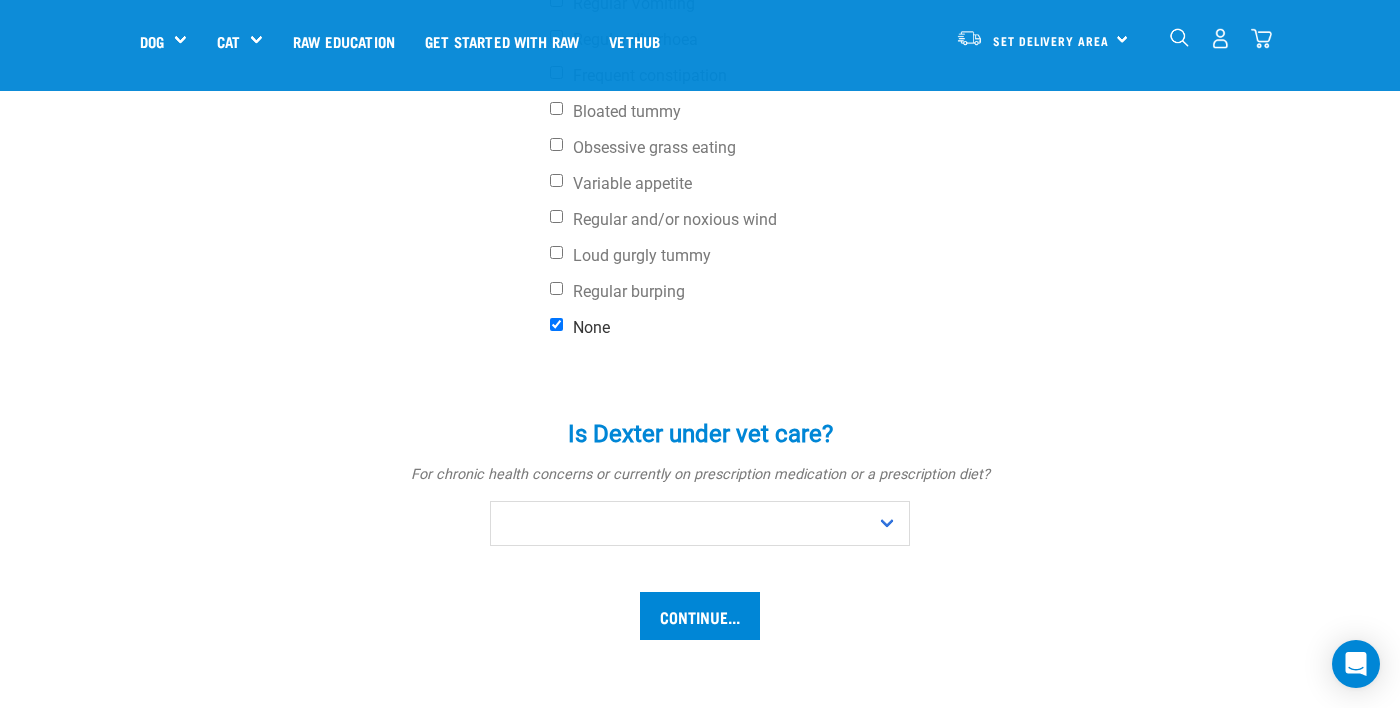 scroll, scrollTop: 922, scrollLeft: 0, axis: vertical 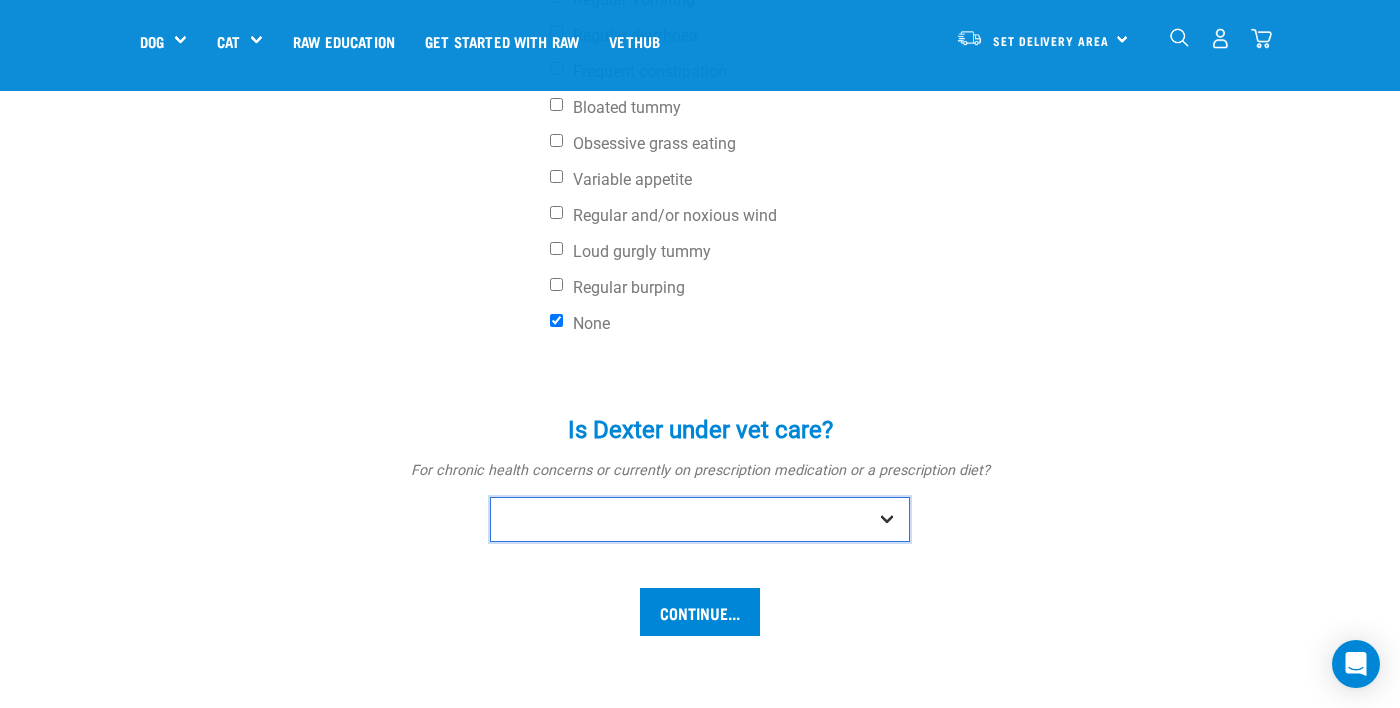 click on "No
Yes" at bounding box center [700, 519] 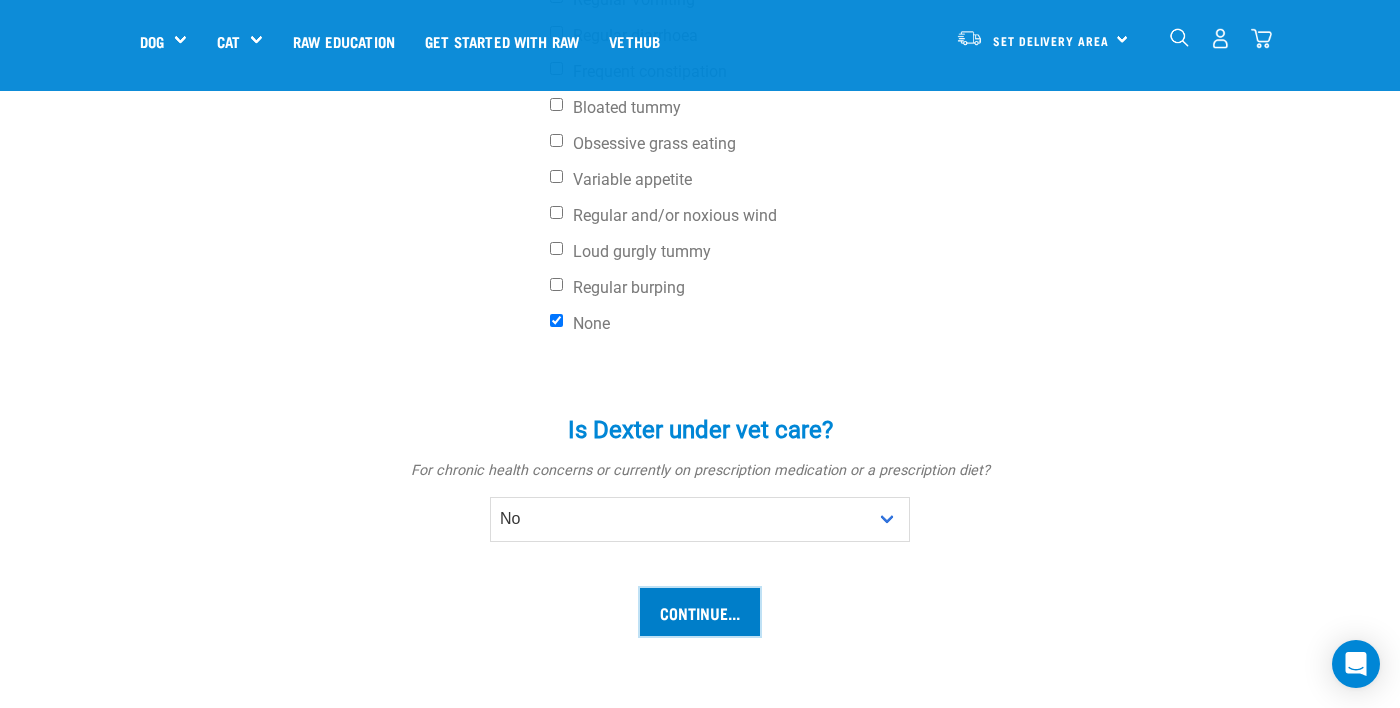 click on "Continue..." at bounding box center [700, 612] 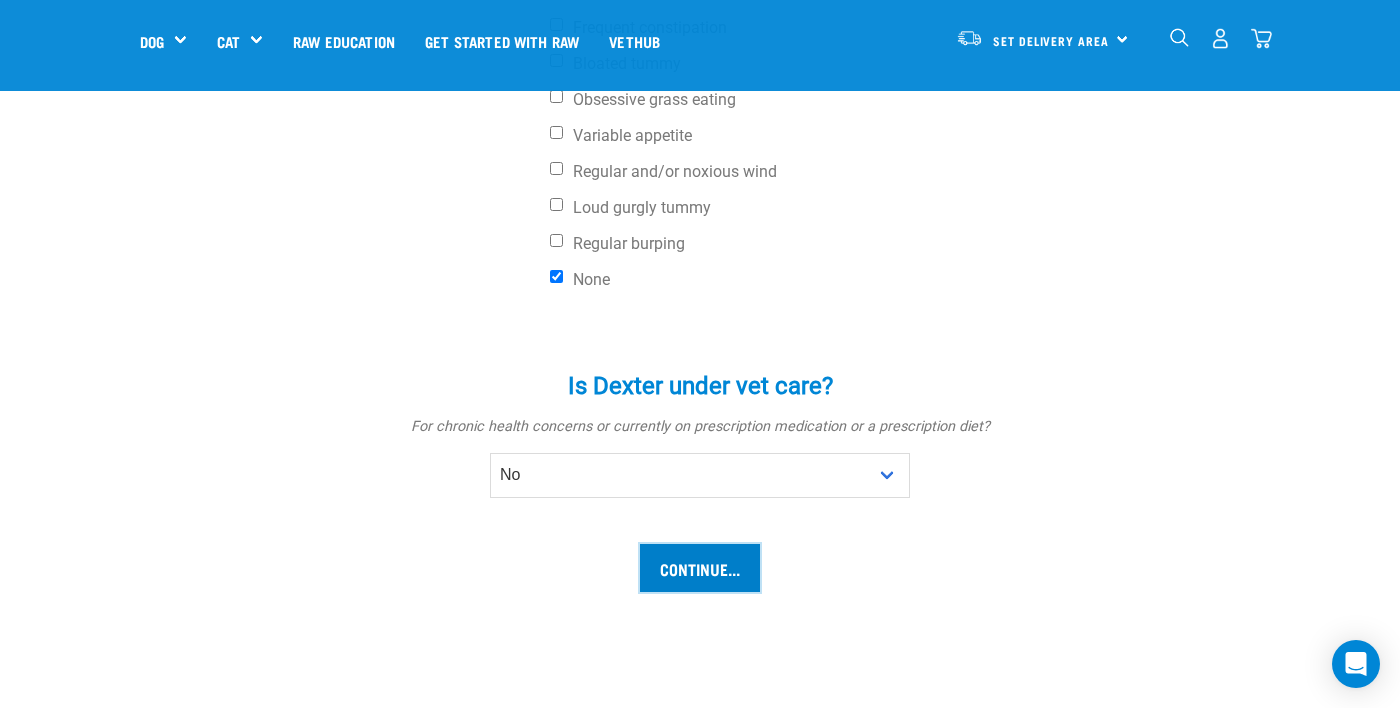 scroll, scrollTop: 1018, scrollLeft: 0, axis: vertical 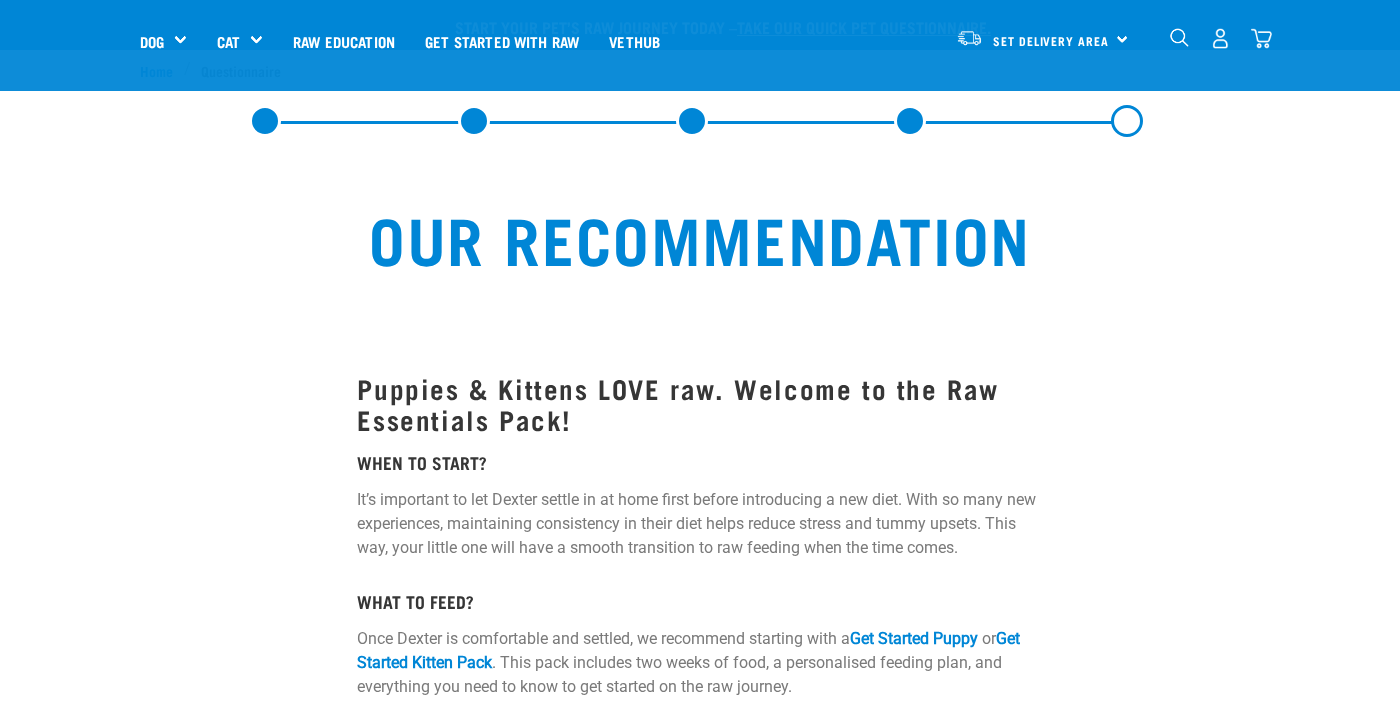 select on "19645" 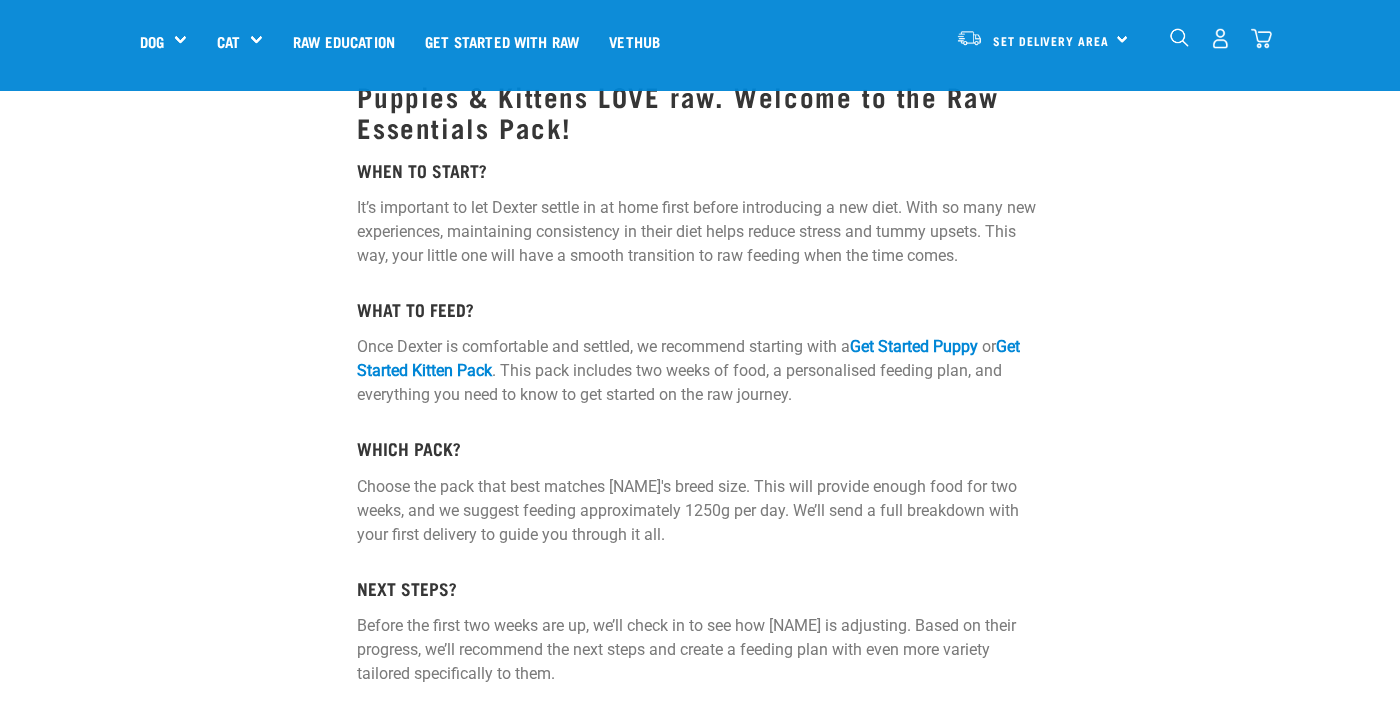 scroll, scrollTop: 0, scrollLeft: 0, axis: both 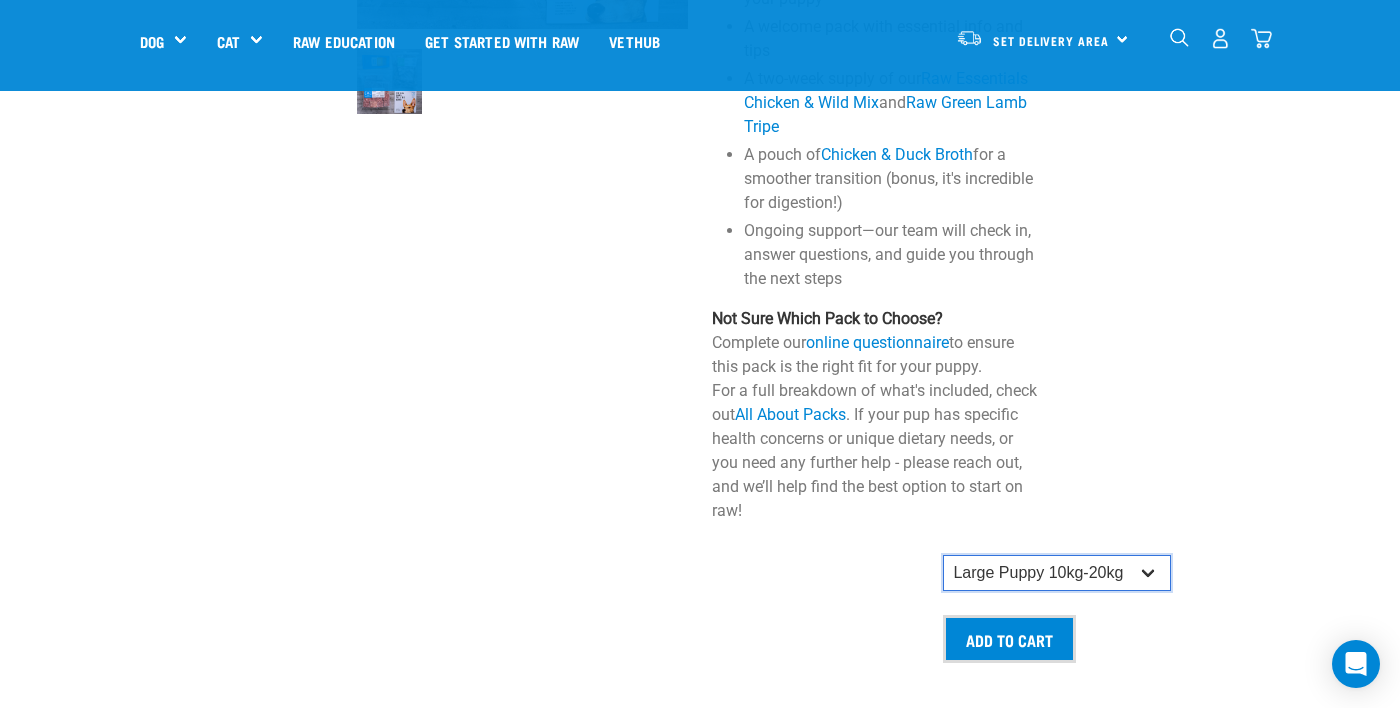 click on "Small Puppy up to 5kg
Medium Puppy 5kg-10kg
Large Puppy 10kg-20kg" at bounding box center [1057, 573] 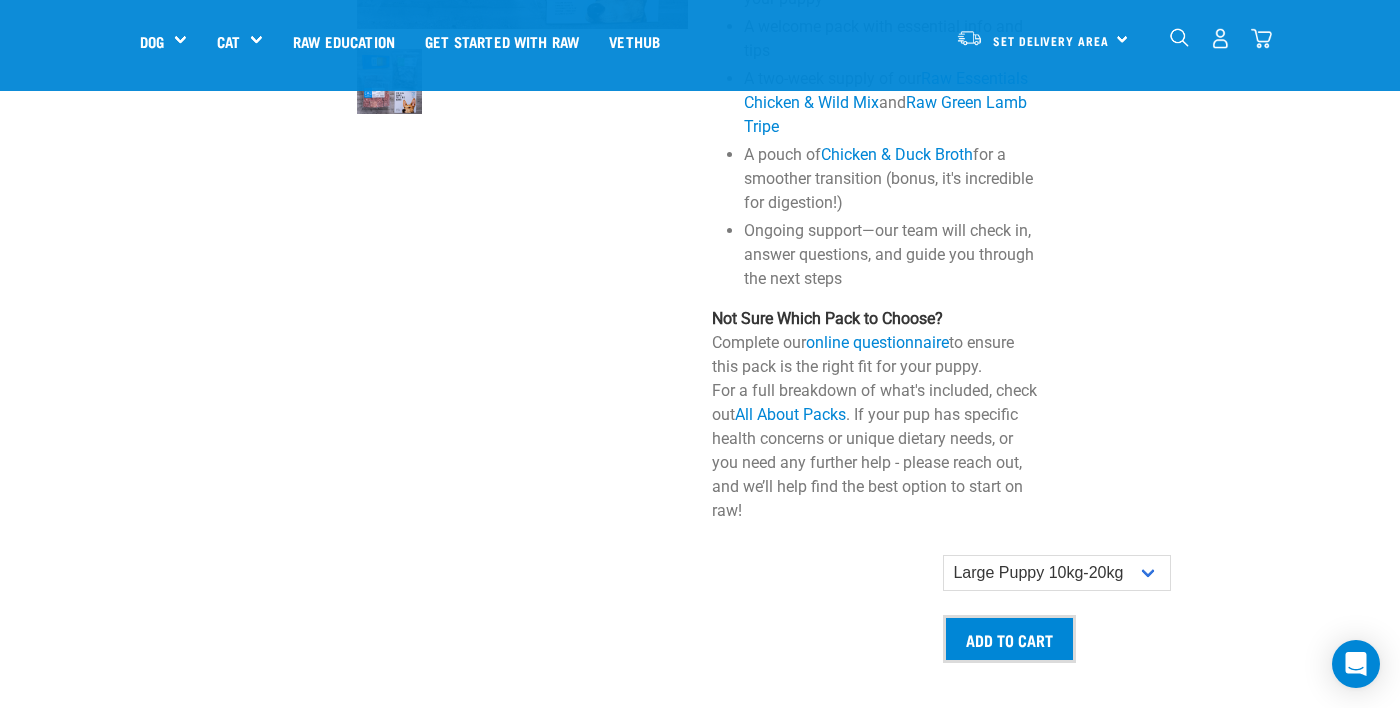 click on "Add to cart" at bounding box center [877, 639] 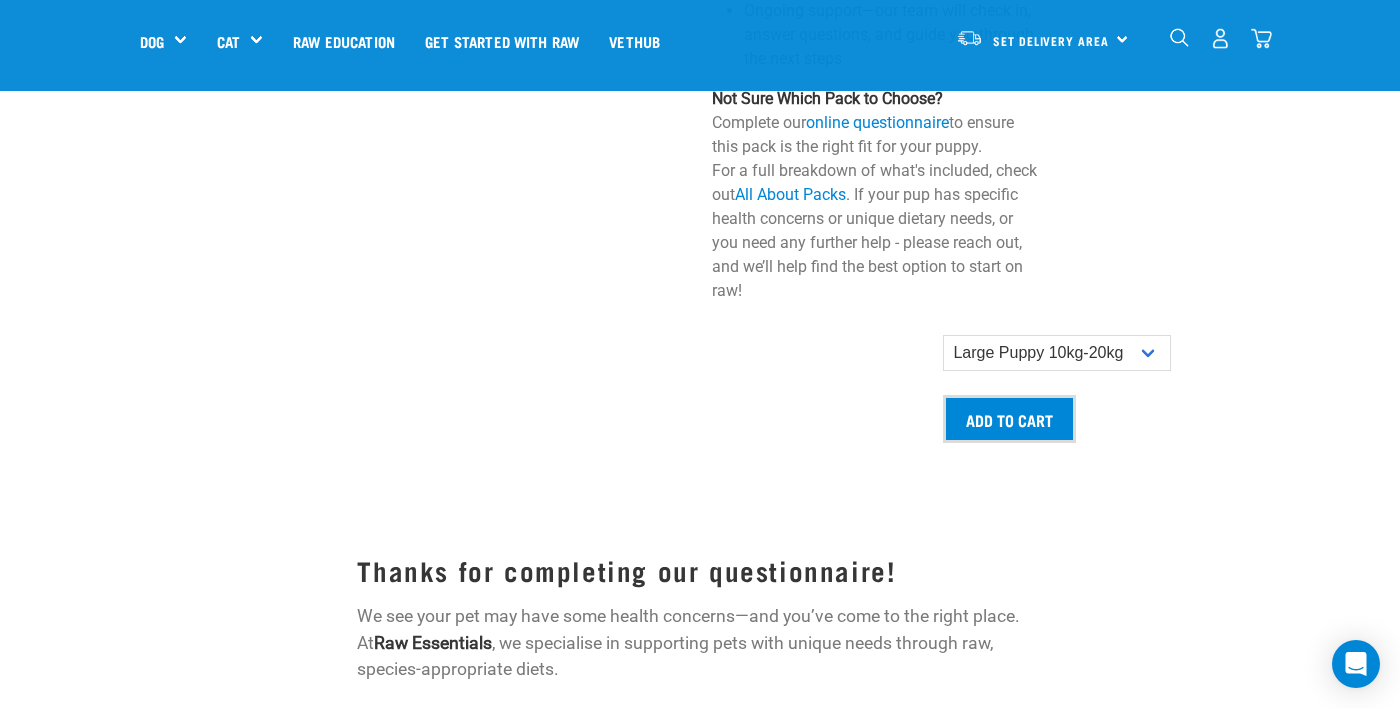 scroll, scrollTop: 1948, scrollLeft: 0, axis: vertical 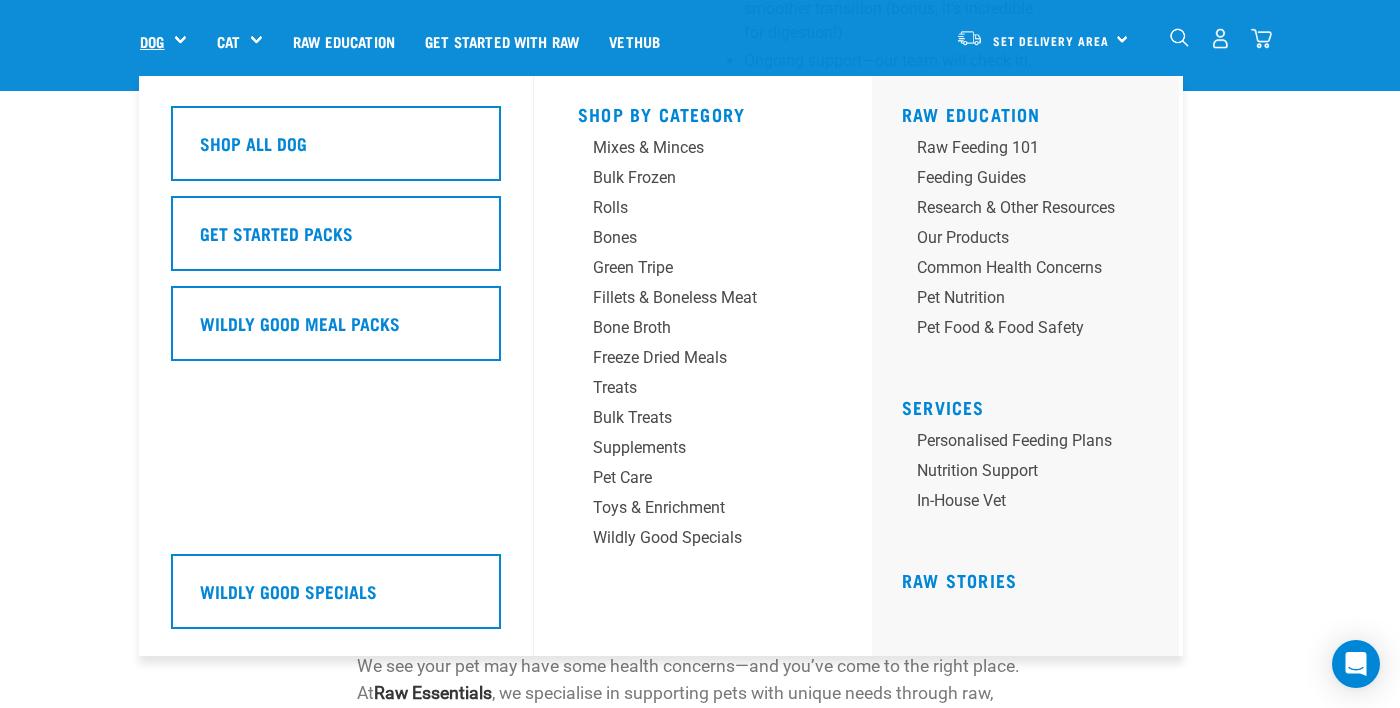 click on "Dog" at bounding box center [152, 41] 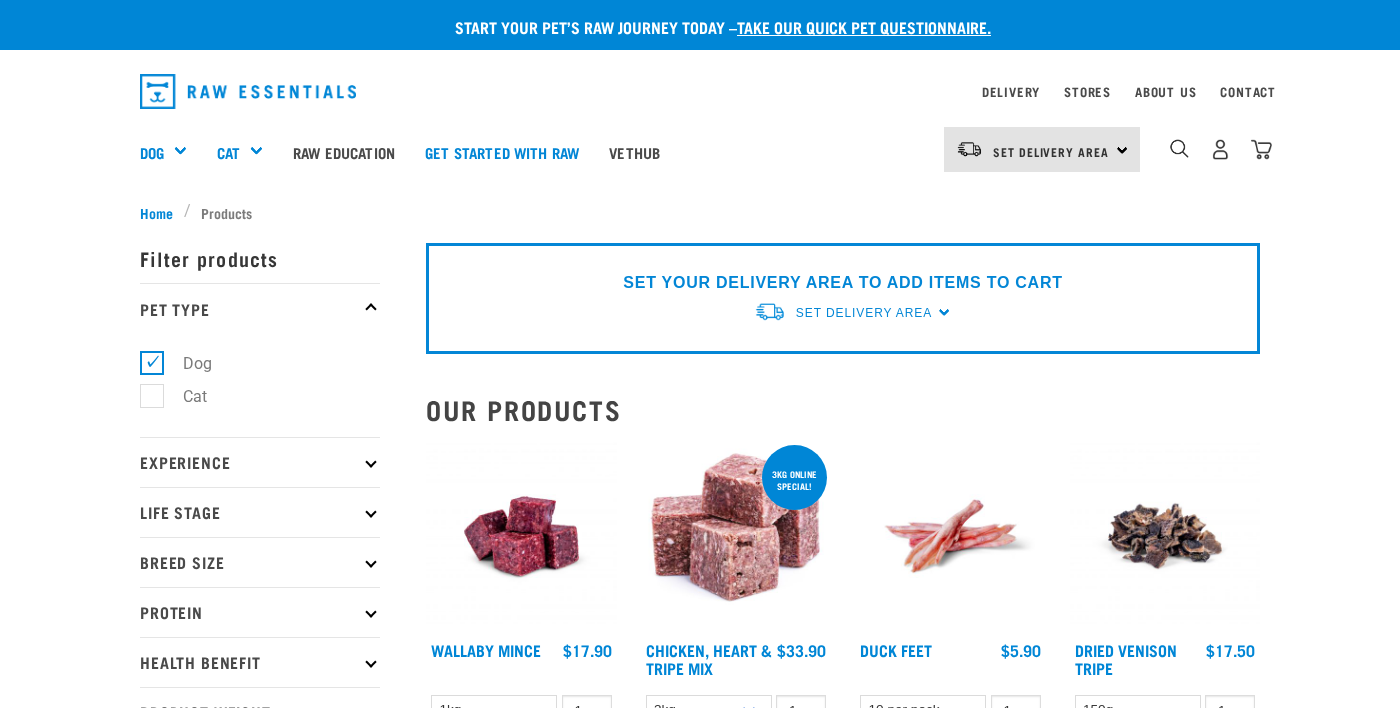 scroll, scrollTop: 0, scrollLeft: 0, axis: both 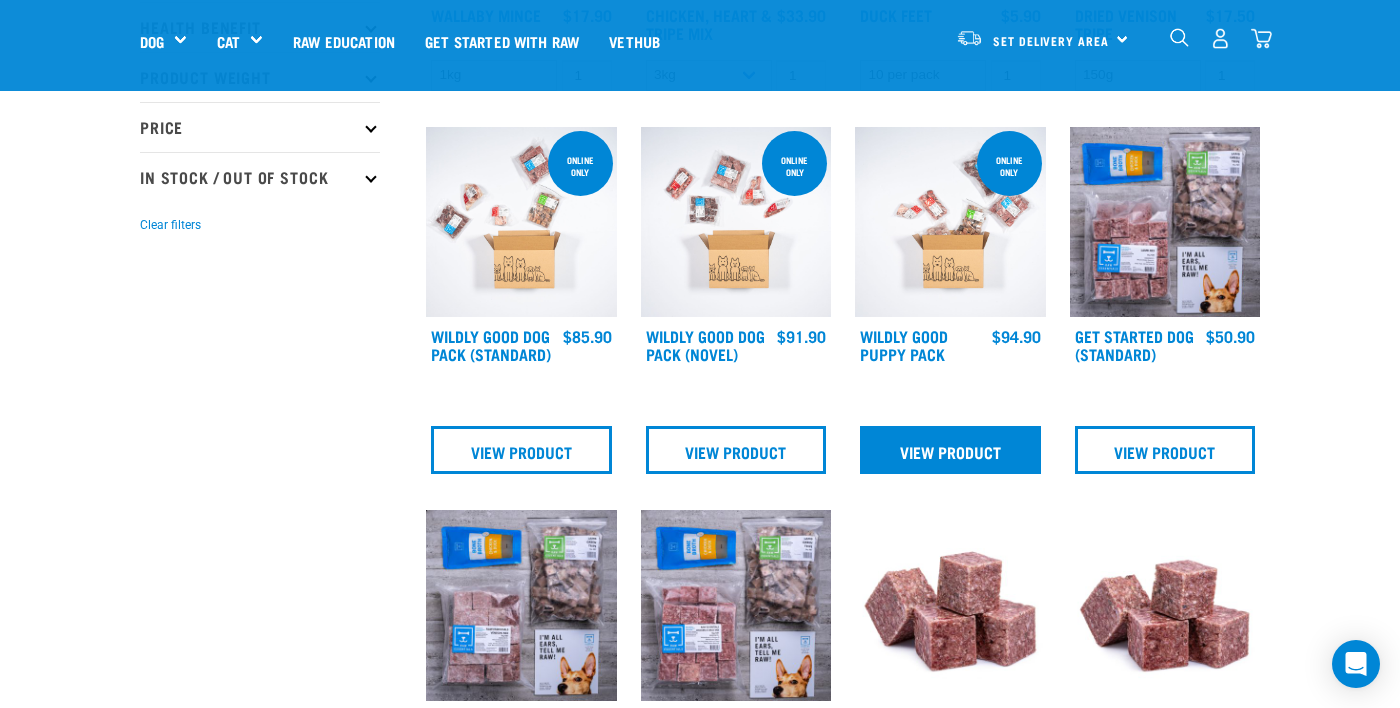 click on "View Product" at bounding box center [950, 450] 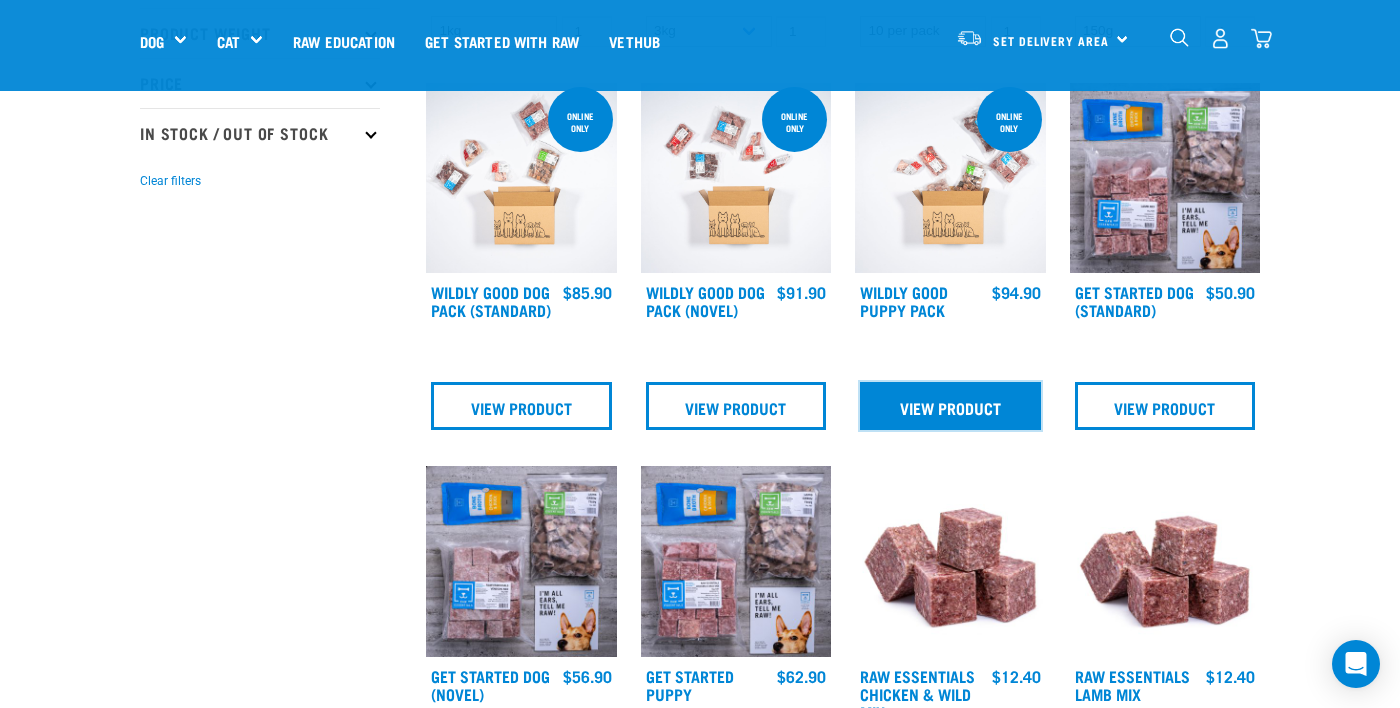 scroll, scrollTop: 589, scrollLeft: 0, axis: vertical 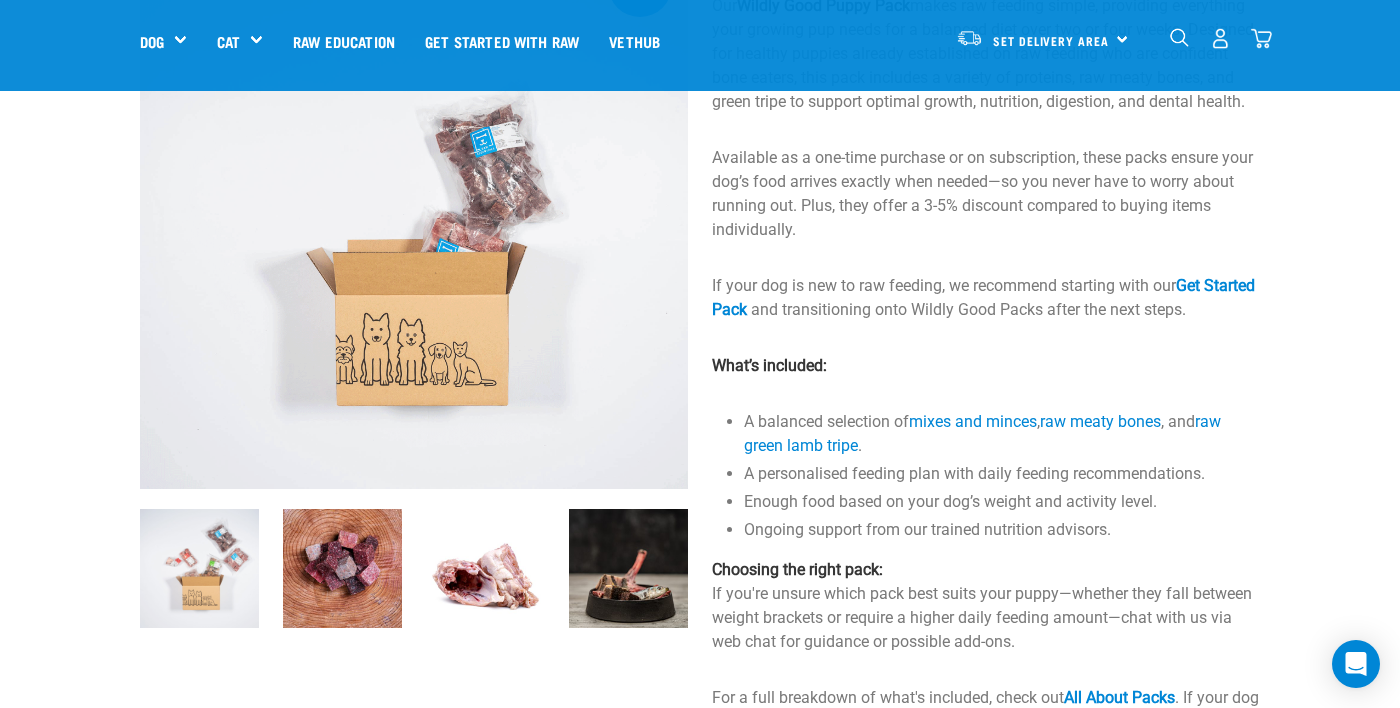 click at bounding box center (342, 568) 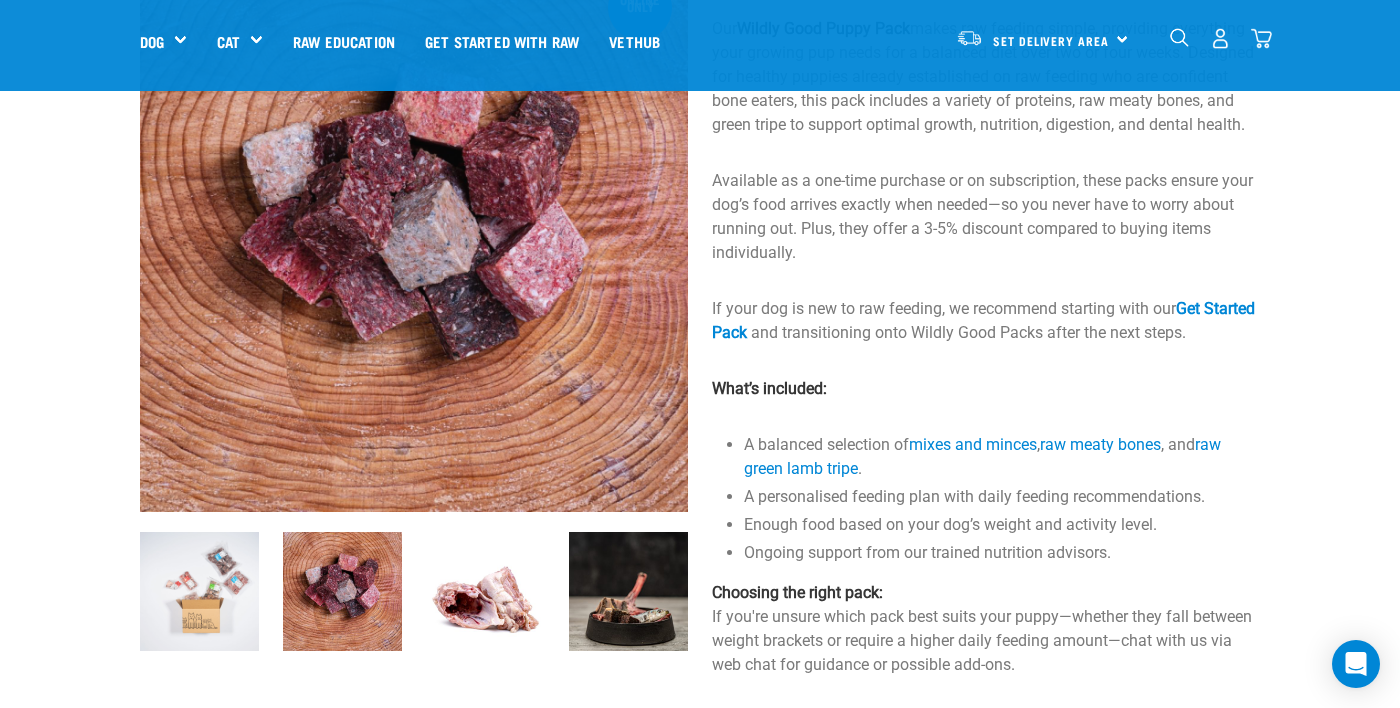 scroll, scrollTop: 200, scrollLeft: 0, axis: vertical 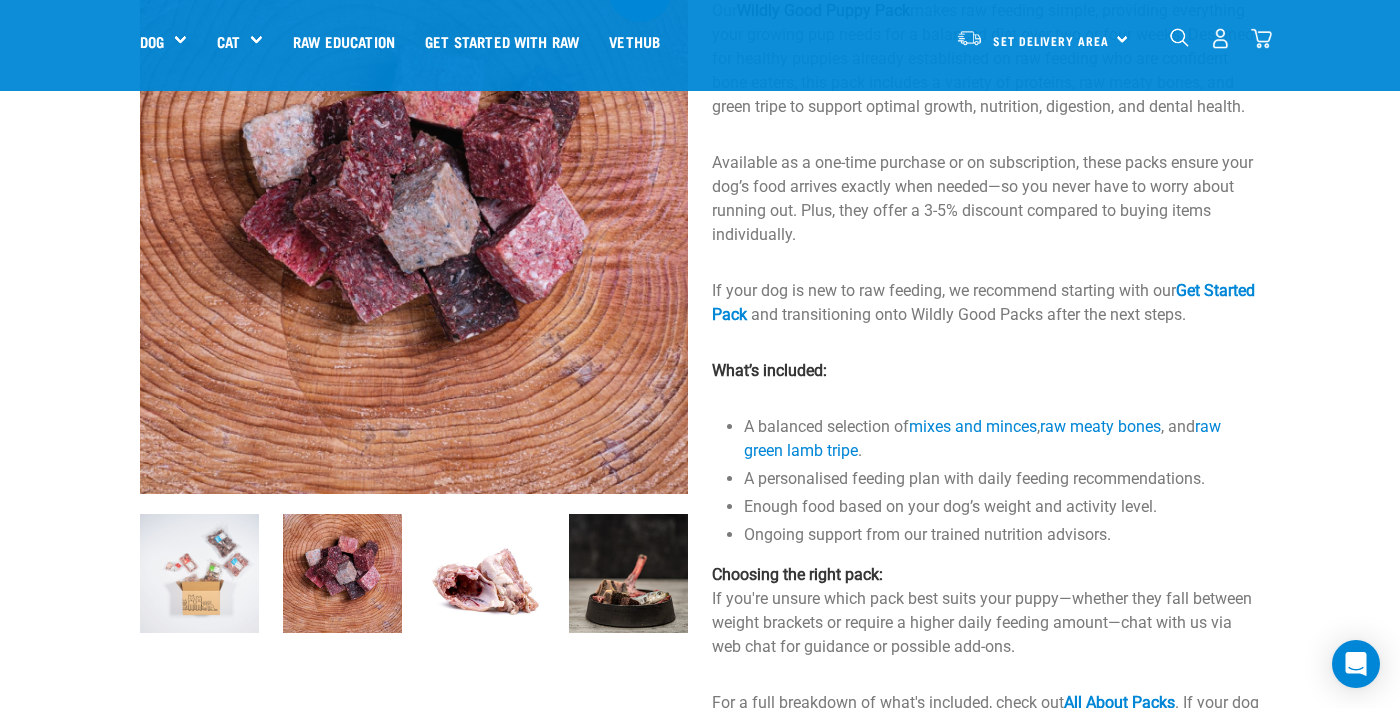 click at bounding box center (485, 573) 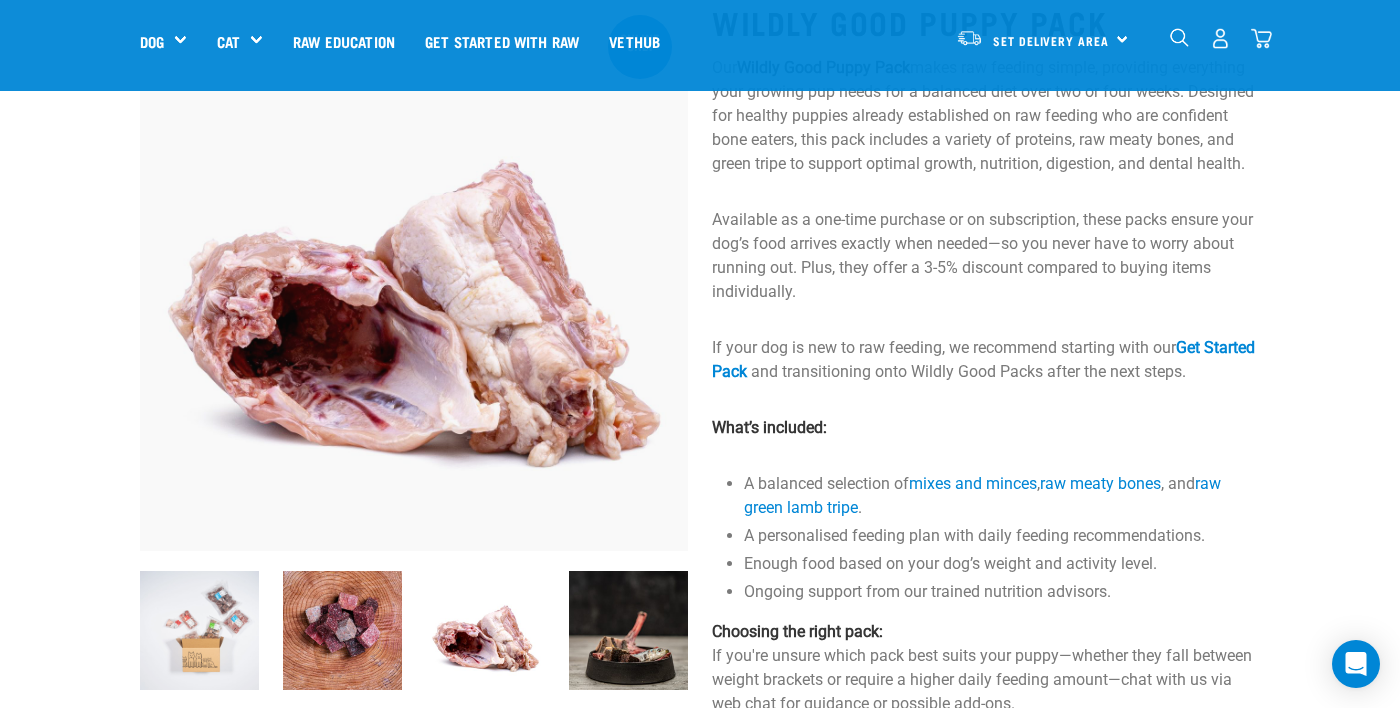 scroll, scrollTop: 142, scrollLeft: 0, axis: vertical 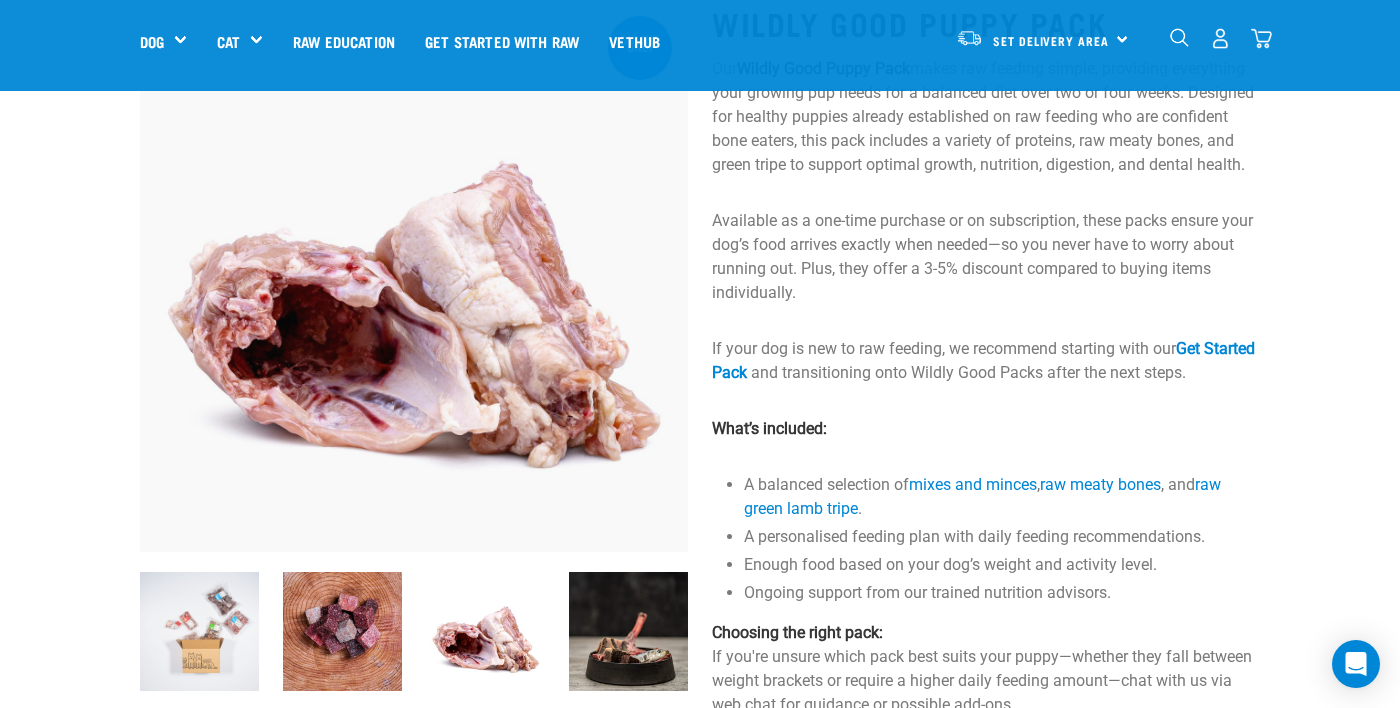 click at bounding box center (628, 631) 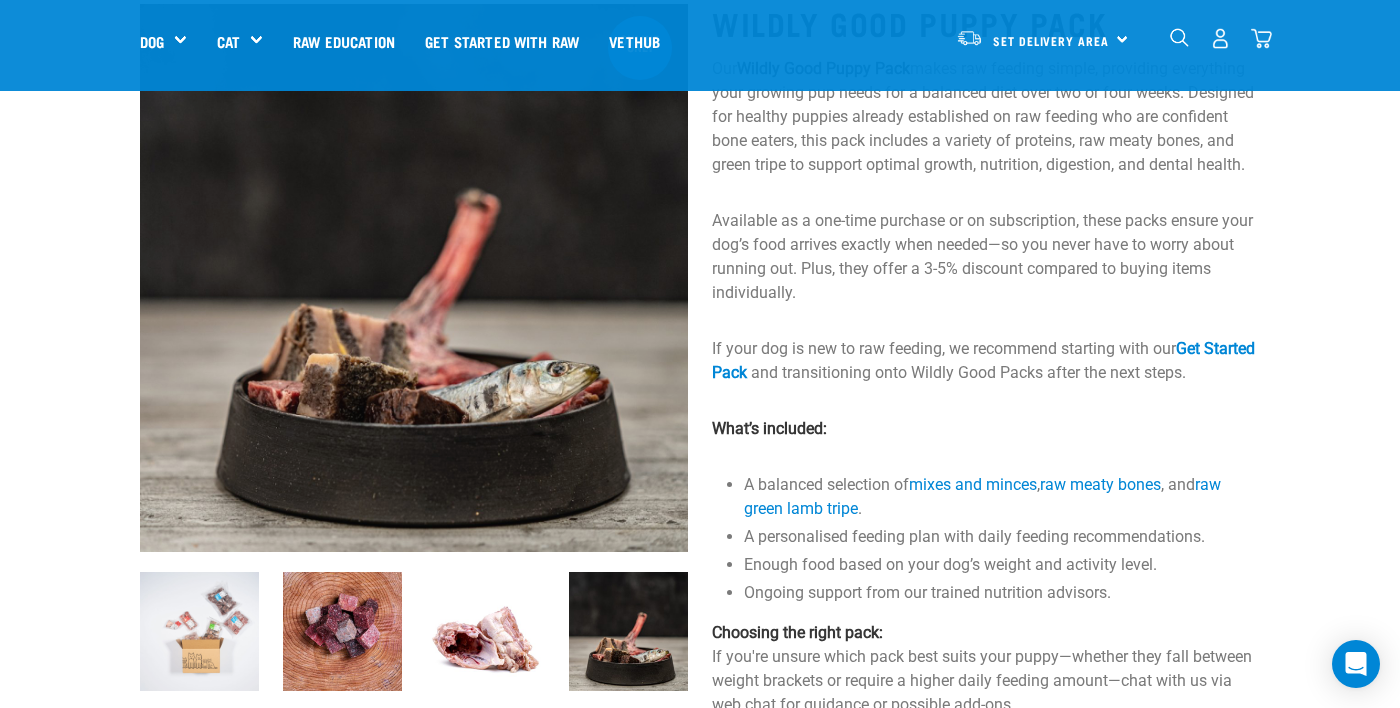 click at bounding box center (485, 631) 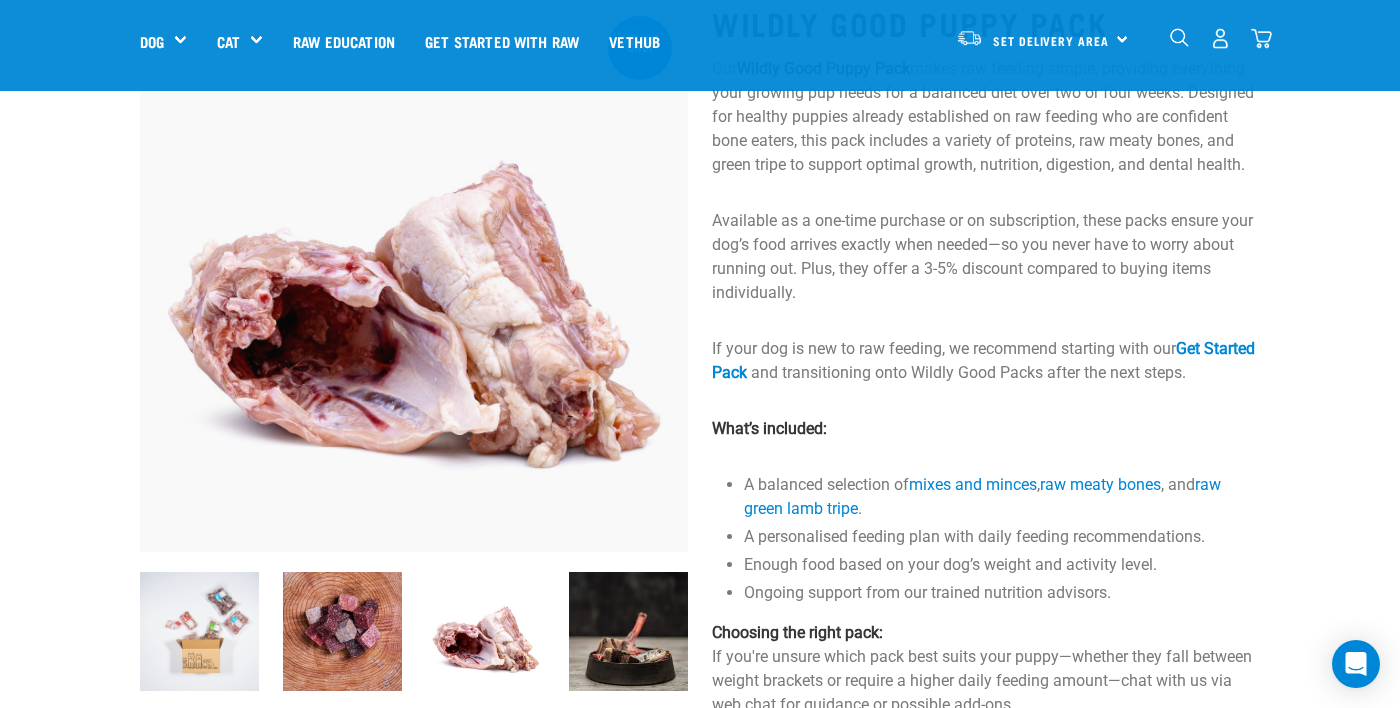 click at bounding box center (342, 631) 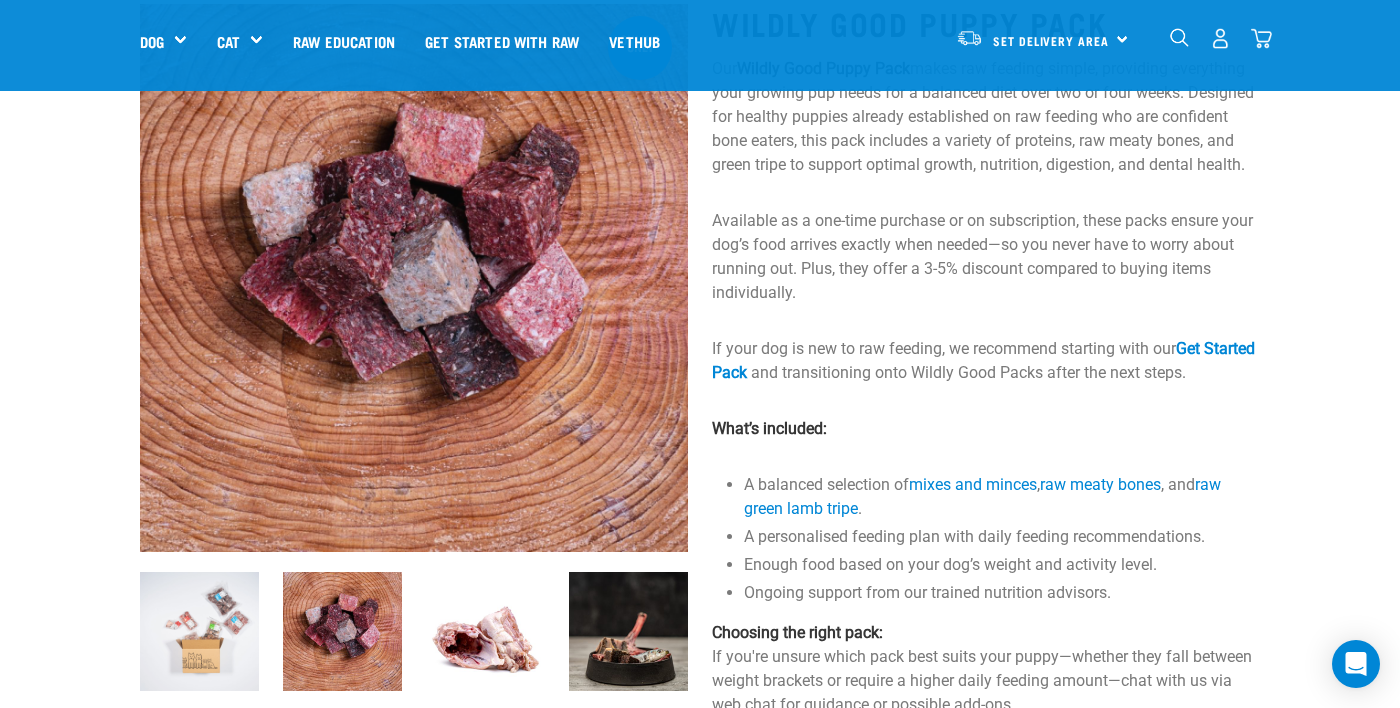 click at bounding box center (199, 631) 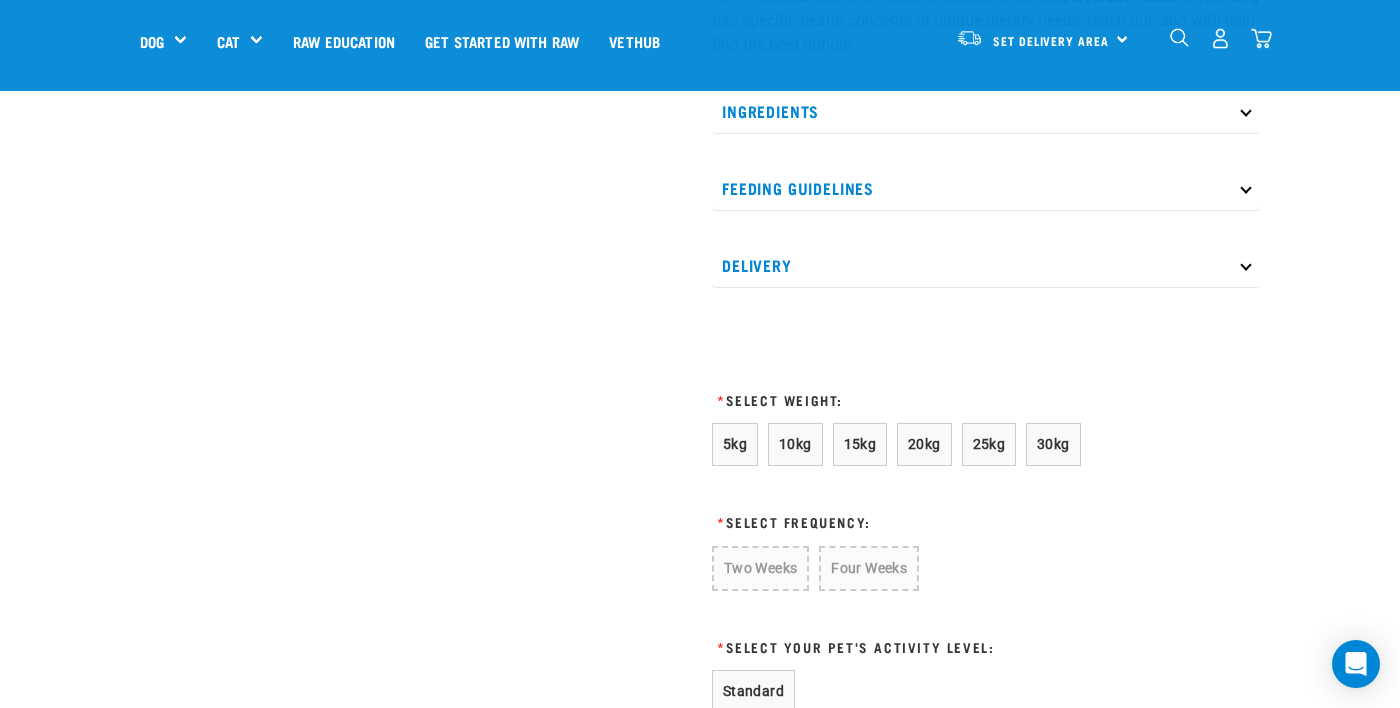 scroll, scrollTop: 908, scrollLeft: 0, axis: vertical 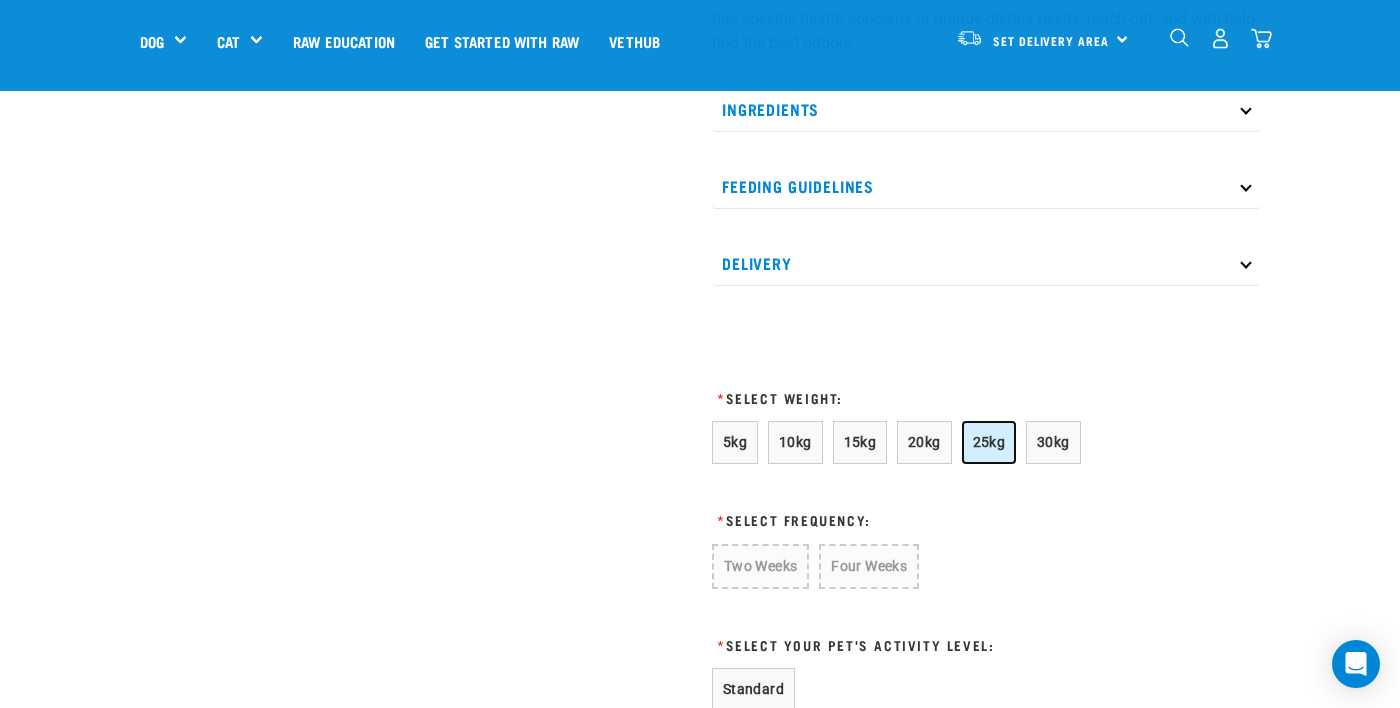 click on "25kg" at bounding box center [989, 442] 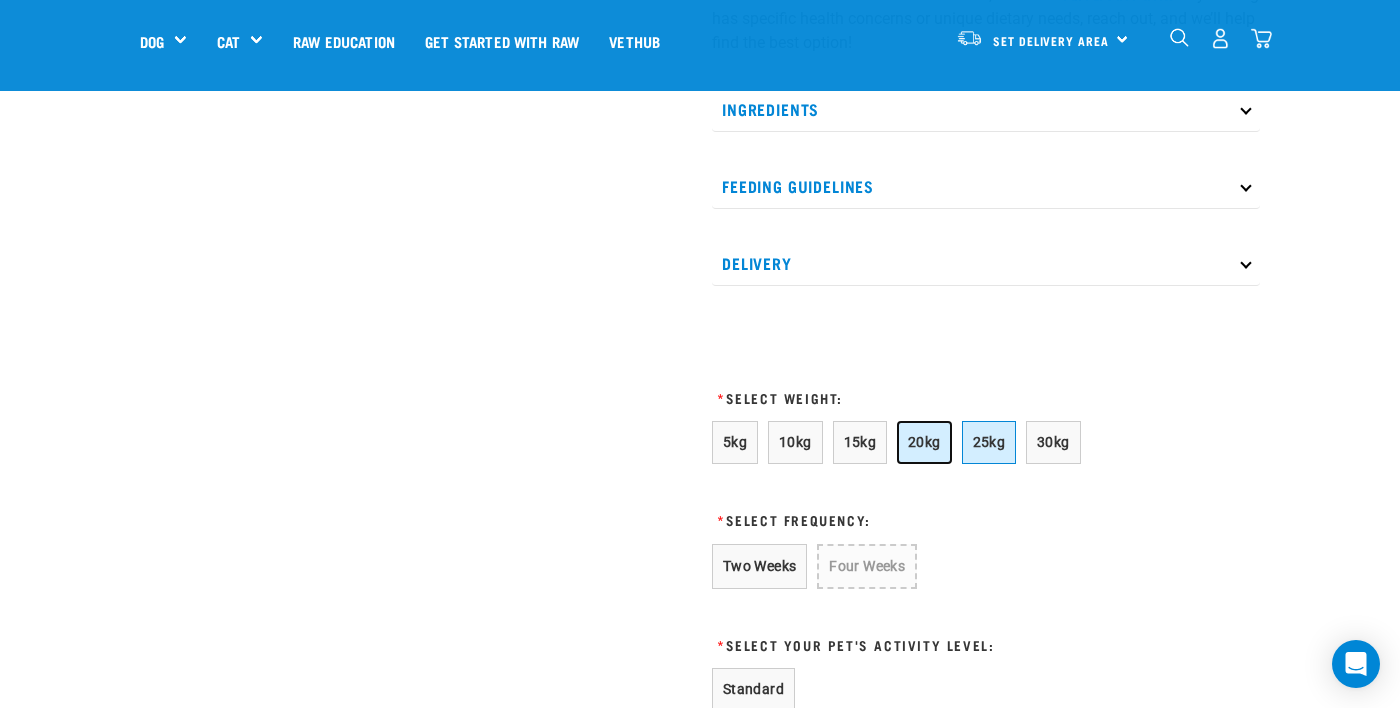 click on "20kg" at bounding box center (924, 442) 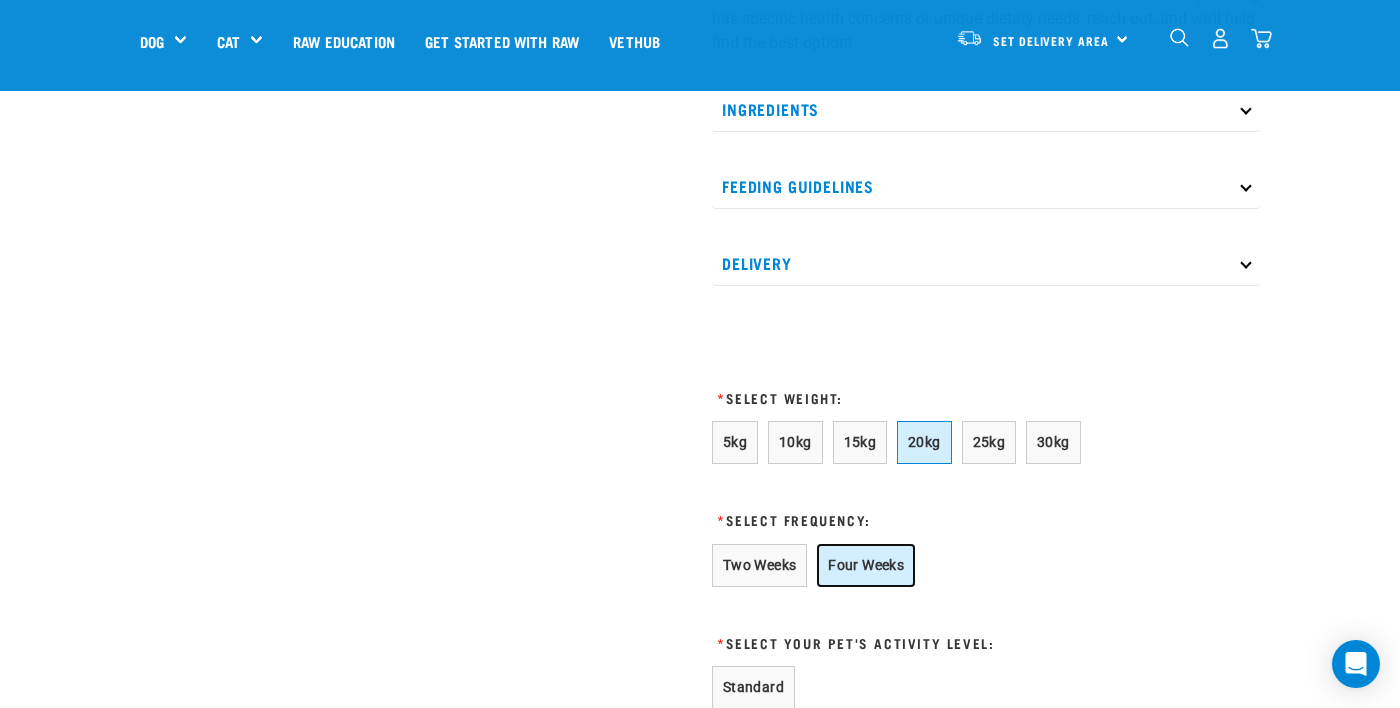 click on "Four Weeks" at bounding box center (866, 565) 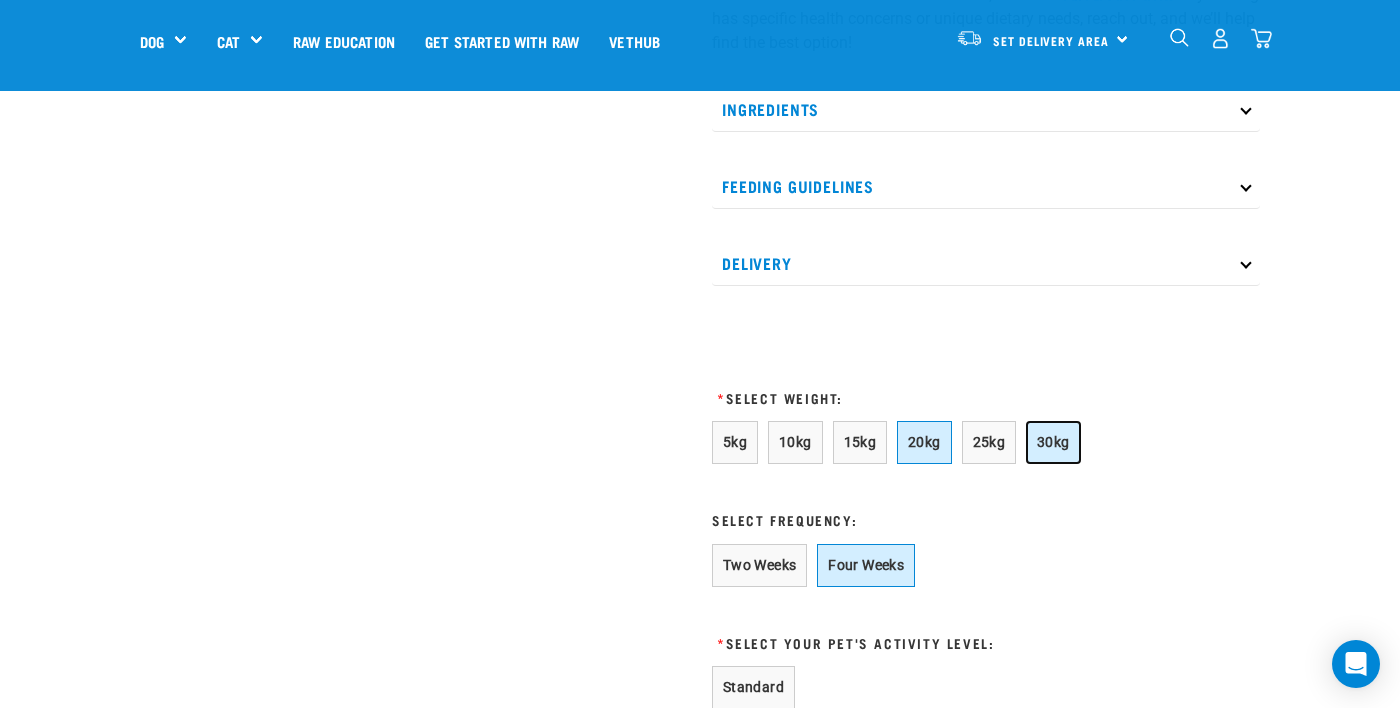 click on "30kg" at bounding box center [1053, 442] 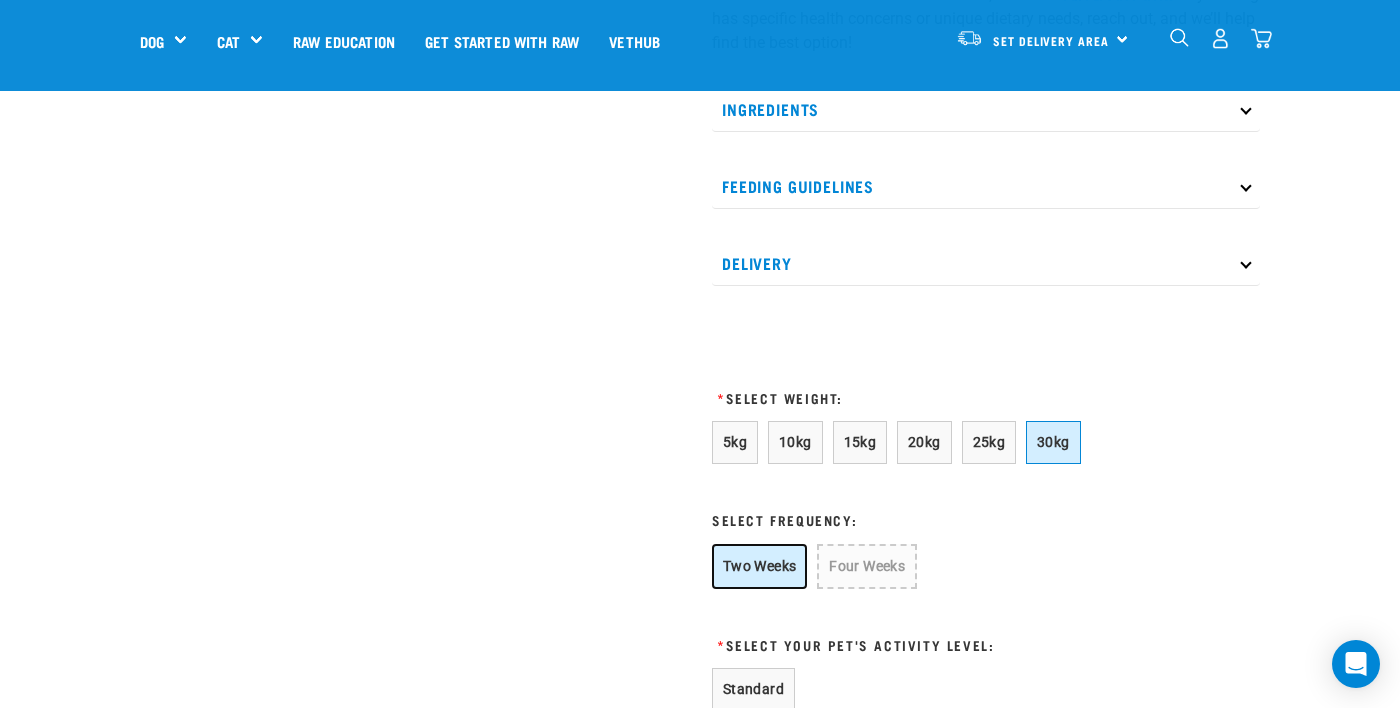 click on "Two Weeks" at bounding box center [759, 566] 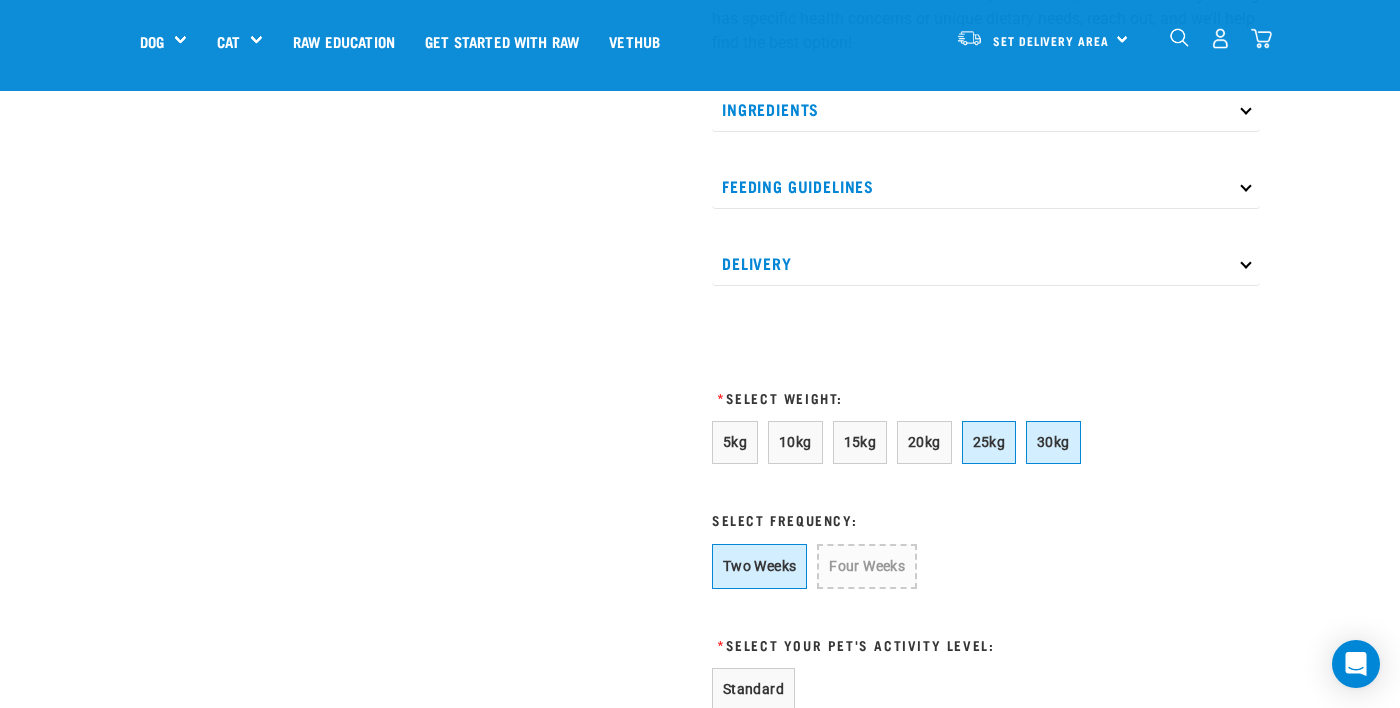click on "25kg" at bounding box center [989, 442] 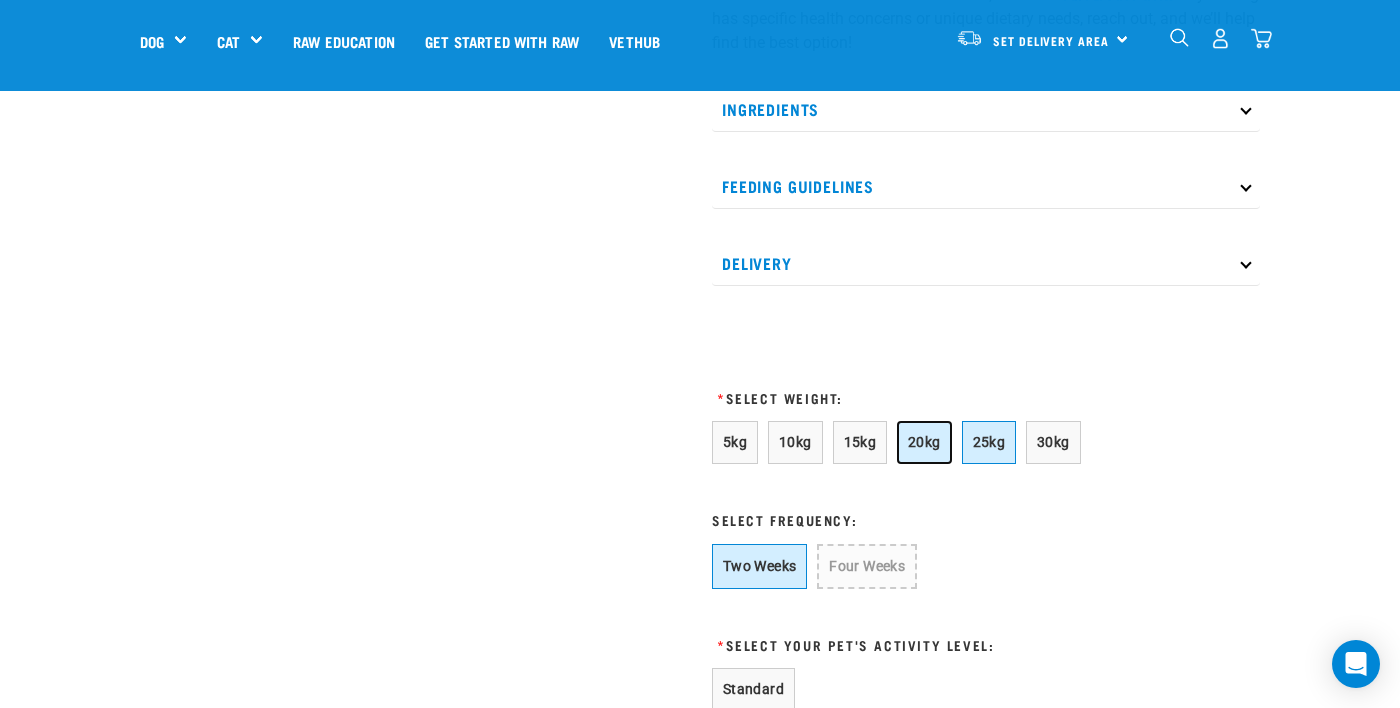 click on "20kg" at bounding box center (924, 442) 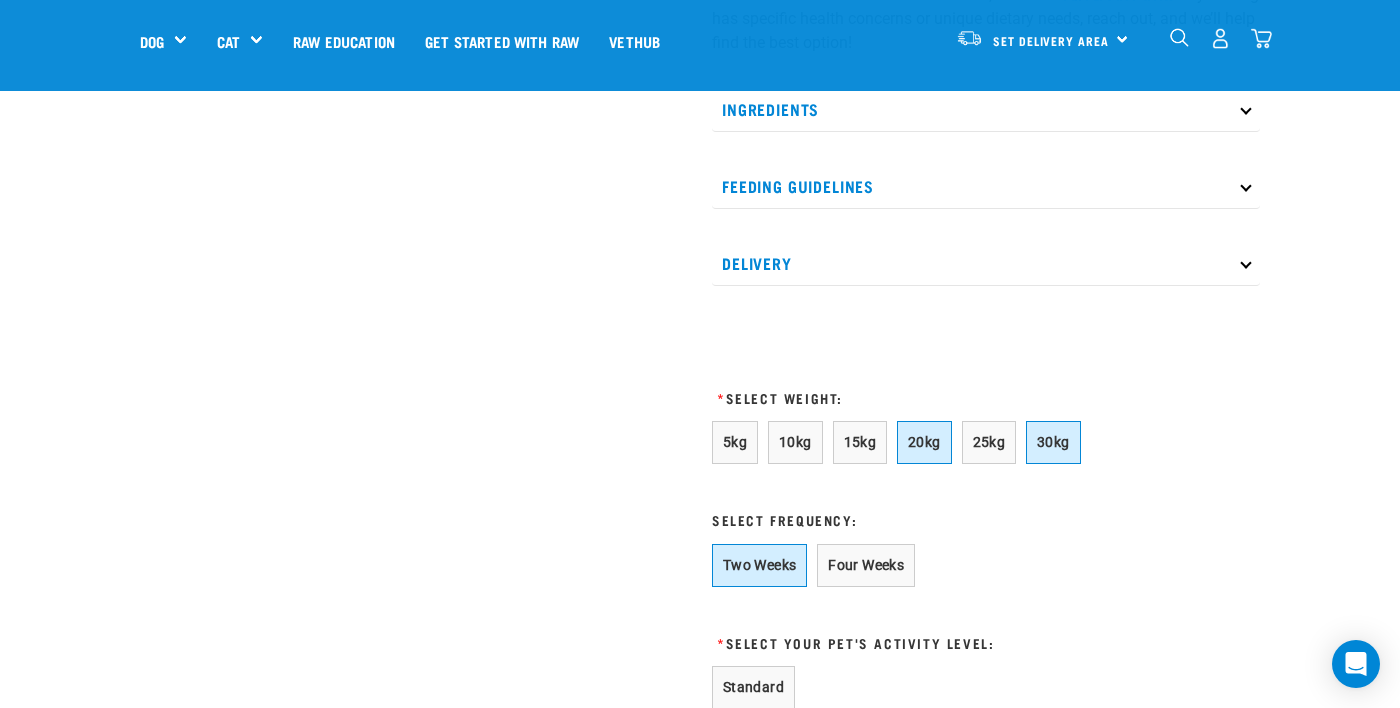 click on "30kg" at bounding box center (1053, 442) 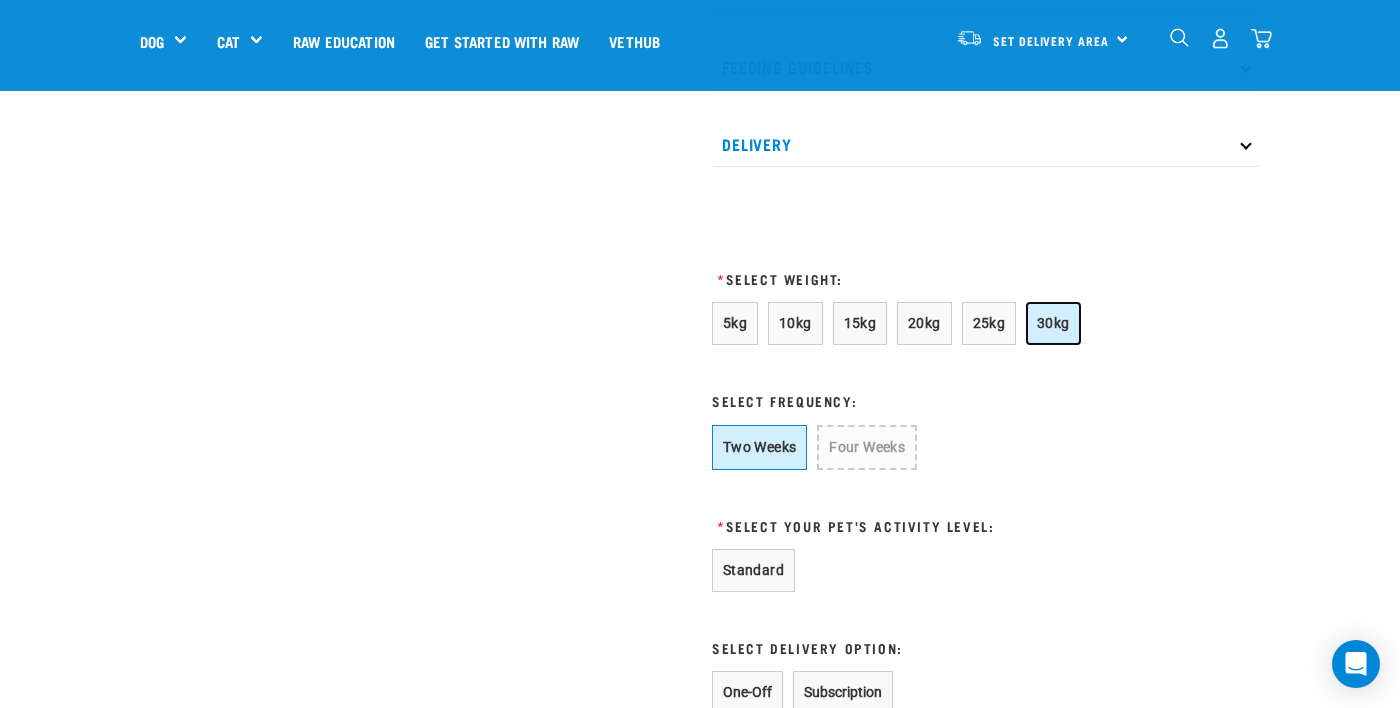 scroll, scrollTop: 1025, scrollLeft: 0, axis: vertical 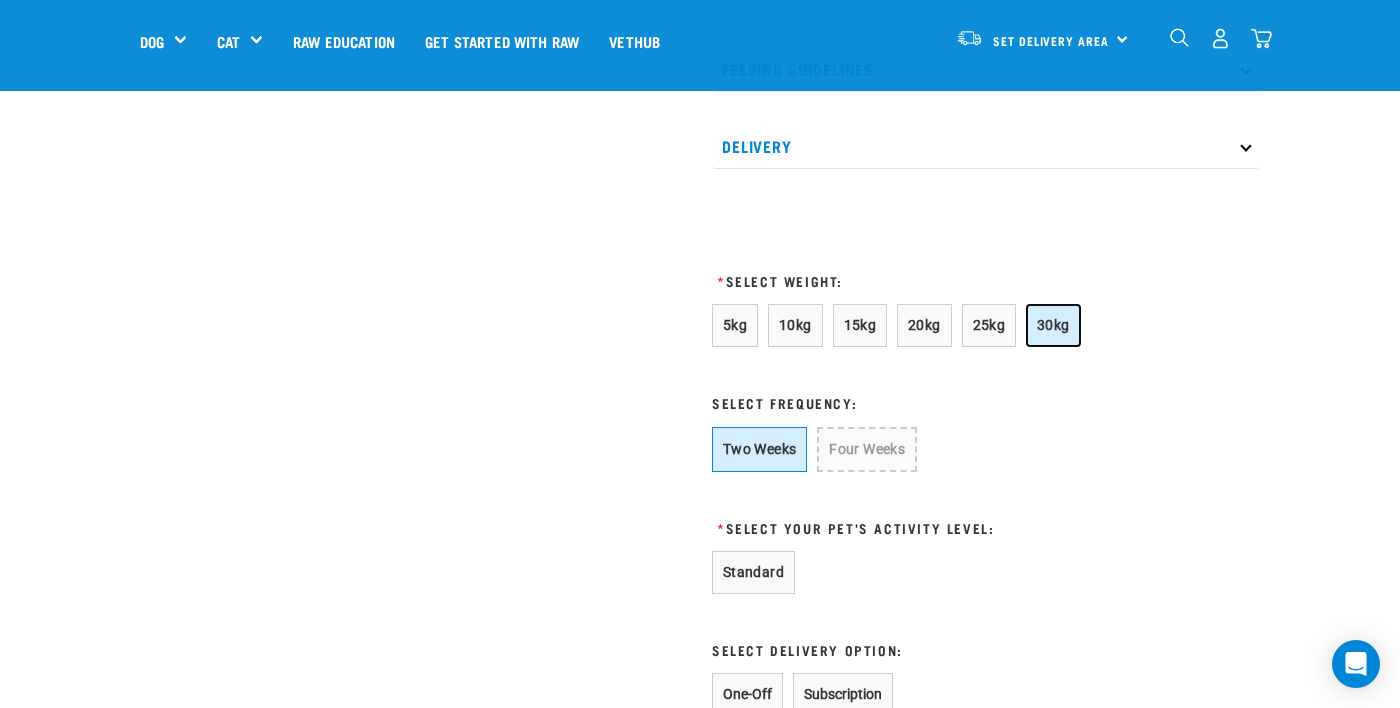 click on "Standard" at bounding box center [753, 572] 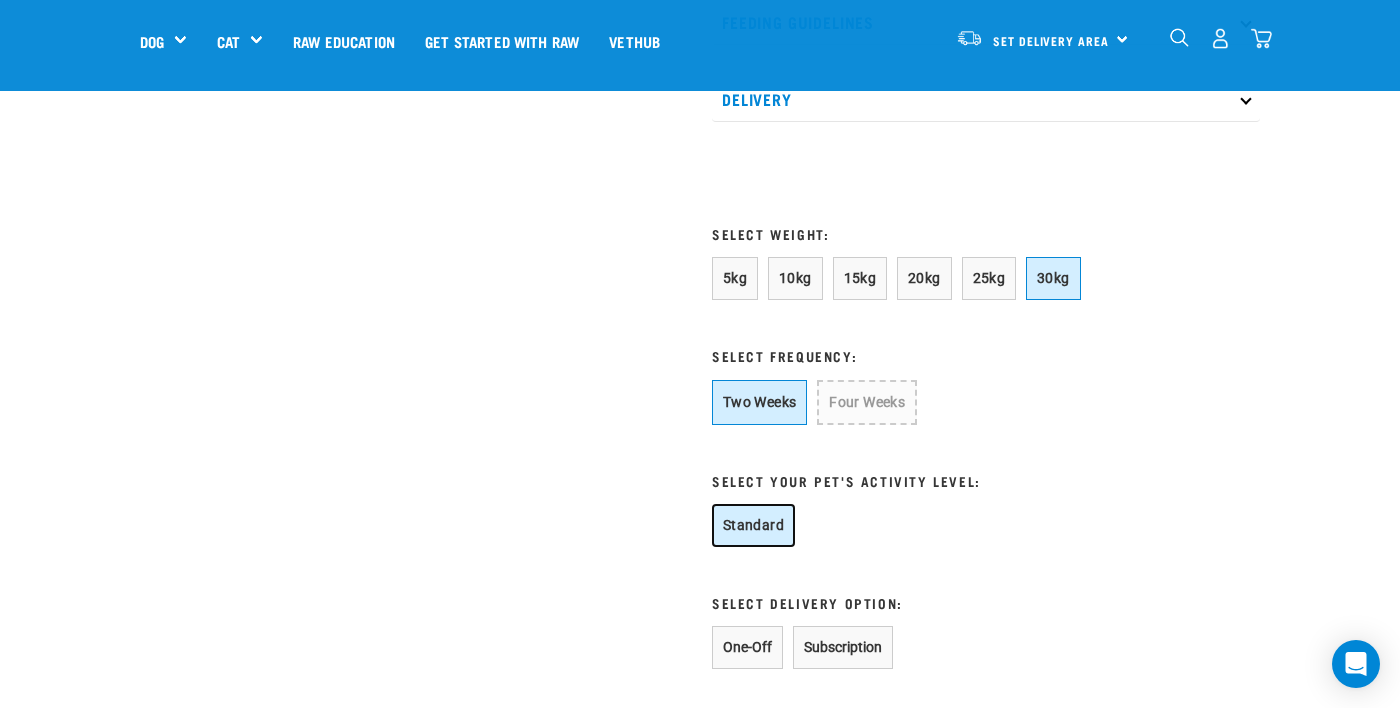scroll, scrollTop: 1104, scrollLeft: 0, axis: vertical 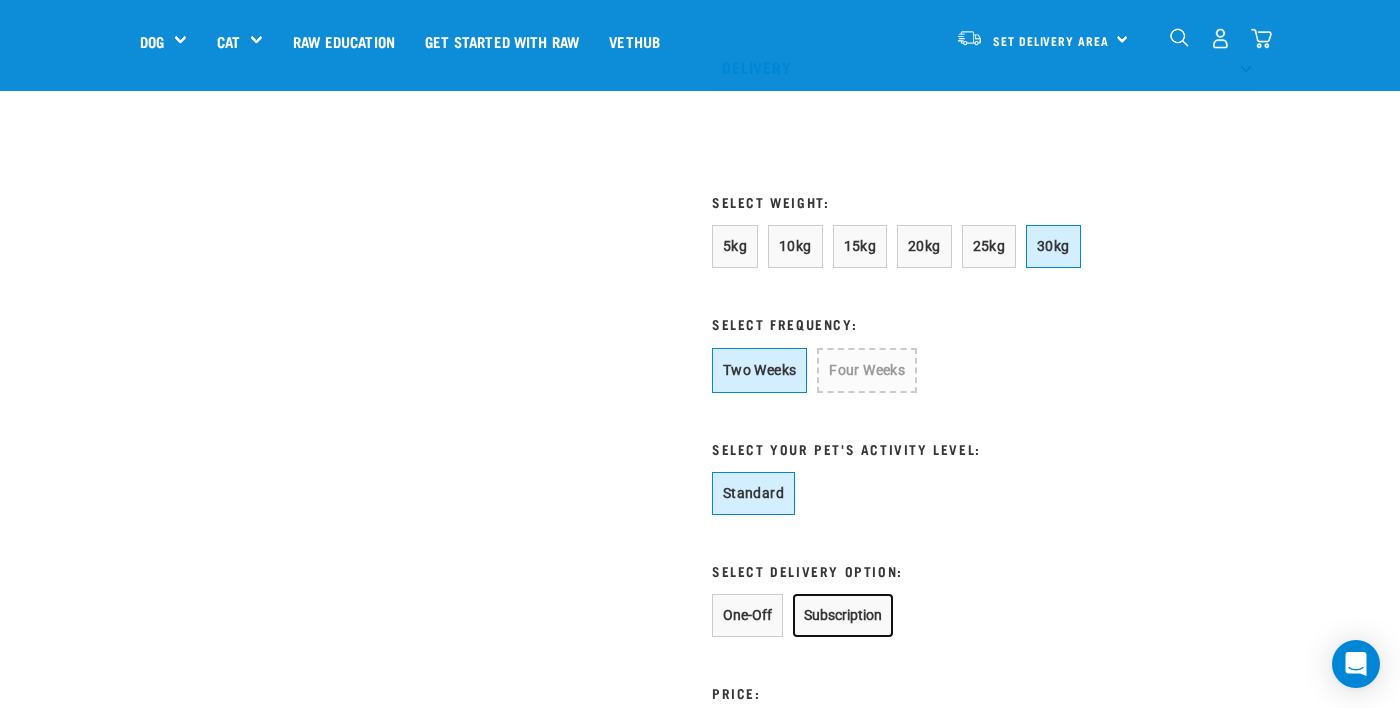 click on "Subscription" at bounding box center [843, 615] 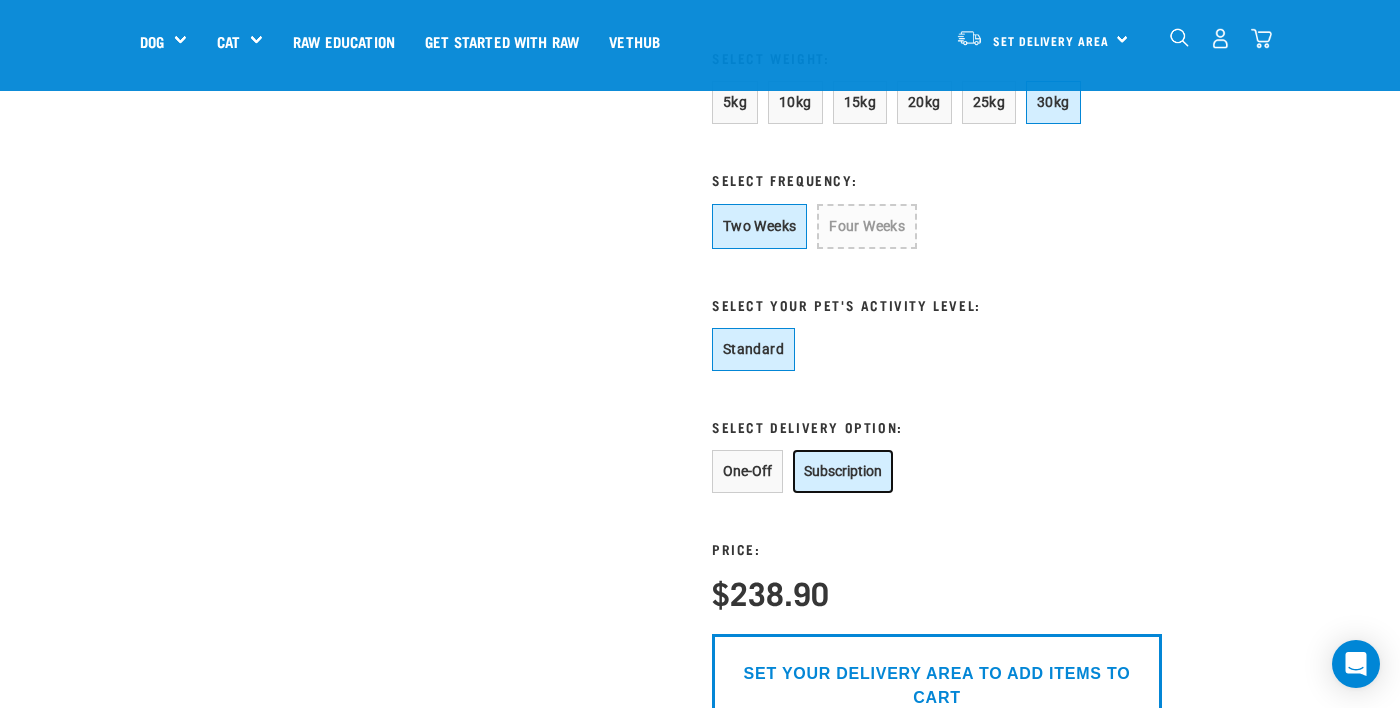 scroll, scrollTop: 1248, scrollLeft: 0, axis: vertical 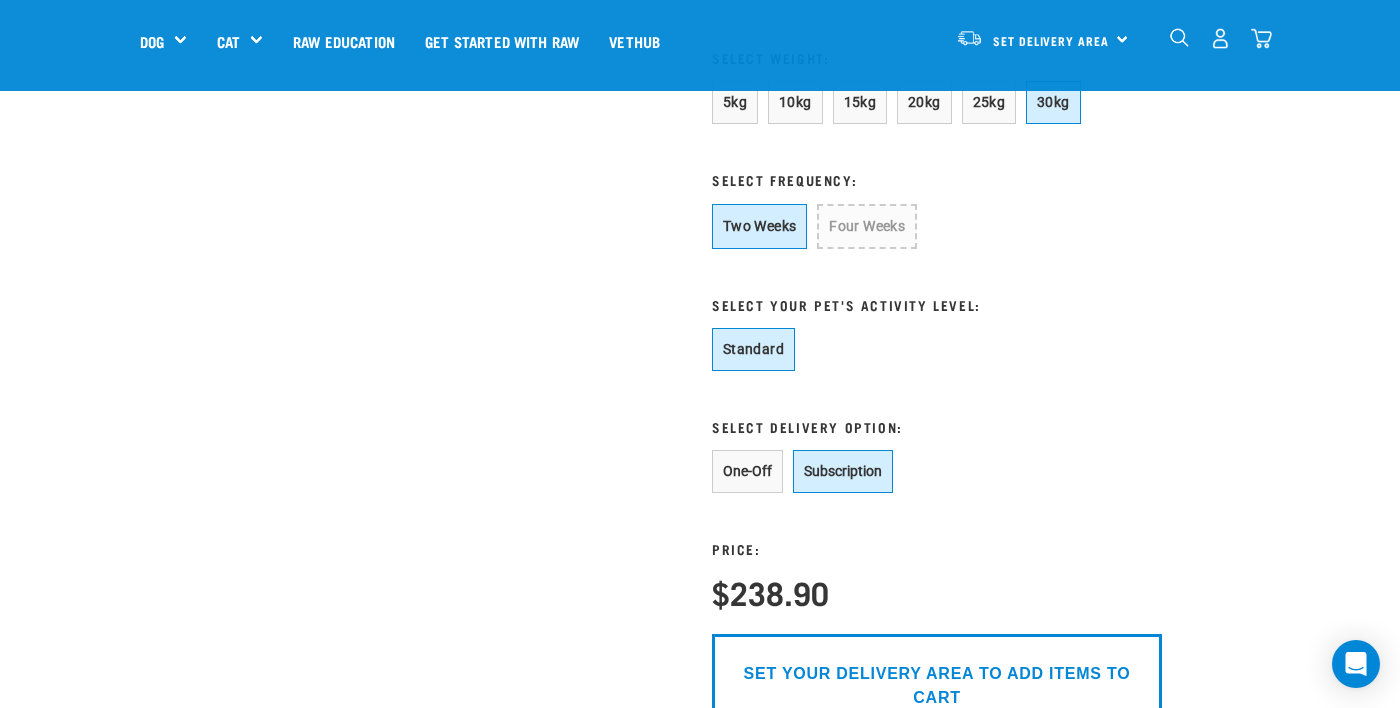 click on "SET YOUR DELIVERY AREA TO ADD ITEMS TO CART
Set Delivery Area
North Island
South Island" at bounding box center [937, 701] 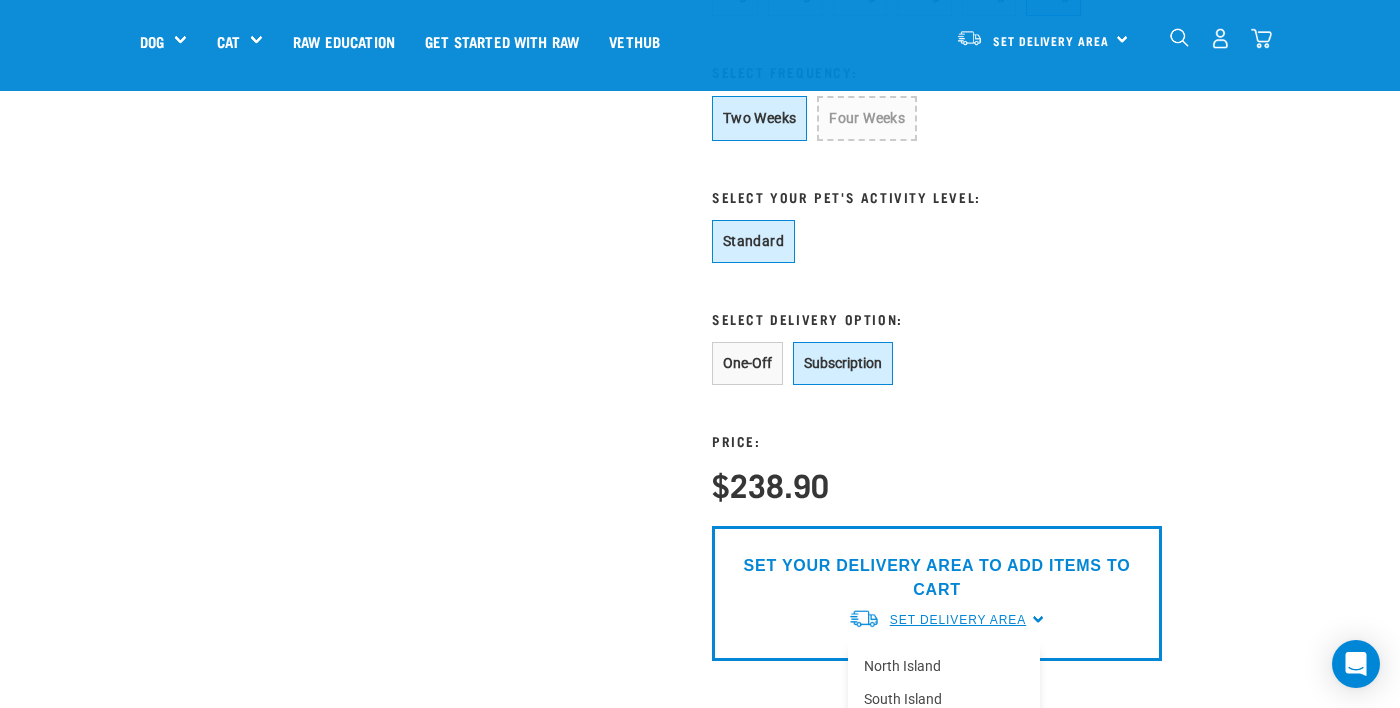 scroll, scrollTop: 1432, scrollLeft: 0, axis: vertical 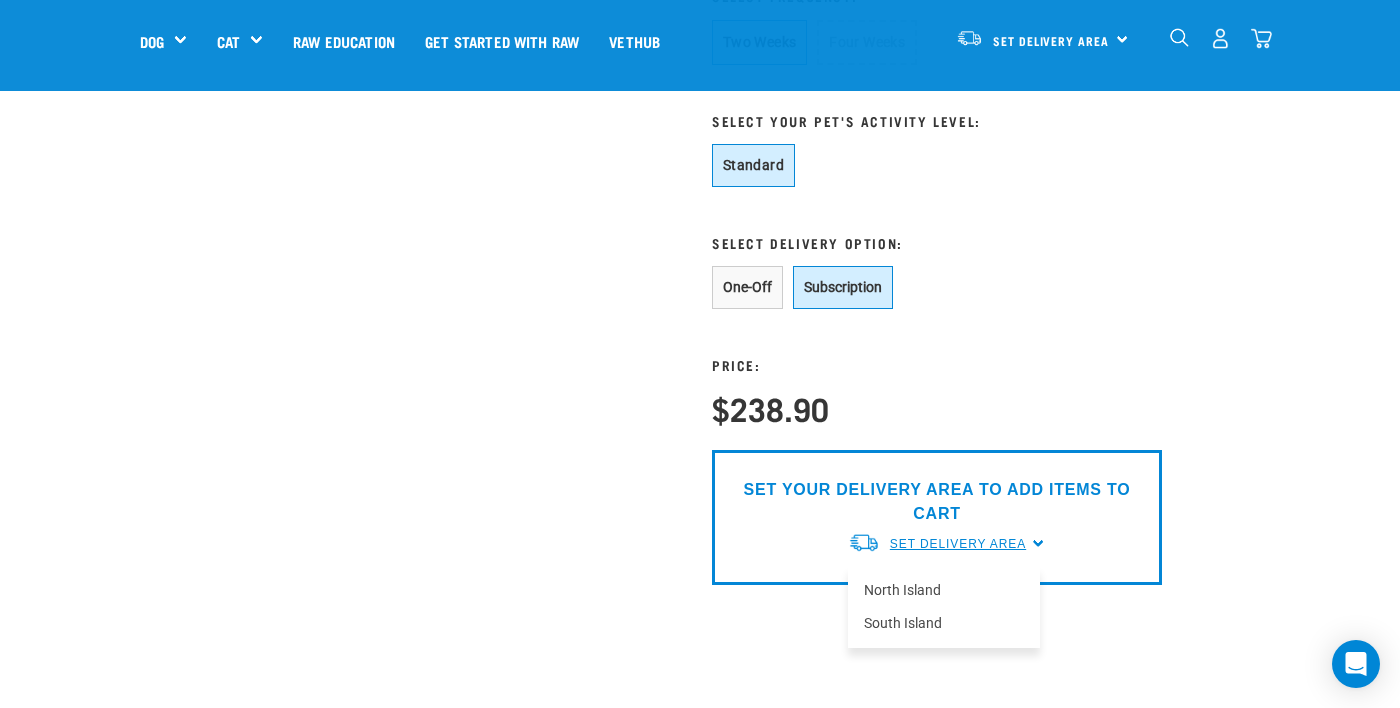 click on "North Island" at bounding box center (944, 590) 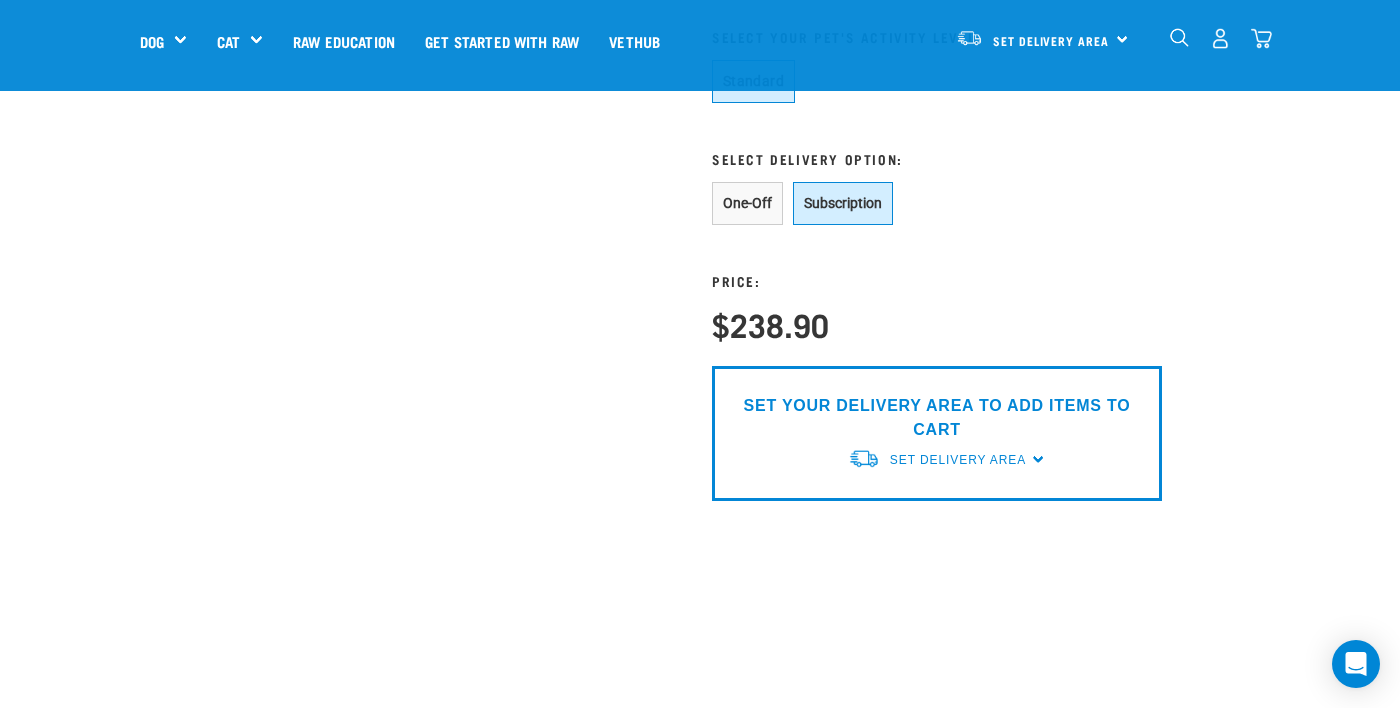 scroll, scrollTop: 1528, scrollLeft: 0, axis: vertical 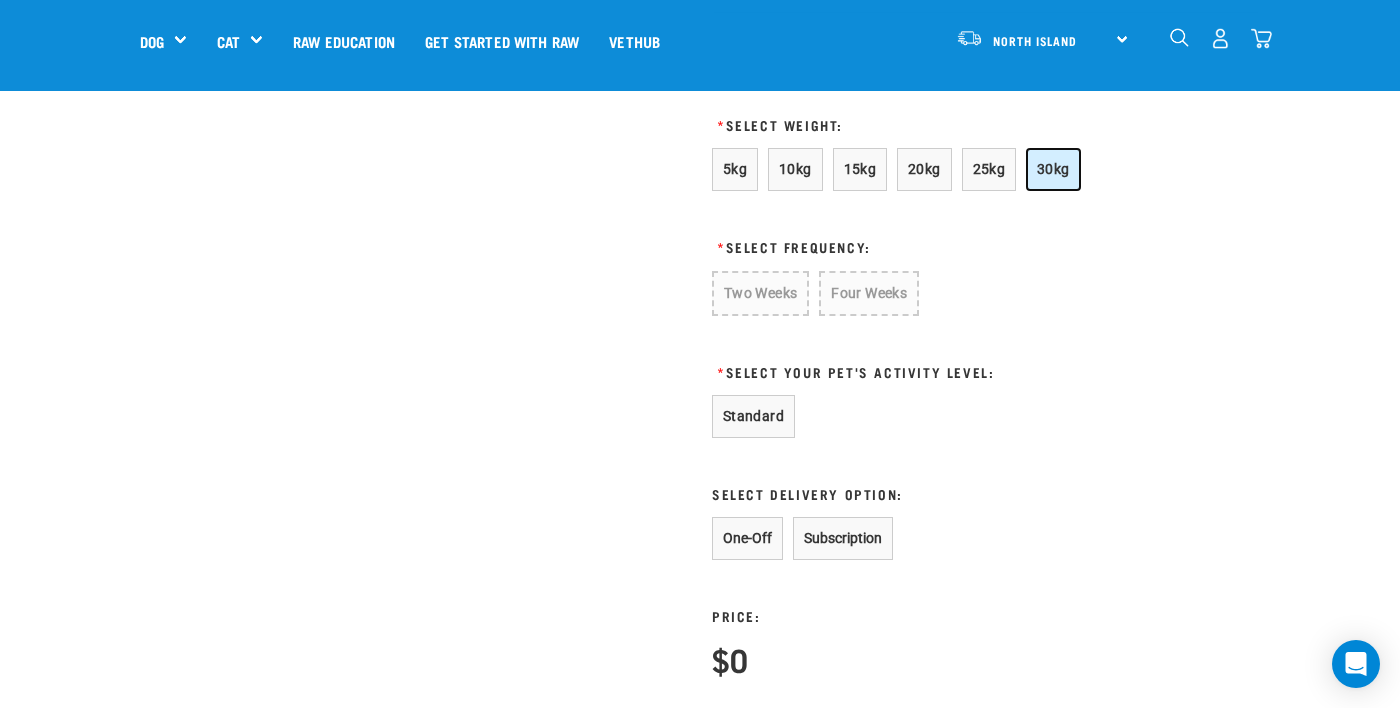 click on "30kg" at bounding box center [1053, 169] 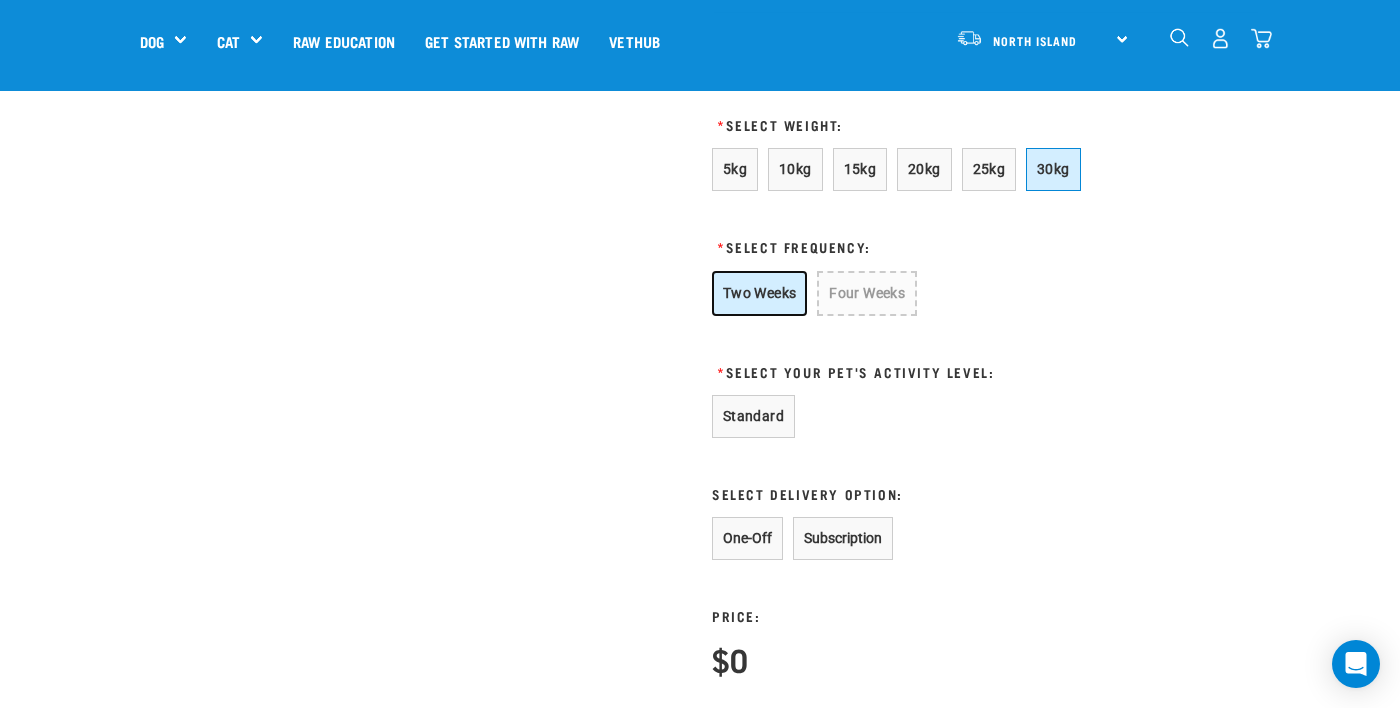 click on "Two Weeks" at bounding box center [759, 293] 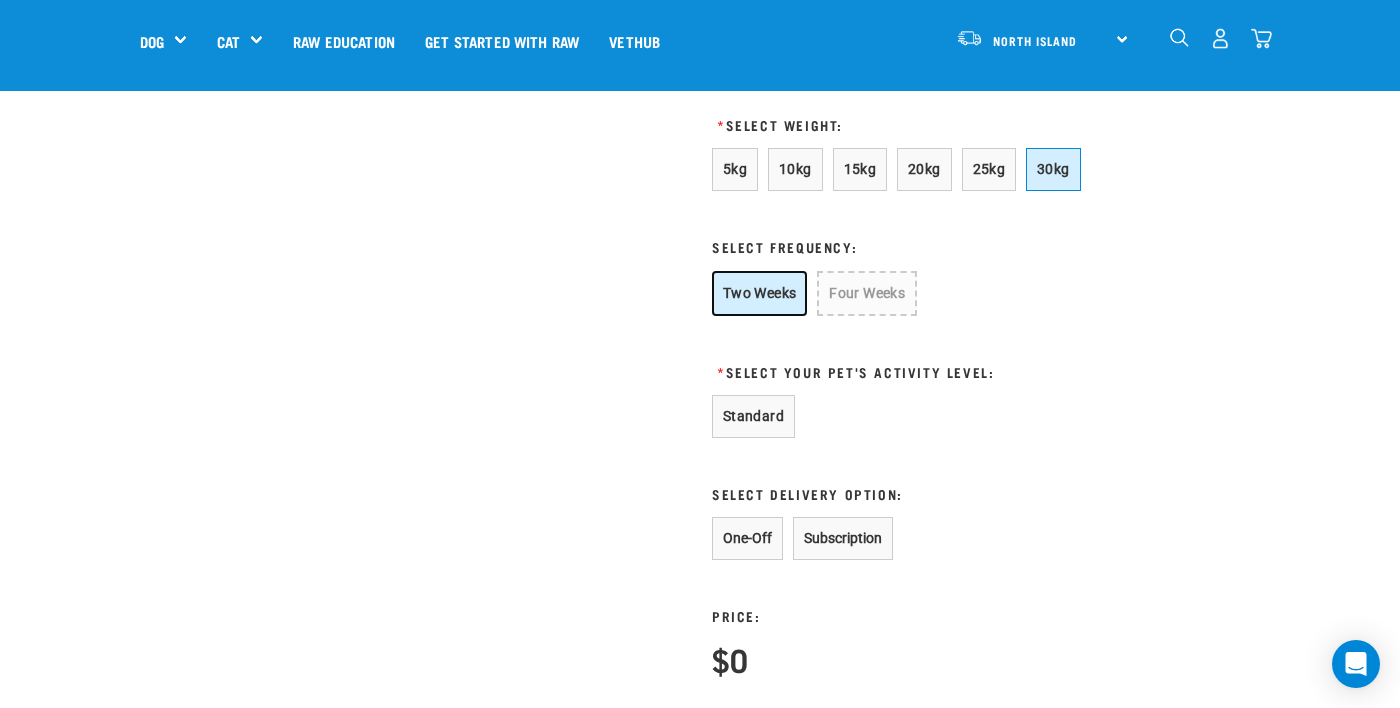 click on "Subscription" at bounding box center (843, 538) 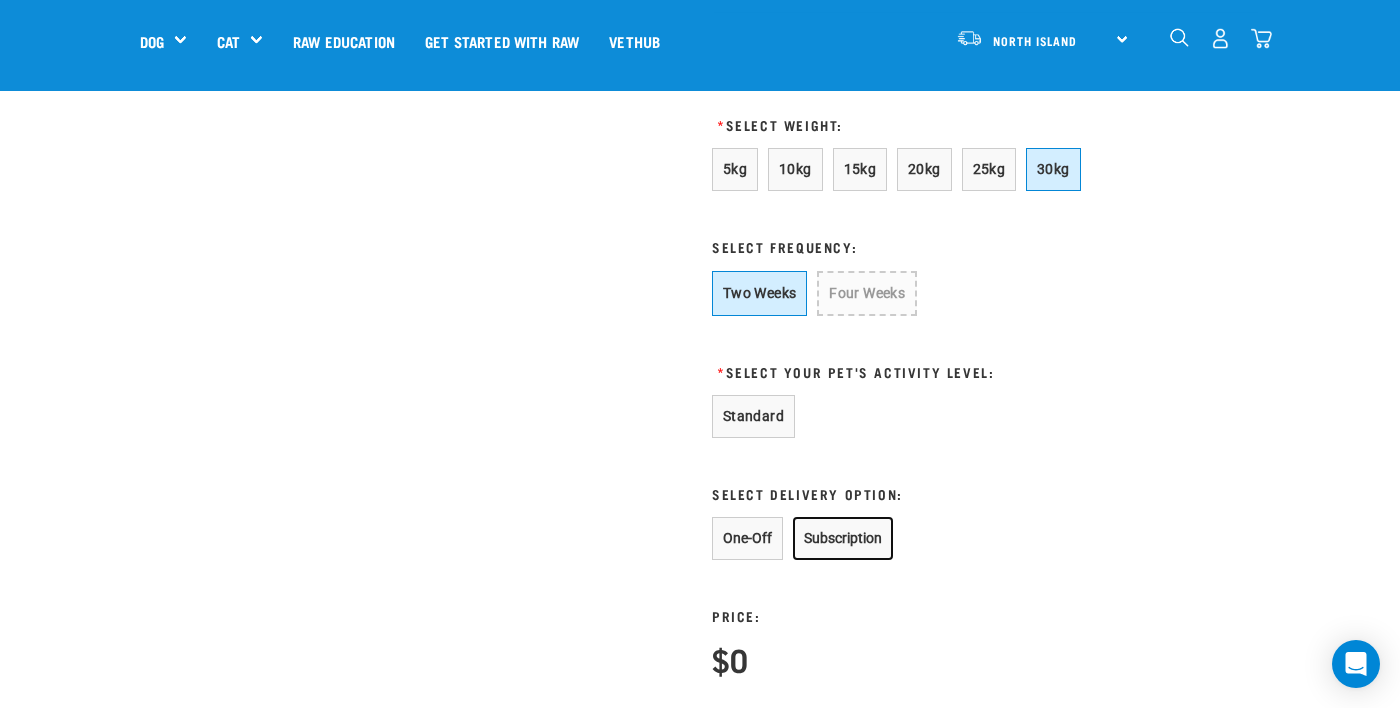scroll, scrollTop: 1172, scrollLeft: 0, axis: vertical 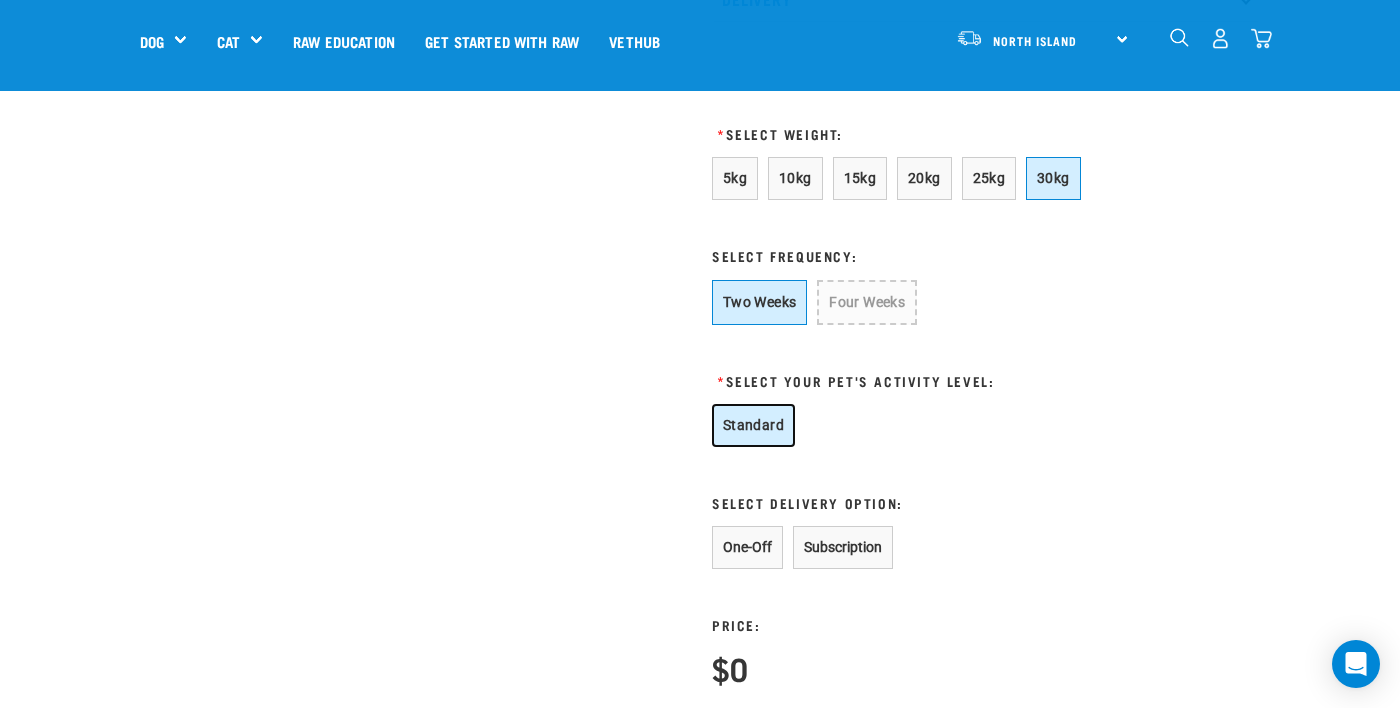 click on "Standard" at bounding box center (753, 425) 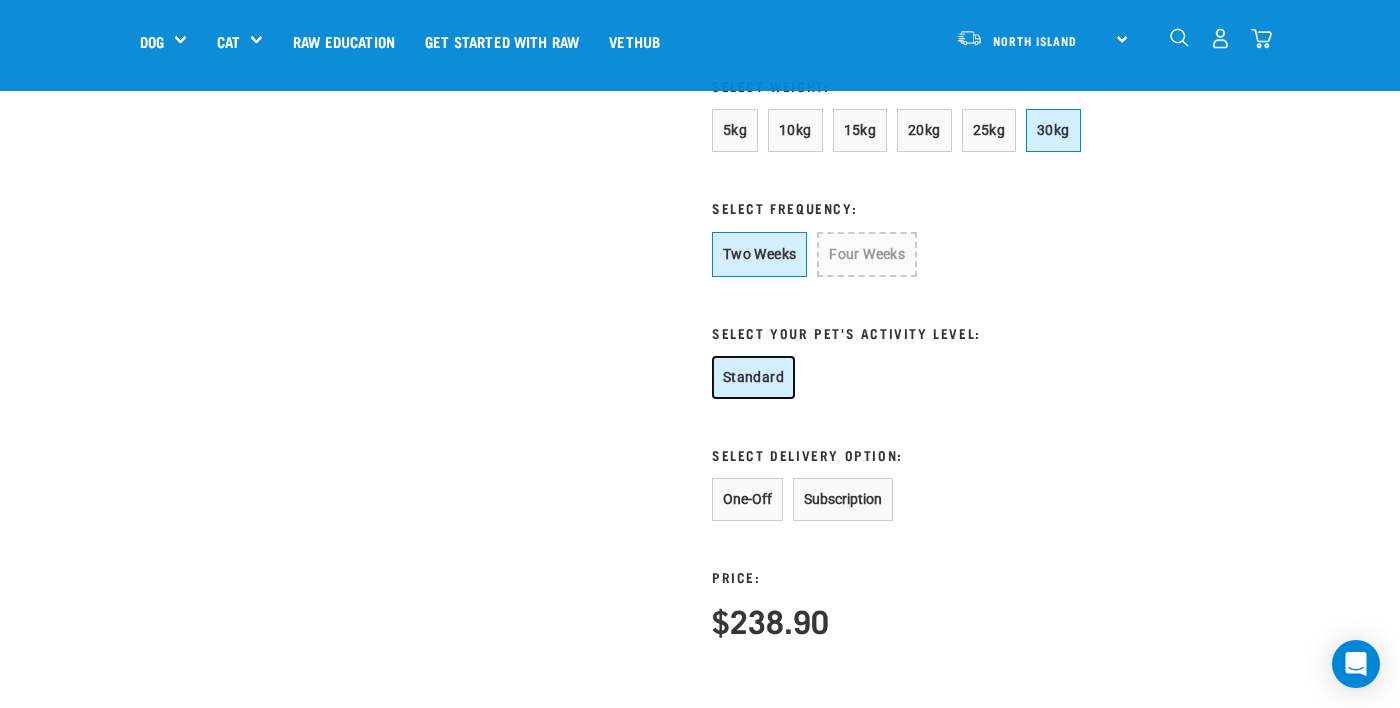 scroll, scrollTop: 1221, scrollLeft: 0, axis: vertical 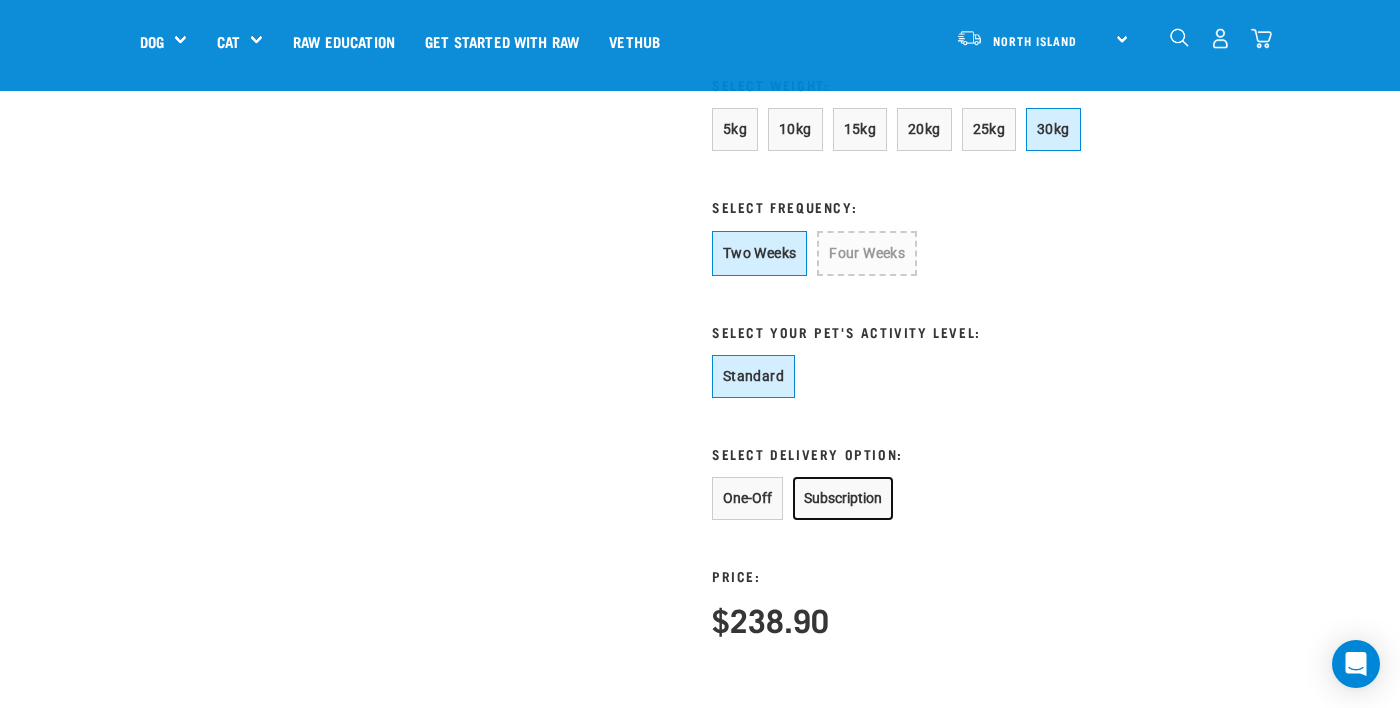 click on "Subscription" at bounding box center [843, 498] 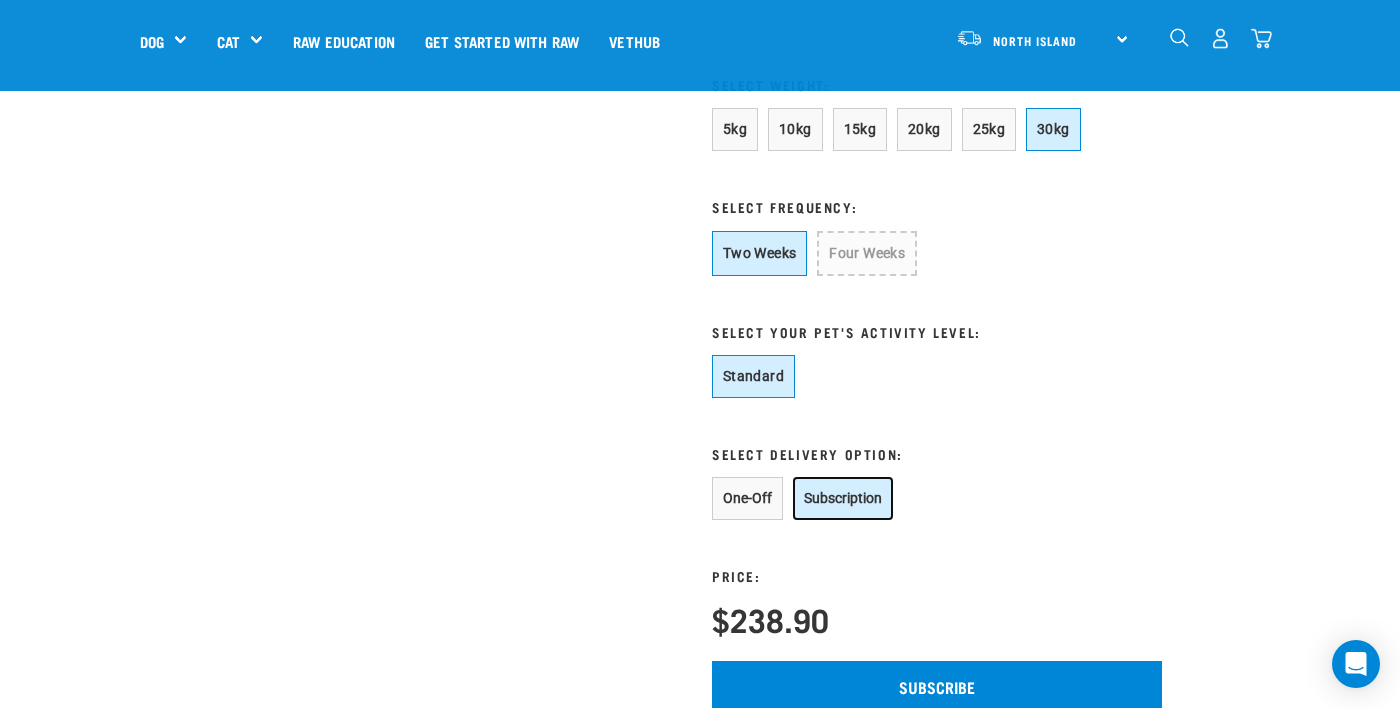 click on "One-Off" at bounding box center (747, 498) 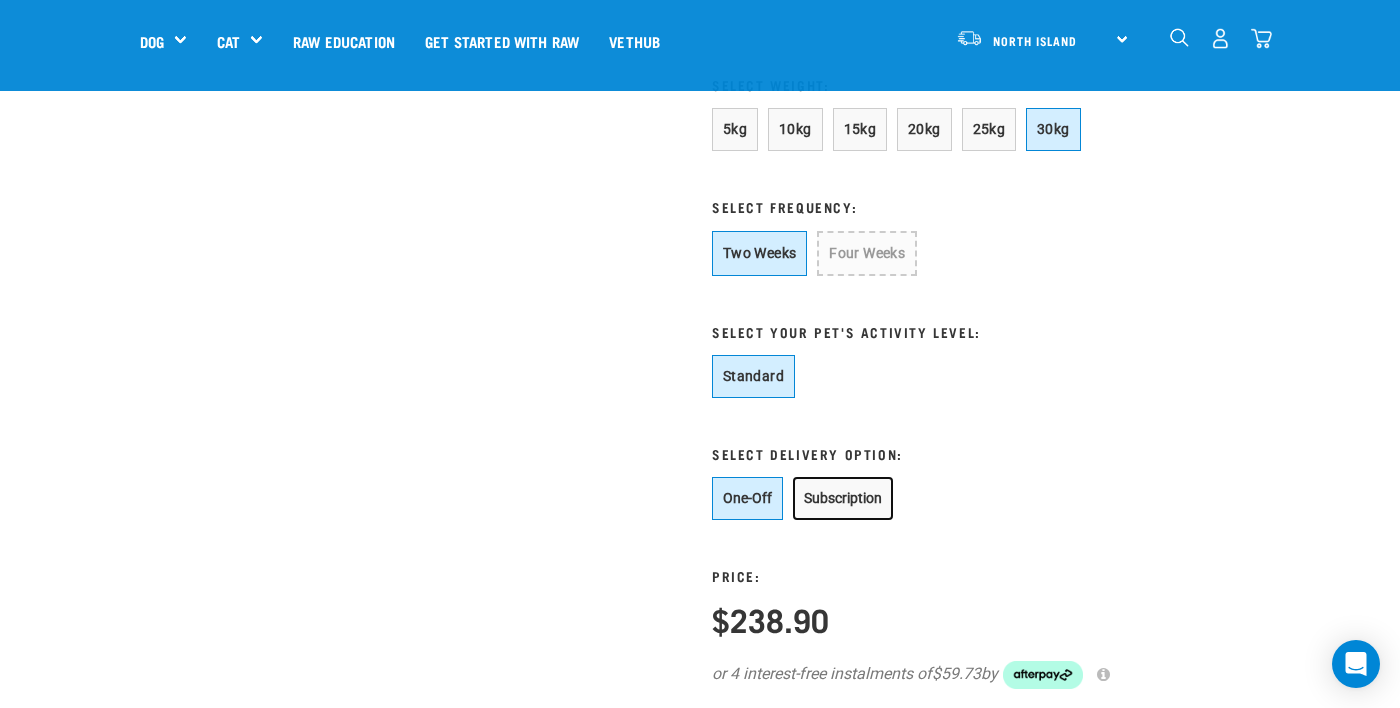 click on "Subscription" at bounding box center [843, 498] 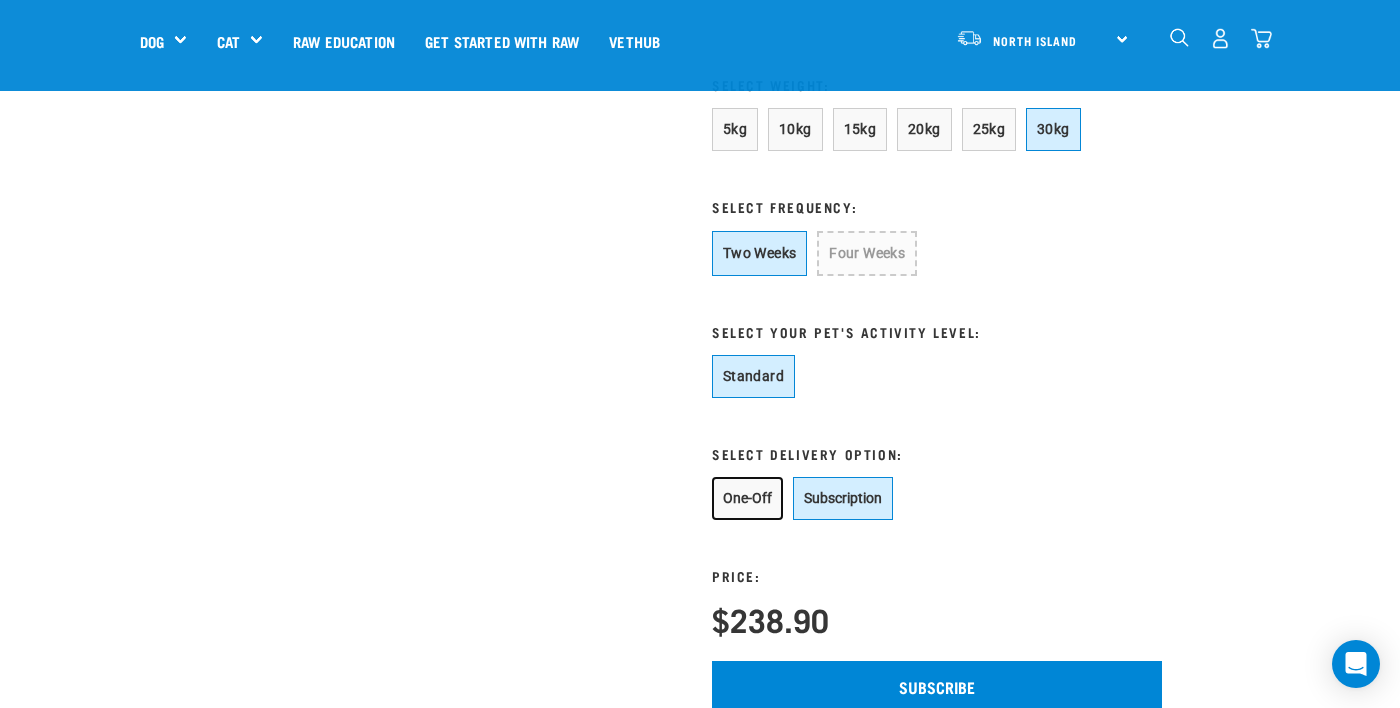 click on "One-Off" at bounding box center (747, 498) 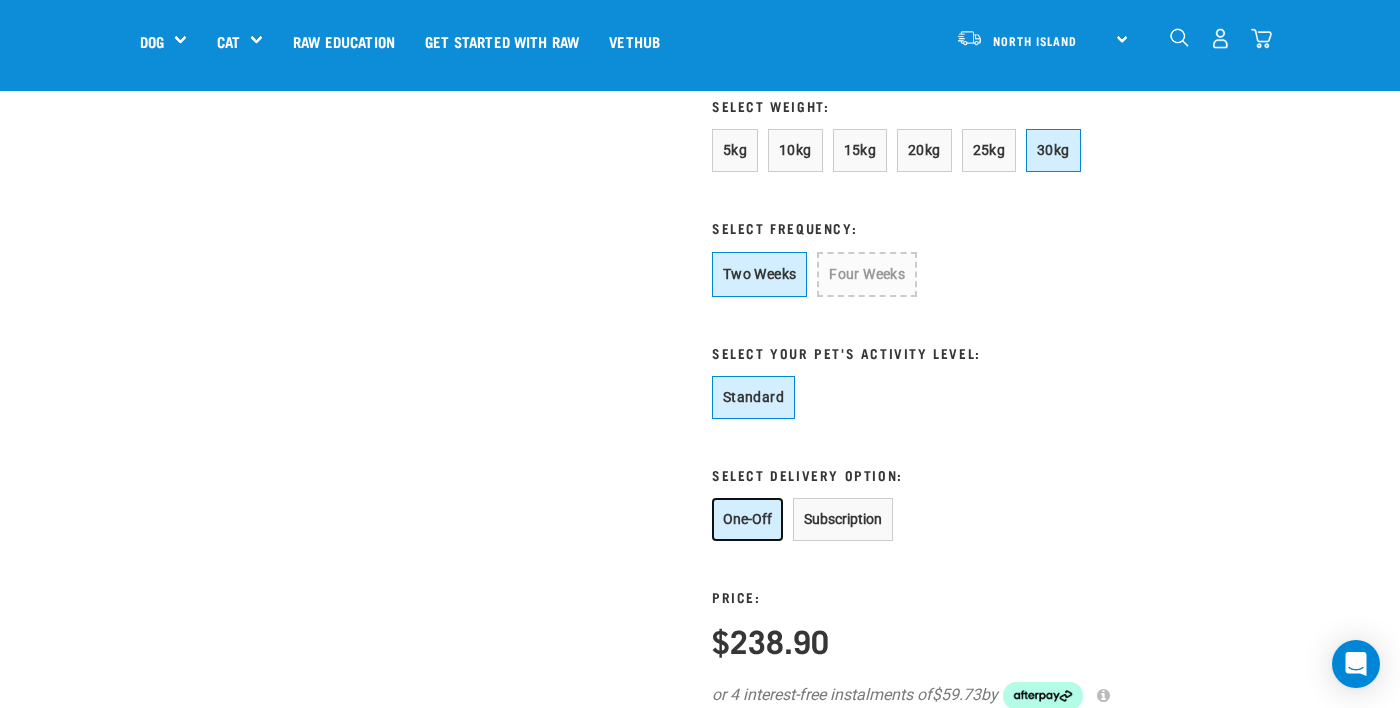 scroll, scrollTop: 1203, scrollLeft: 0, axis: vertical 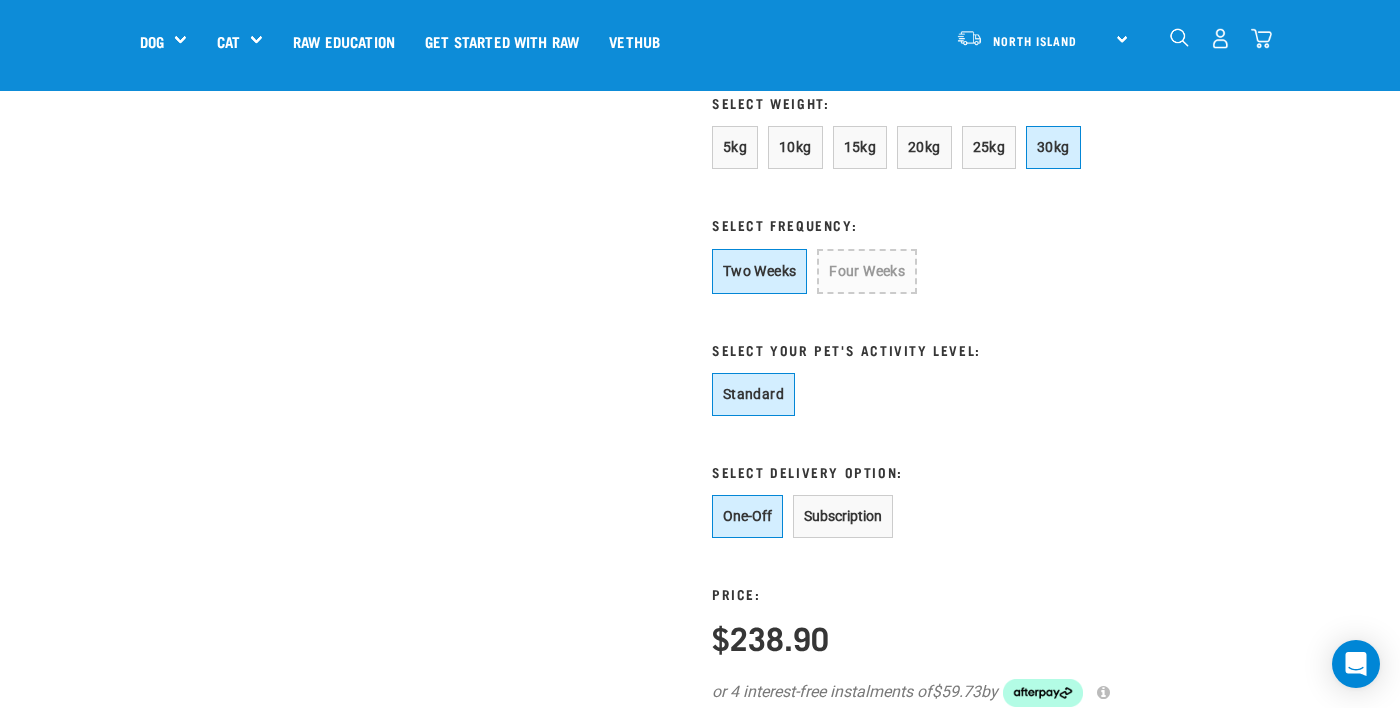 click on "Subscription" at bounding box center [843, 516] 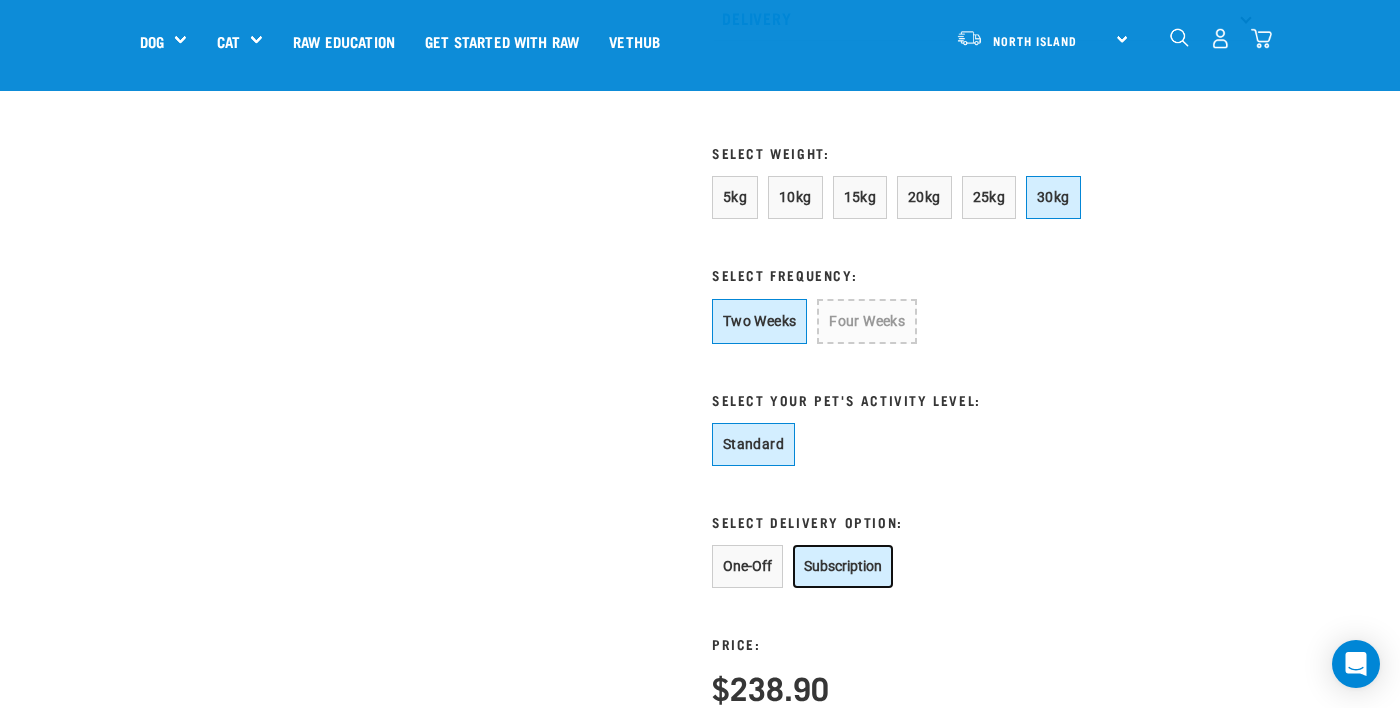 scroll, scrollTop: 1154, scrollLeft: 0, axis: vertical 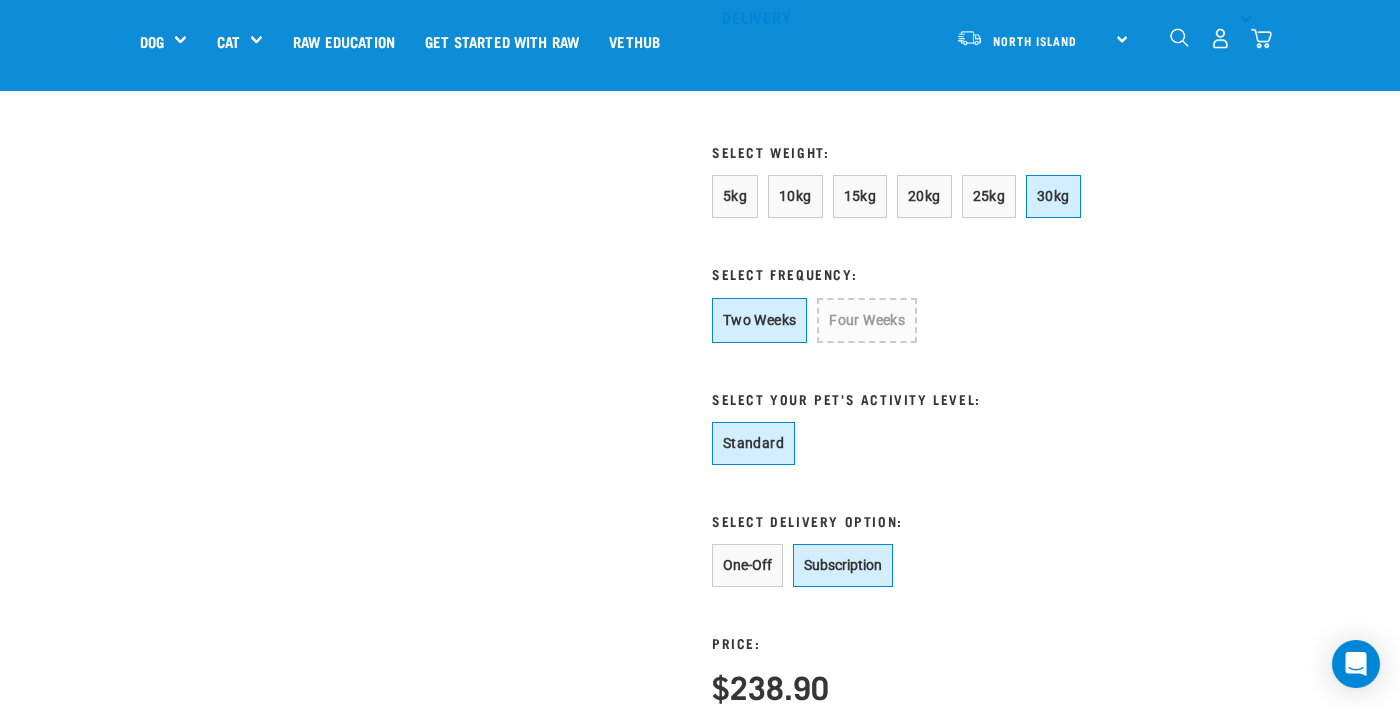 click on "One-Off" at bounding box center [747, 565] 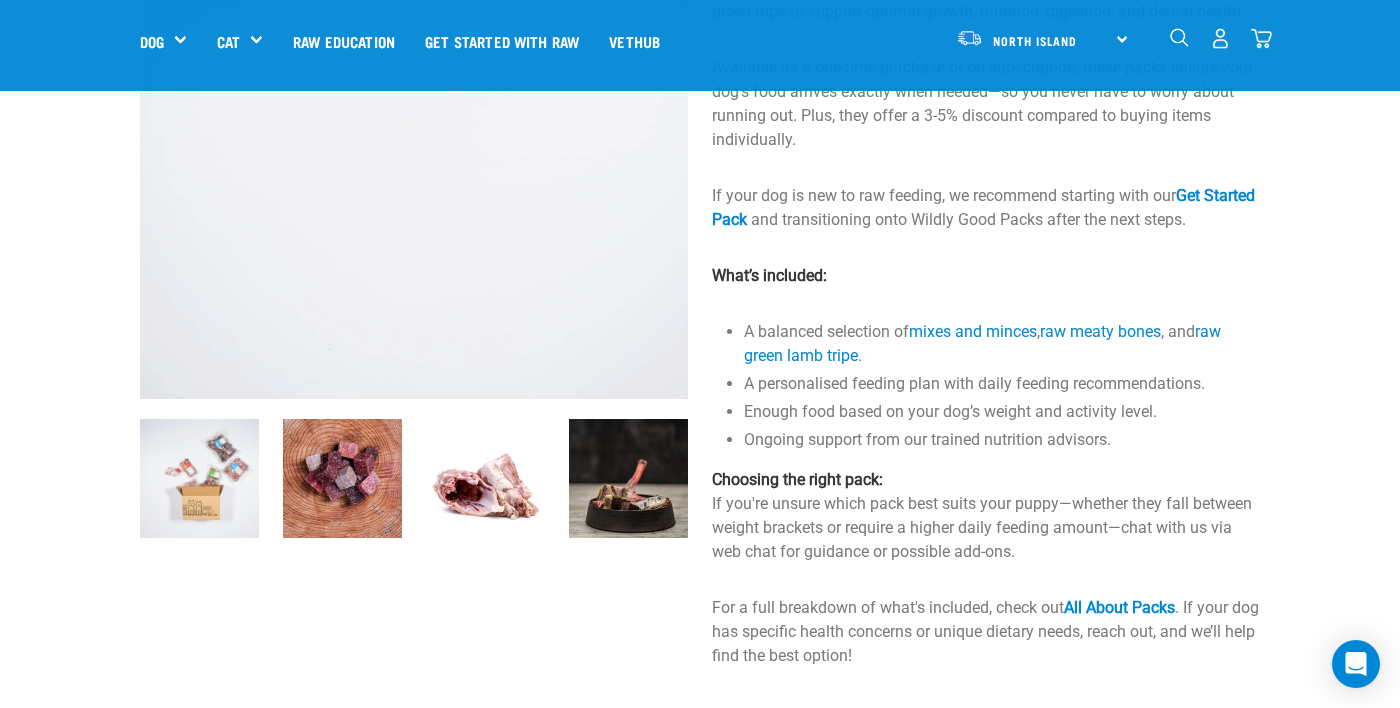scroll, scrollTop: 0, scrollLeft: 0, axis: both 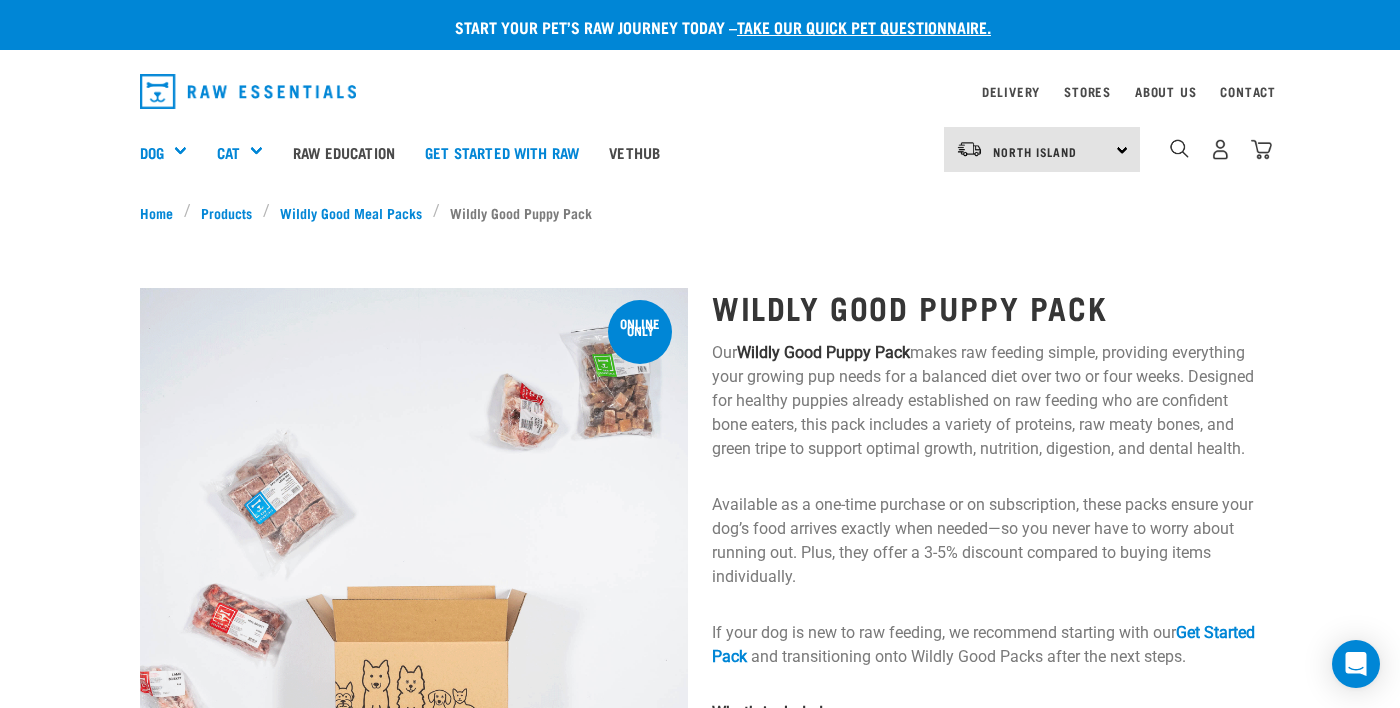 click on "Raw Education" at bounding box center (344, 152) 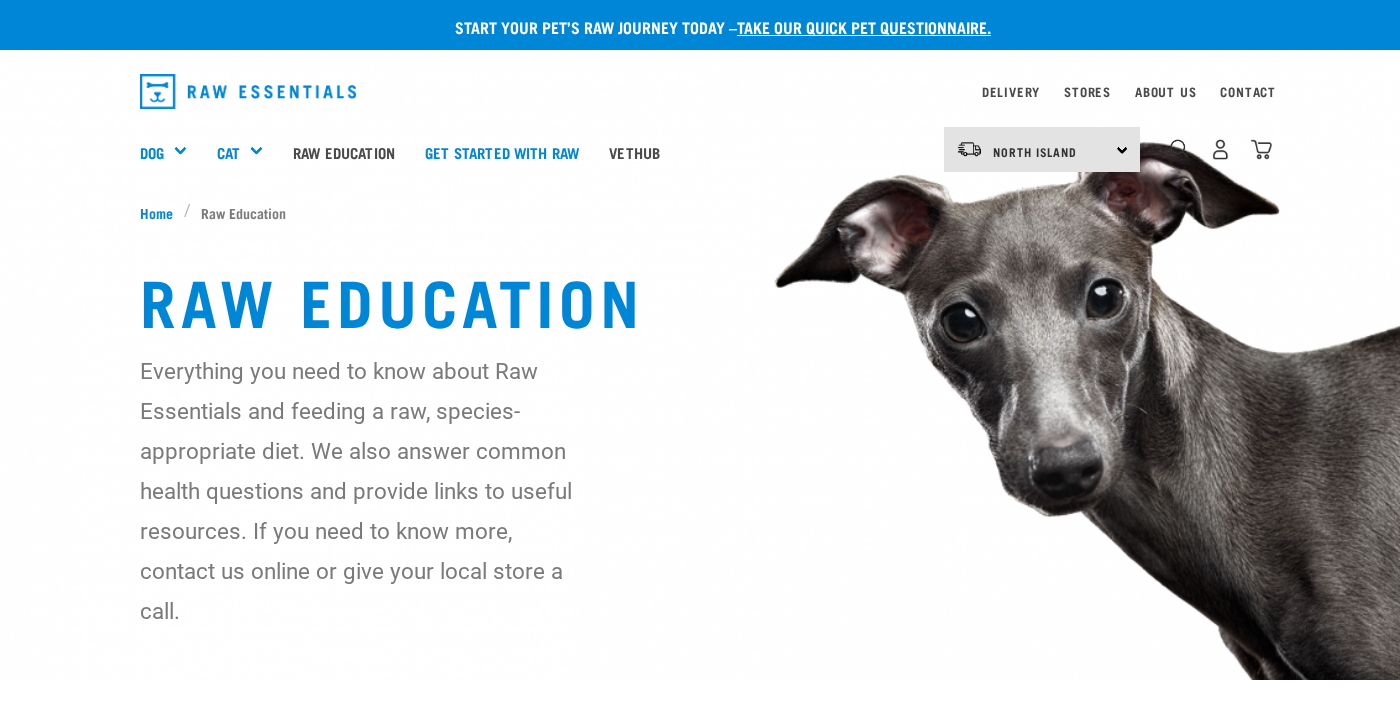 scroll, scrollTop: 0, scrollLeft: 0, axis: both 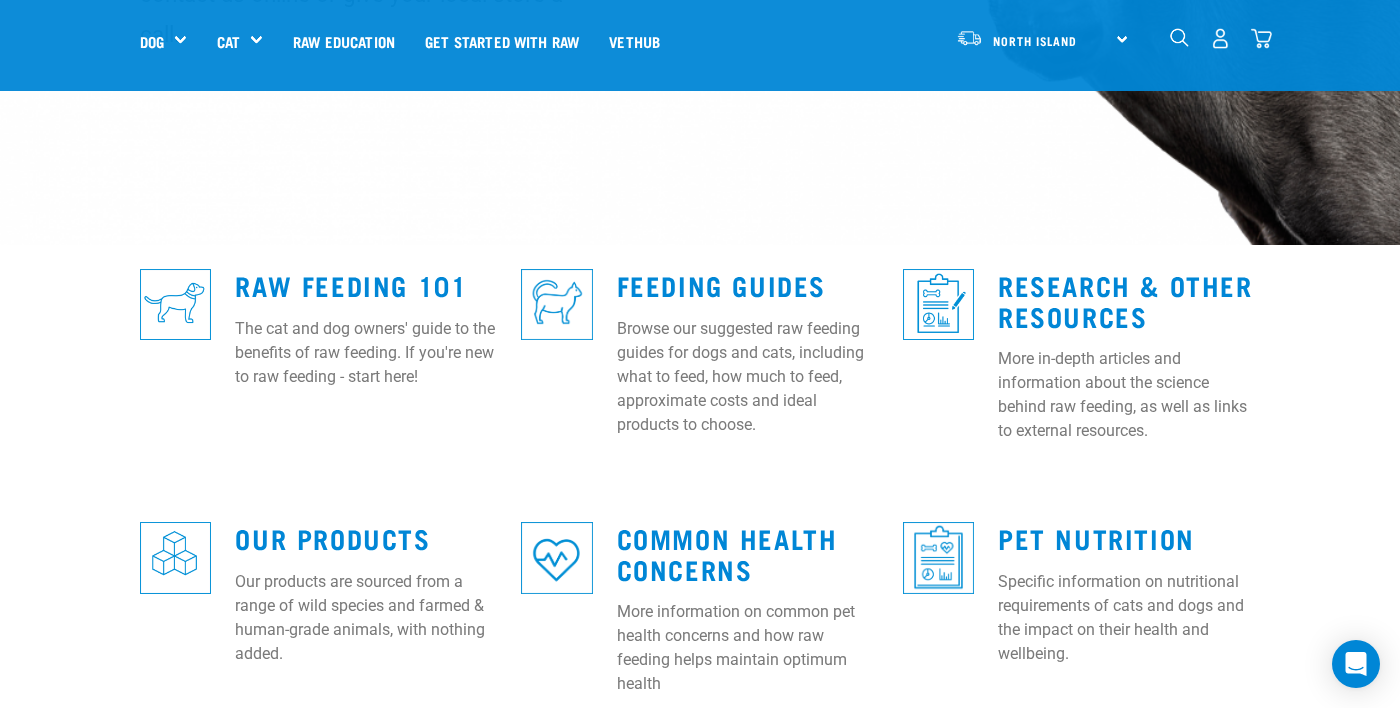 click on "Raw Feeding 101
The cat and dog owners' guide to the benefits of raw feeding. If you're new to raw feeding - start here!" at bounding box center (366, 323) 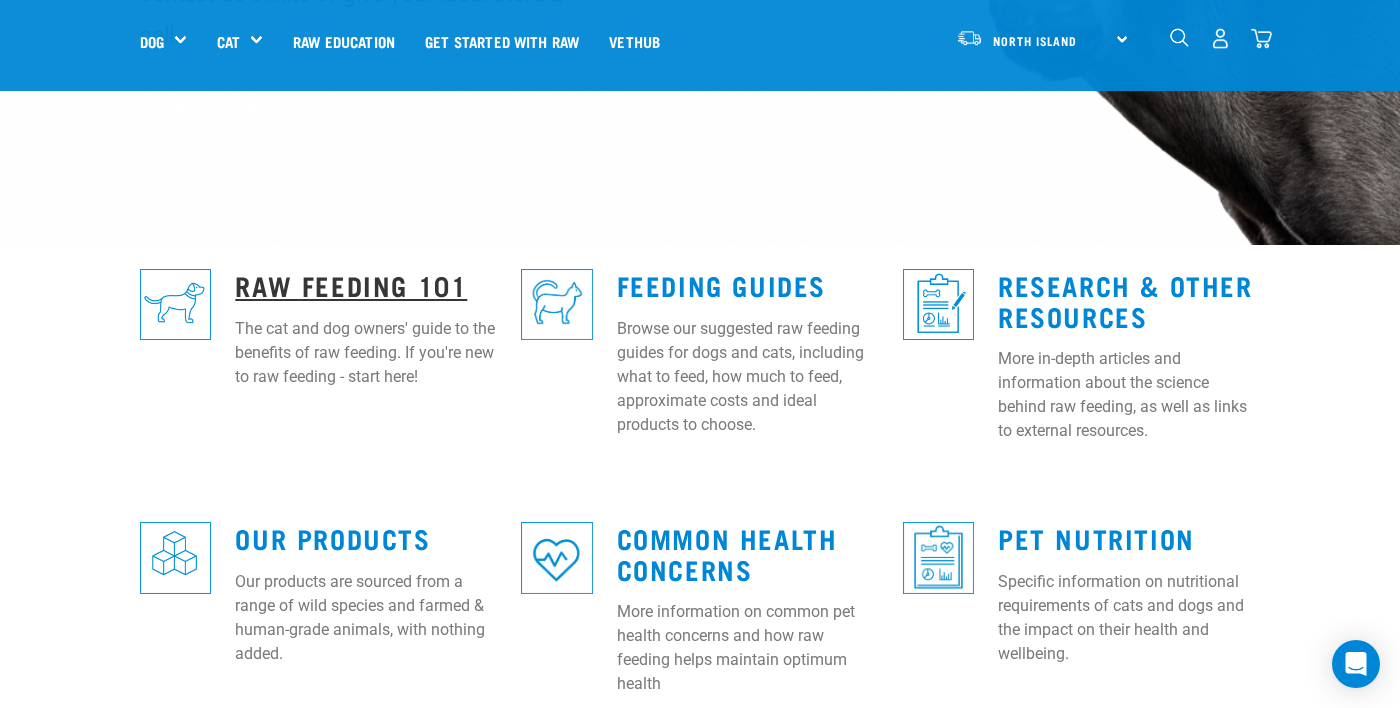 click on "Raw Feeding 101" at bounding box center [351, 284] 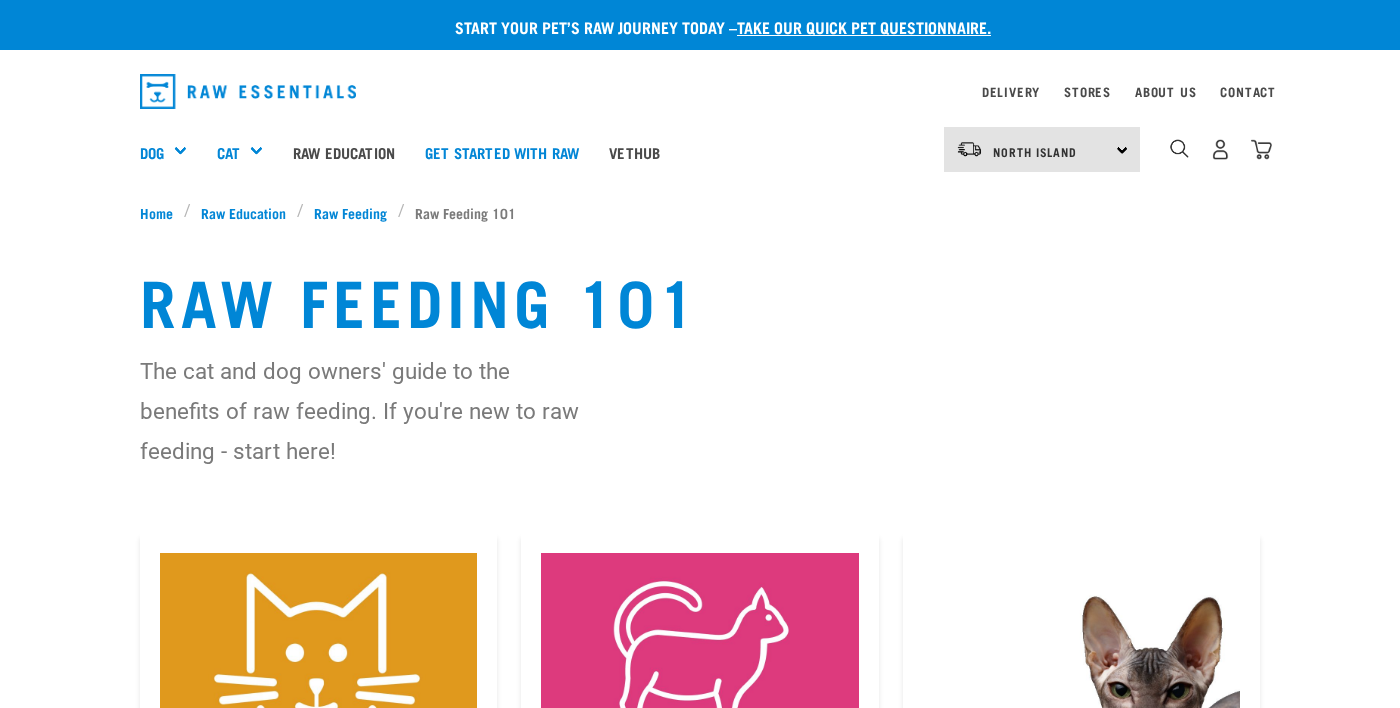 scroll, scrollTop: 15, scrollLeft: 0, axis: vertical 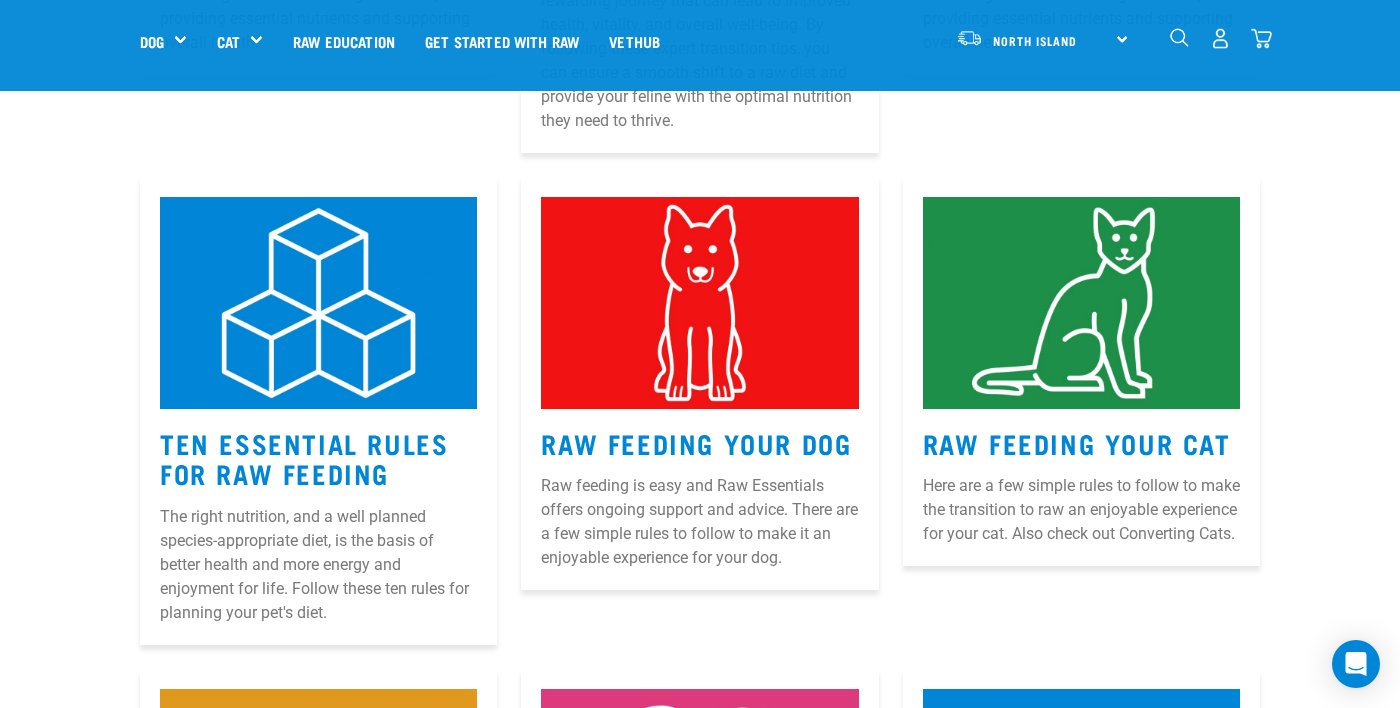click at bounding box center [699, 303] 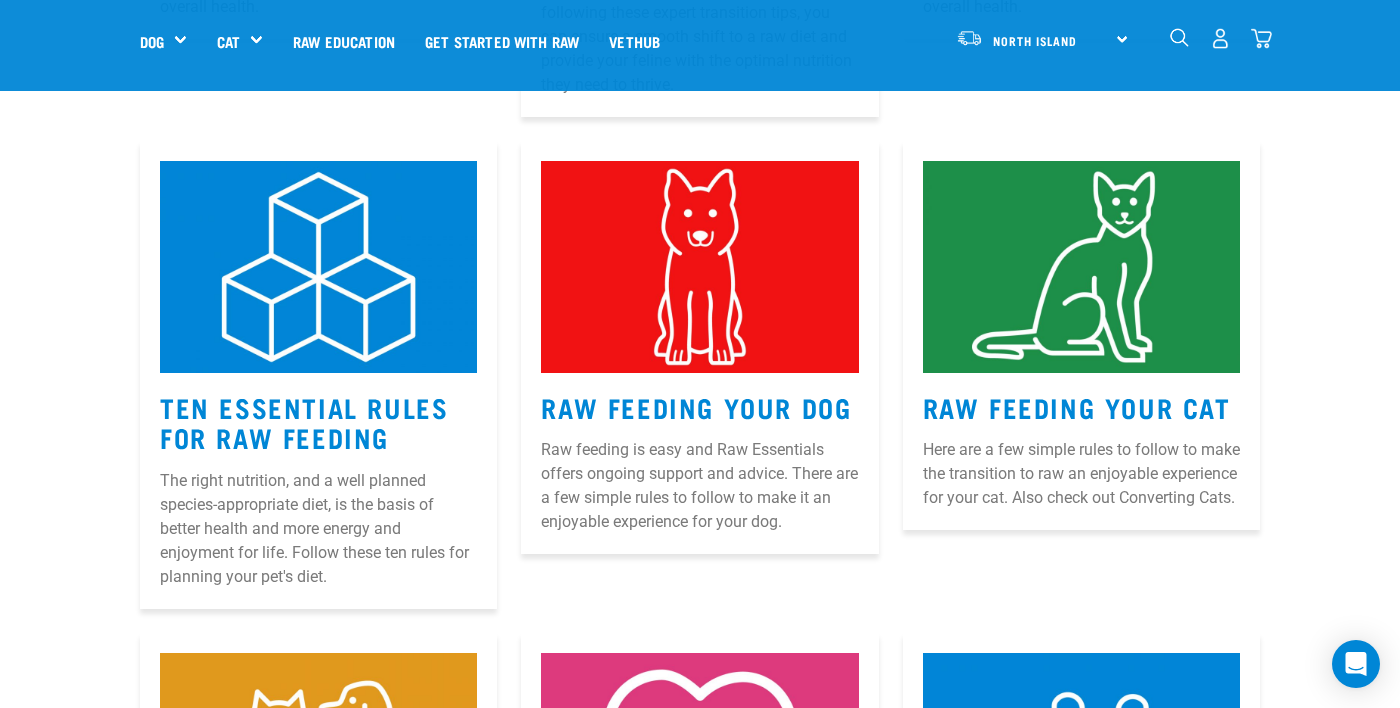 scroll, scrollTop: 880, scrollLeft: 0, axis: vertical 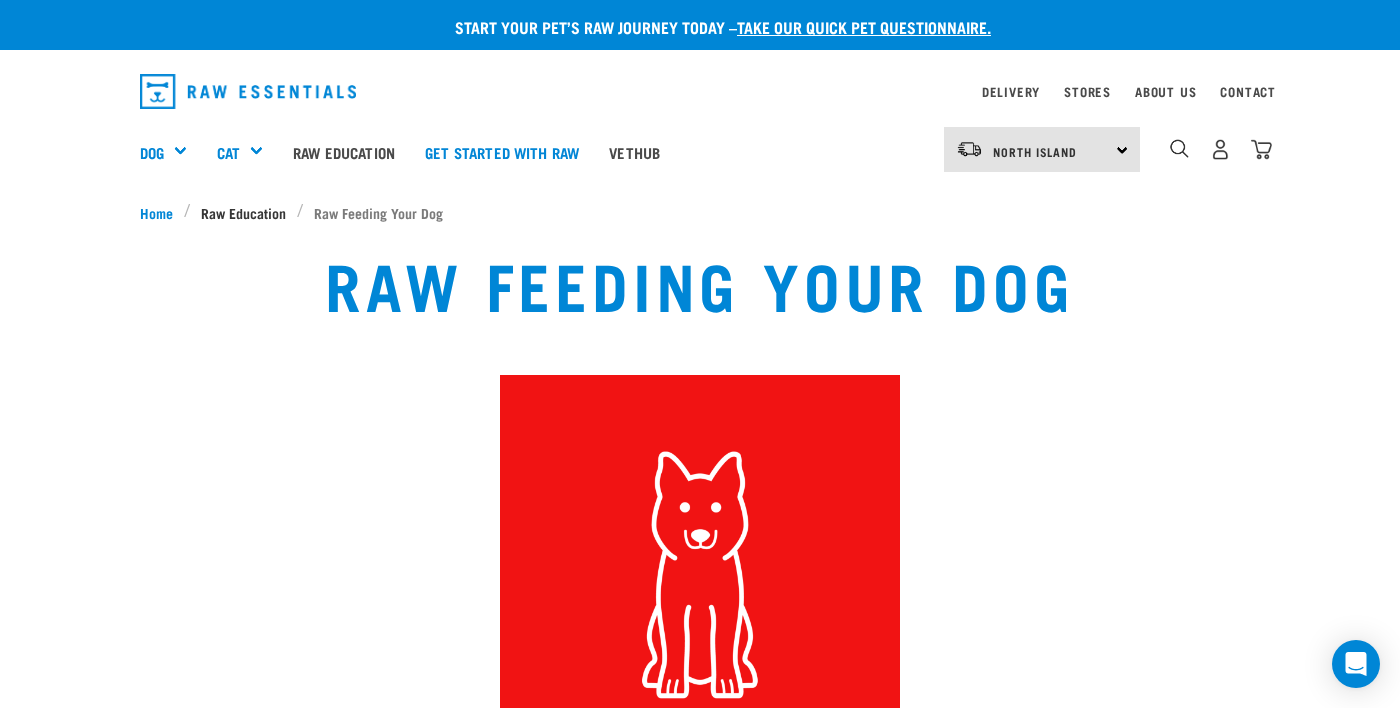 click on "Raw Education" at bounding box center (243, 212) 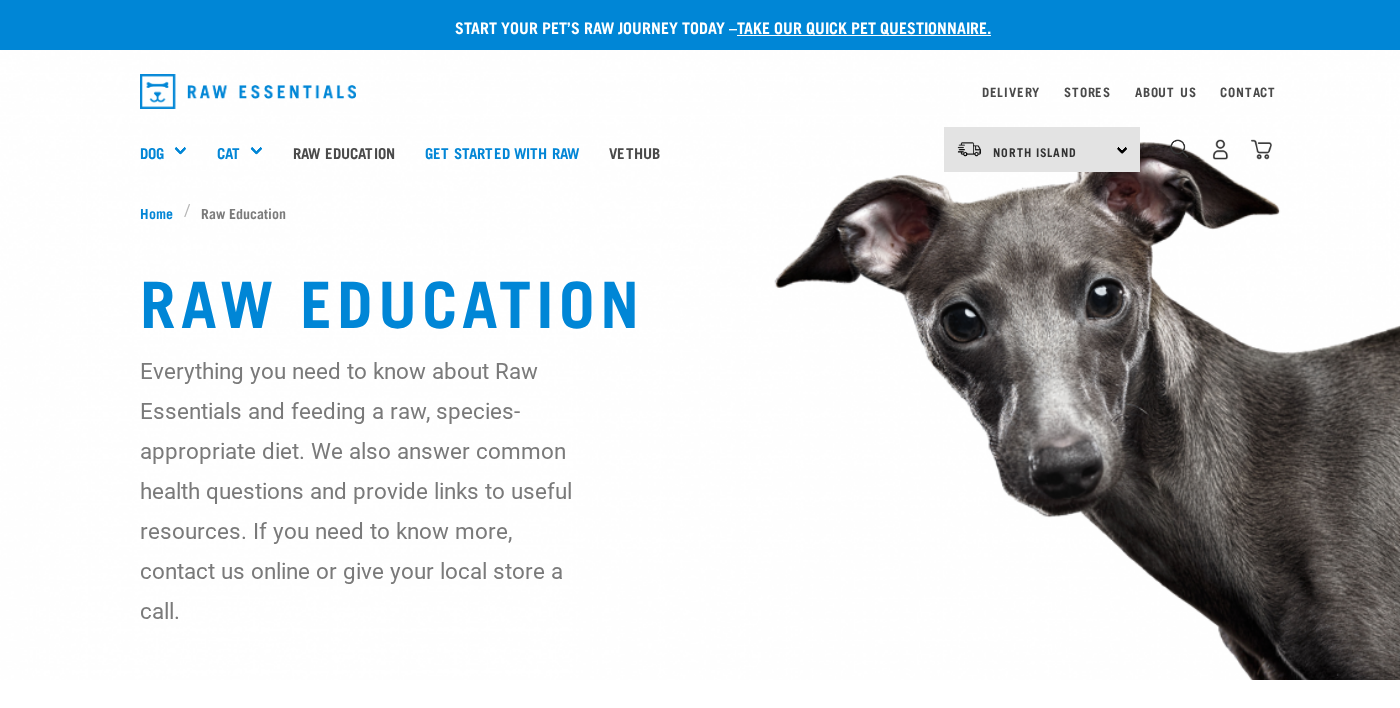 scroll, scrollTop: 0, scrollLeft: 0, axis: both 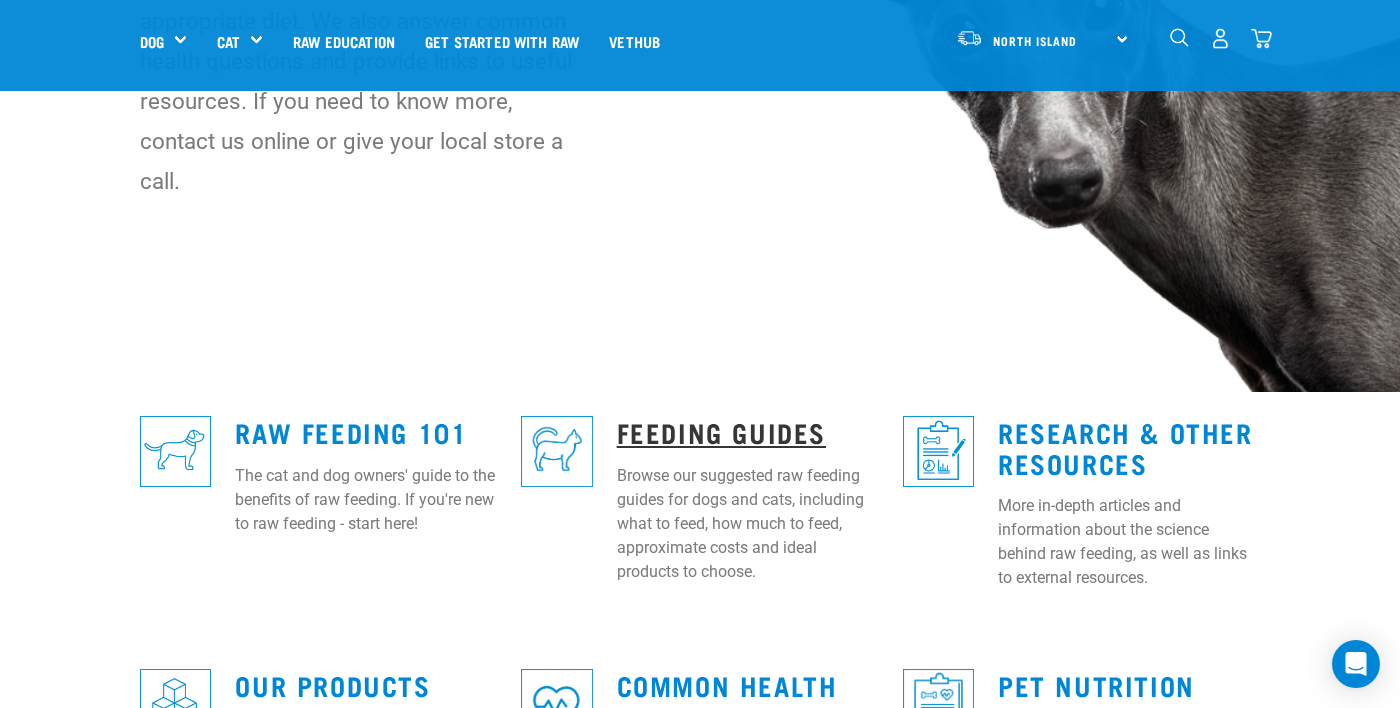 click on "Feeding Guides" at bounding box center (721, 431) 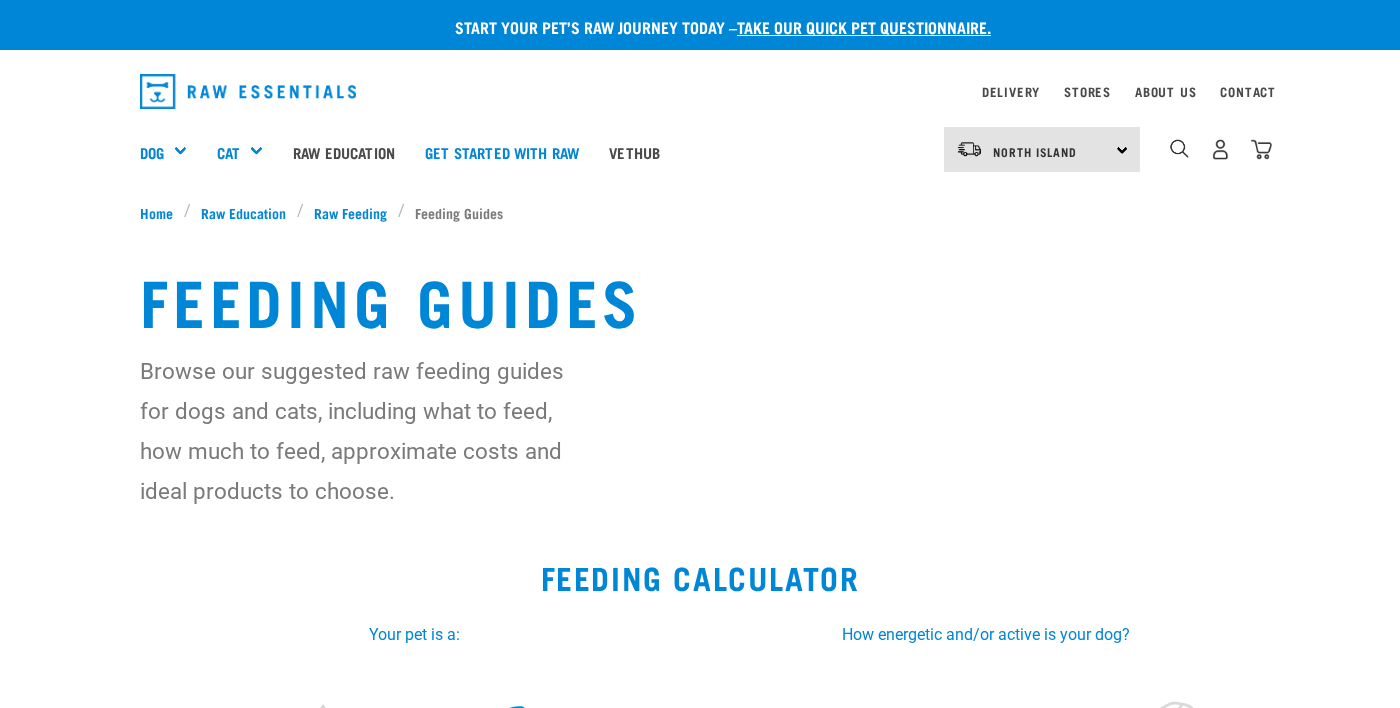 scroll, scrollTop: 0, scrollLeft: 0, axis: both 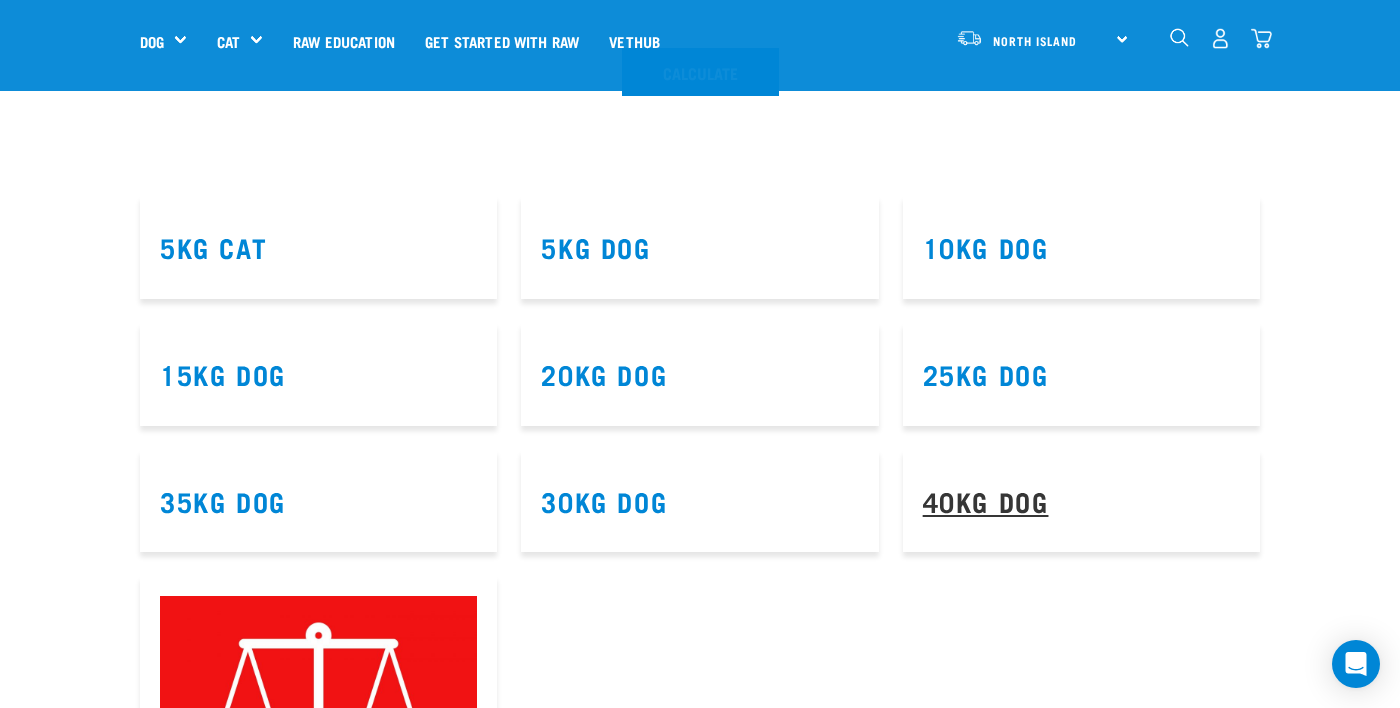 click on "40kg Dog" at bounding box center (986, 500) 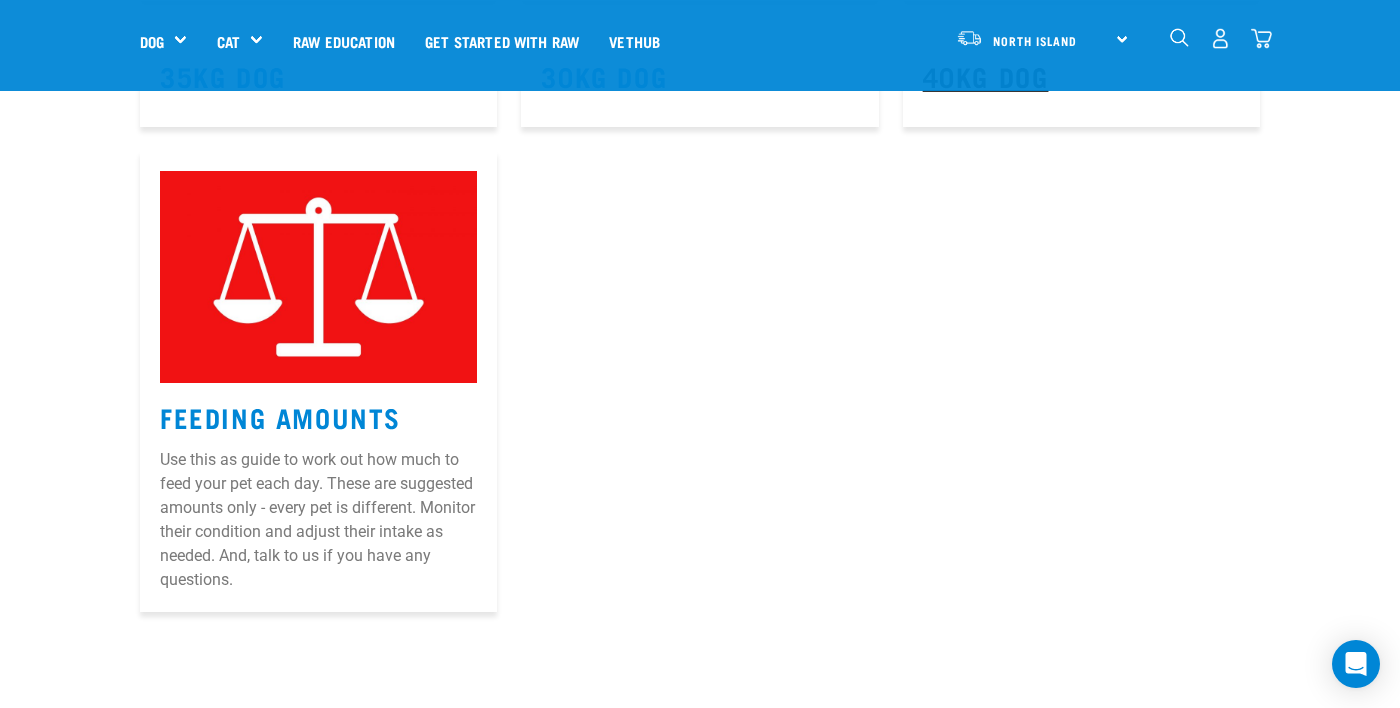 scroll, scrollTop: 1452, scrollLeft: 0, axis: vertical 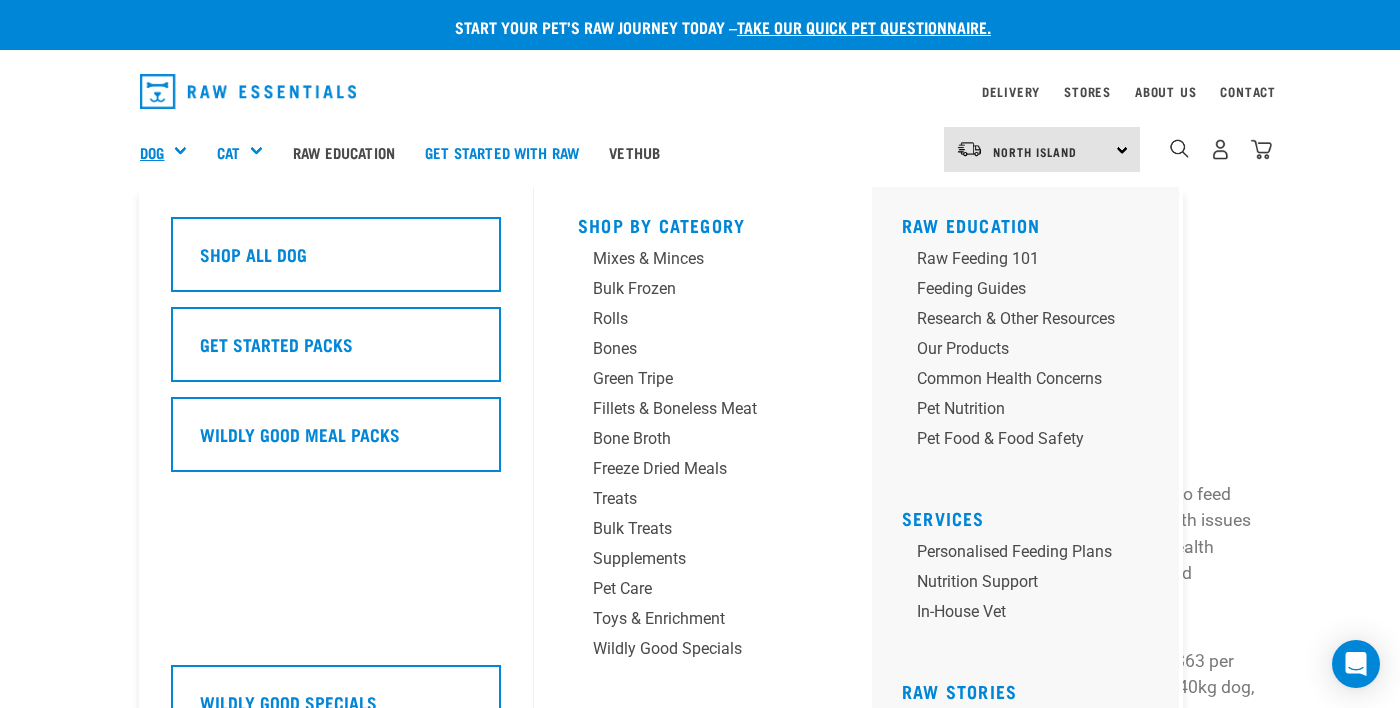 click on "Dog" at bounding box center (152, 152) 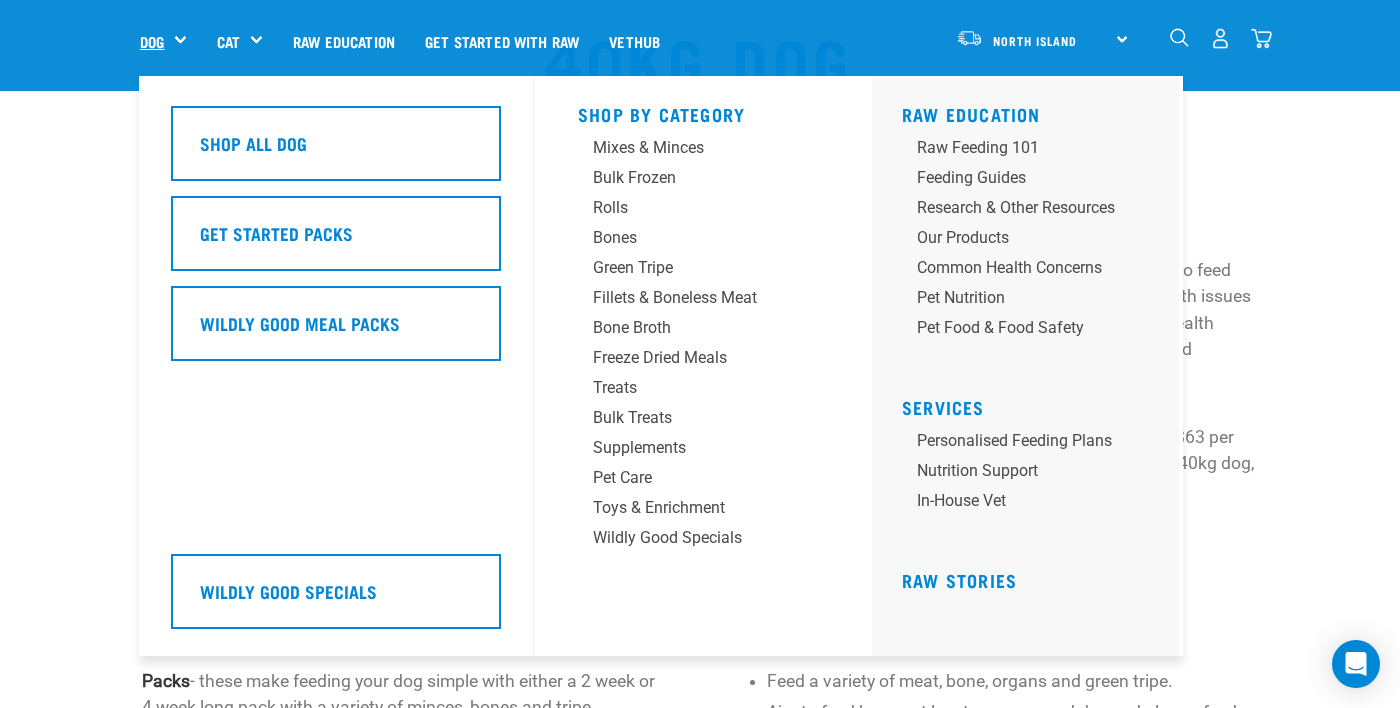 scroll, scrollTop: 80, scrollLeft: 0, axis: vertical 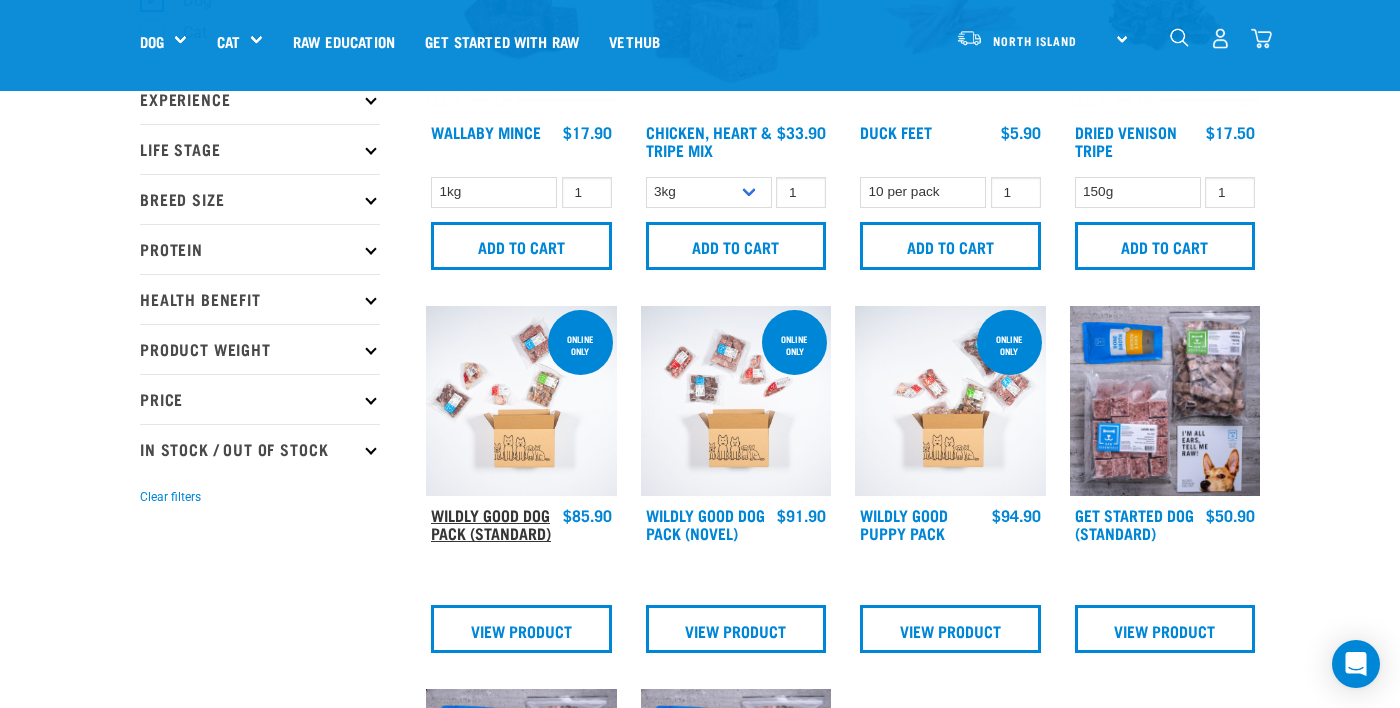 click on "Wildly Good Dog Pack (Standard)" at bounding box center [491, 523] 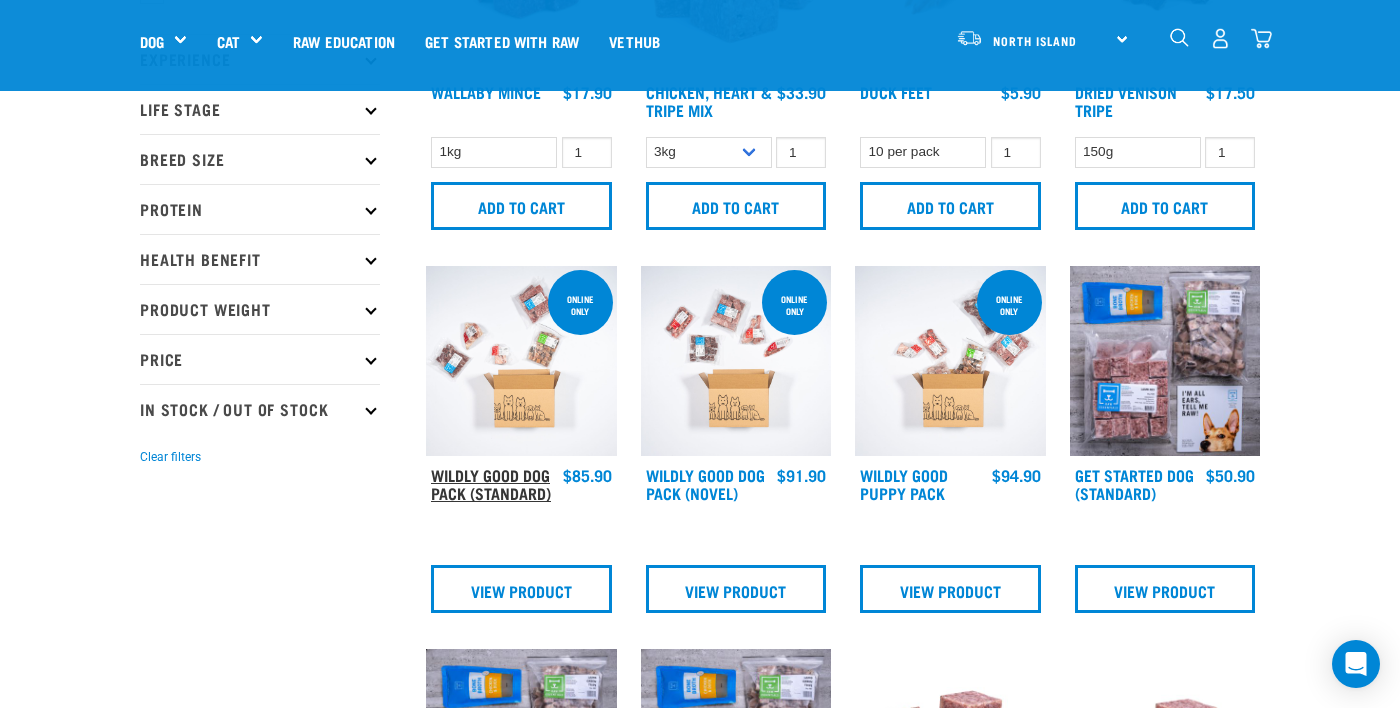 scroll, scrollTop: 317, scrollLeft: 0, axis: vertical 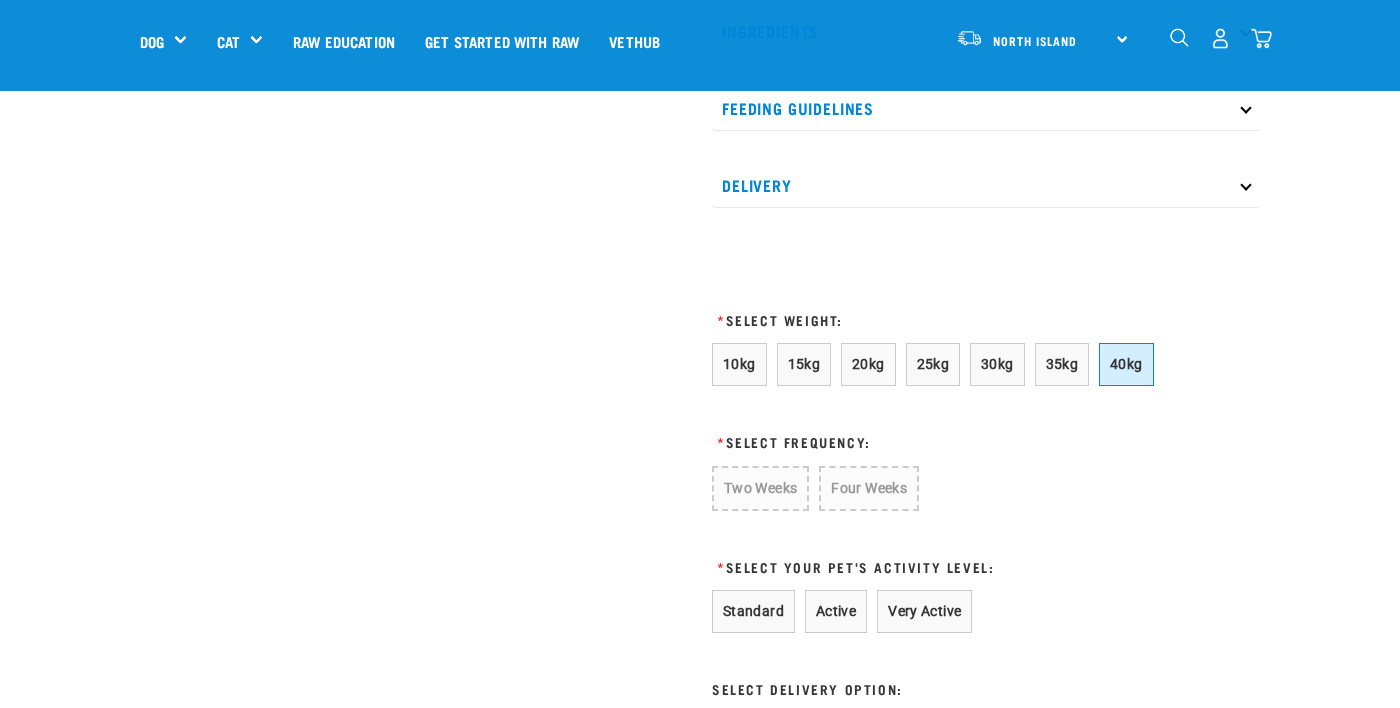 click on "40kg" at bounding box center (1126, 364) 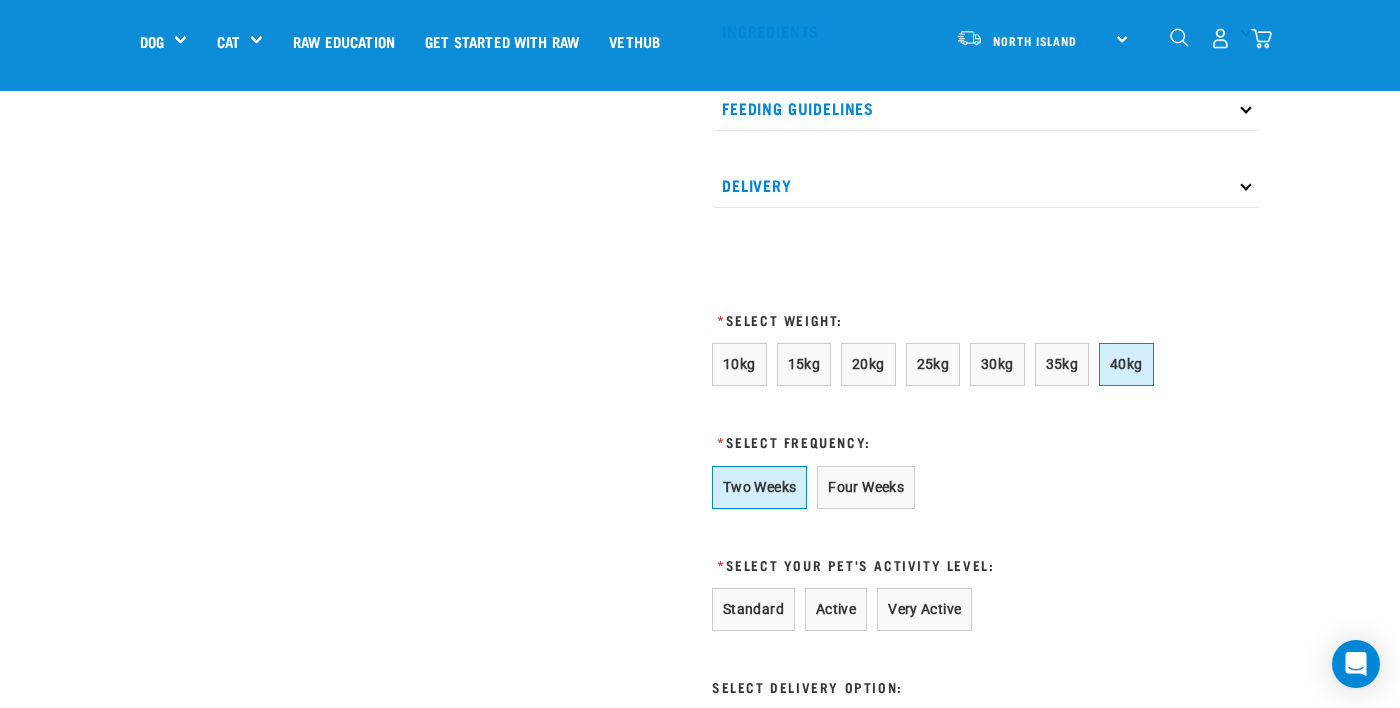 click on "Two Weeks" at bounding box center (759, 487) 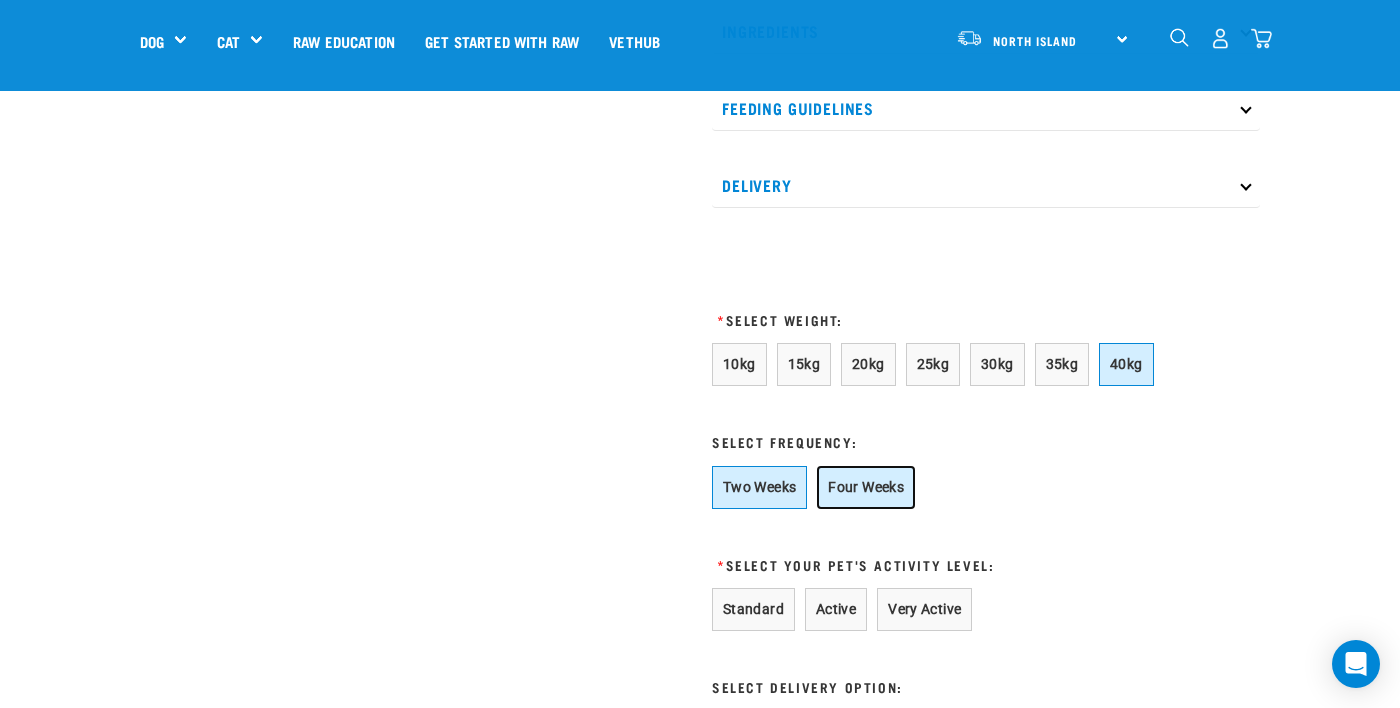 click on "Four Weeks" at bounding box center (866, 487) 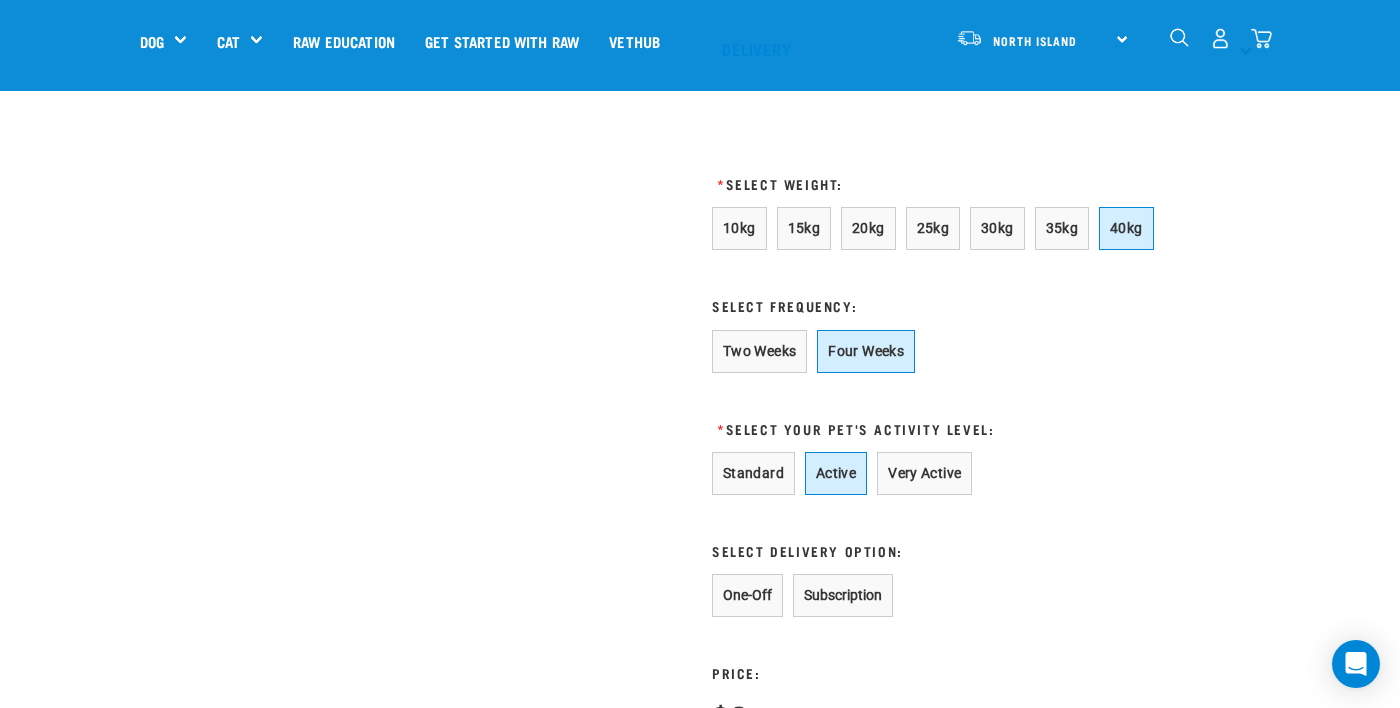 click on "Active" at bounding box center (836, 473) 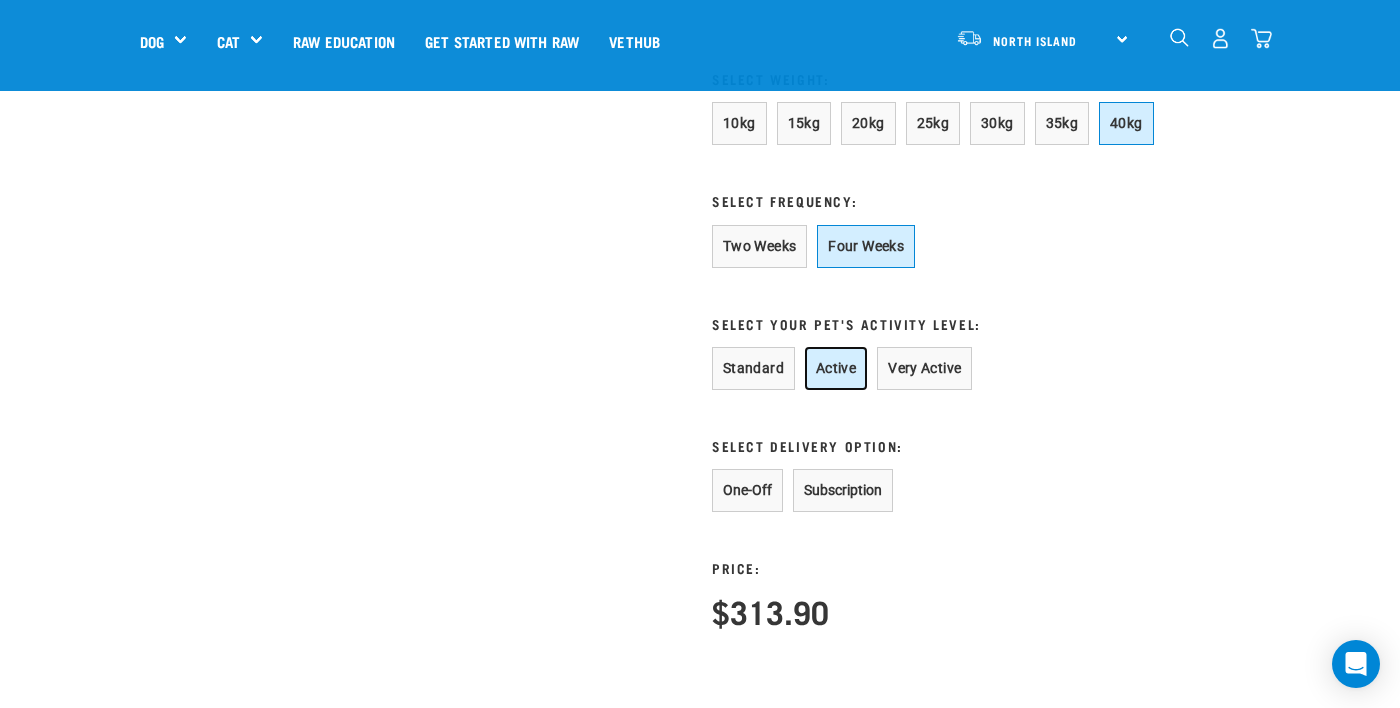 scroll, scrollTop: 1338, scrollLeft: 0, axis: vertical 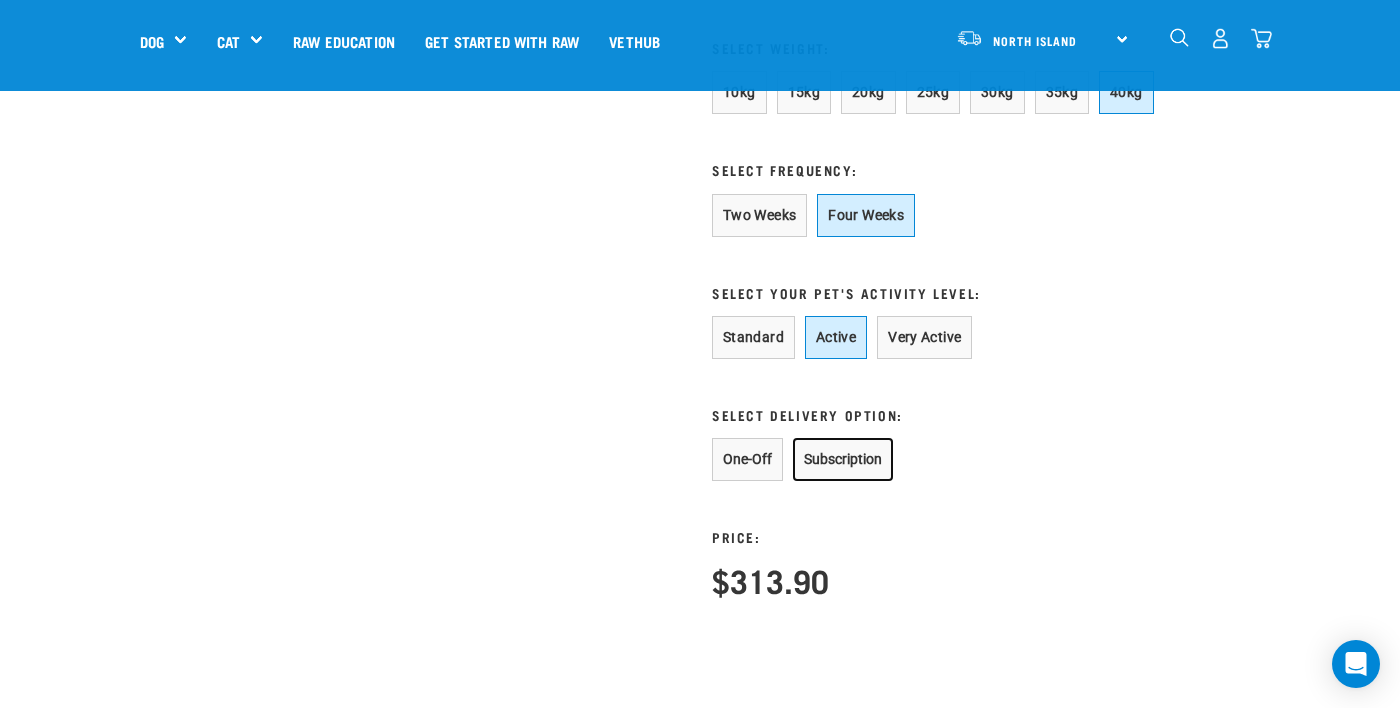 click on "Subscription" at bounding box center [843, 459] 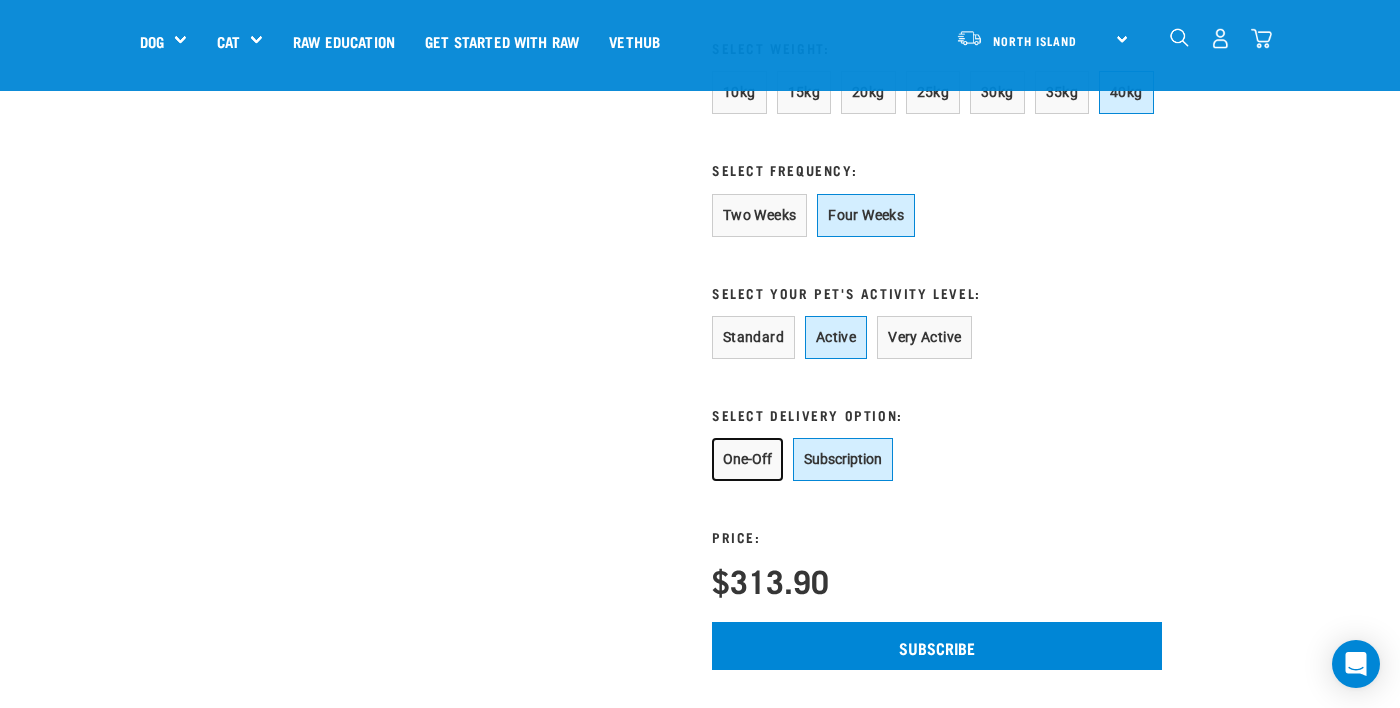 click on "One-Off" at bounding box center (747, 459) 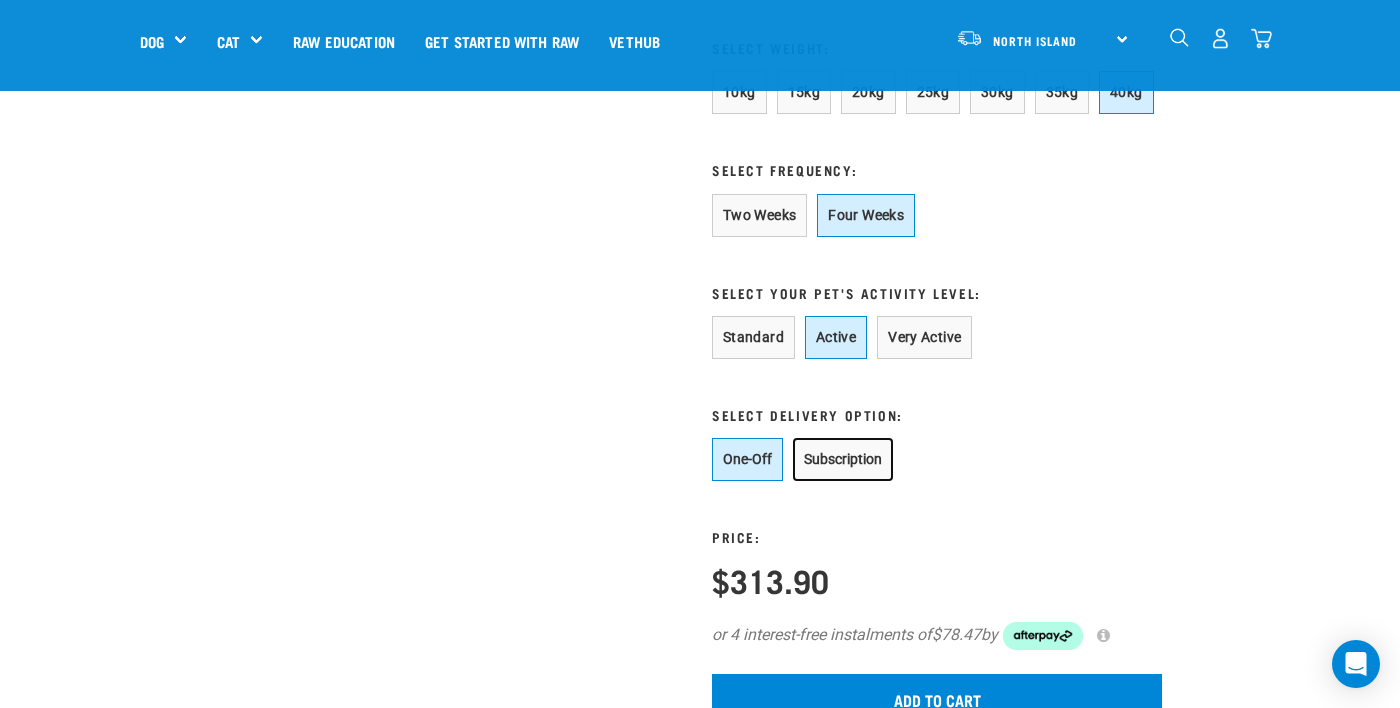 click on "Subscription" at bounding box center (843, 459) 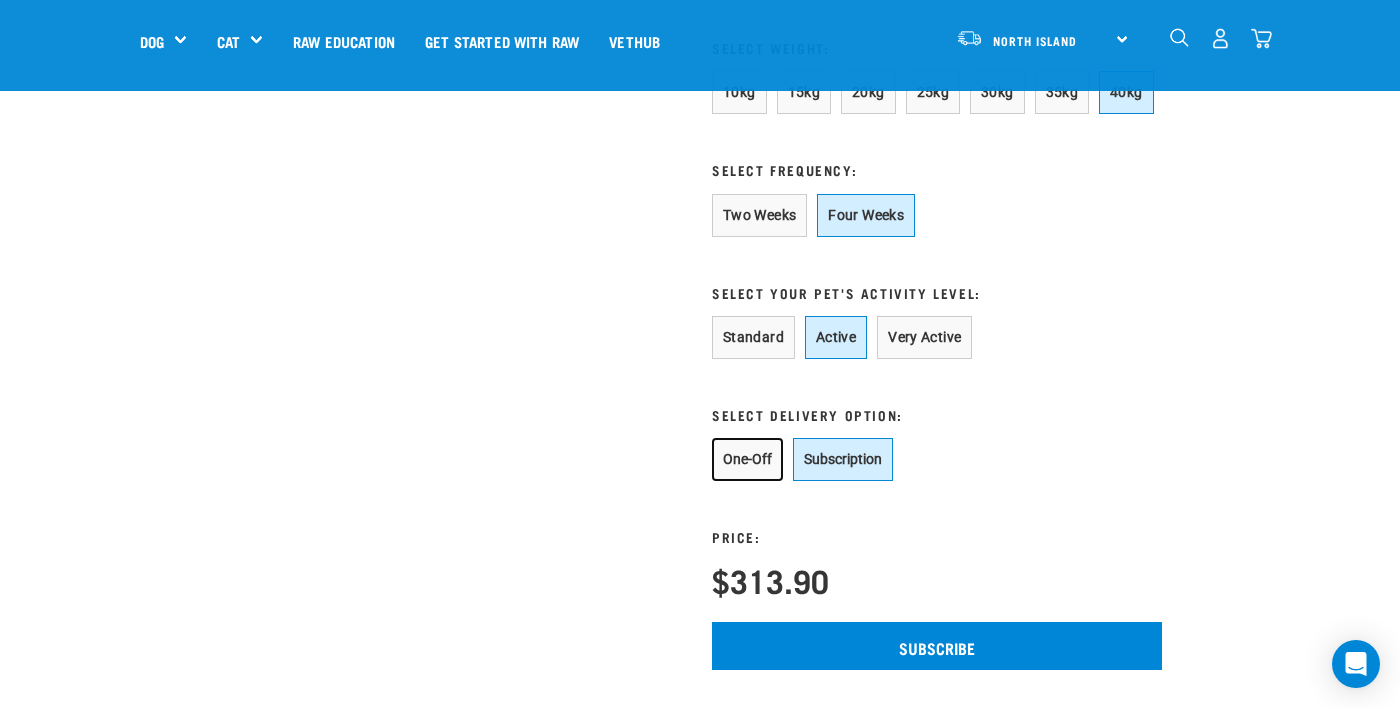 click on "One-Off" at bounding box center [747, 459] 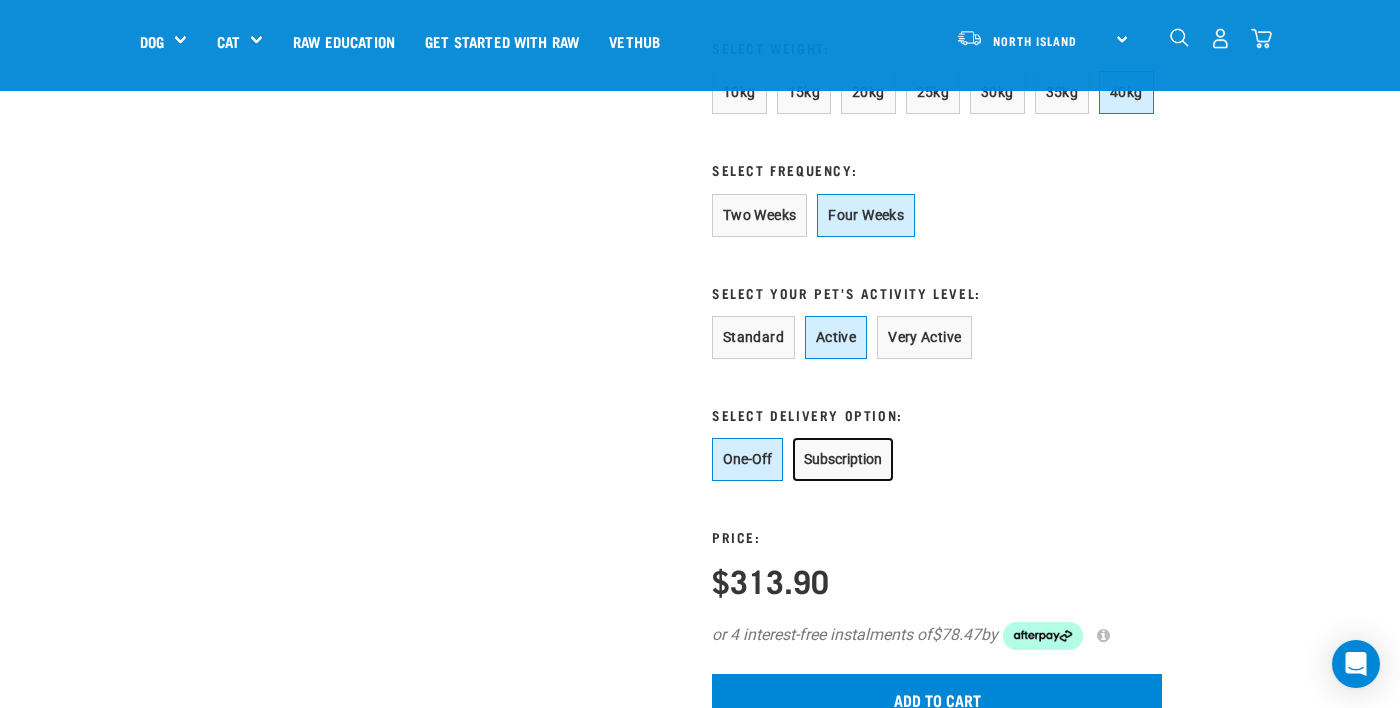 click on "Subscription" at bounding box center [843, 459] 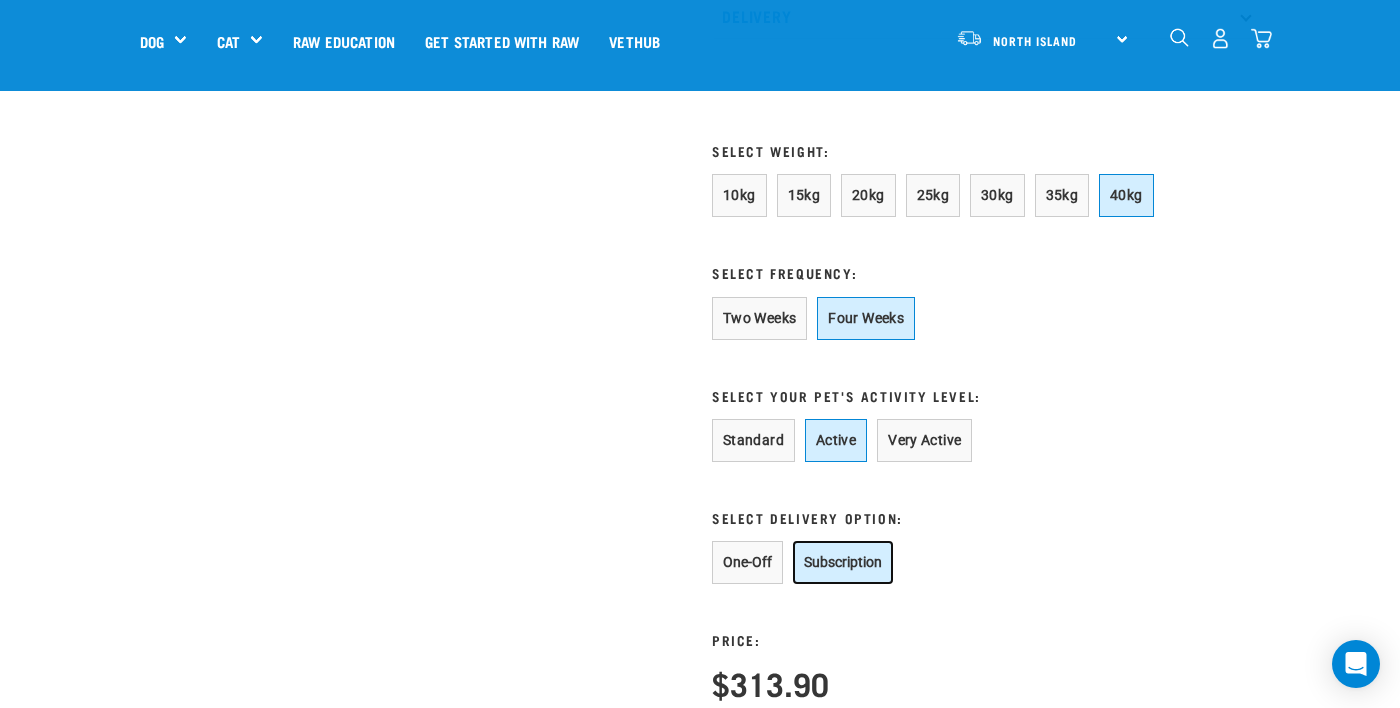 scroll, scrollTop: 1237, scrollLeft: 0, axis: vertical 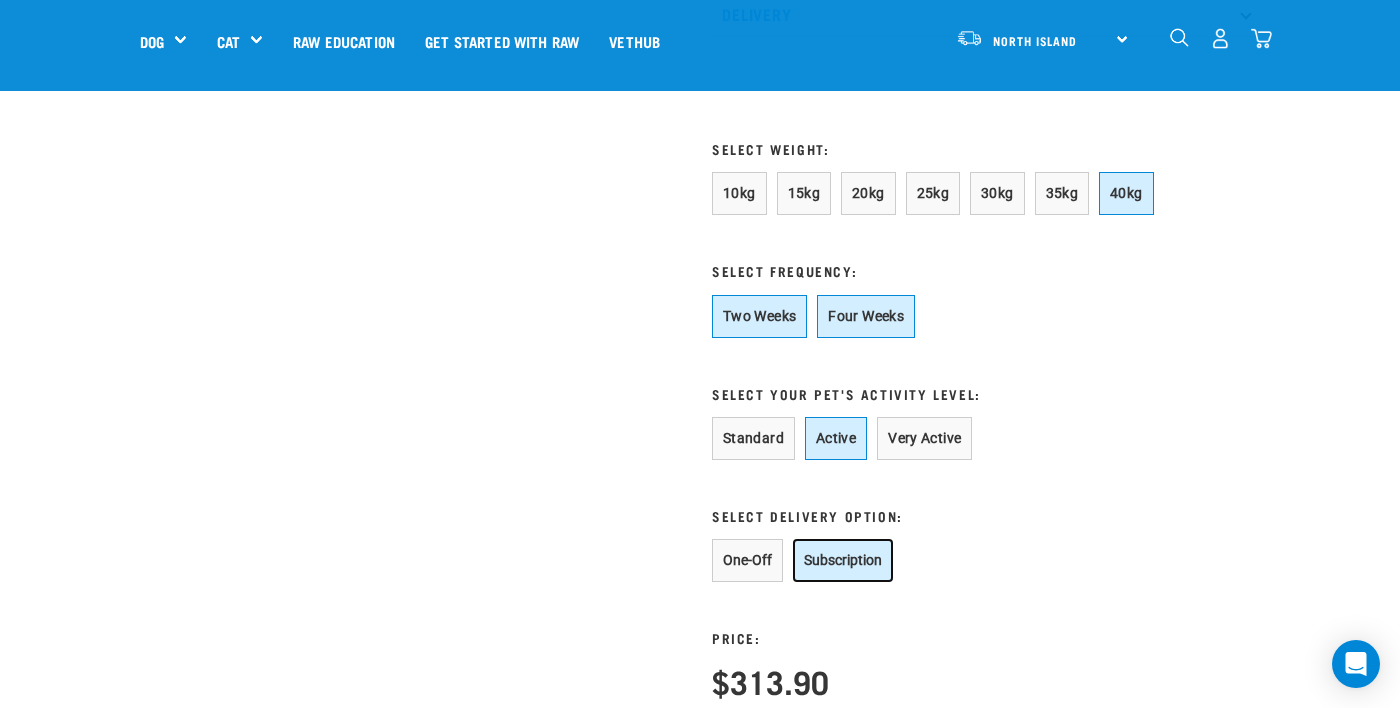 click on "Two Weeks" at bounding box center (759, 316) 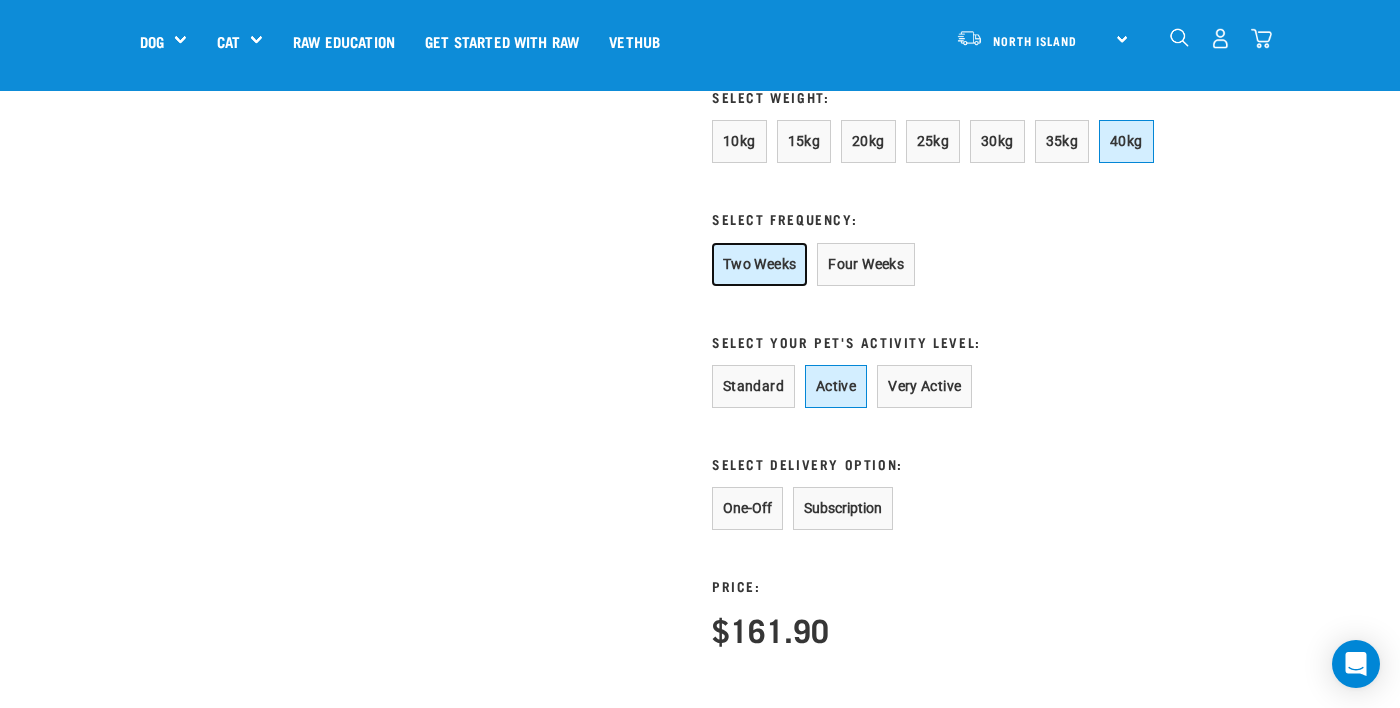 scroll, scrollTop: 1307, scrollLeft: 0, axis: vertical 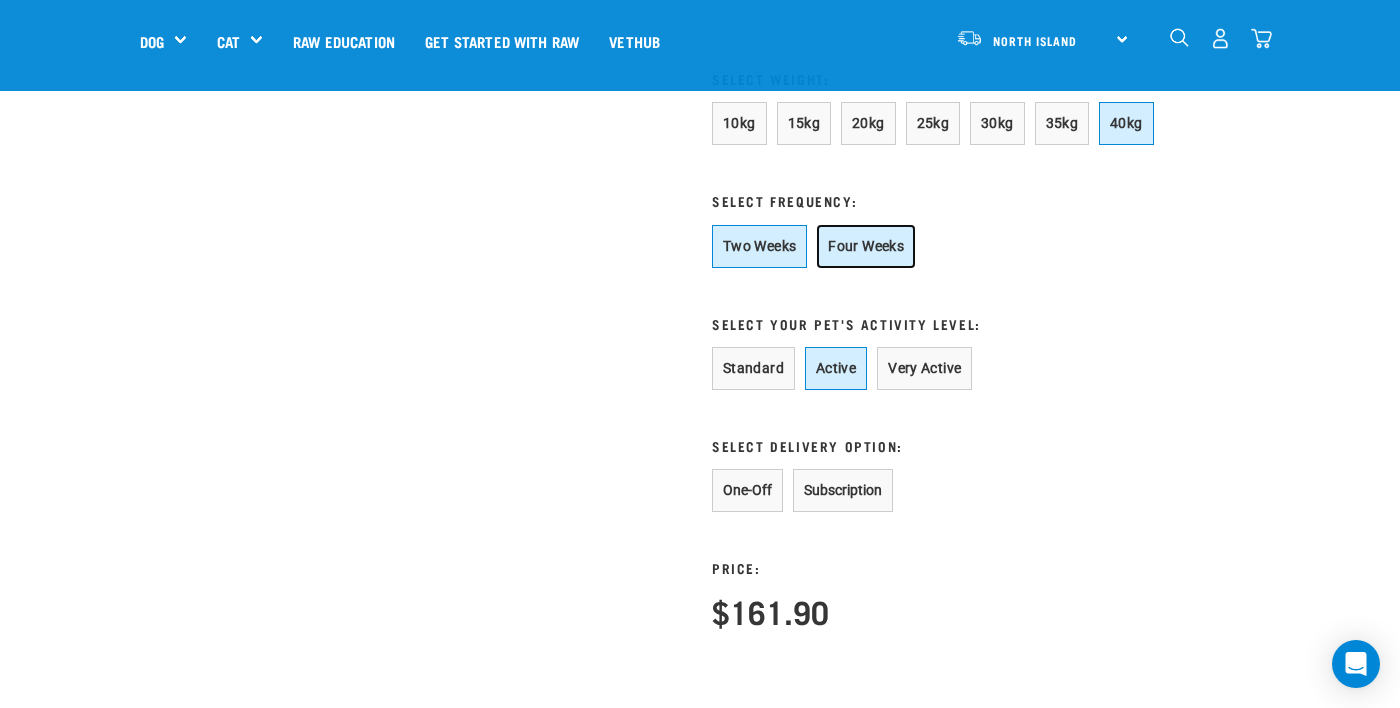 click on "Four Weeks" at bounding box center [866, 246] 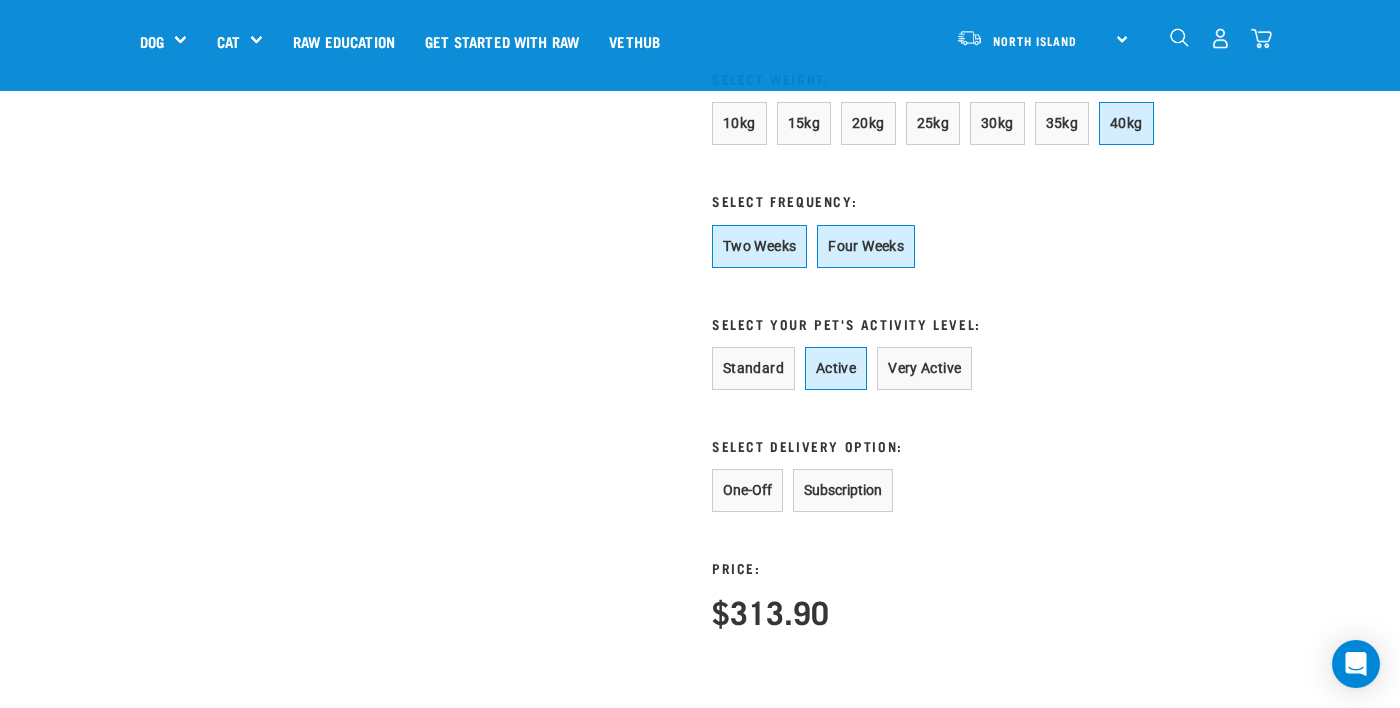 click on "Two Weeks" at bounding box center [759, 246] 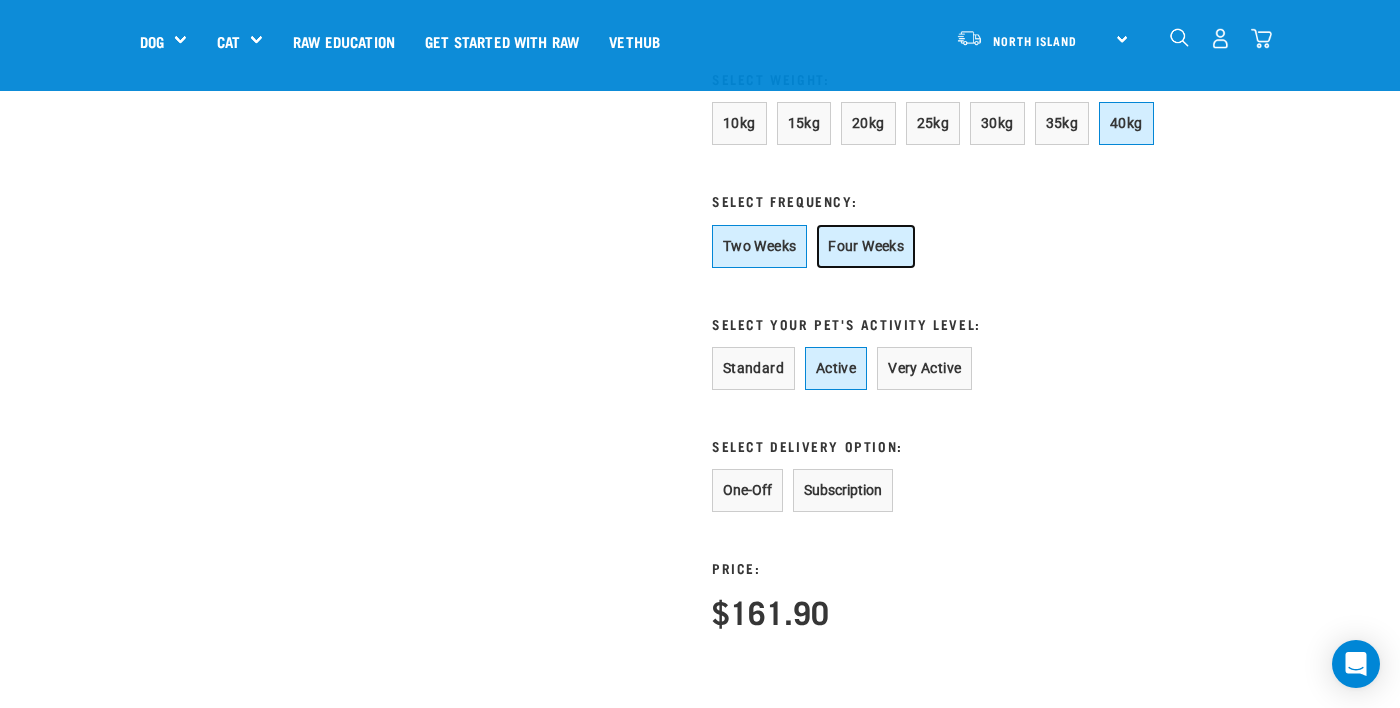 click on "Four Weeks" at bounding box center [866, 246] 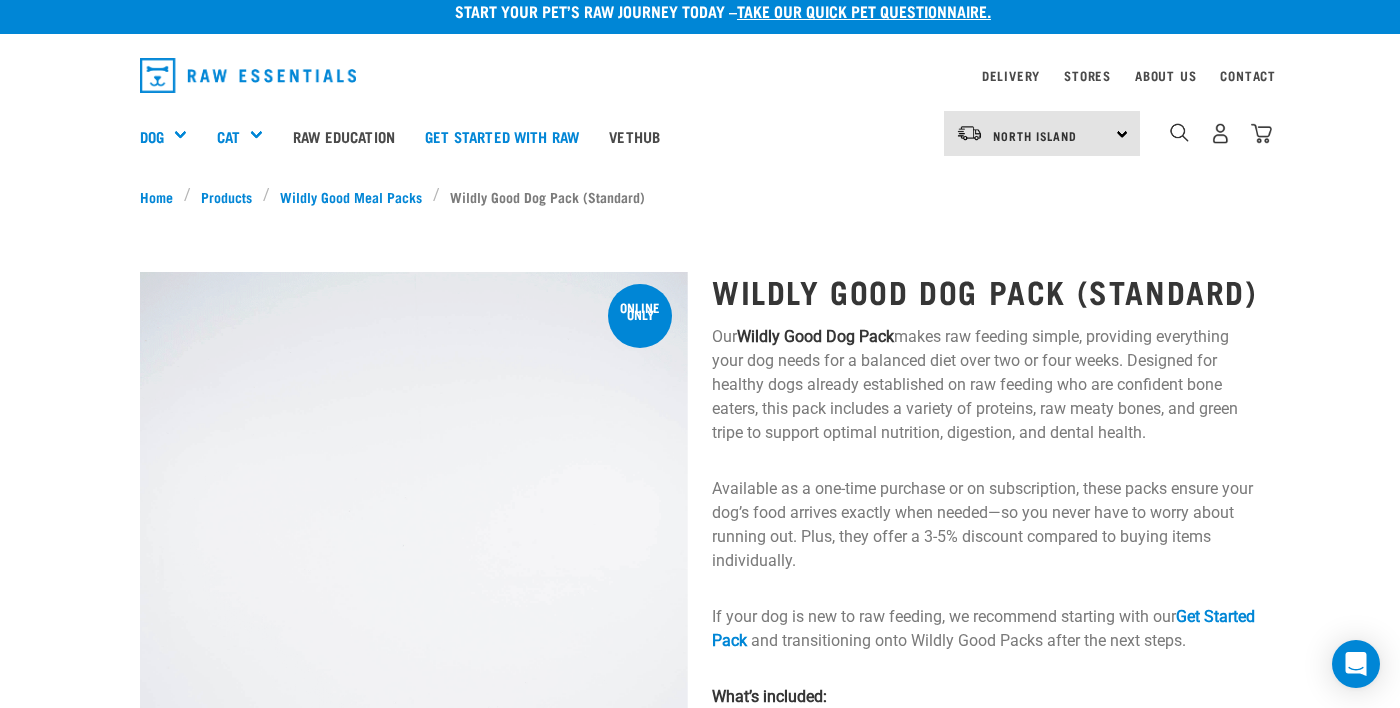 scroll, scrollTop: 0, scrollLeft: 0, axis: both 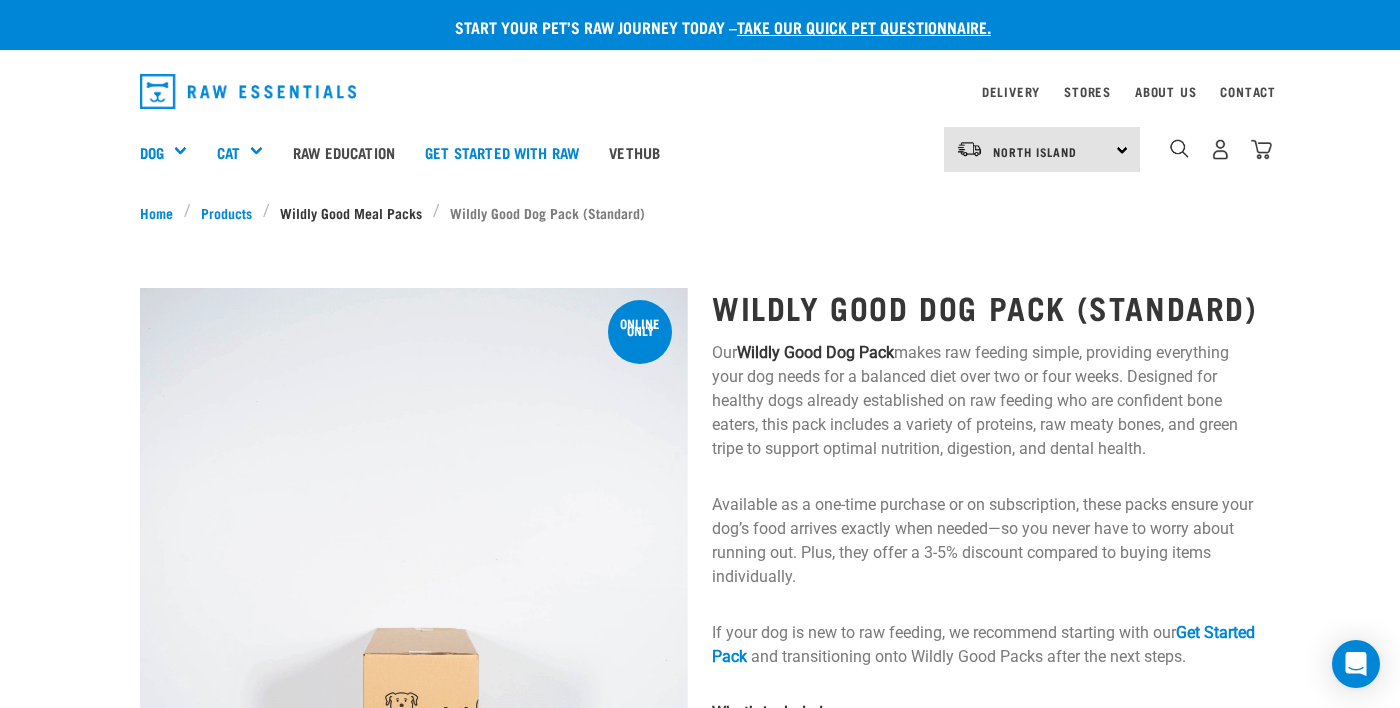 click on "Wildly Good Meal Packs" at bounding box center (351, 212) 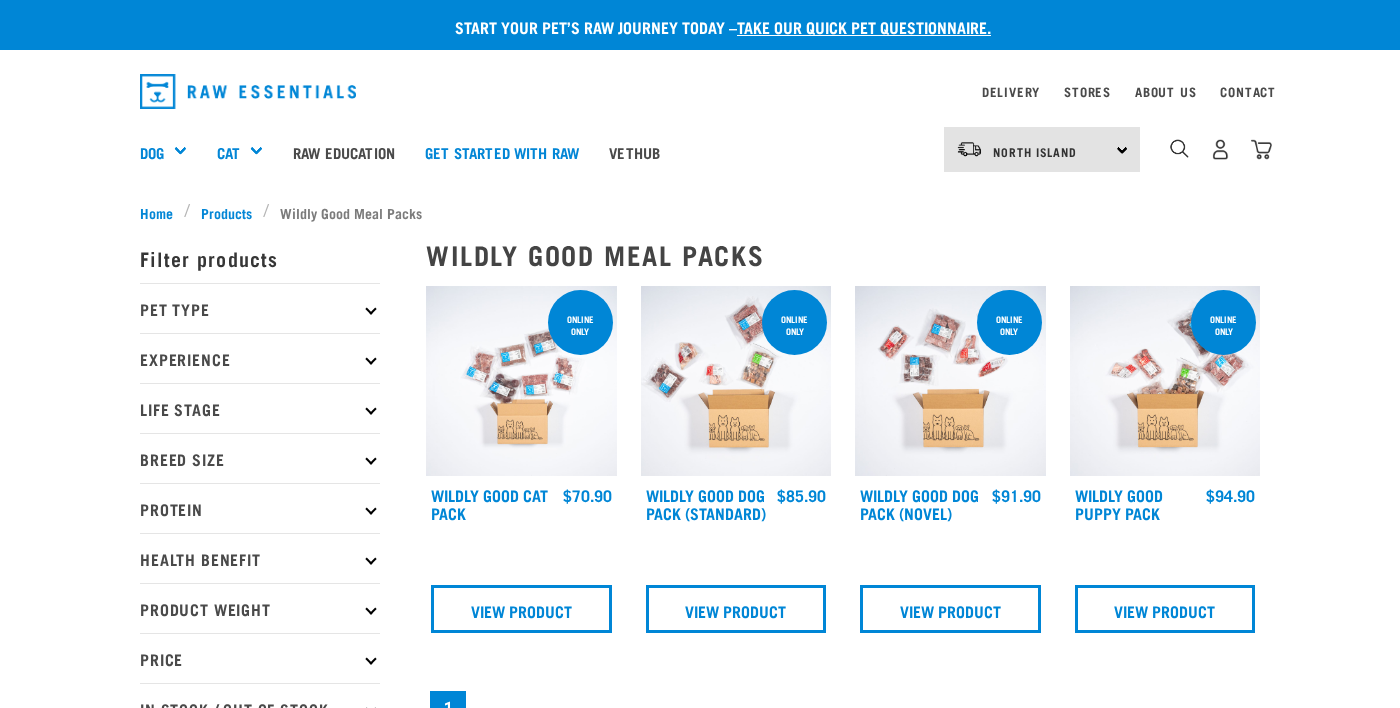 scroll, scrollTop: 0, scrollLeft: 0, axis: both 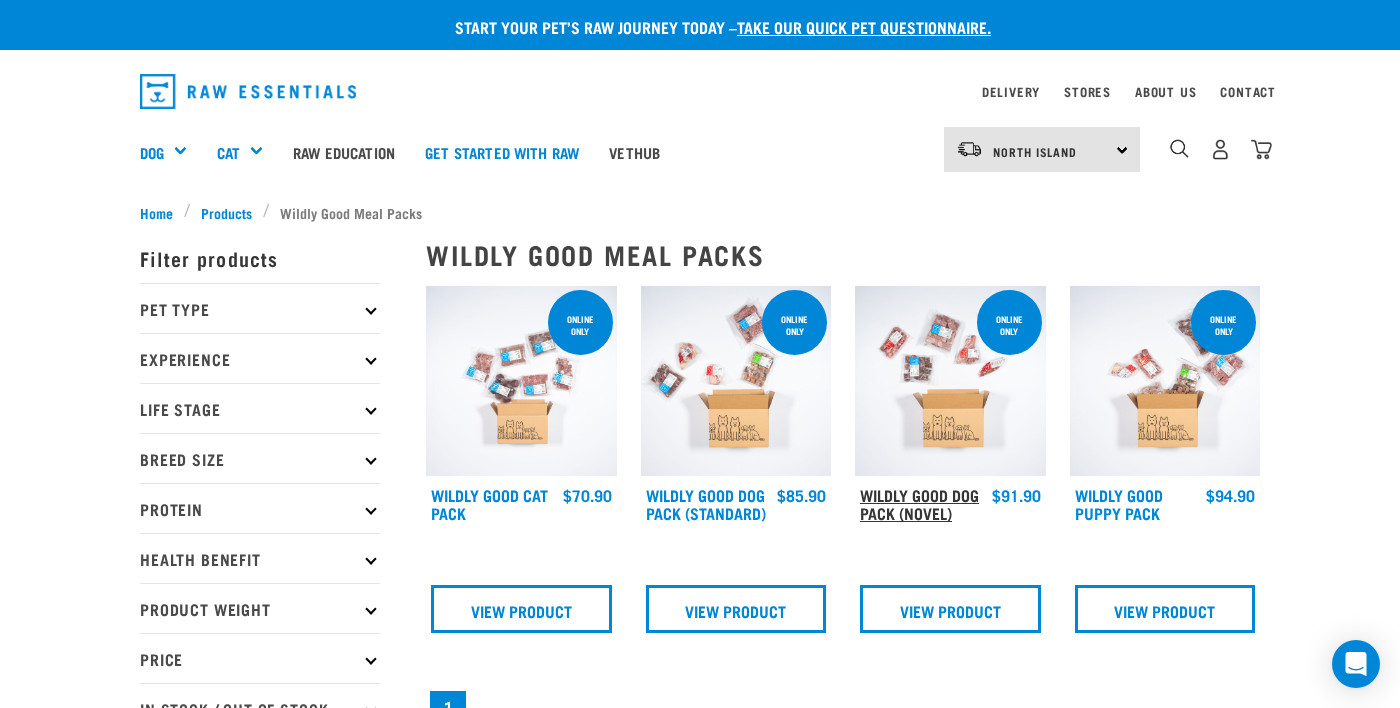 click on "Wildly Good Dog Pack (Novel)" at bounding box center [919, 503] 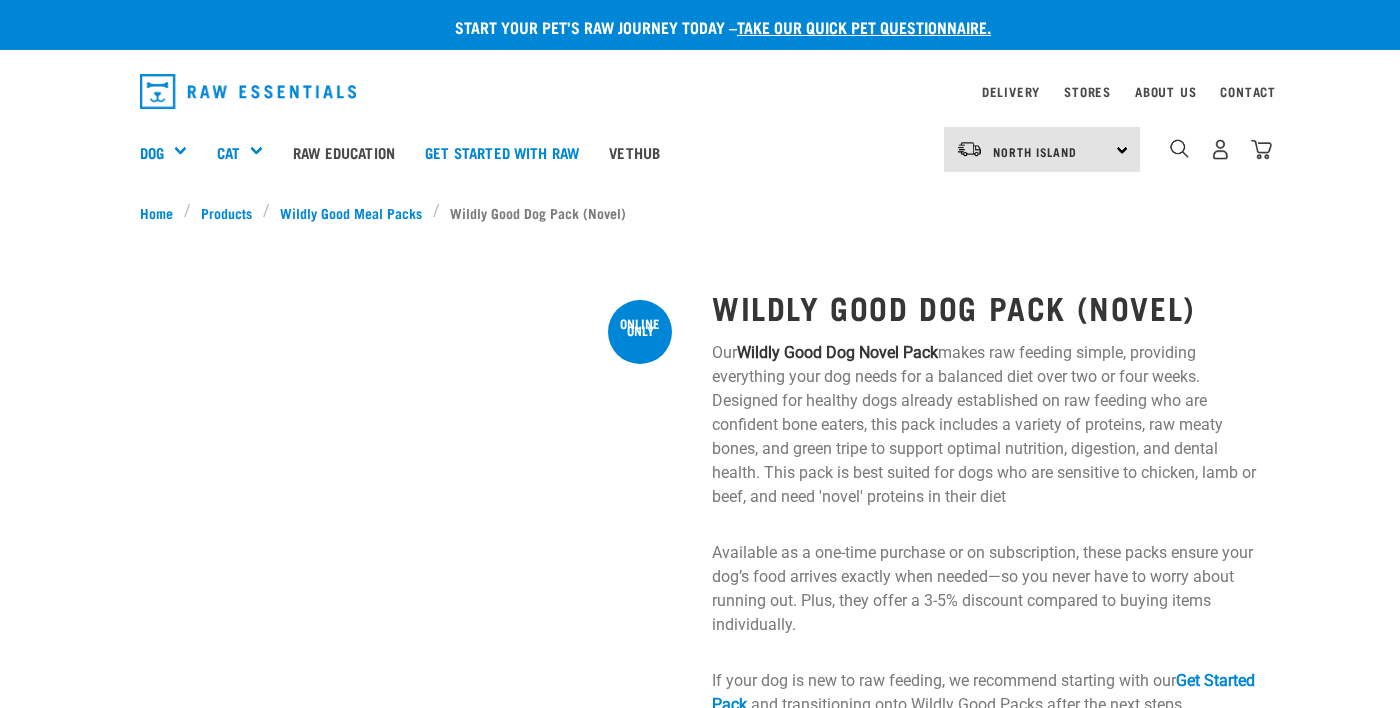 scroll, scrollTop: 0, scrollLeft: 0, axis: both 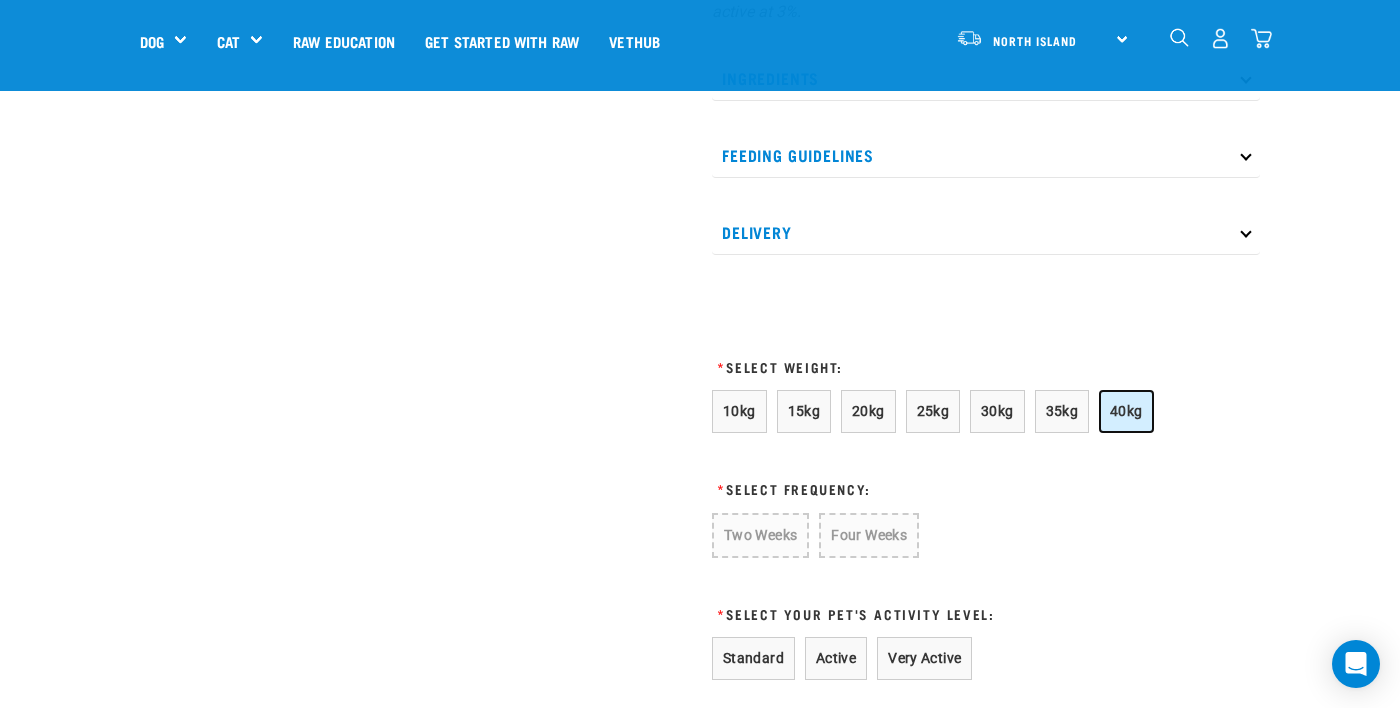 click on "40kg" at bounding box center (1126, 411) 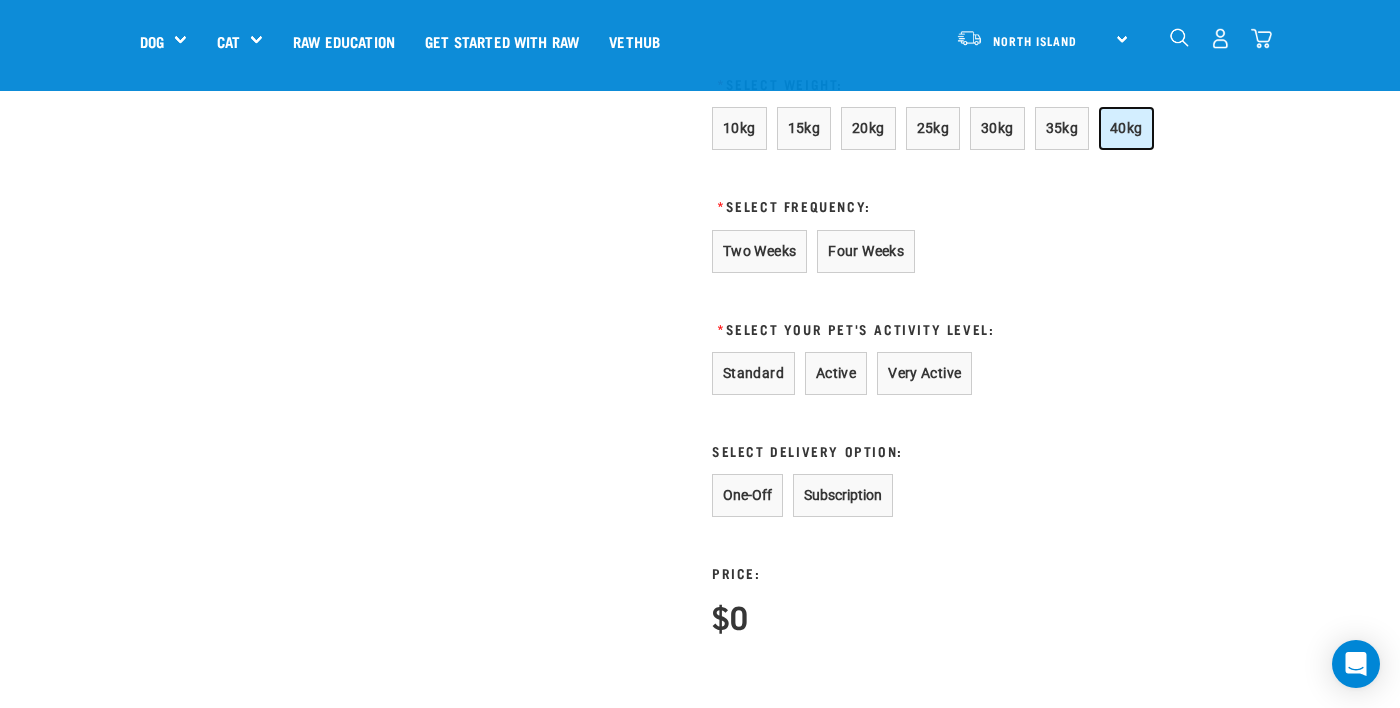 scroll, scrollTop: 1358, scrollLeft: 0, axis: vertical 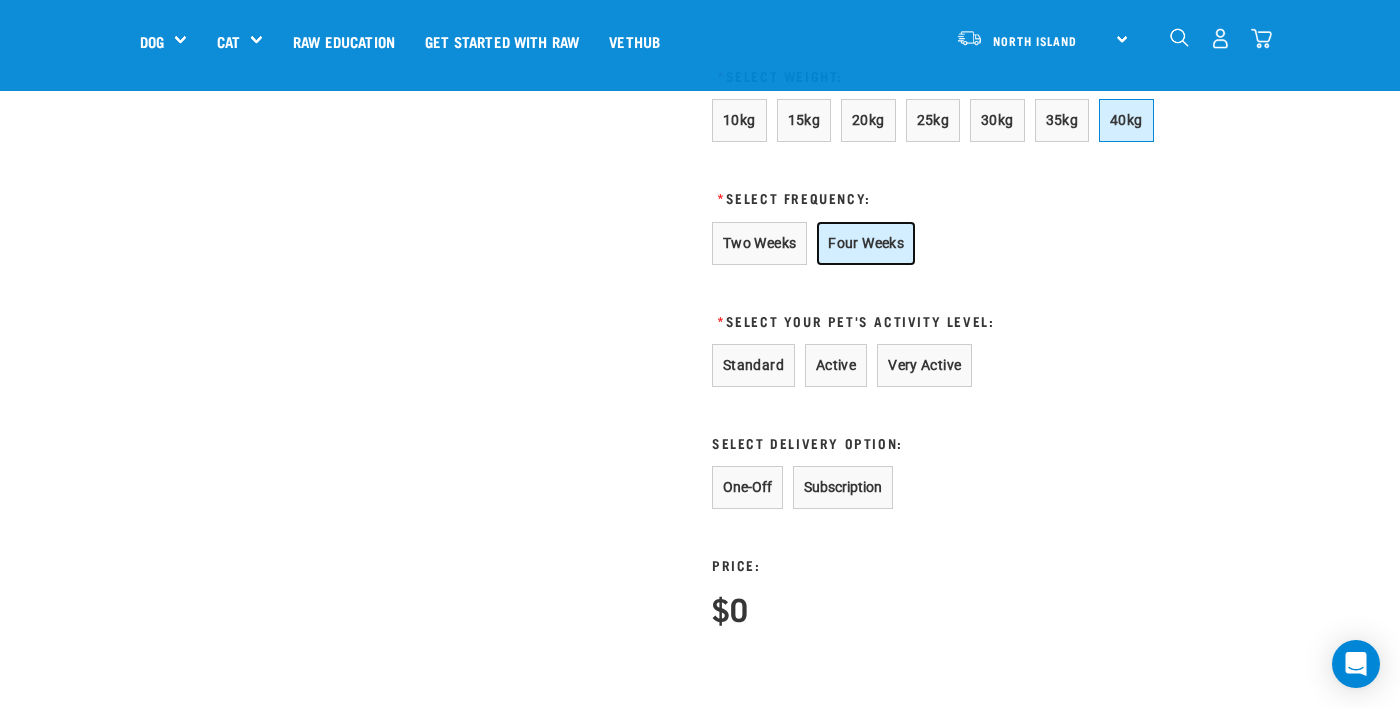 click on "Four Weeks" at bounding box center [866, 243] 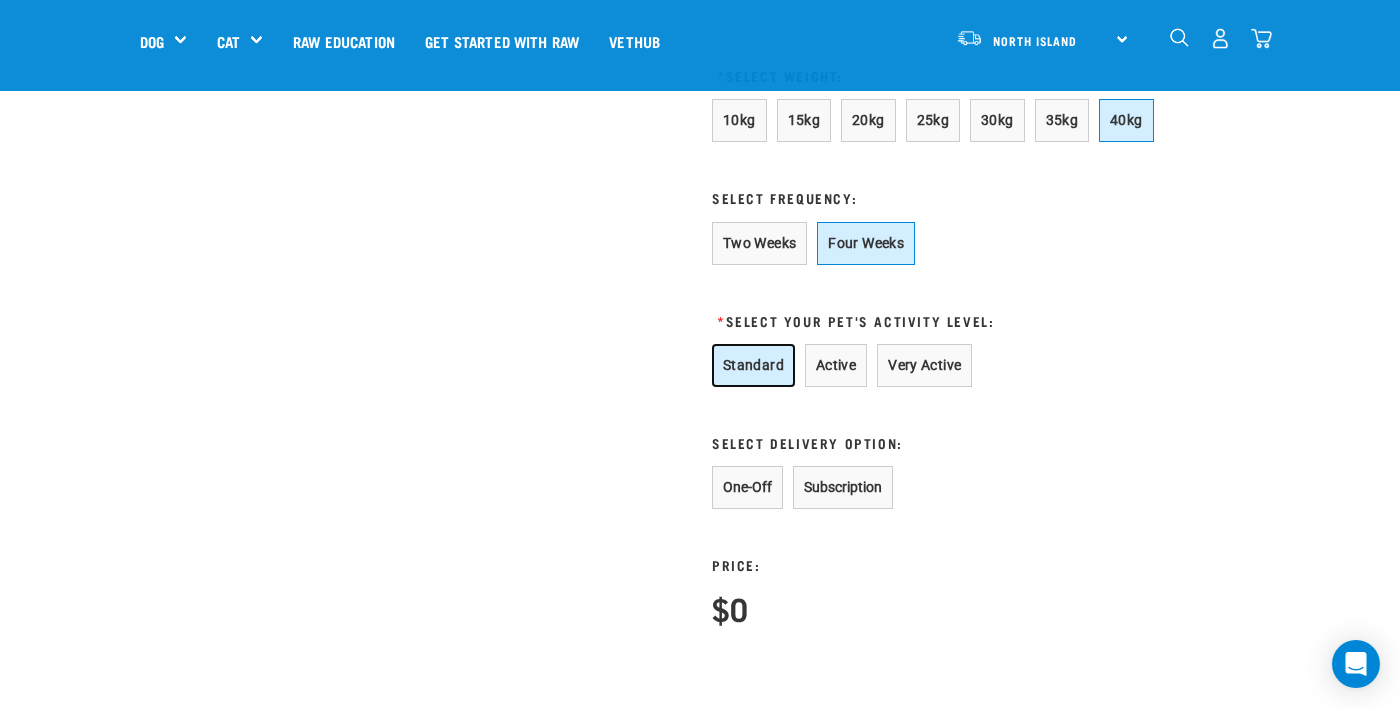 click on "Standard" at bounding box center [753, 365] 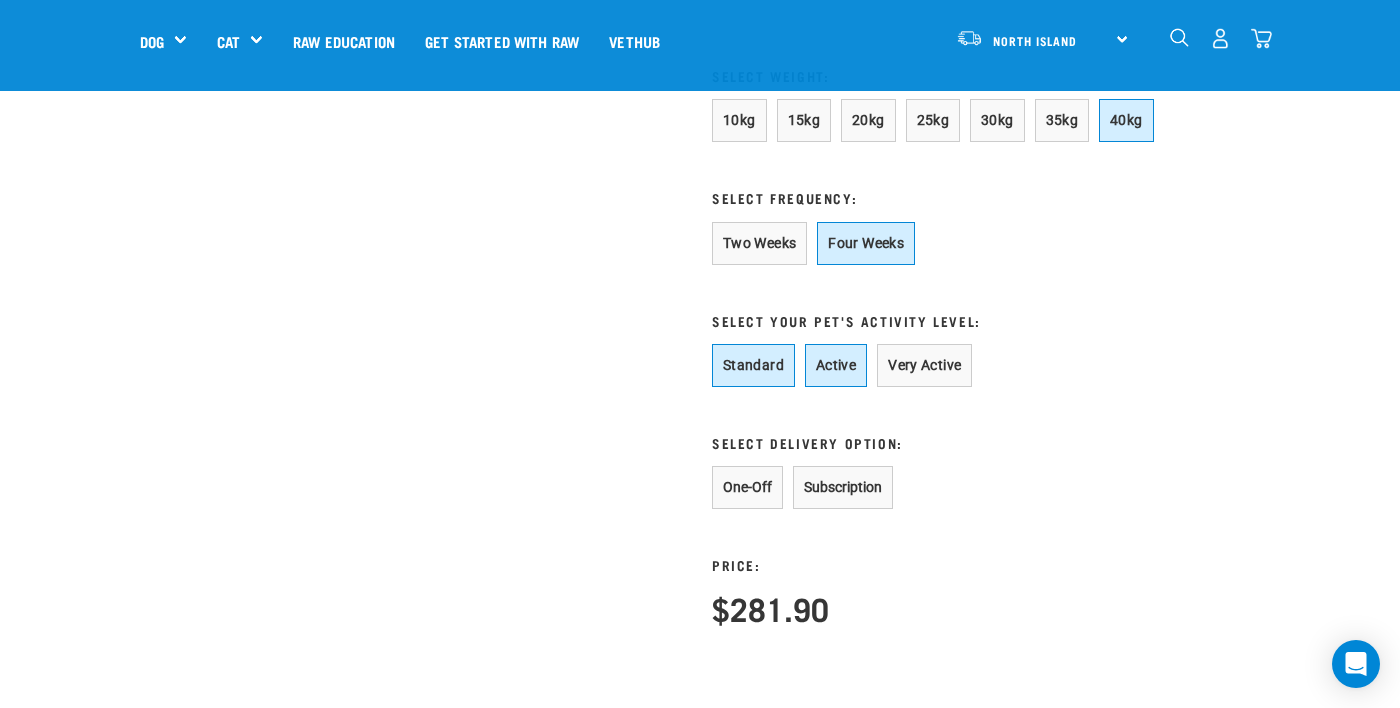 click on "Active" at bounding box center (836, 365) 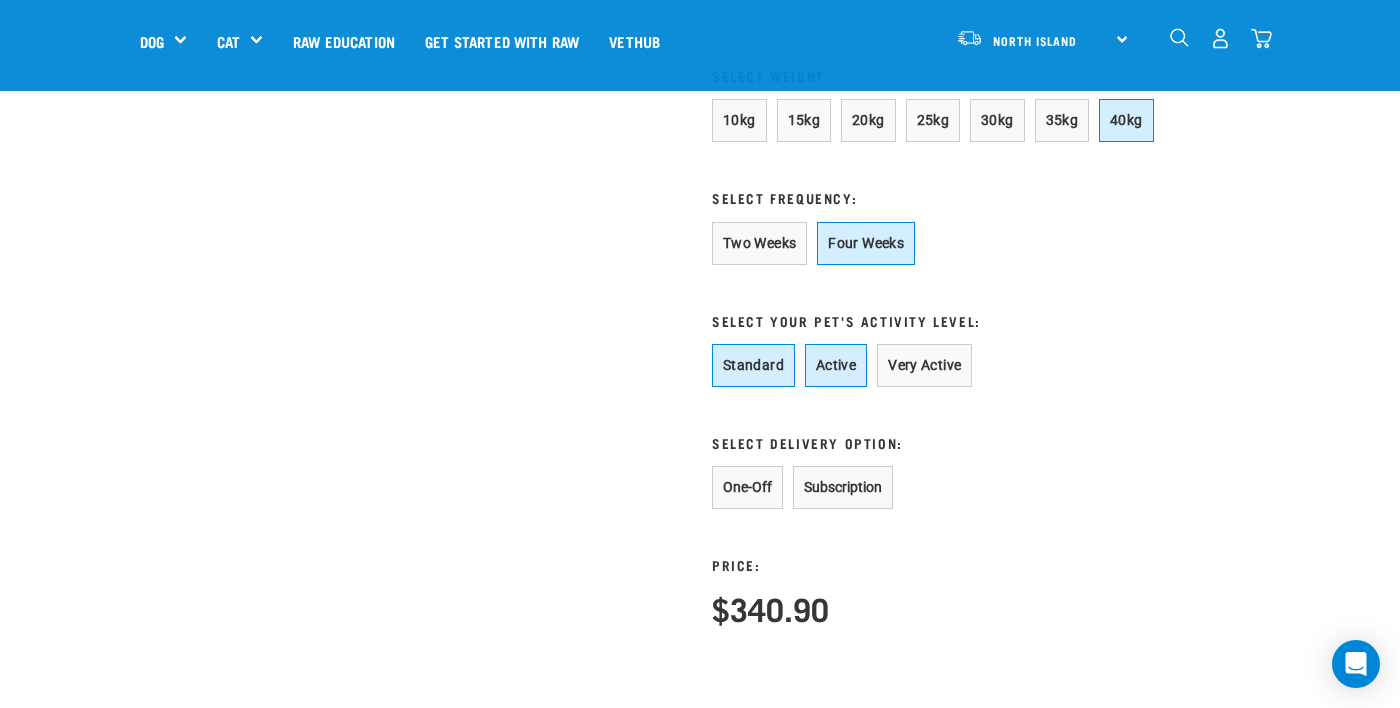 click on "Standard" at bounding box center [753, 365] 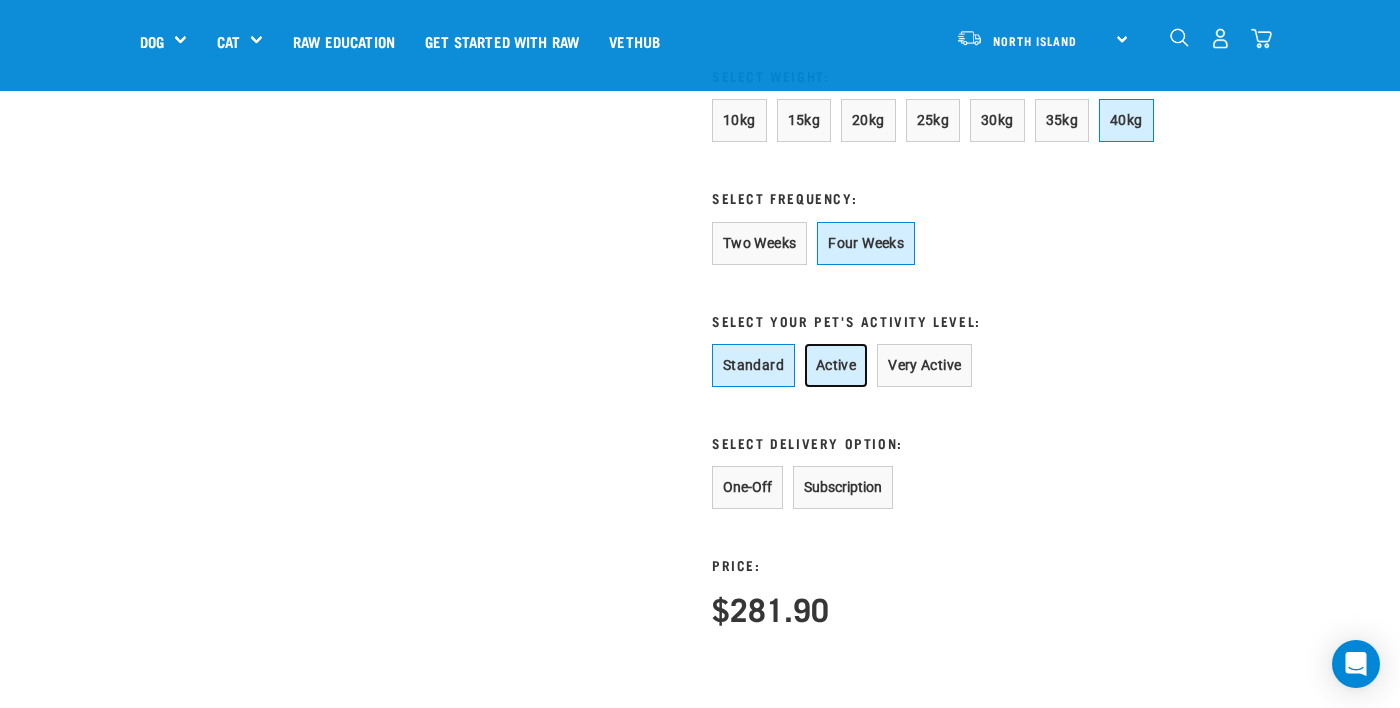 click on "Active" at bounding box center [836, 365] 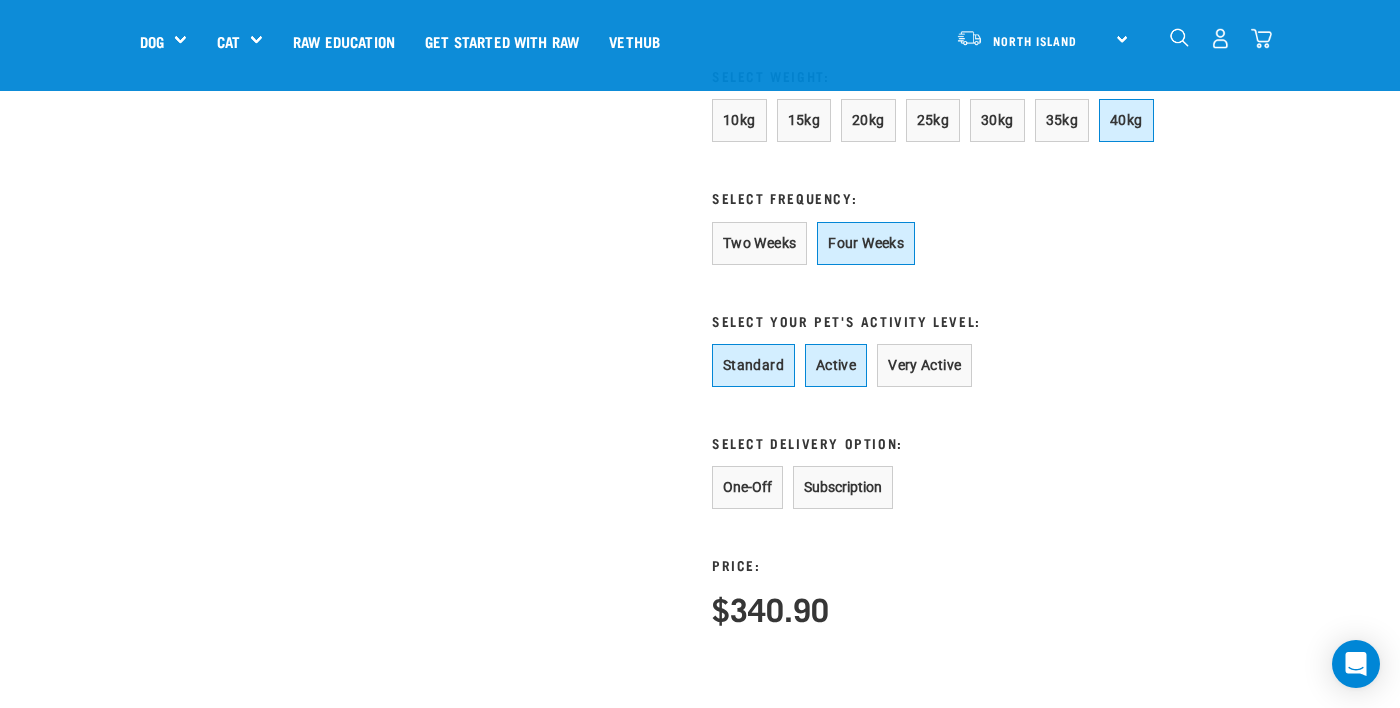 click on "Standard" at bounding box center [753, 365] 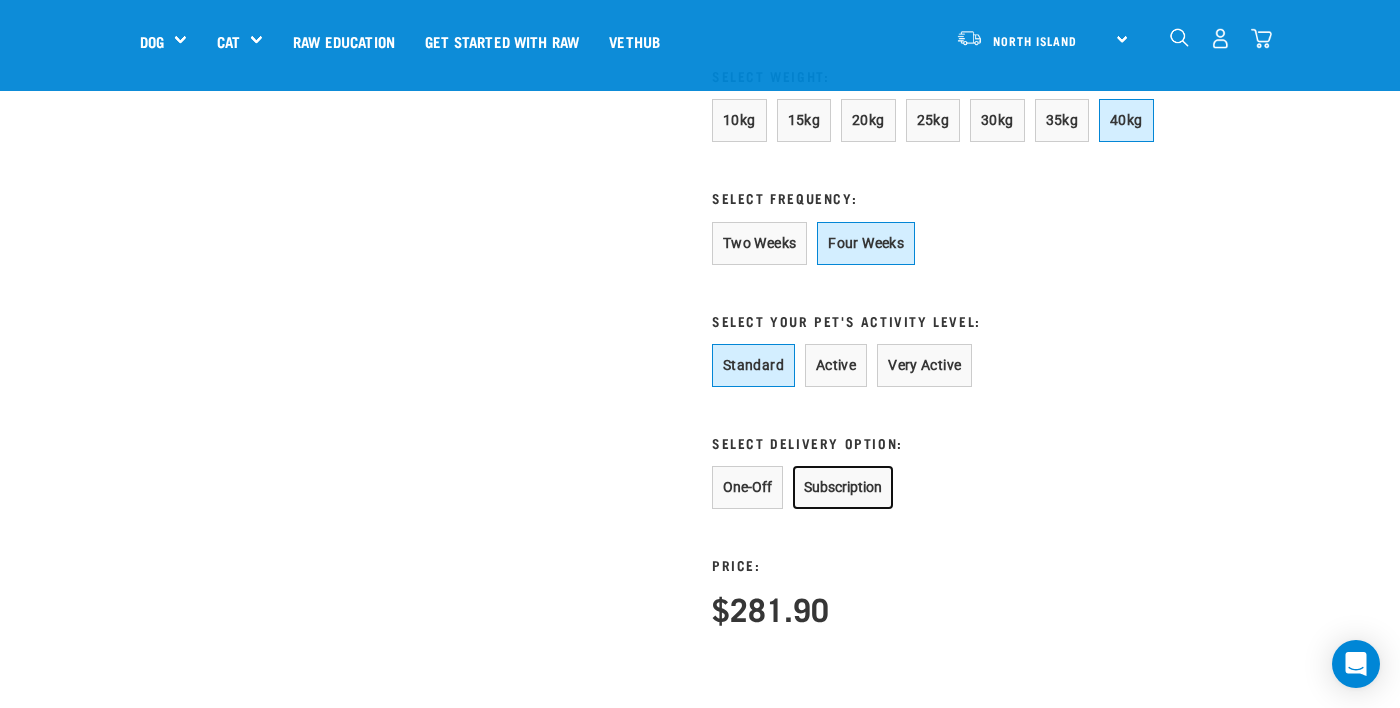 click on "Subscription" at bounding box center (843, 487) 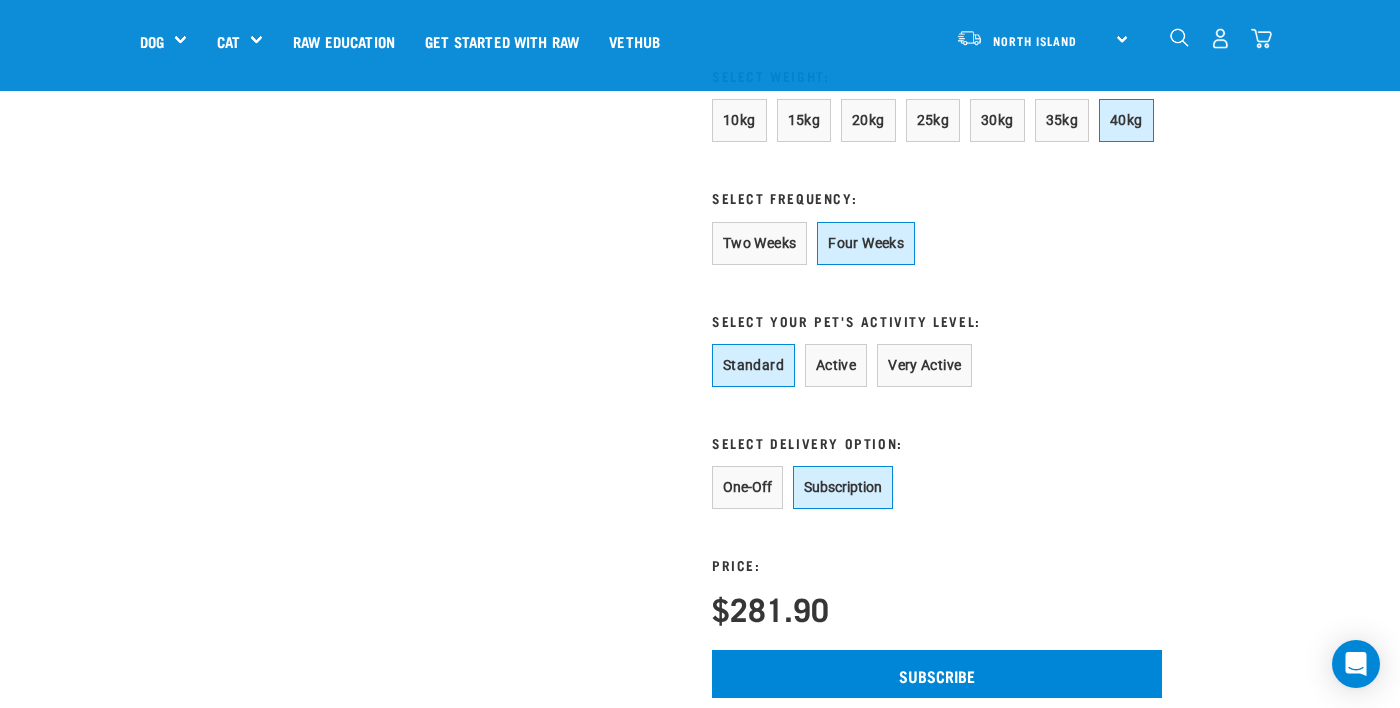 click on "One-Off" at bounding box center [747, 487] 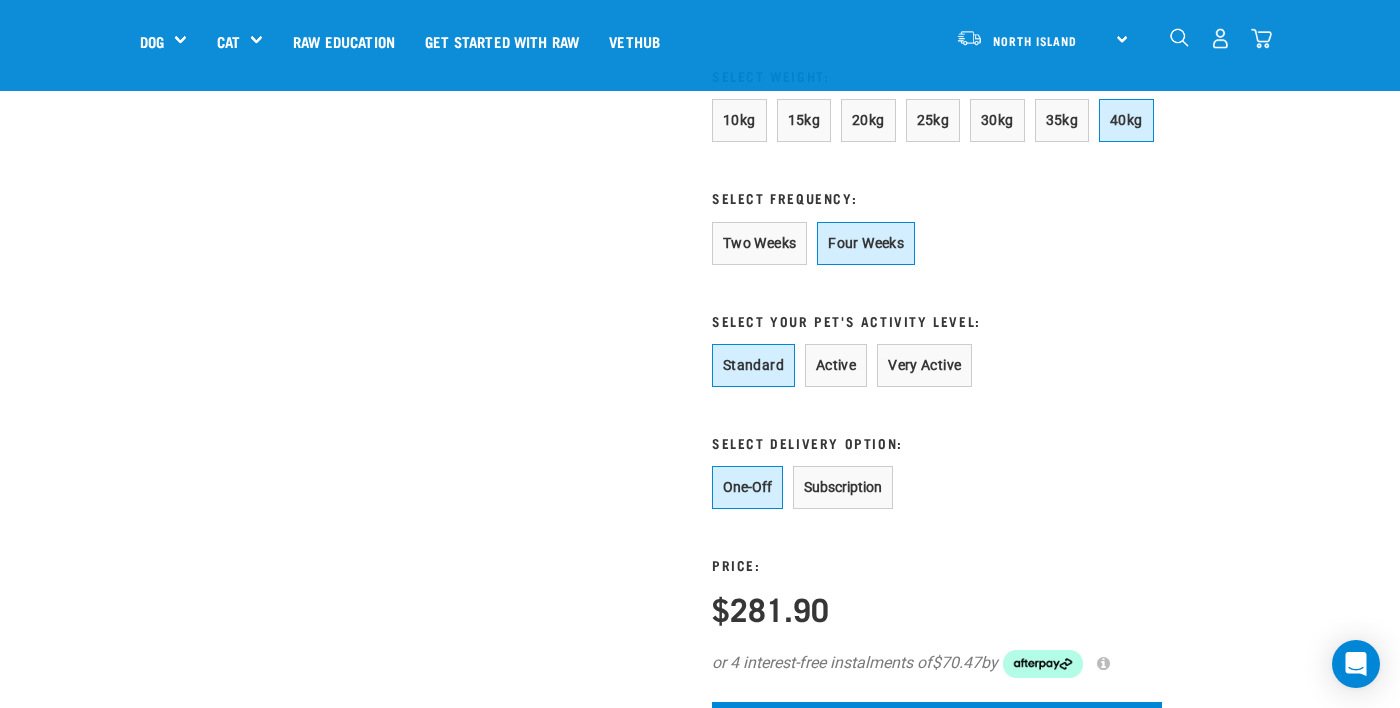 click on "Subscription" at bounding box center [843, 487] 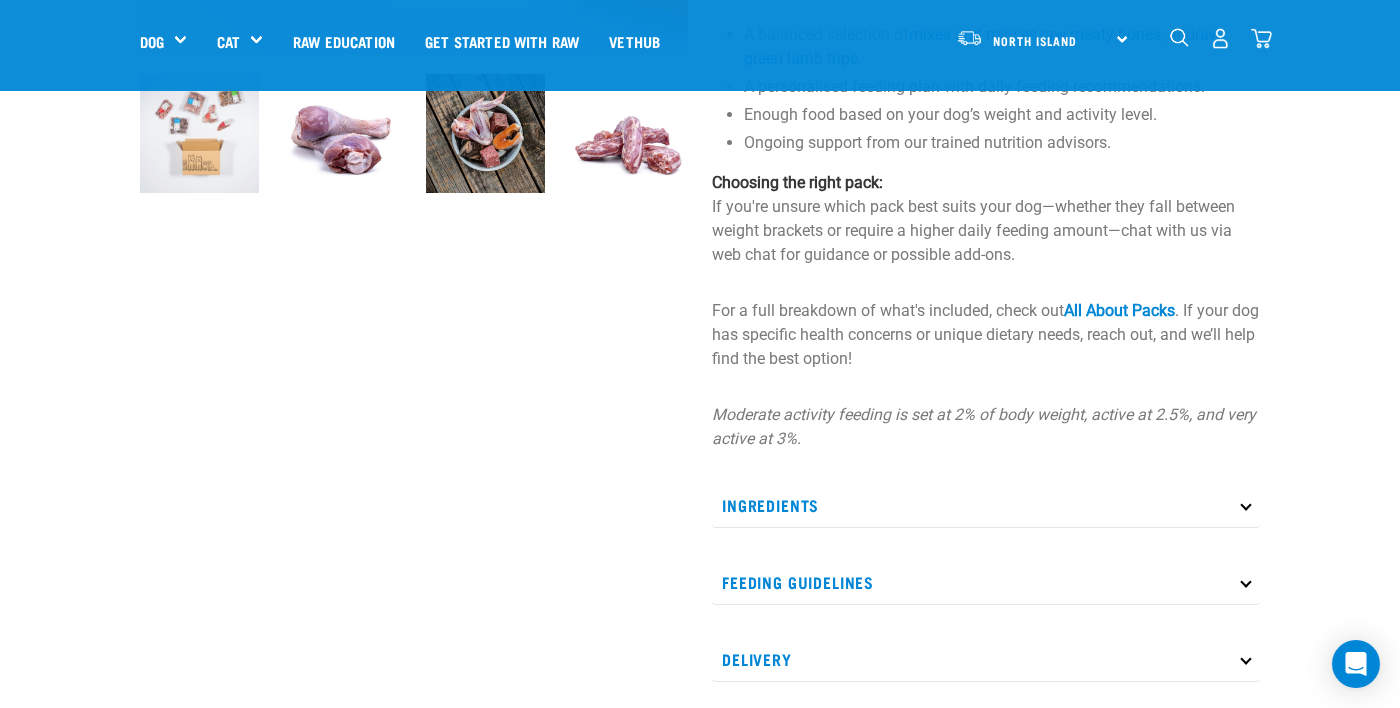 scroll, scrollTop: 0, scrollLeft: 0, axis: both 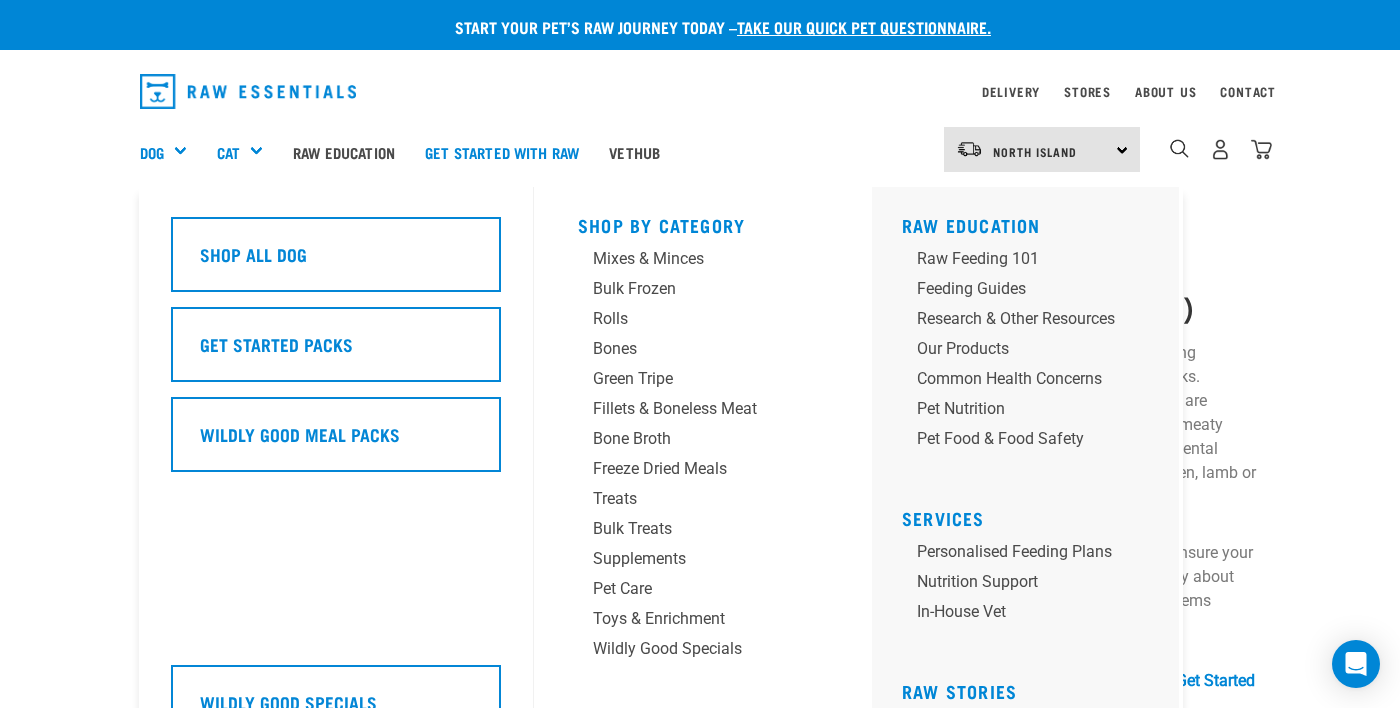 click on "Dog" at bounding box center (171, 152) 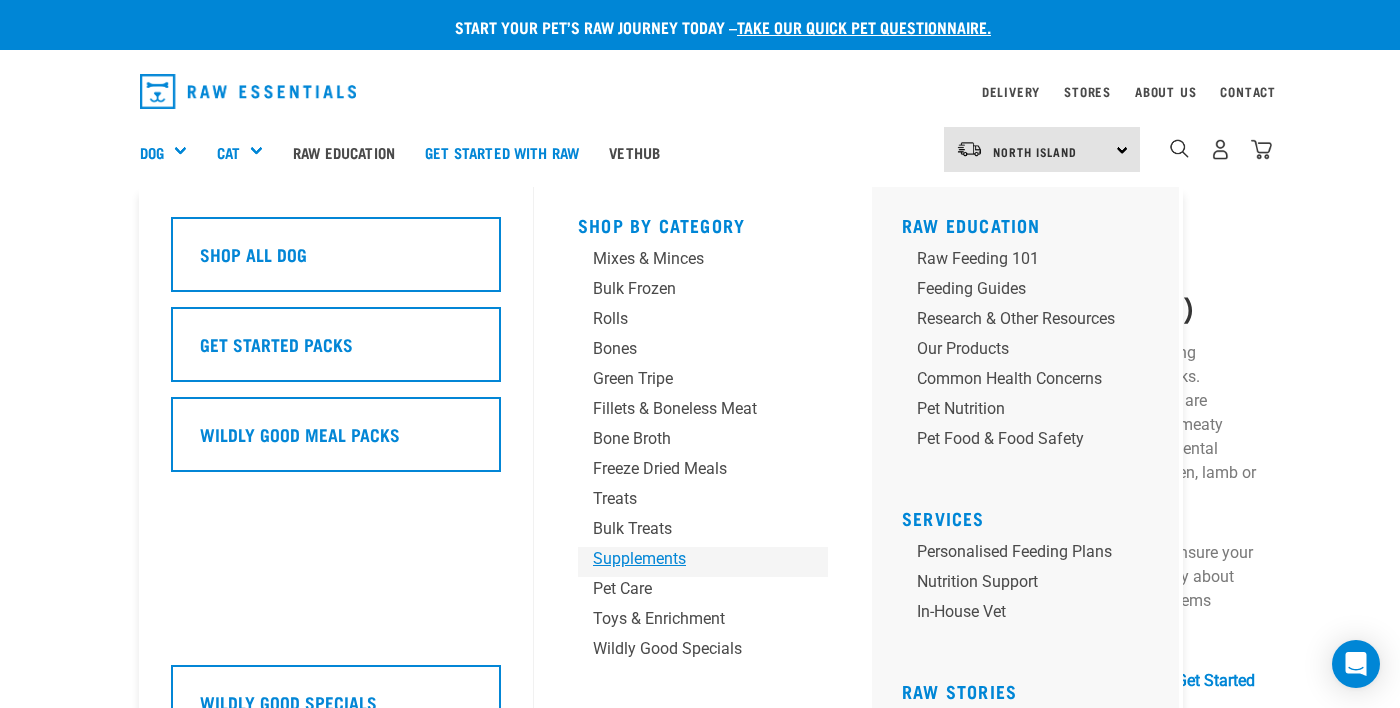 click on "Supplements" at bounding box center (686, 559) 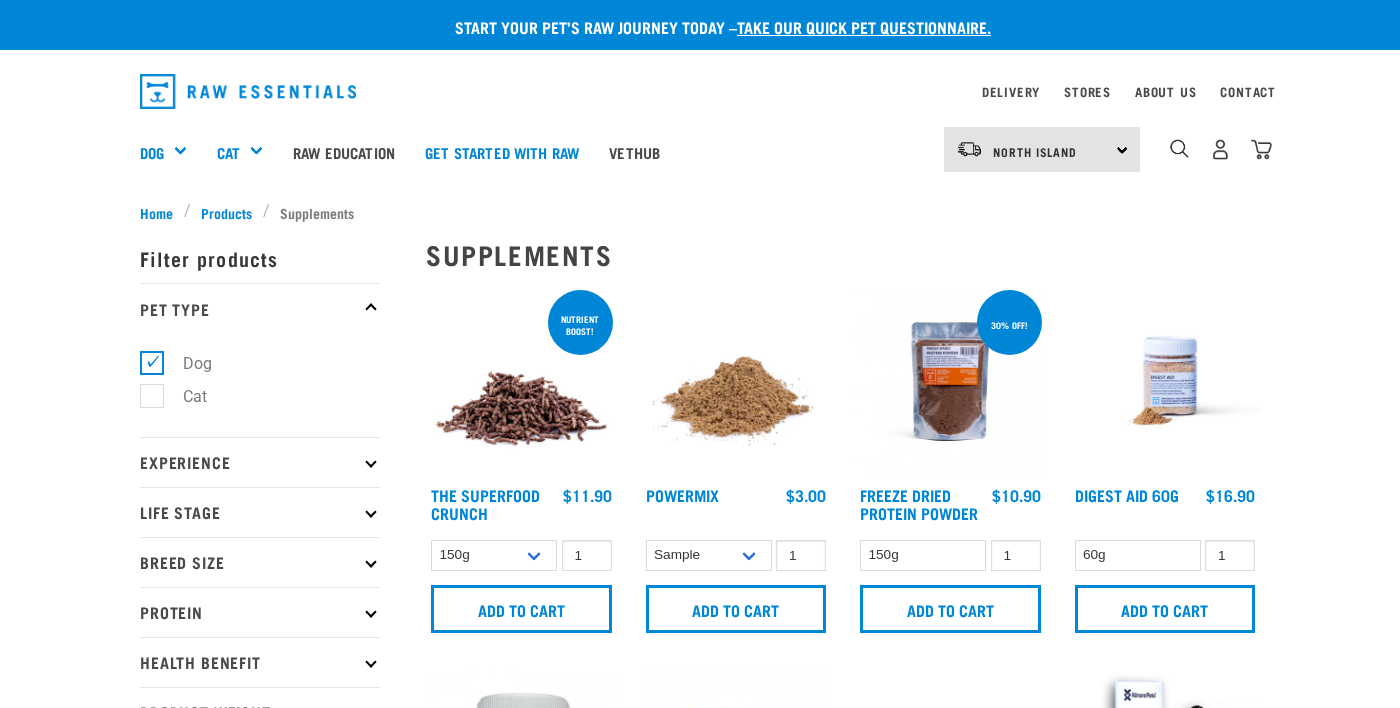 scroll, scrollTop: 0, scrollLeft: 0, axis: both 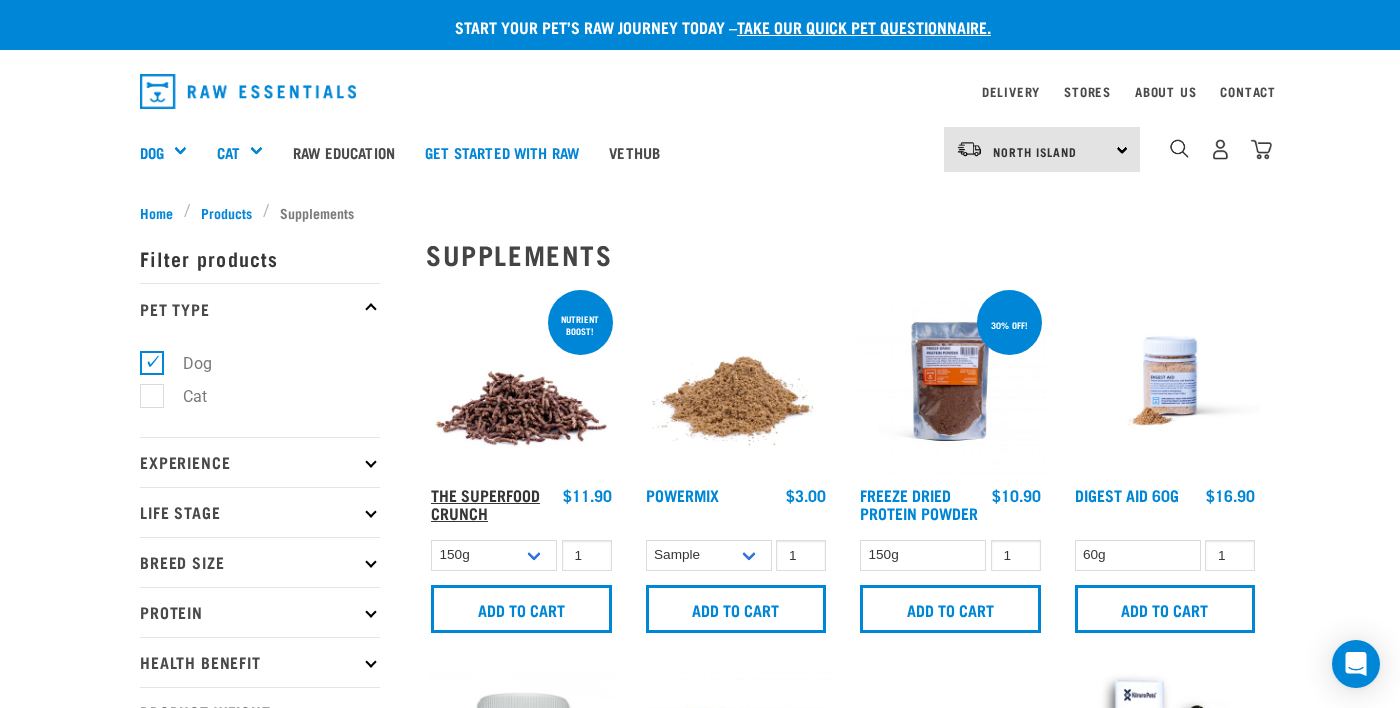 click on "The Superfood Crunch" at bounding box center [485, 503] 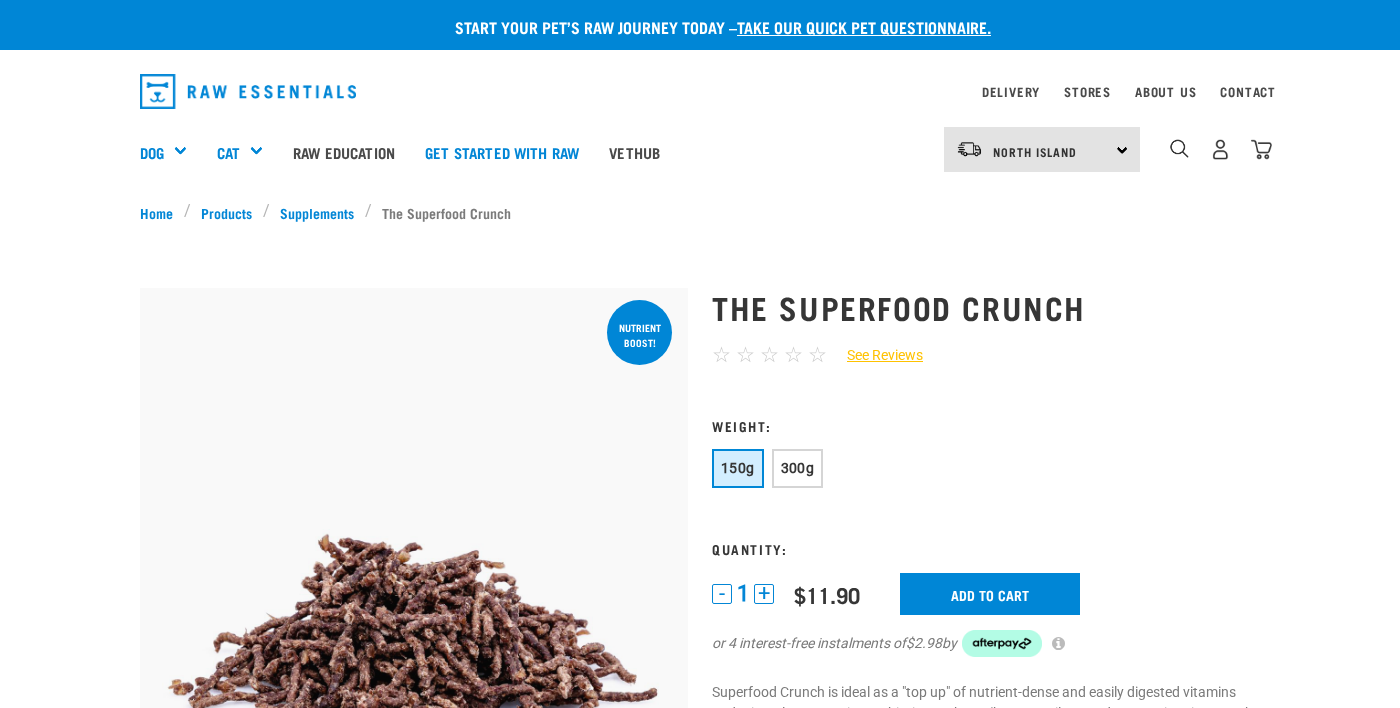 scroll, scrollTop: 0, scrollLeft: 0, axis: both 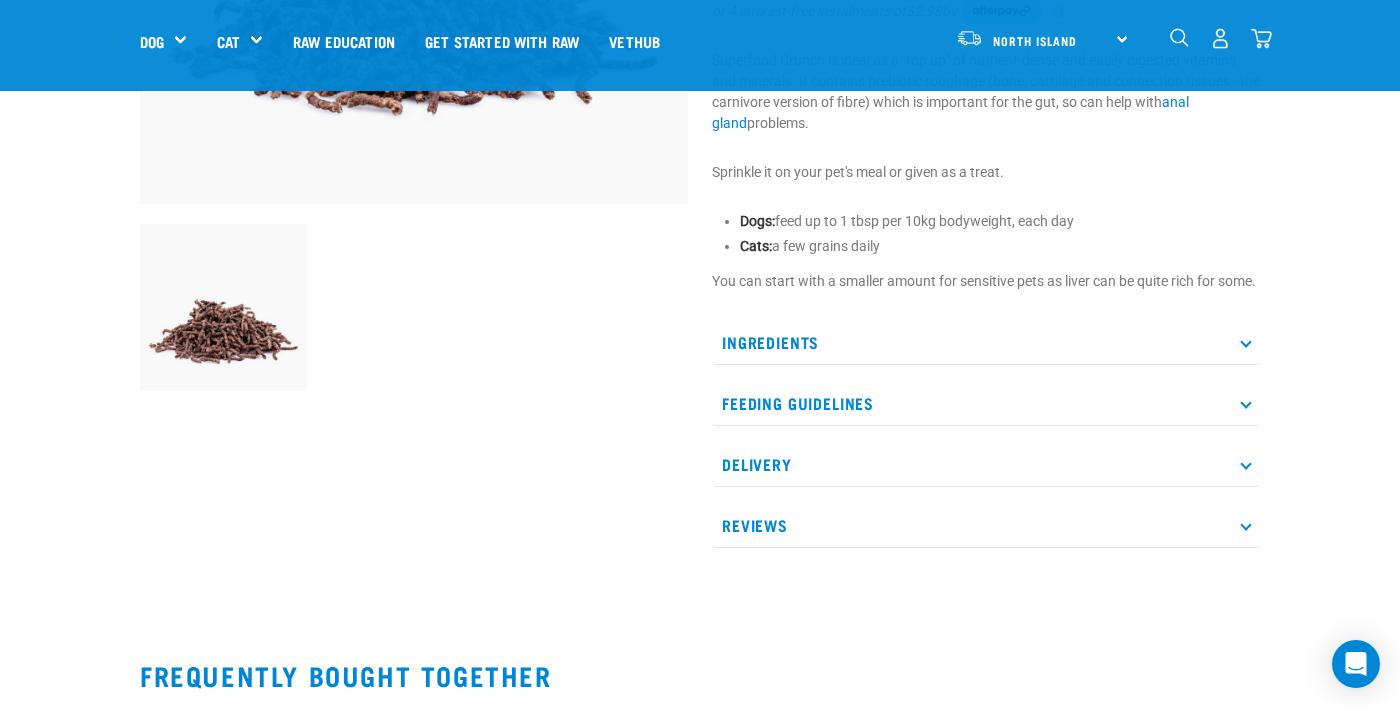 click on "Feeding Guidelines" at bounding box center [986, 403] 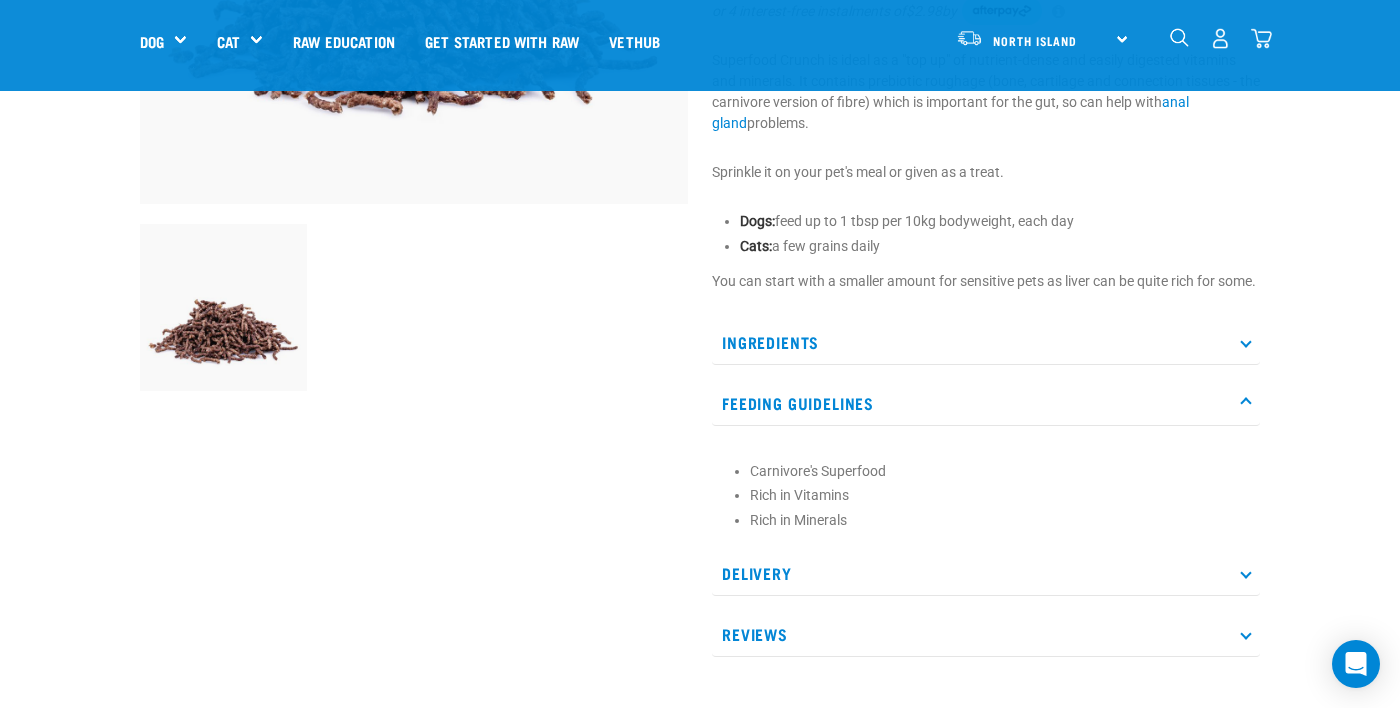 click on "Feeding Guidelines" at bounding box center (986, 403) 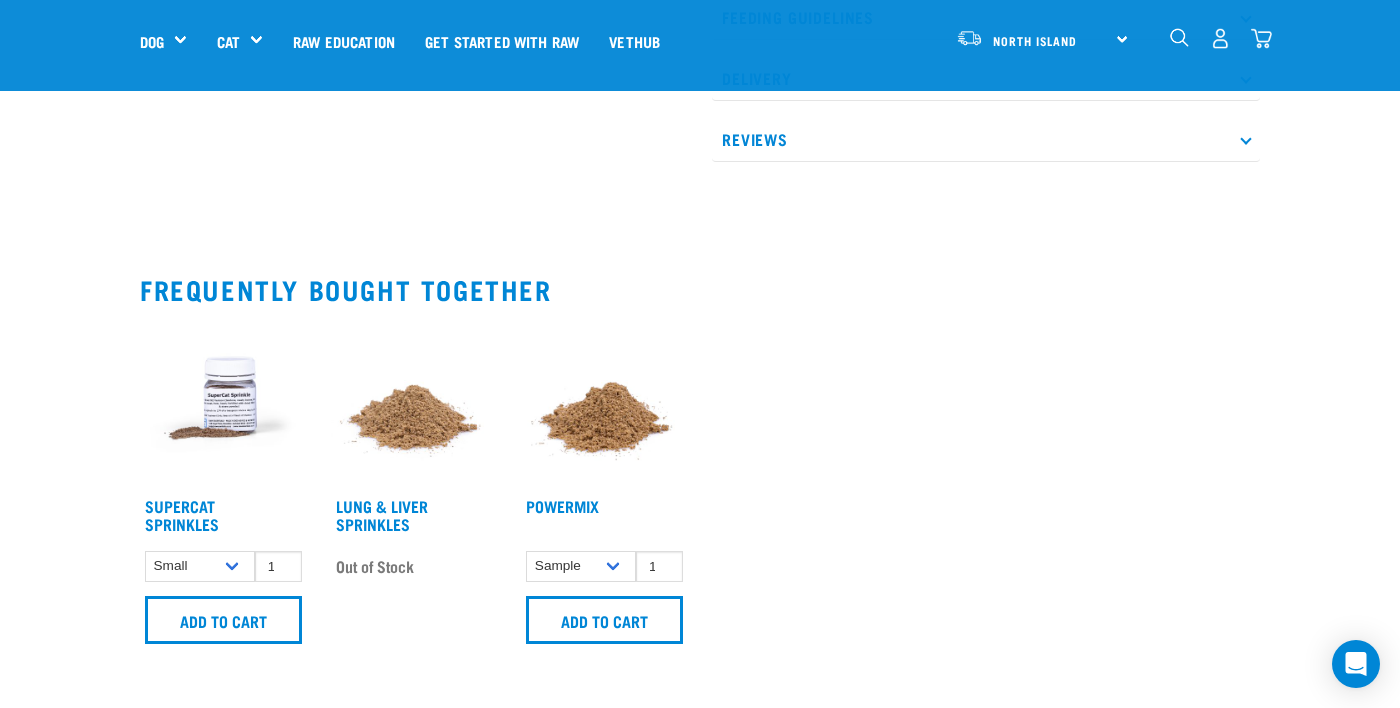 scroll, scrollTop: 884, scrollLeft: 0, axis: vertical 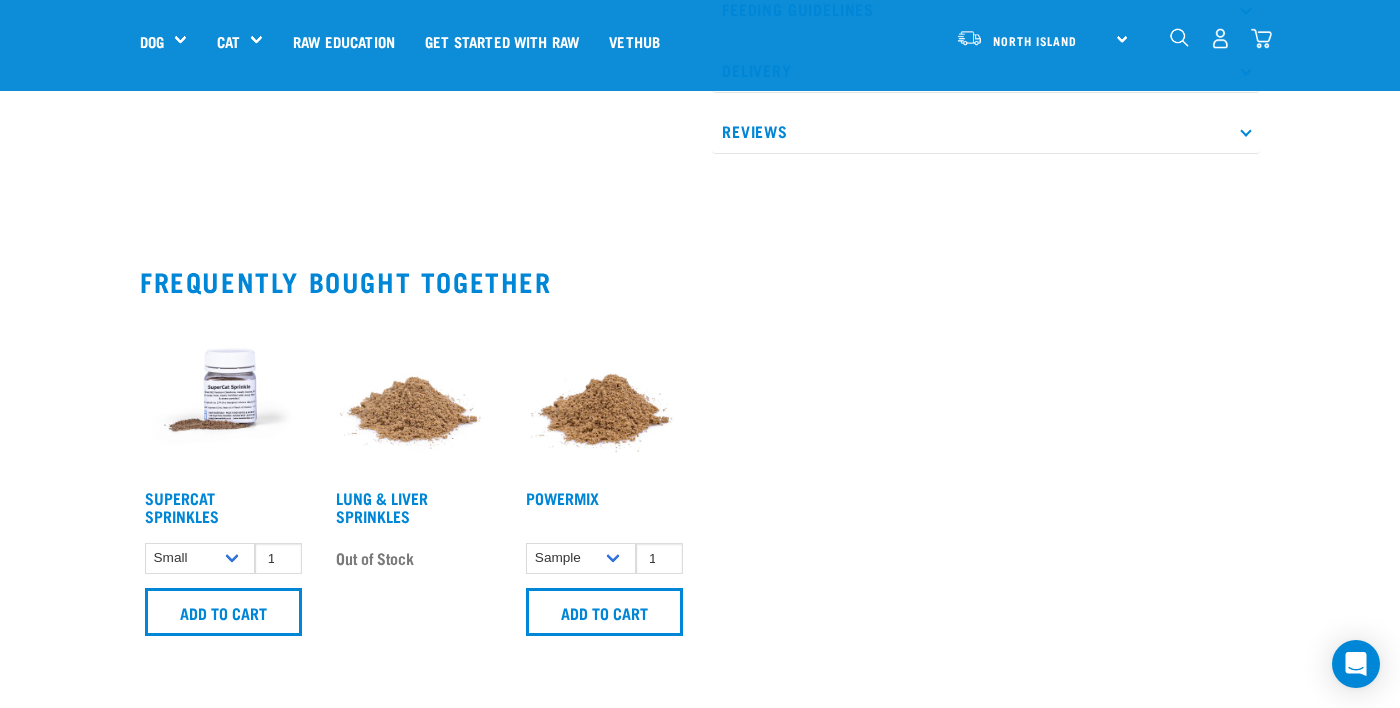 click on "Powermix" at bounding box center [562, 509] 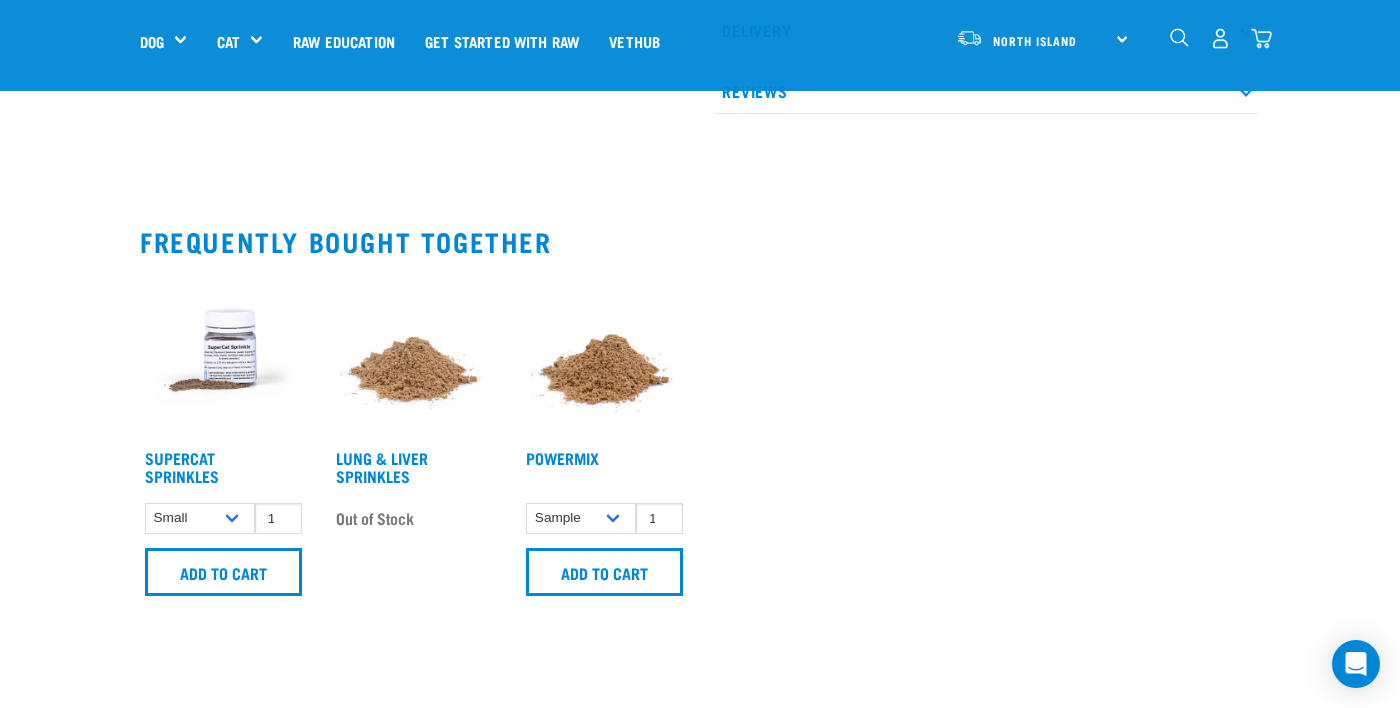 scroll, scrollTop: 980, scrollLeft: 0, axis: vertical 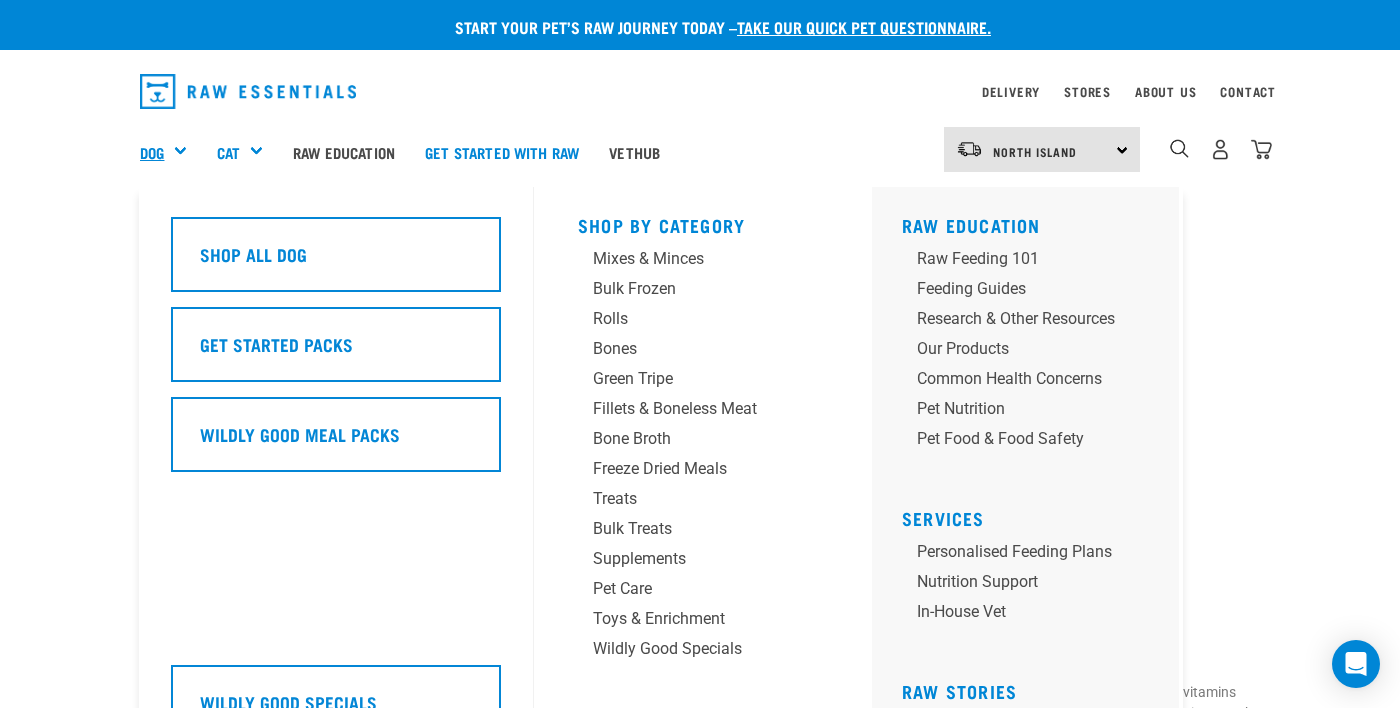 click on "Dog" at bounding box center [152, 152] 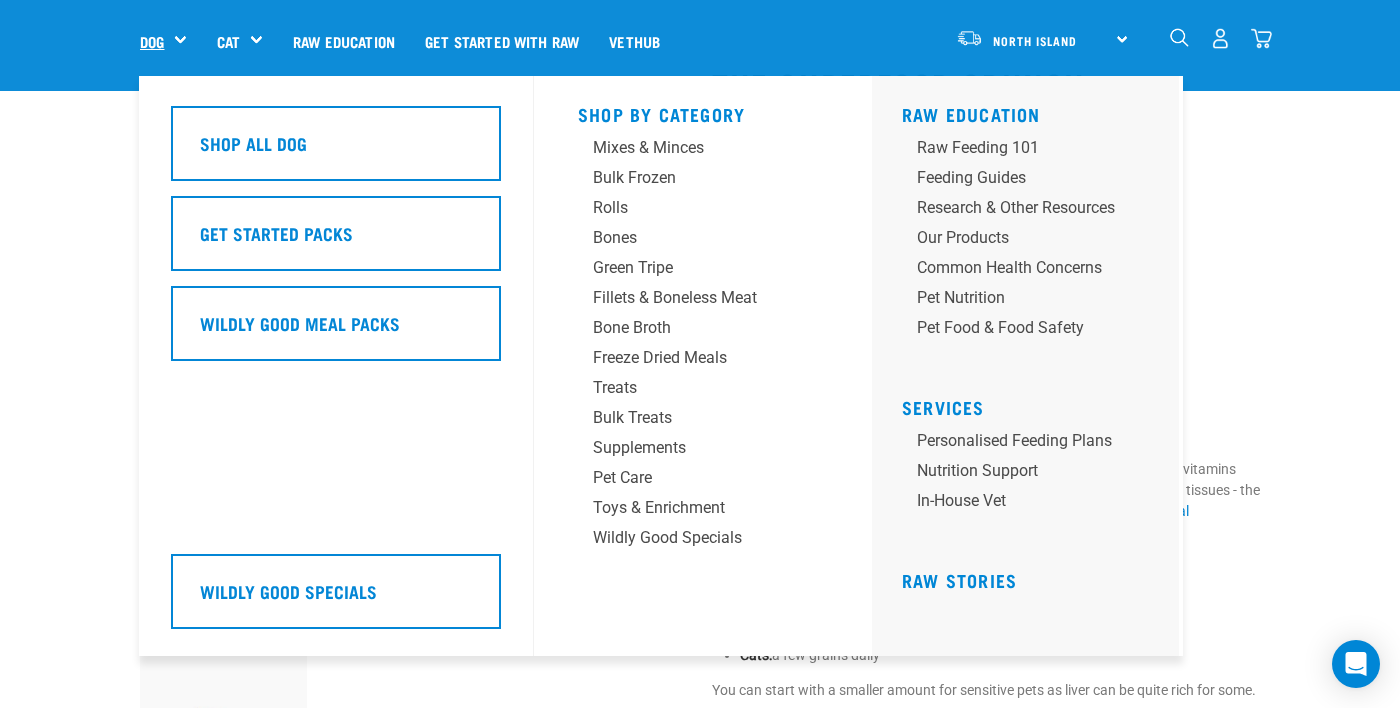 scroll, scrollTop: 82, scrollLeft: 0, axis: vertical 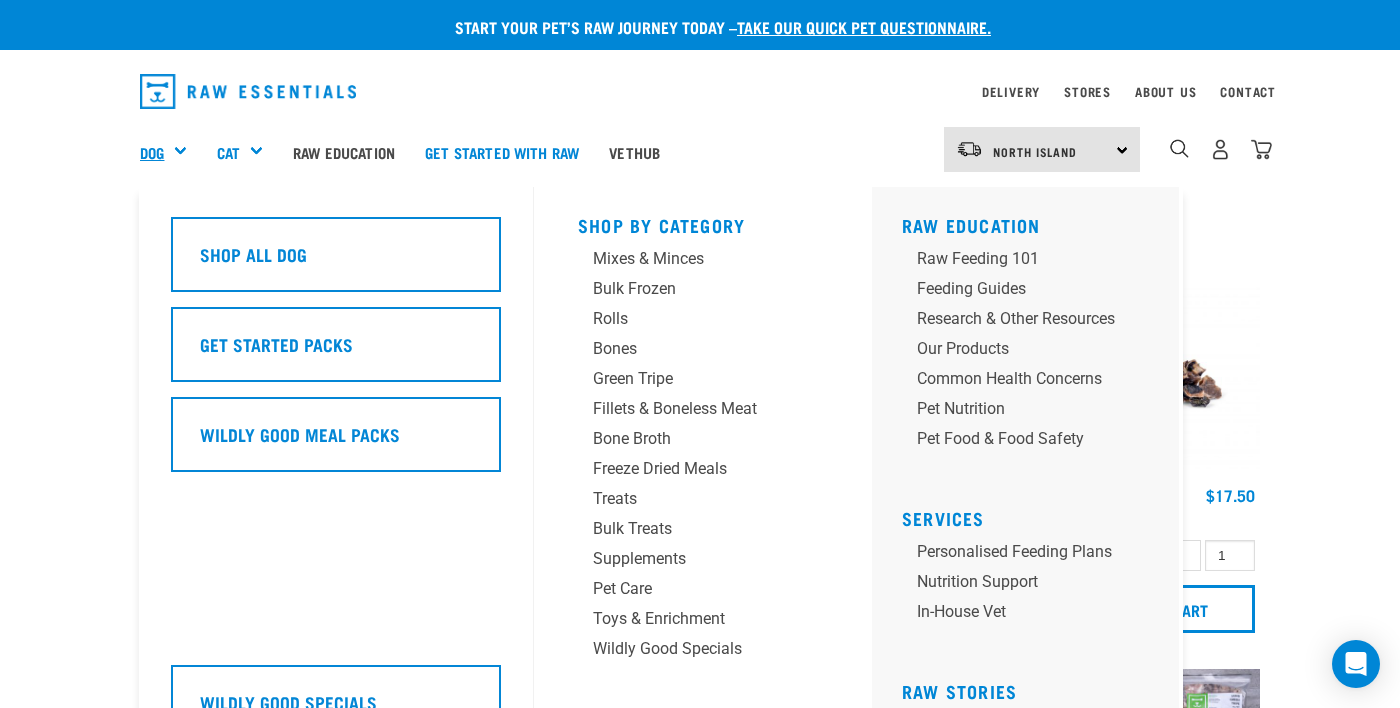 click on "Dog" at bounding box center (152, 152) 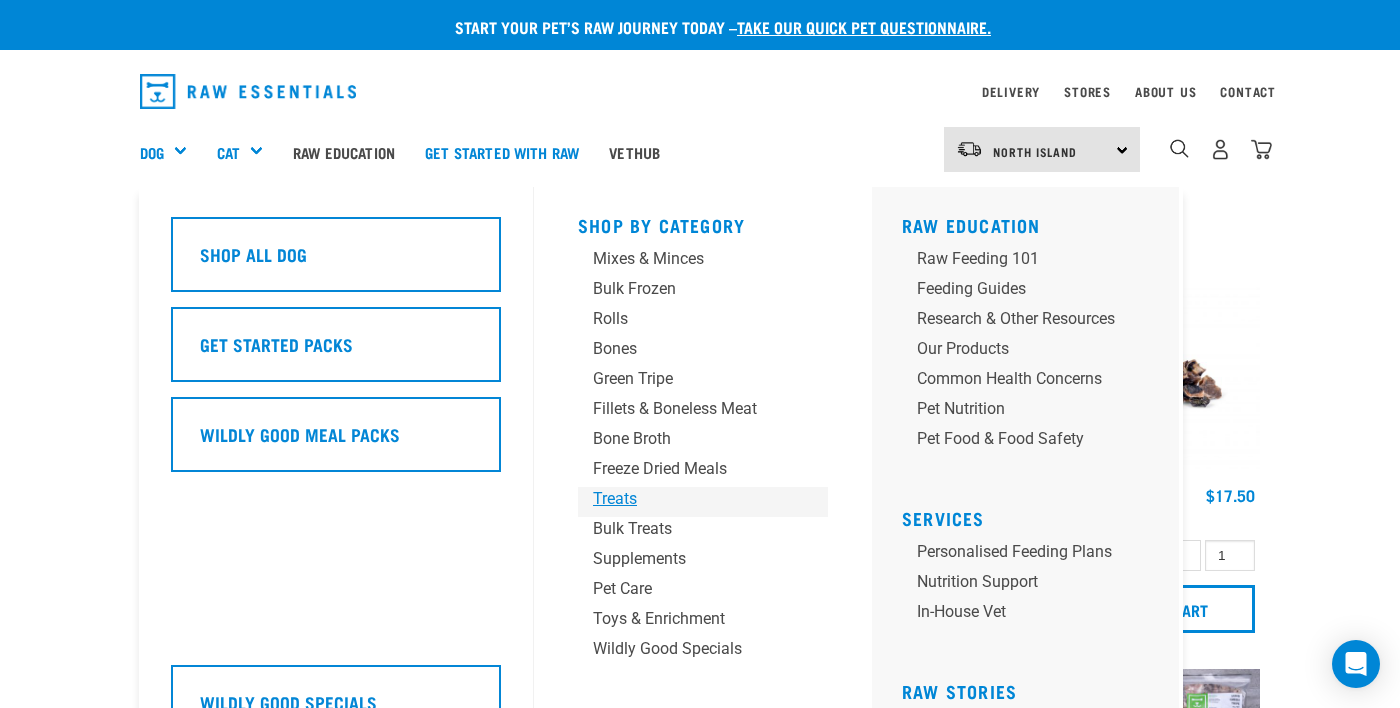 click on "Treats" at bounding box center (703, 502) 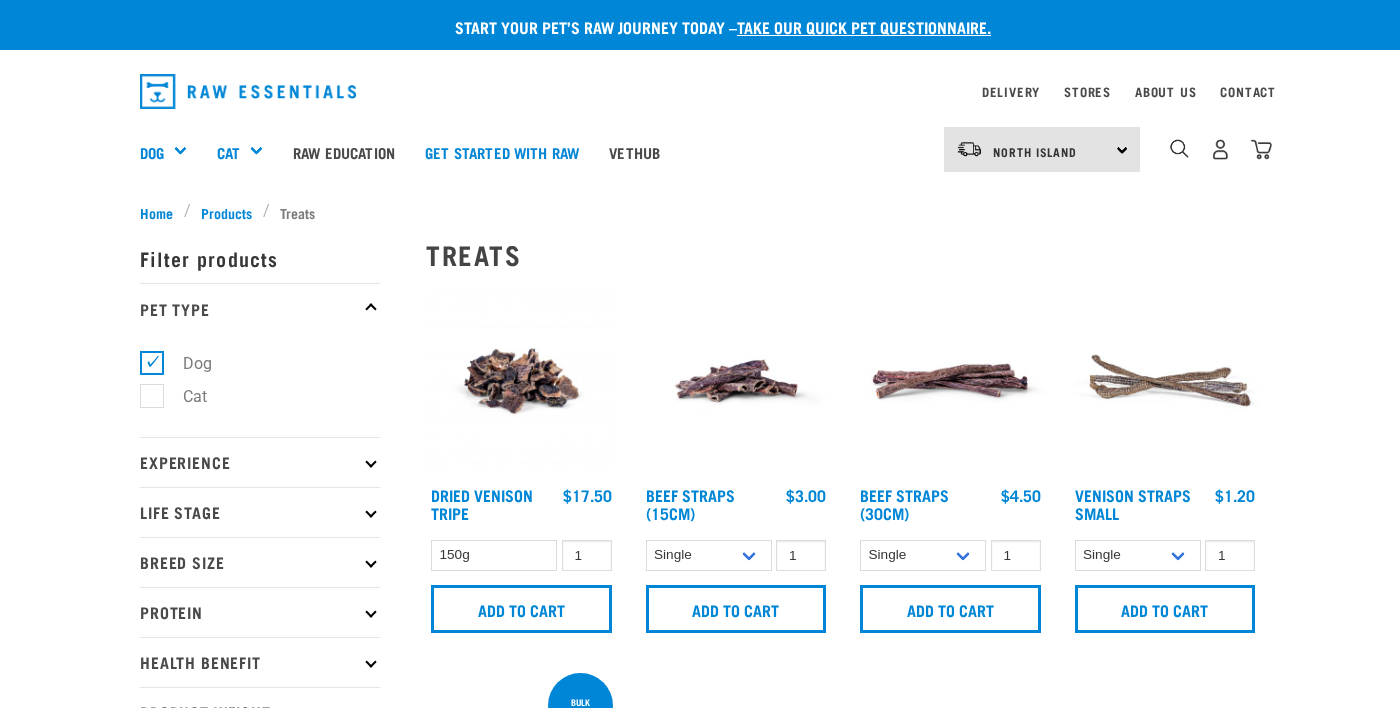 scroll, scrollTop: 0, scrollLeft: 0, axis: both 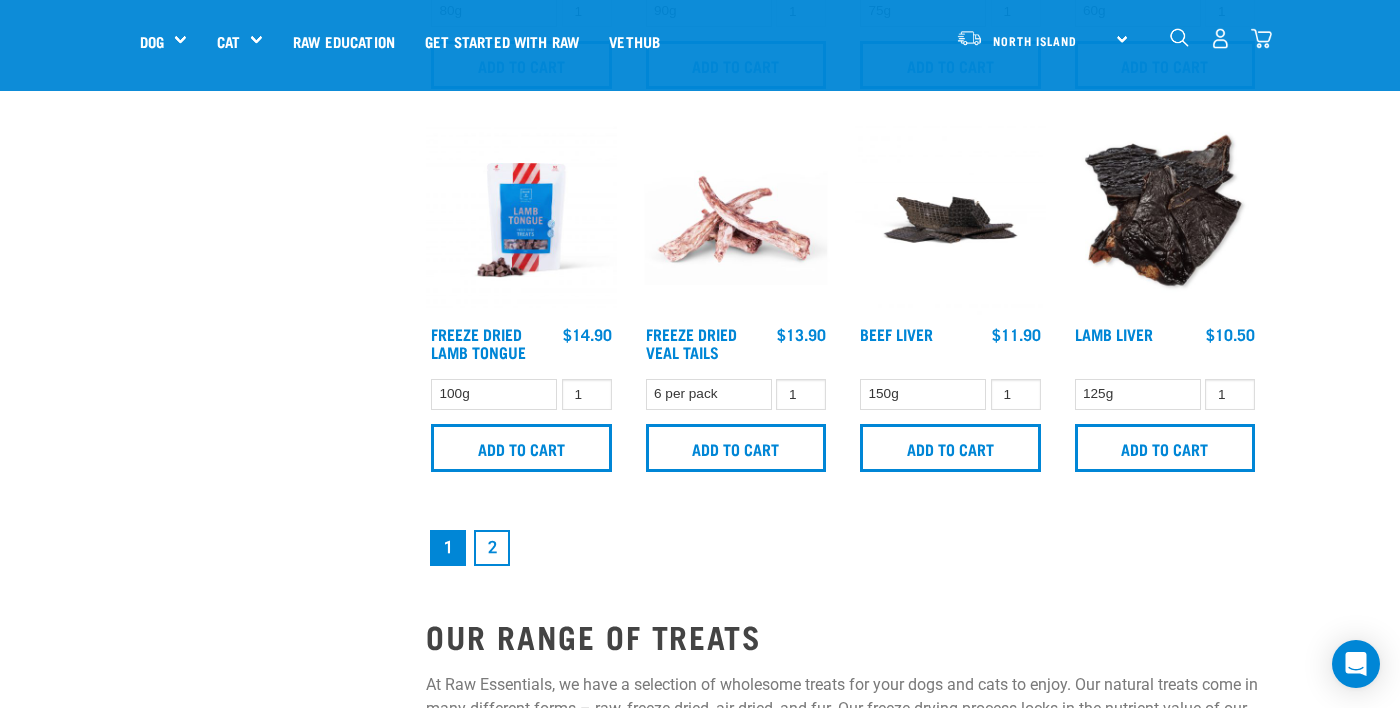 click on "2" at bounding box center [492, 548] 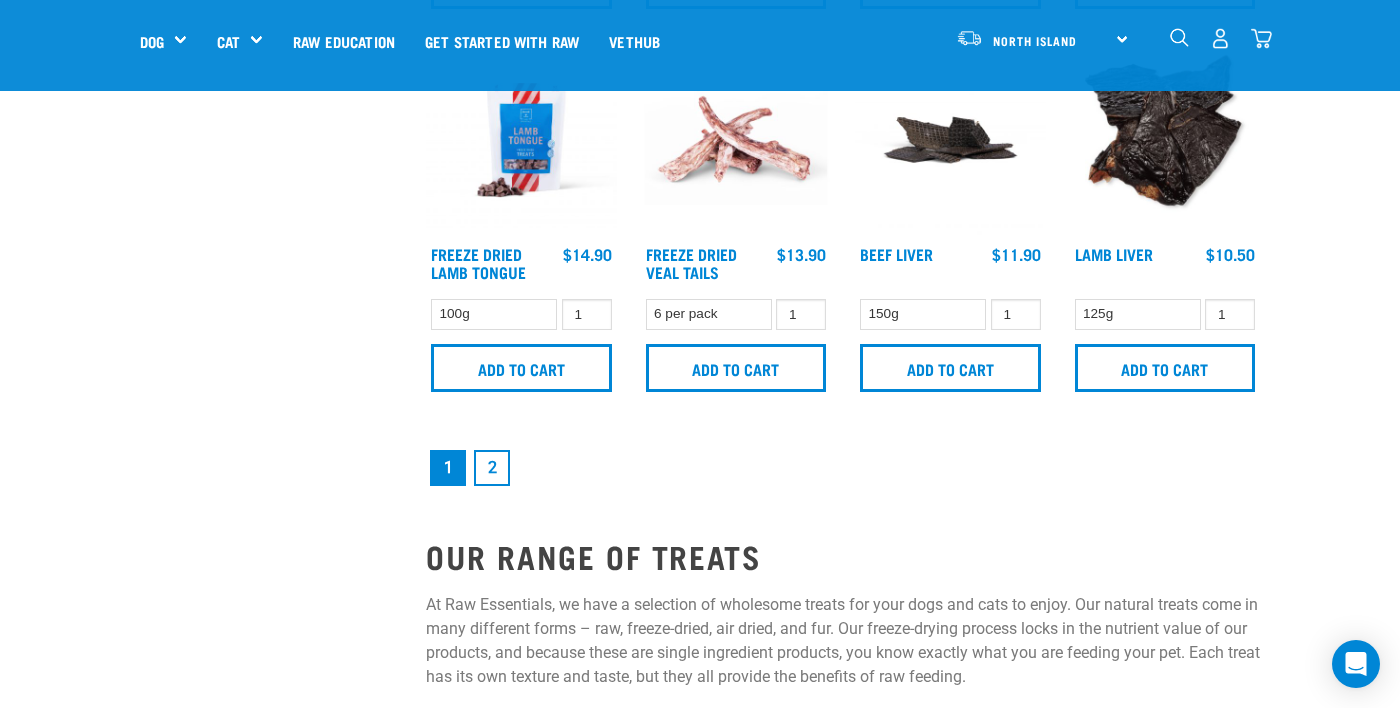 scroll, scrollTop: 2811, scrollLeft: 0, axis: vertical 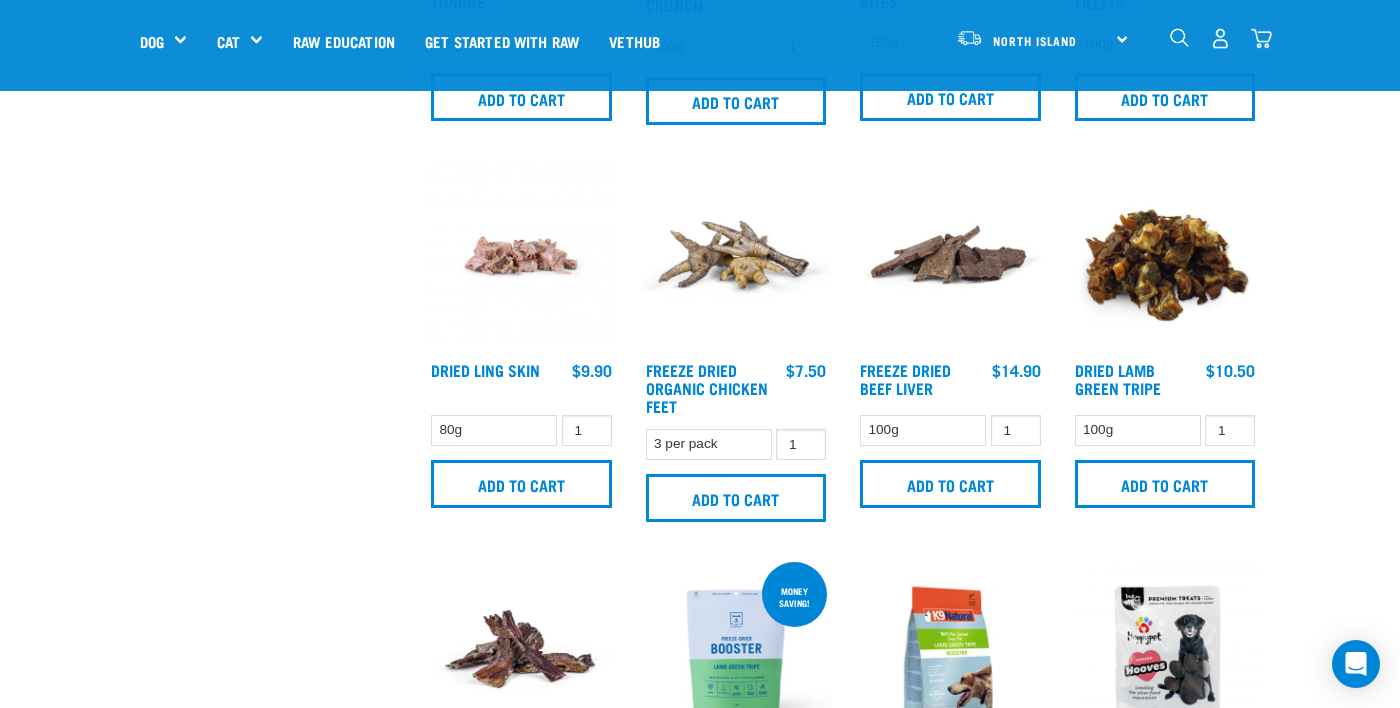 click at bounding box center [521, 653] 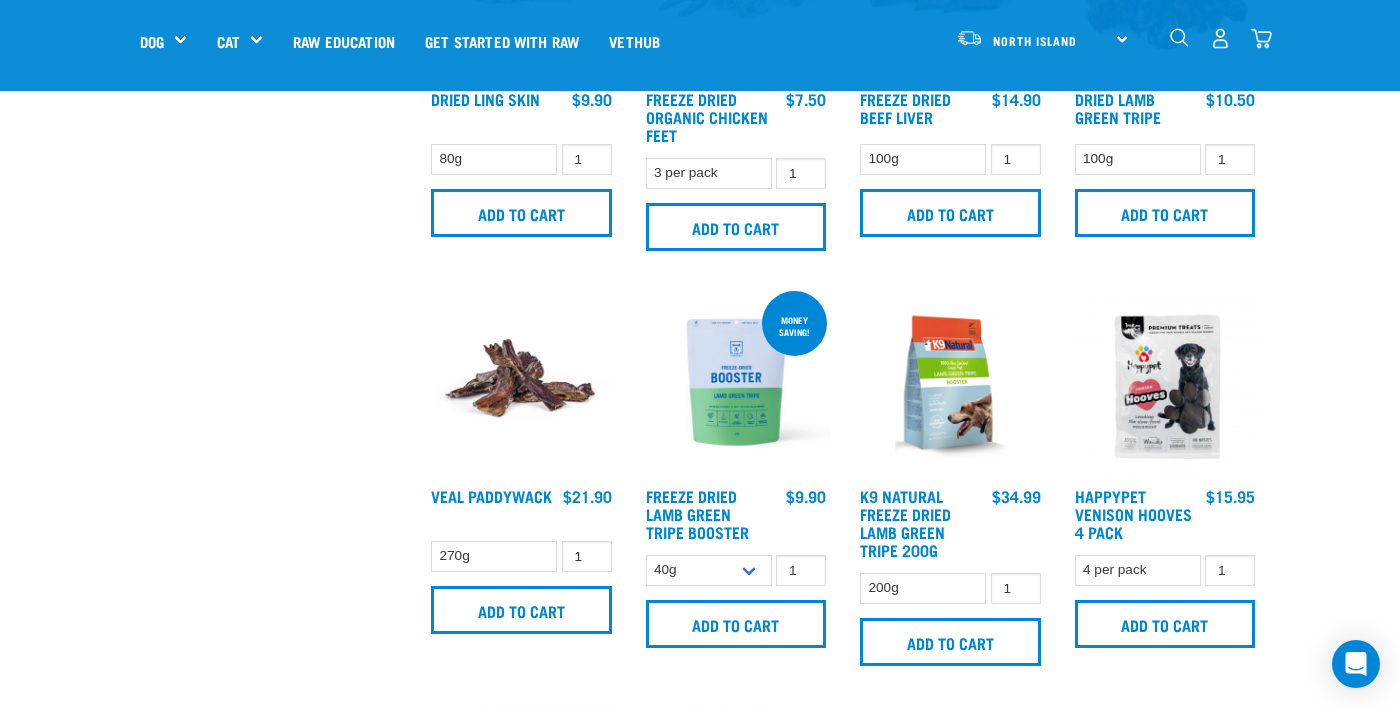 scroll, scrollTop: 1035, scrollLeft: 0, axis: vertical 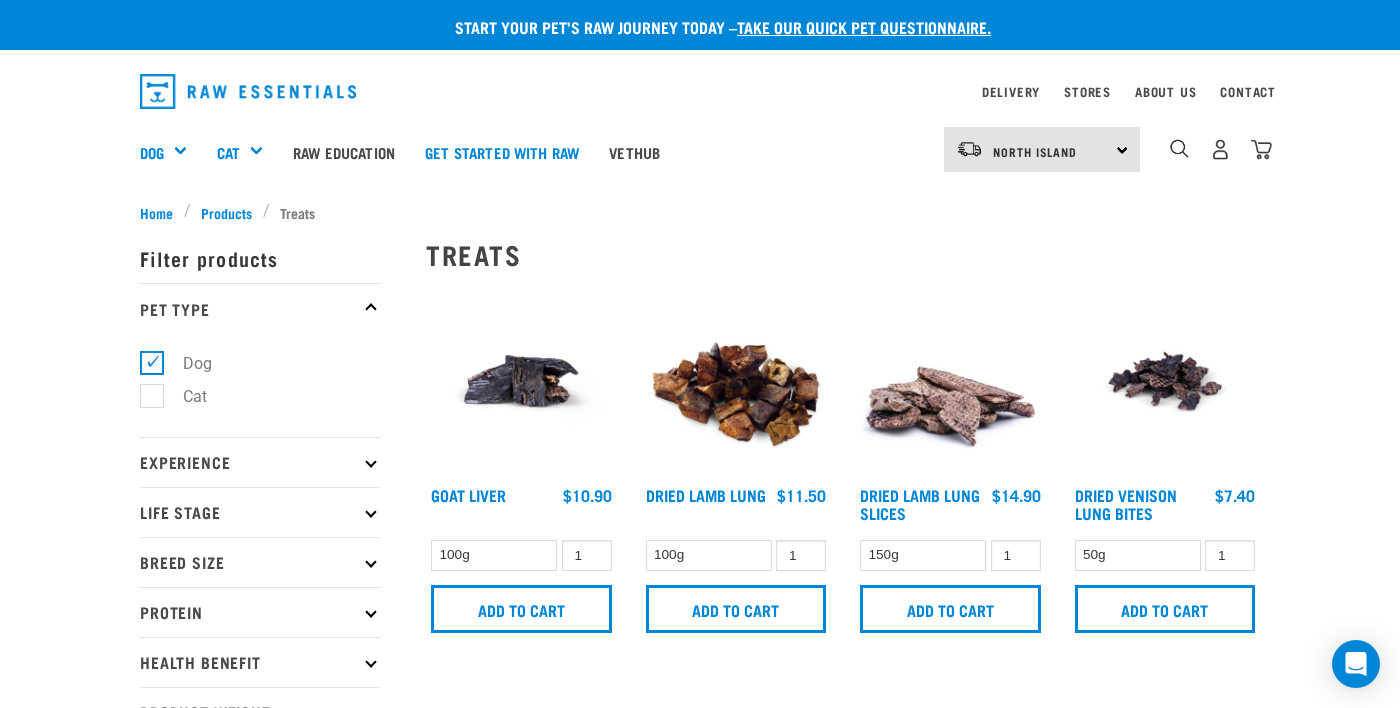 click on "Breed Size" at bounding box center (260, 562) 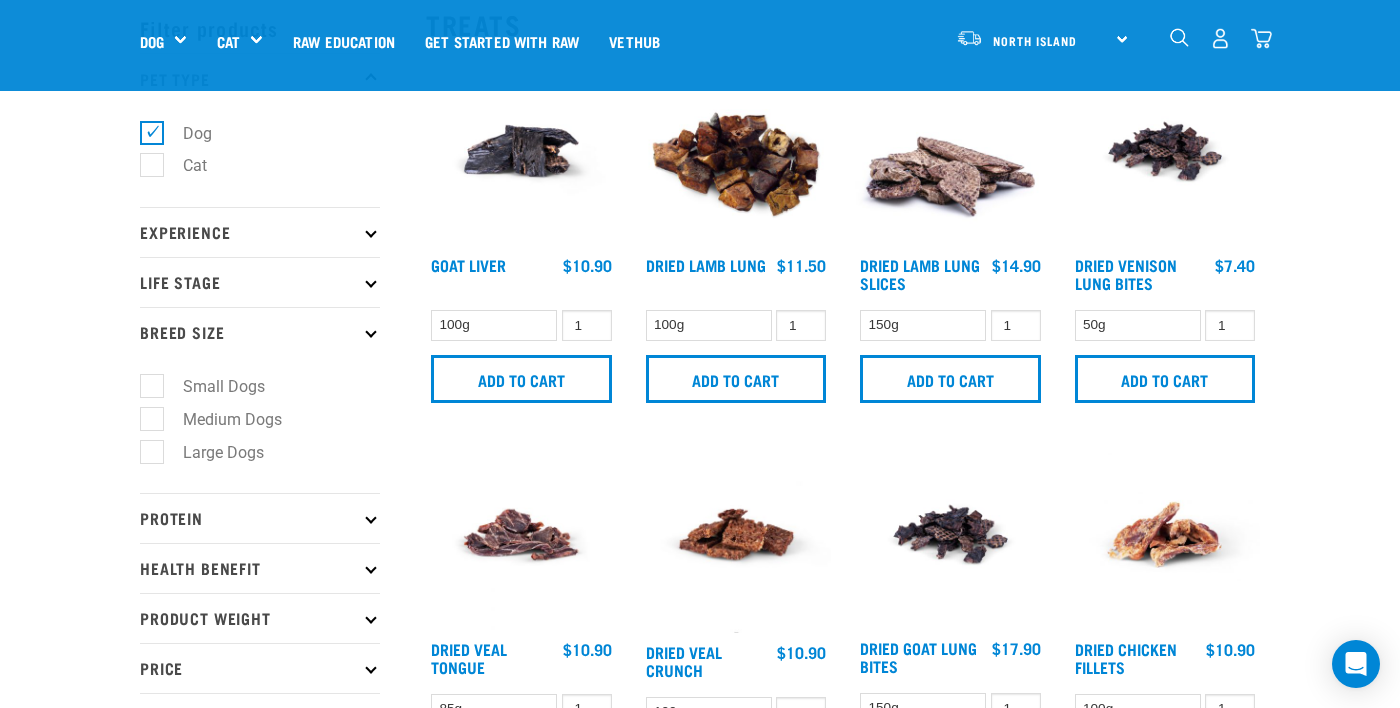 scroll, scrollTop: 107, scrollLeft: 0, axis: vertical 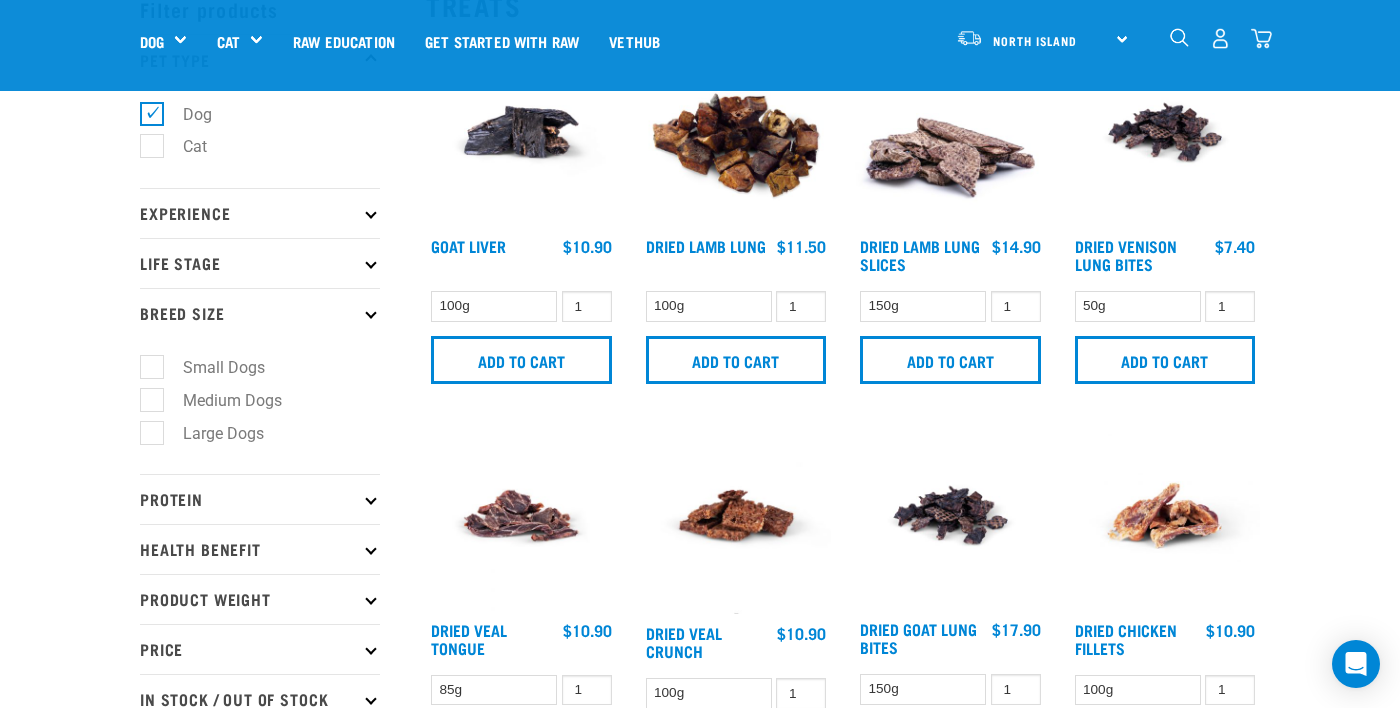 click on "Large Dogs" at bounding box center [211, 433] 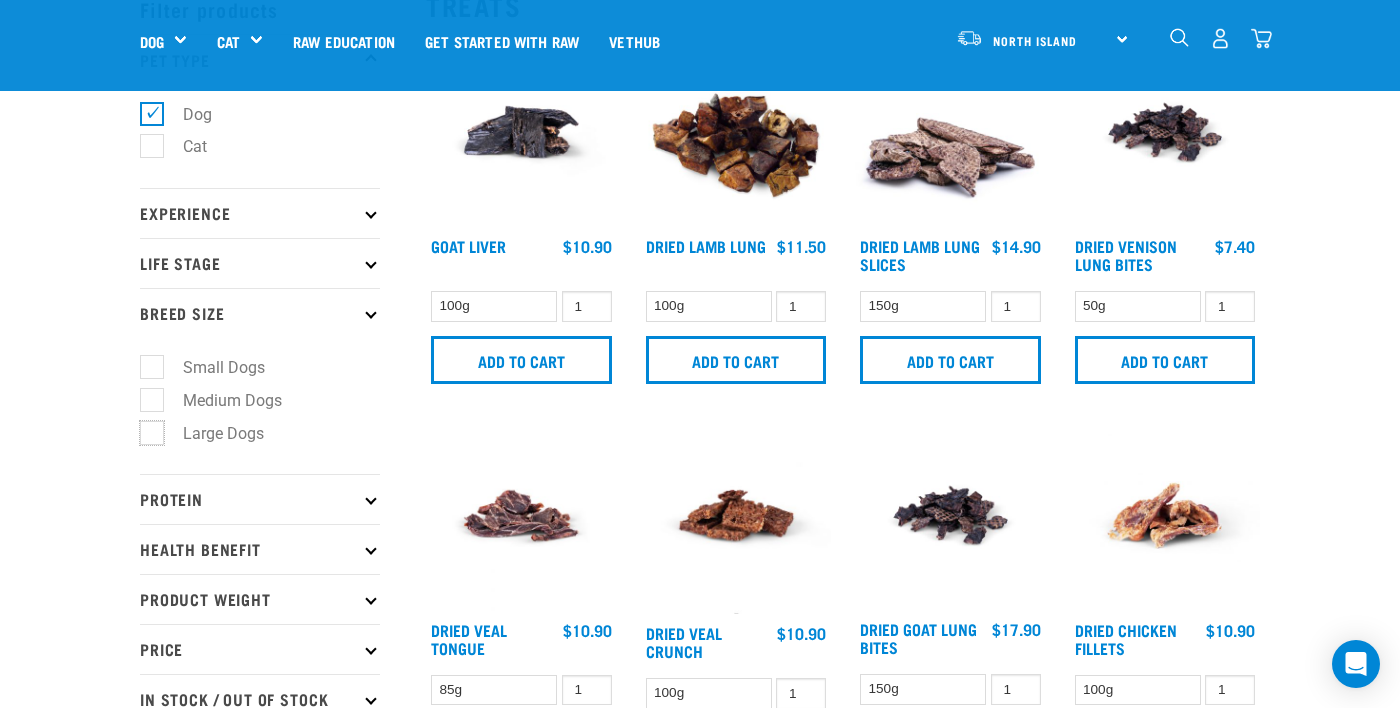 click on "Large Dogs" at bounding box center (146, 429) 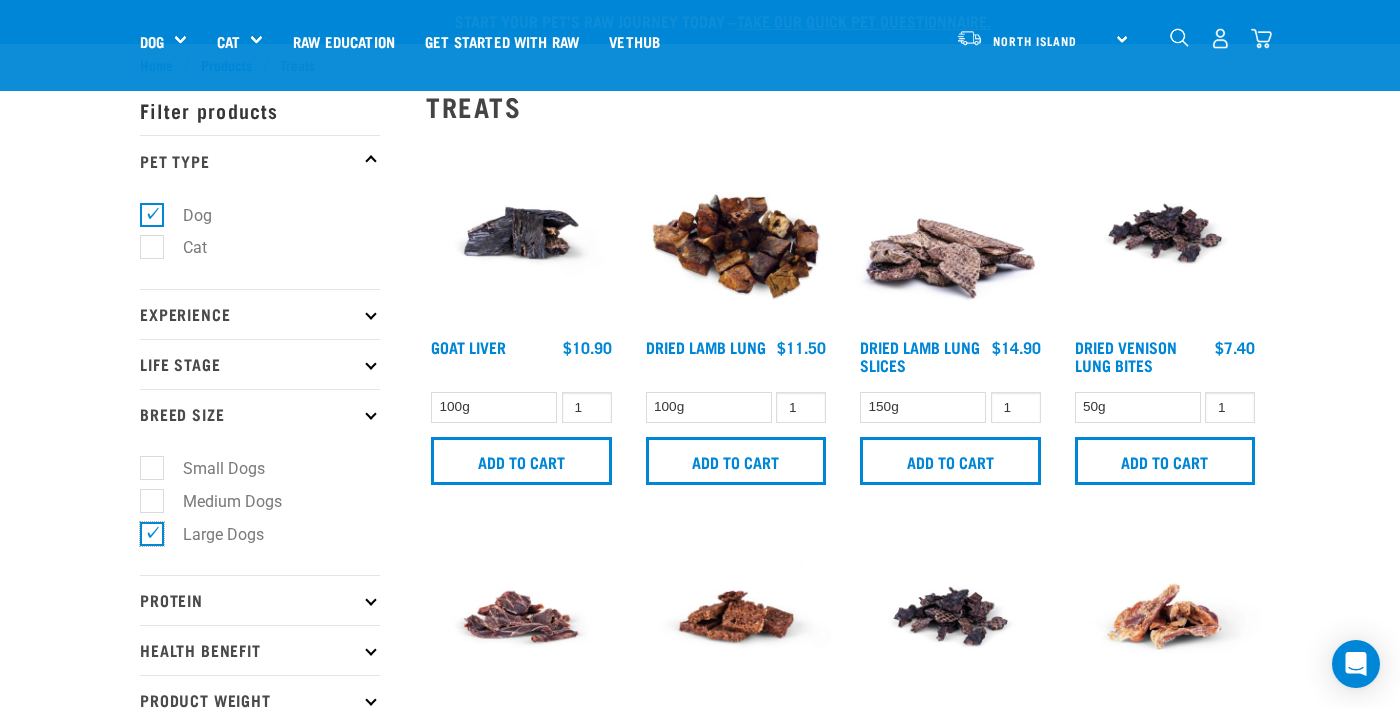 scroll, scrollTop: 0, scrollLeft: 0, axis: both 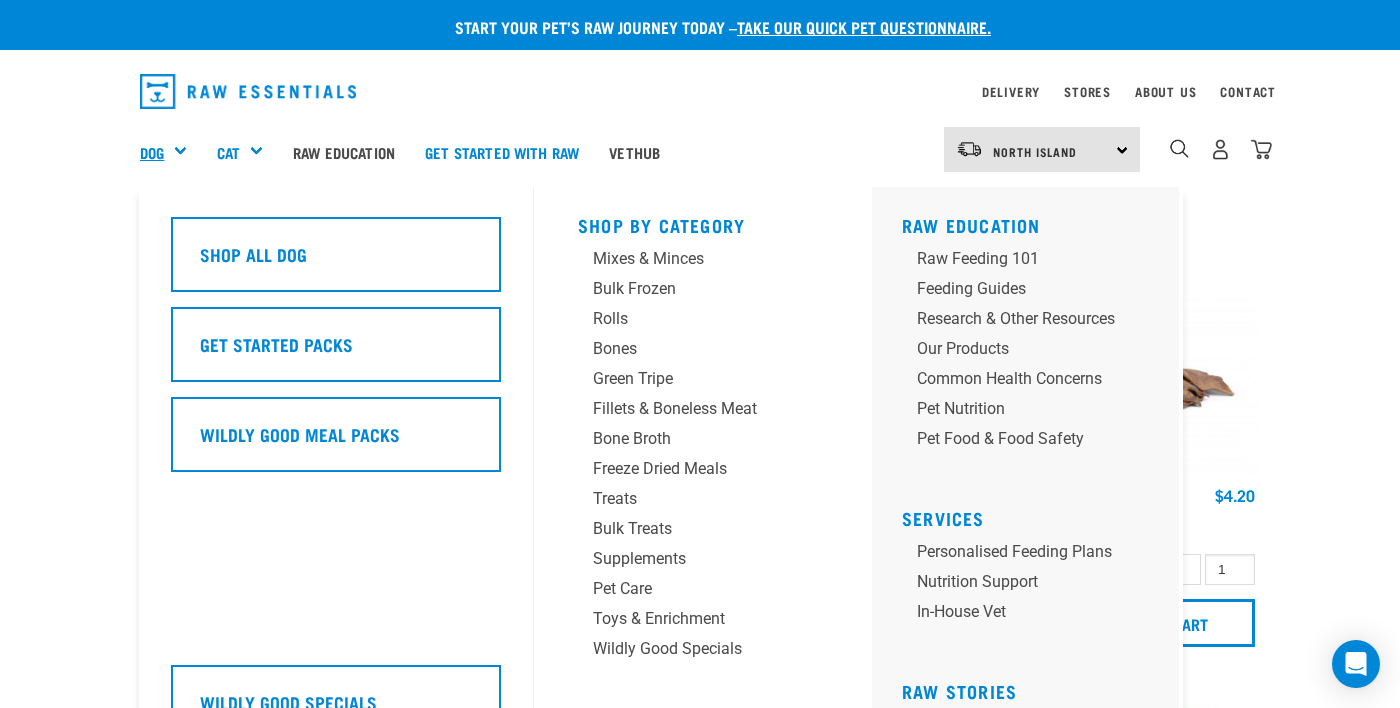click on "Dog" at bounding box center [152, 152] 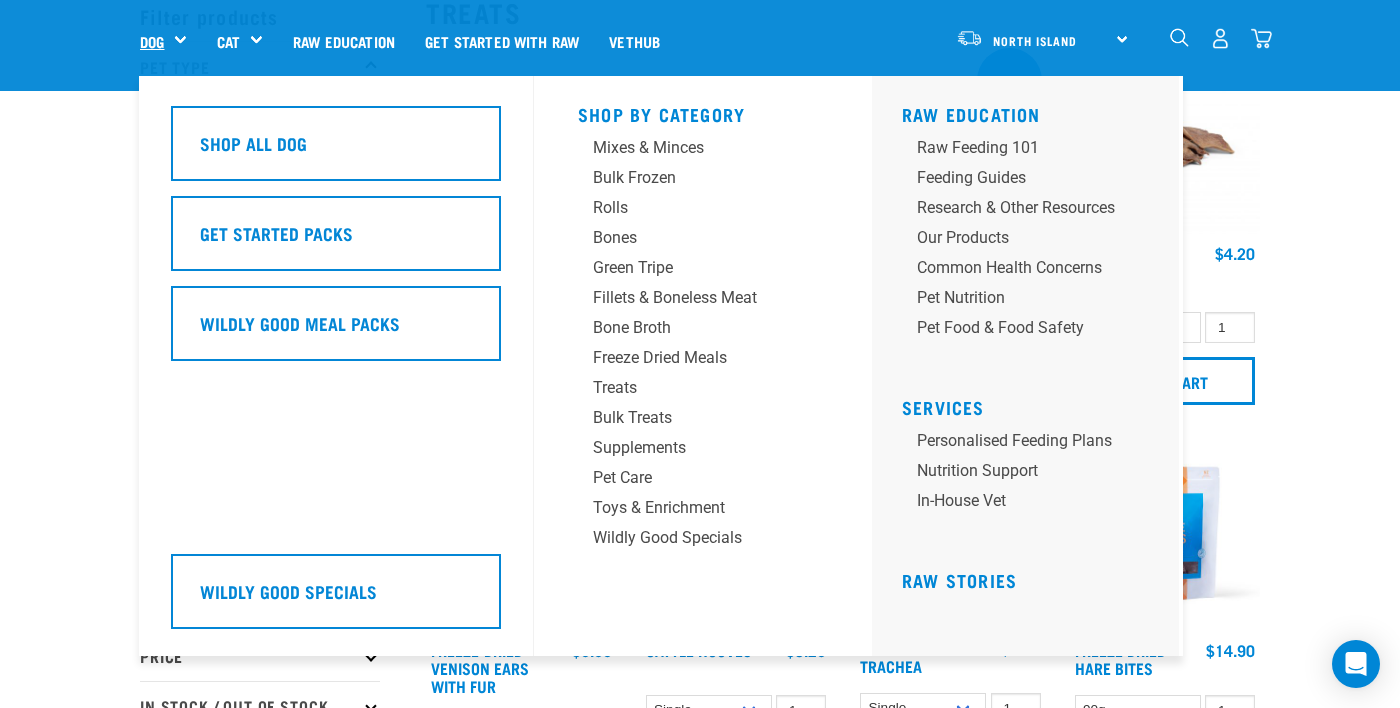 scroll, scrollTop: 73, scrollLeft: 0, axis: vertical 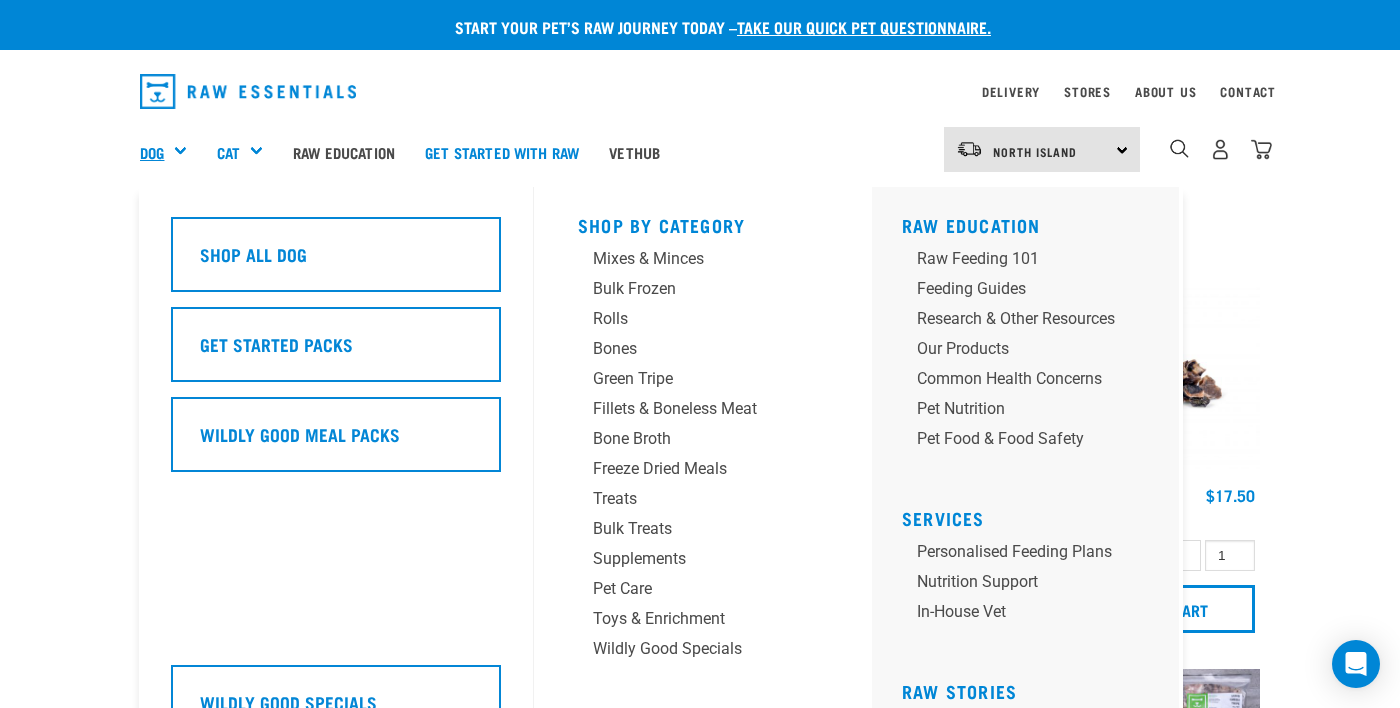 click on "Dog" at bounding box center (152, 152) 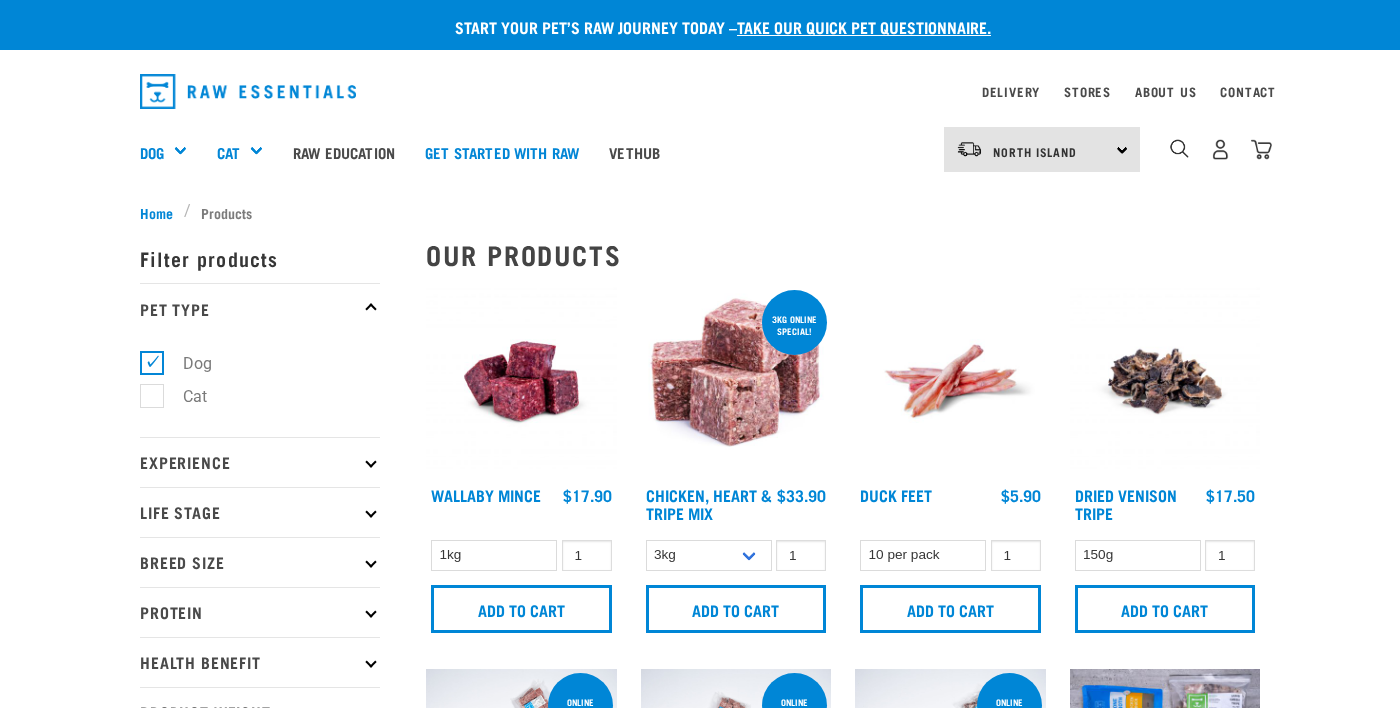 scroll, scrollTop: 0, scrollLeft: 0, axis: both 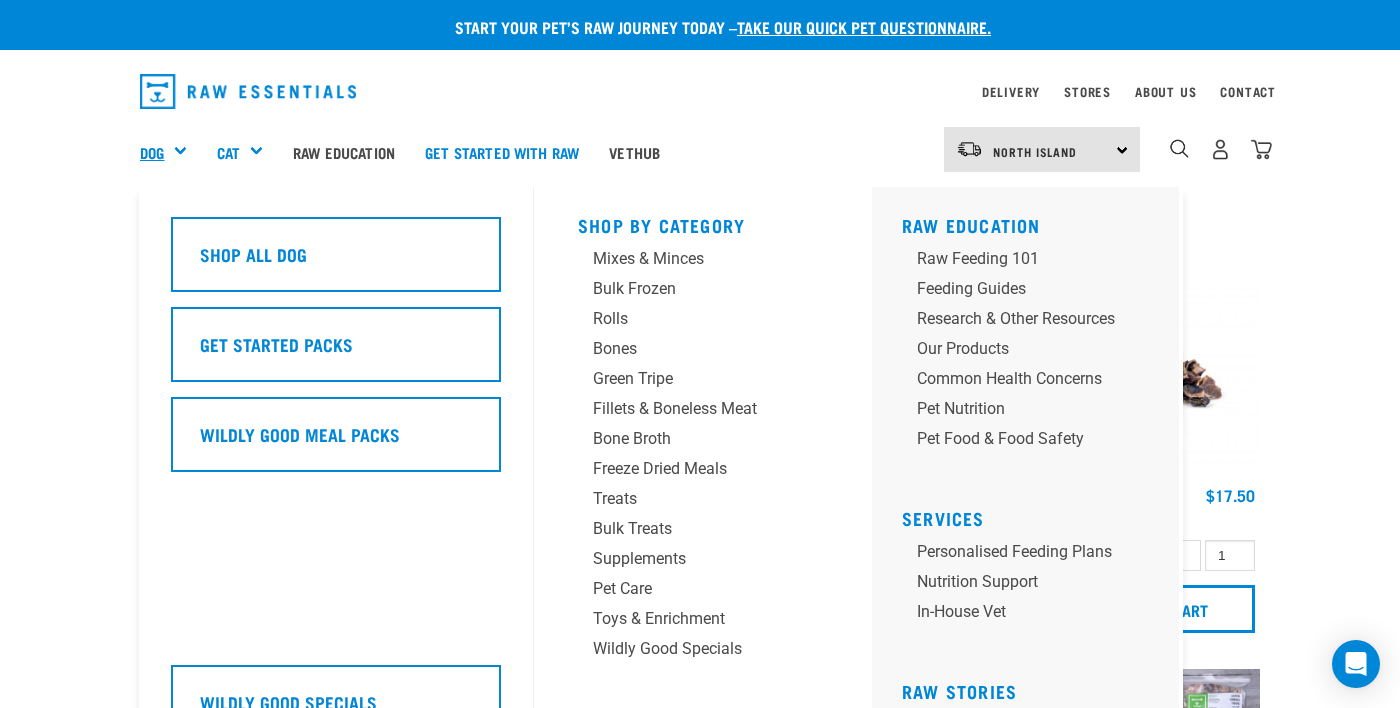 click on "Dog" at bounding box center [152, 152] 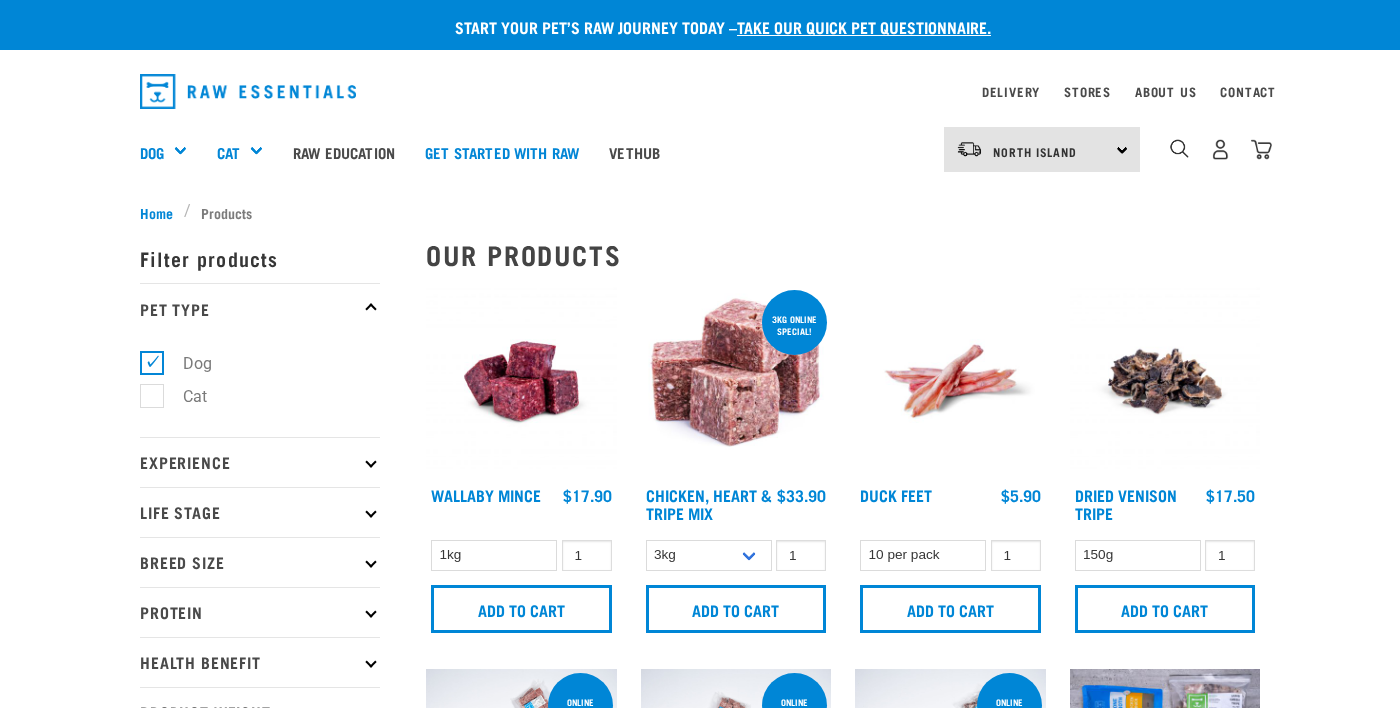 scroll, scrollTop: 0, scrollLeft: 0, axis: both 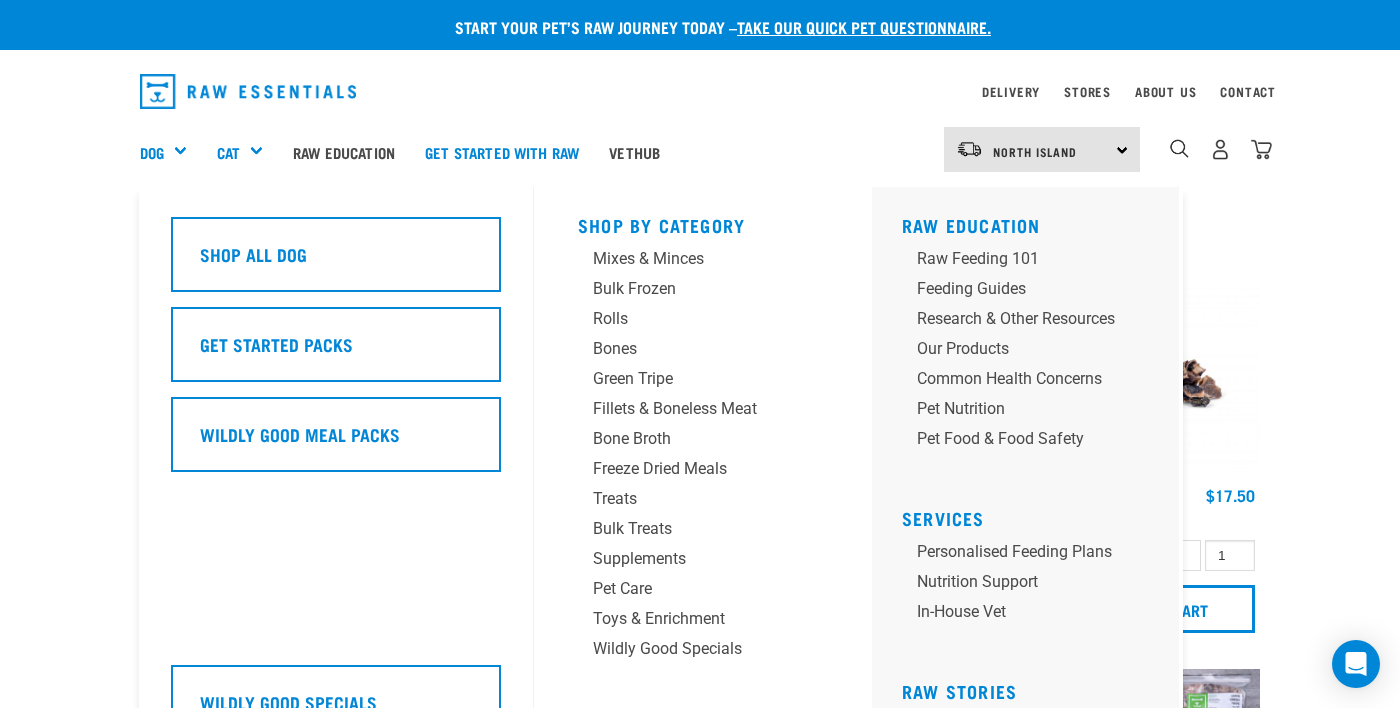 click on "Dog" at bounding box center [171, 152] 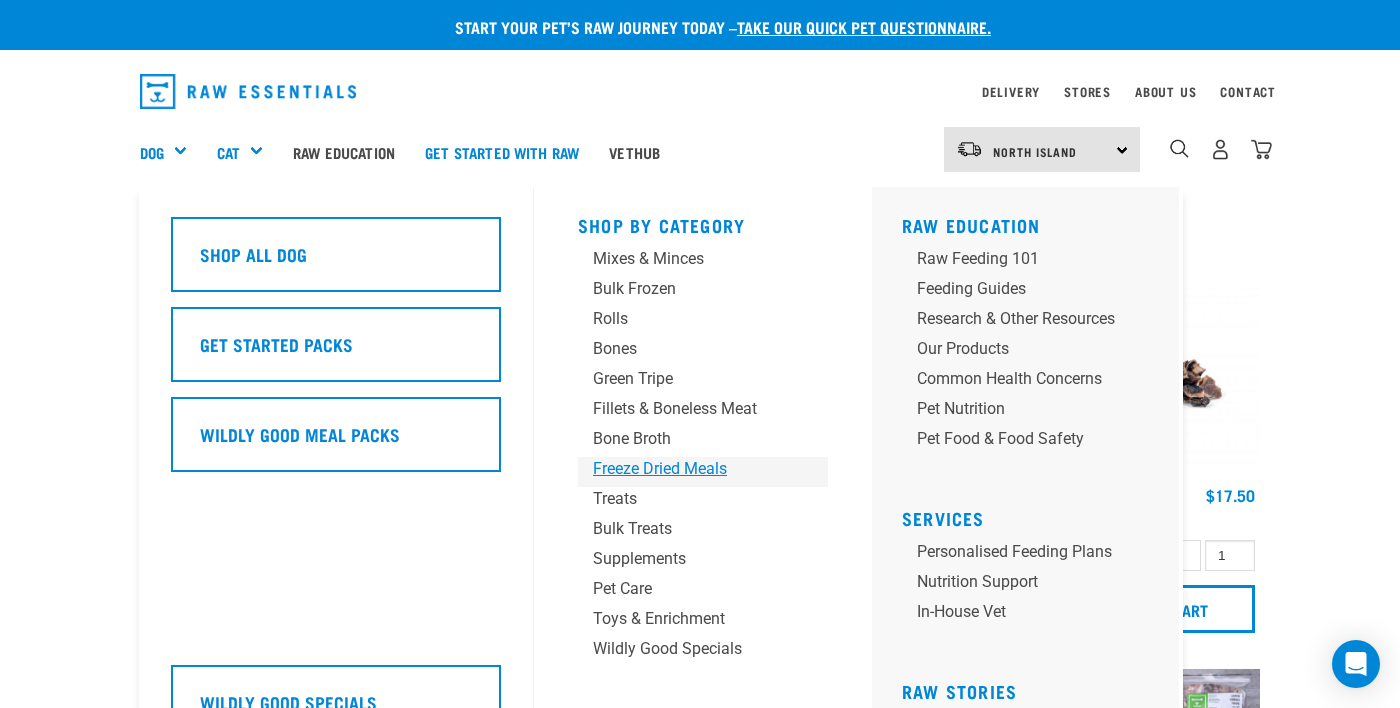 click on "Freeze Dried Meals" at bounding box center [686, 469] 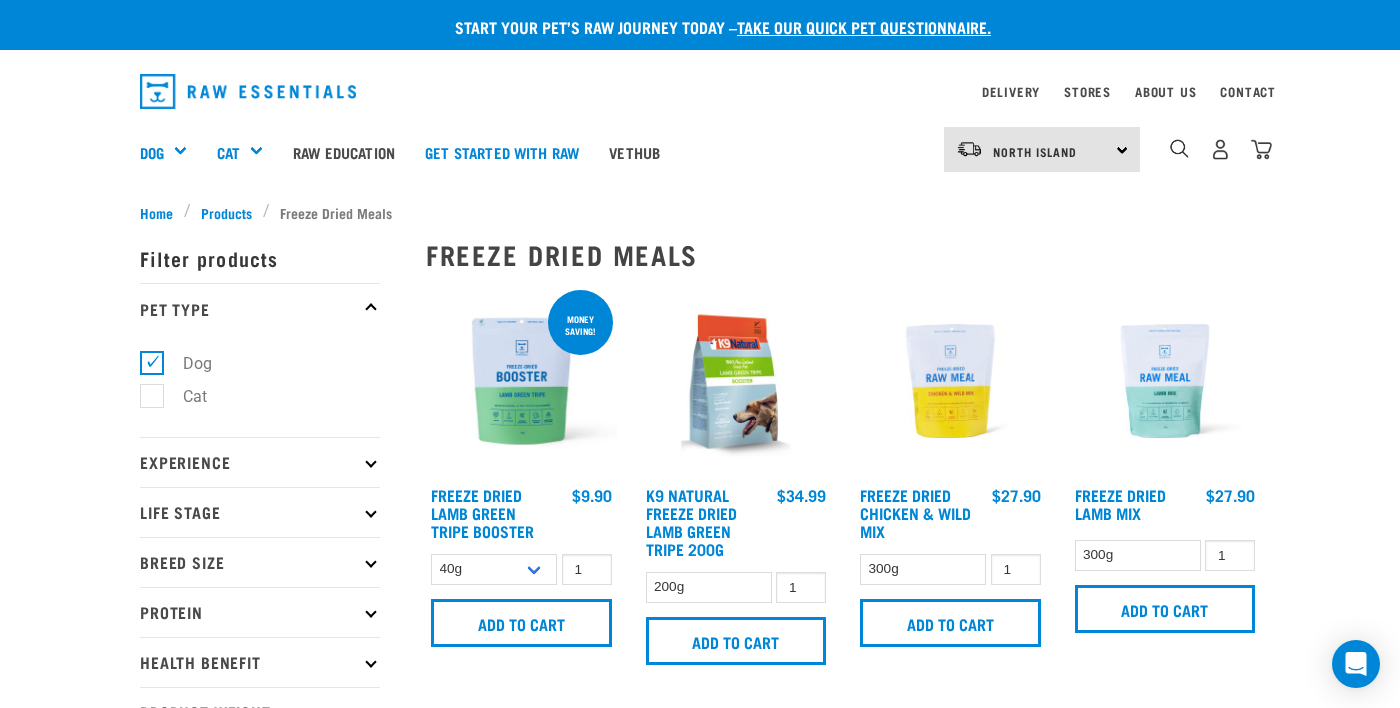 scroll, scrollTop: 0, scrollLeft: 0, axis: both 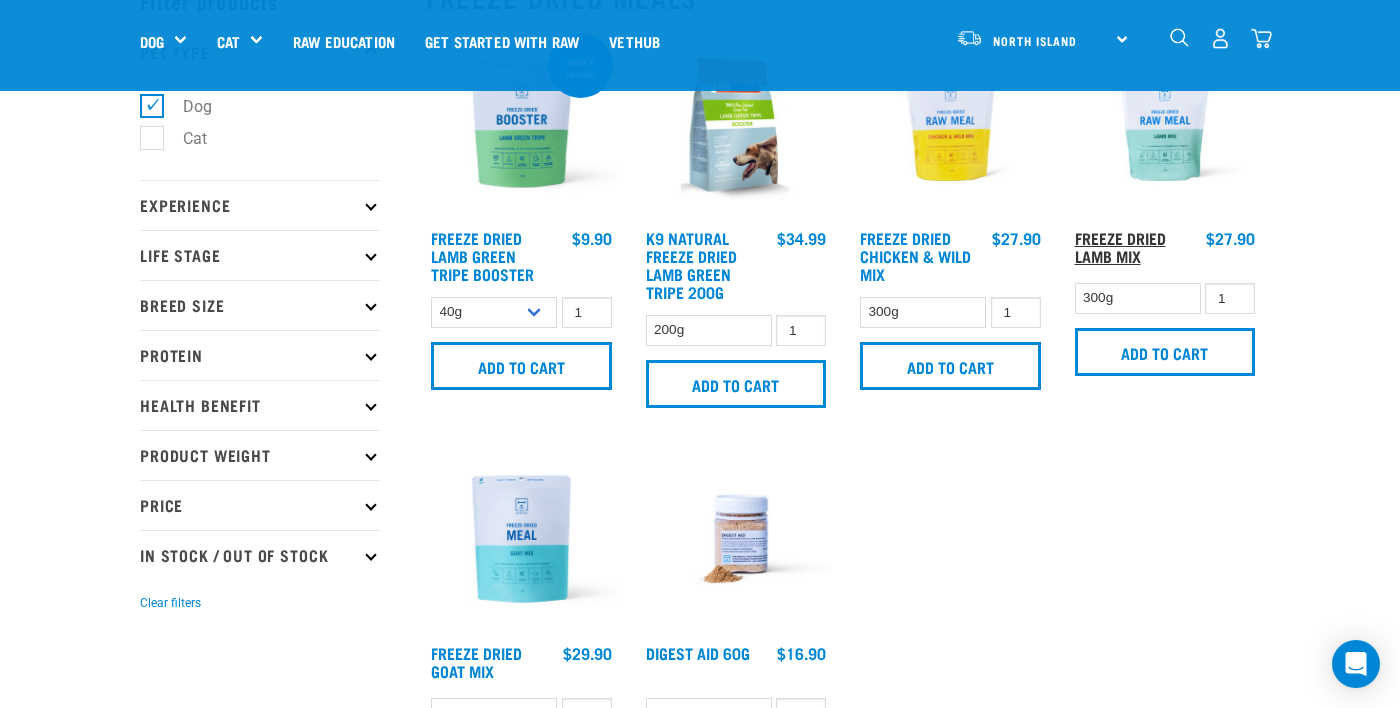 click on "Freeze Dried Lamb Mix" at bounding box center [1120, 246] 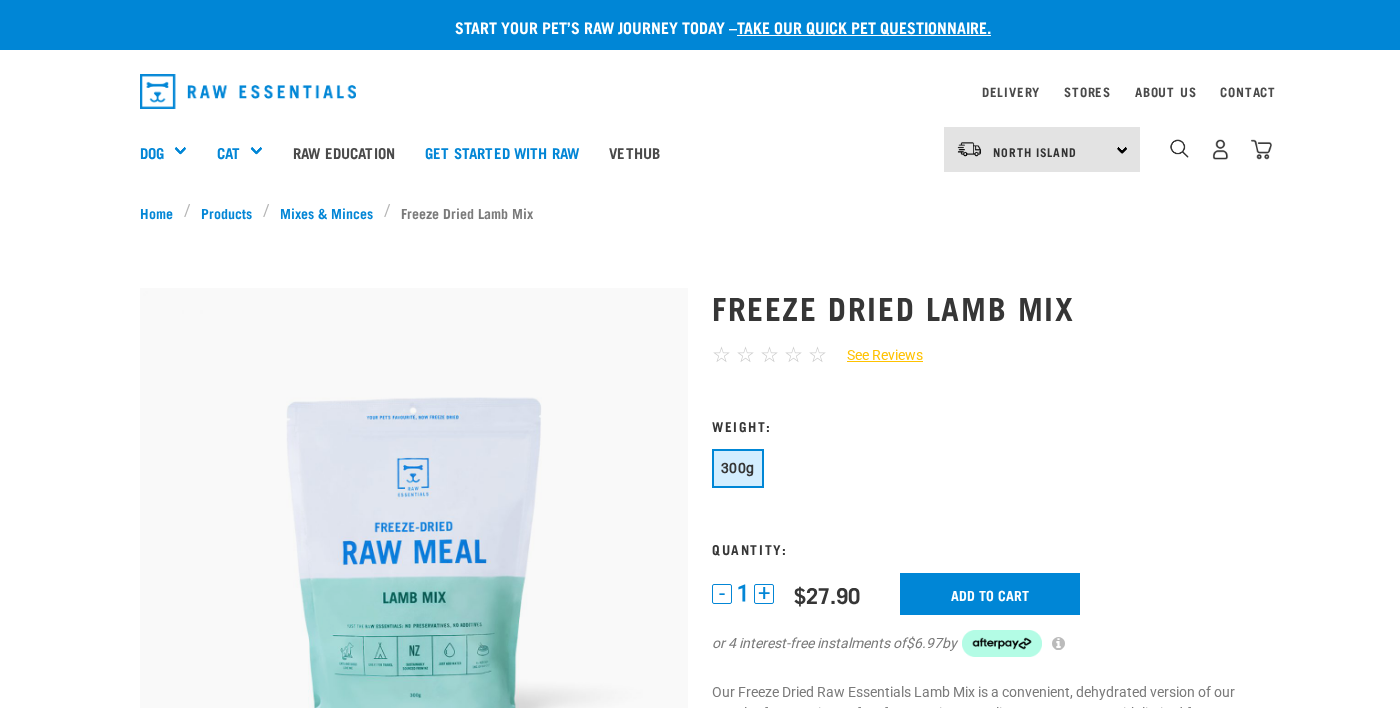 scroll, scrollTop: 0, scrollLeft: 0, axis: both 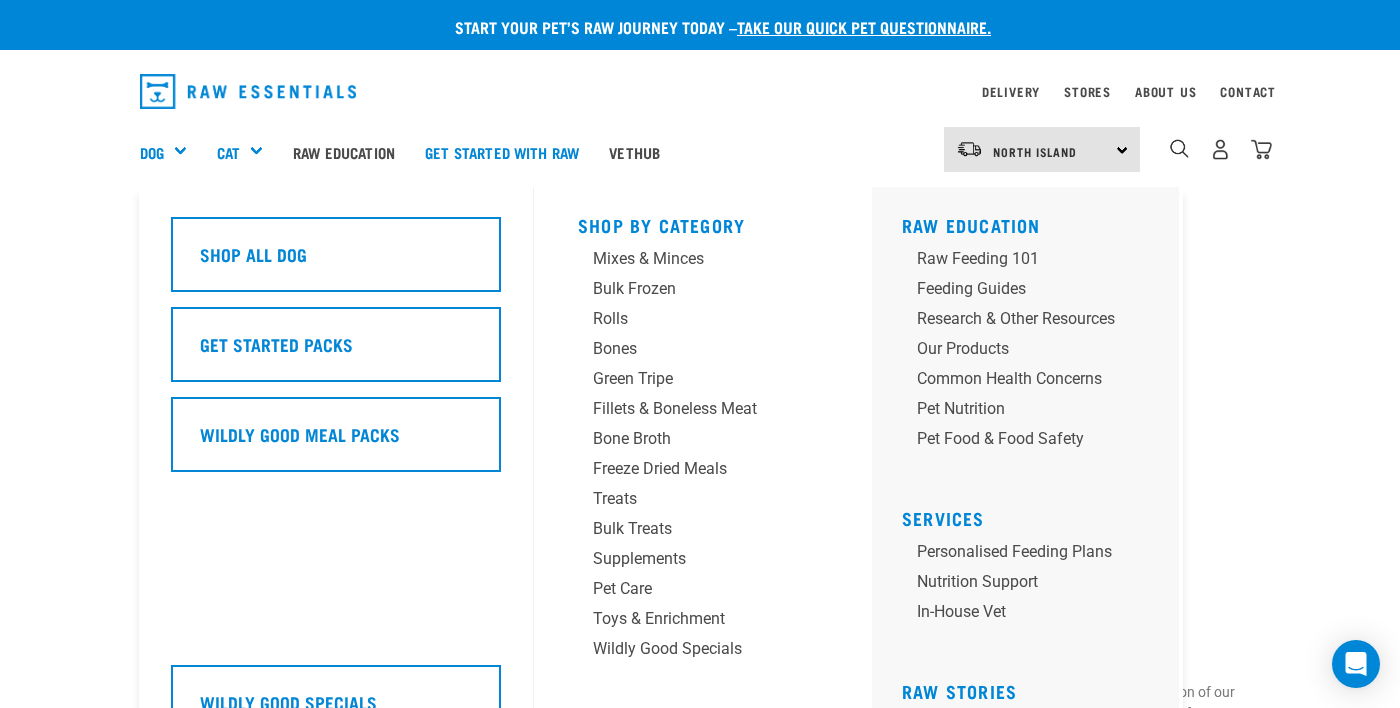 click on "Dog" at bounding box center [171, 152] 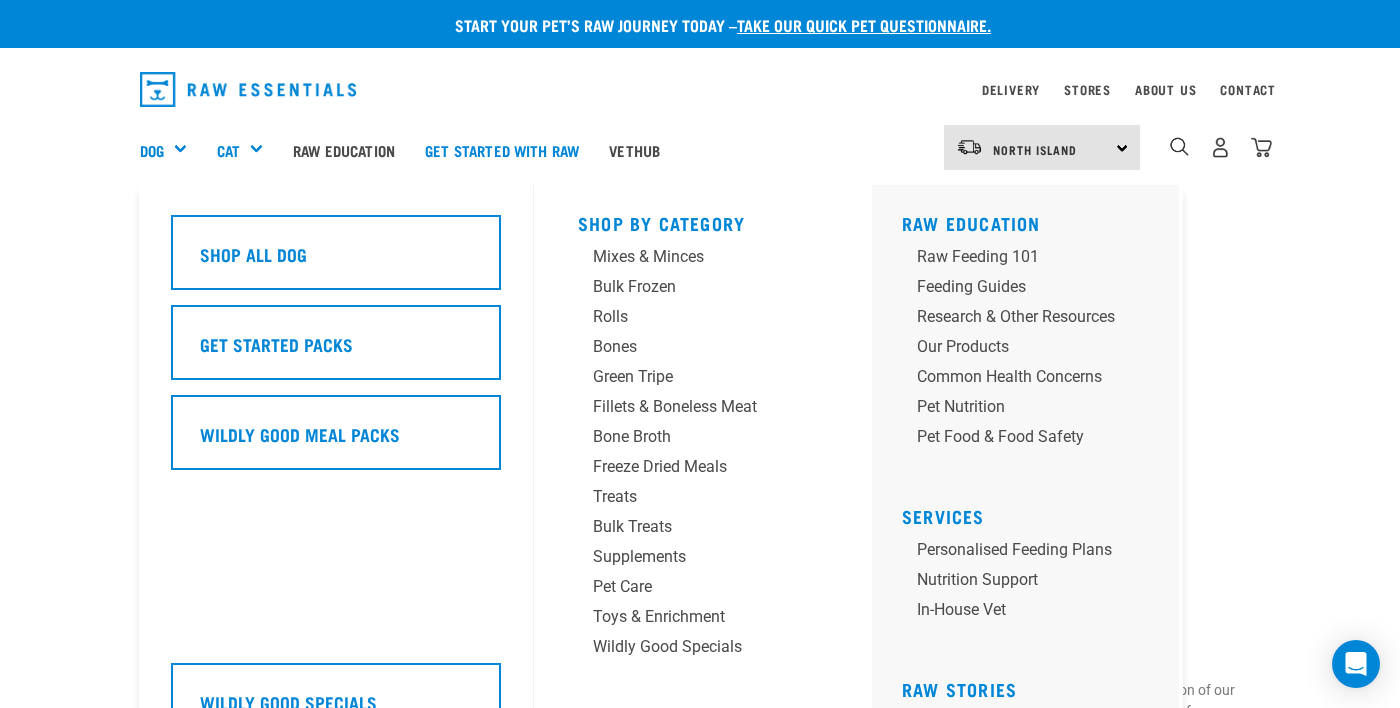 scroll, scrollTop: 26, scrollLeft: 0, axis: vertical 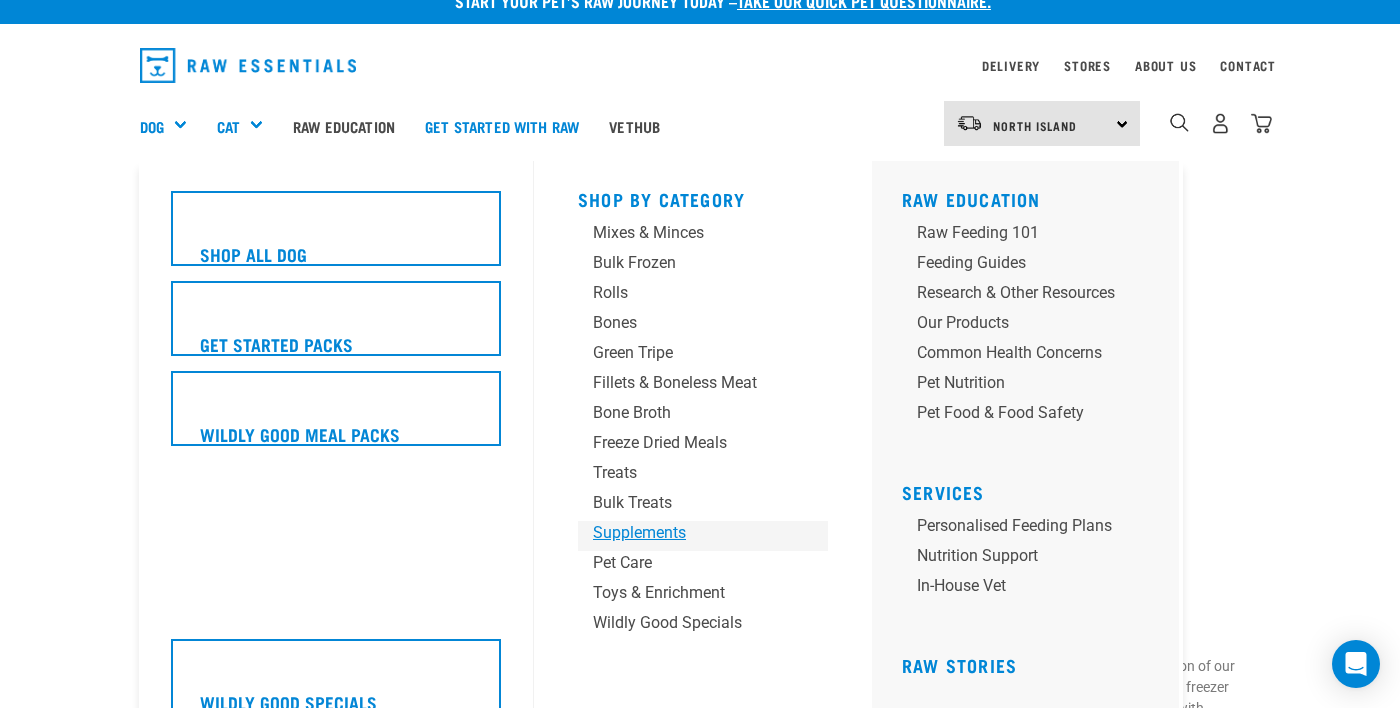 click on "Supplements" at bounding box center [686, 533] 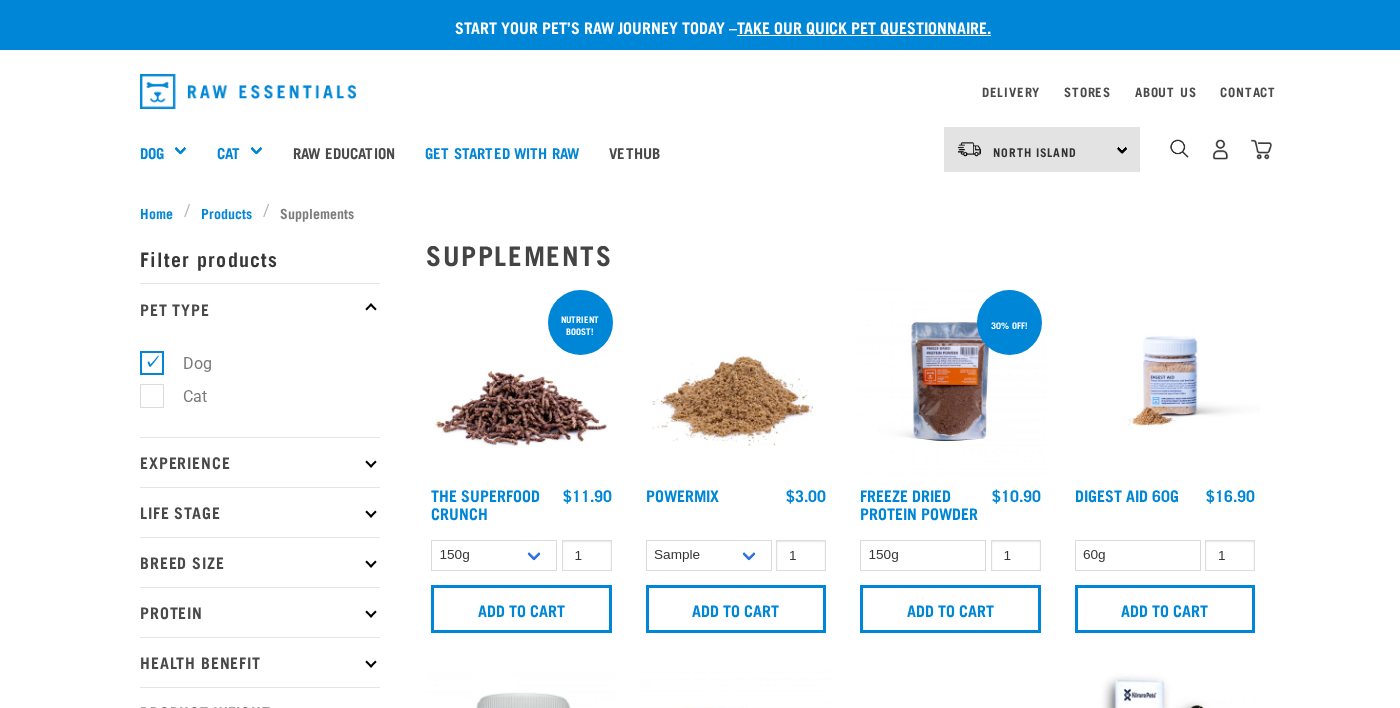 scroll, scrollTop: 0, scrollLeft: 0, axis: both 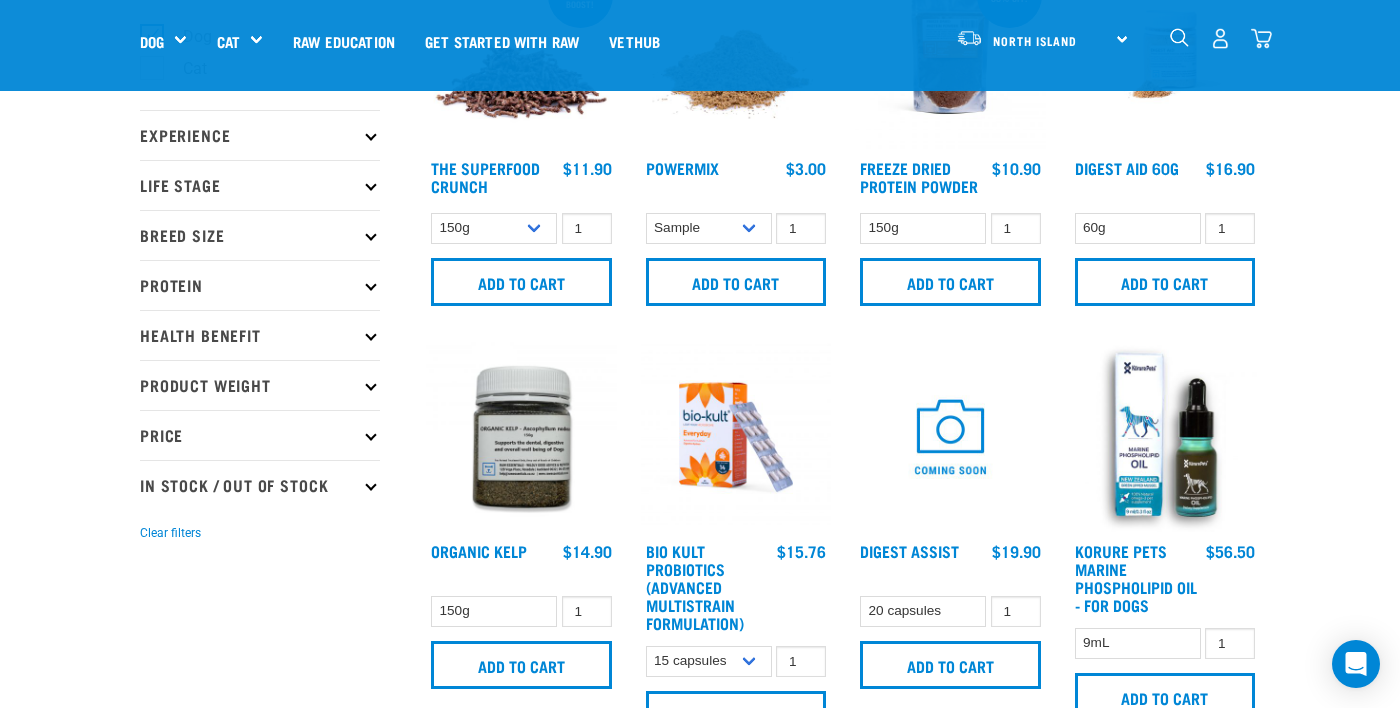 click on "In Stock / Out Of Stock" at bounding box center [260, 485] 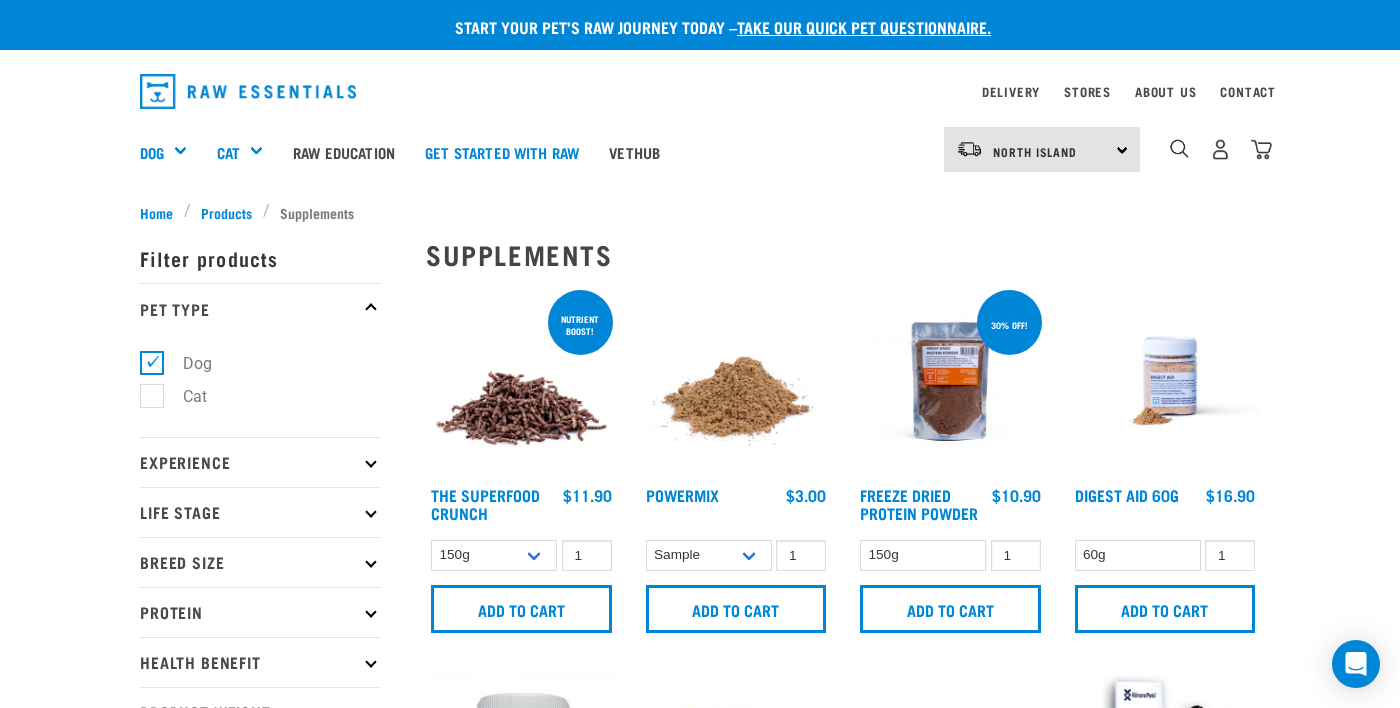scroll, scrollTop: 7, scrollLeft: 0, axis: vertical 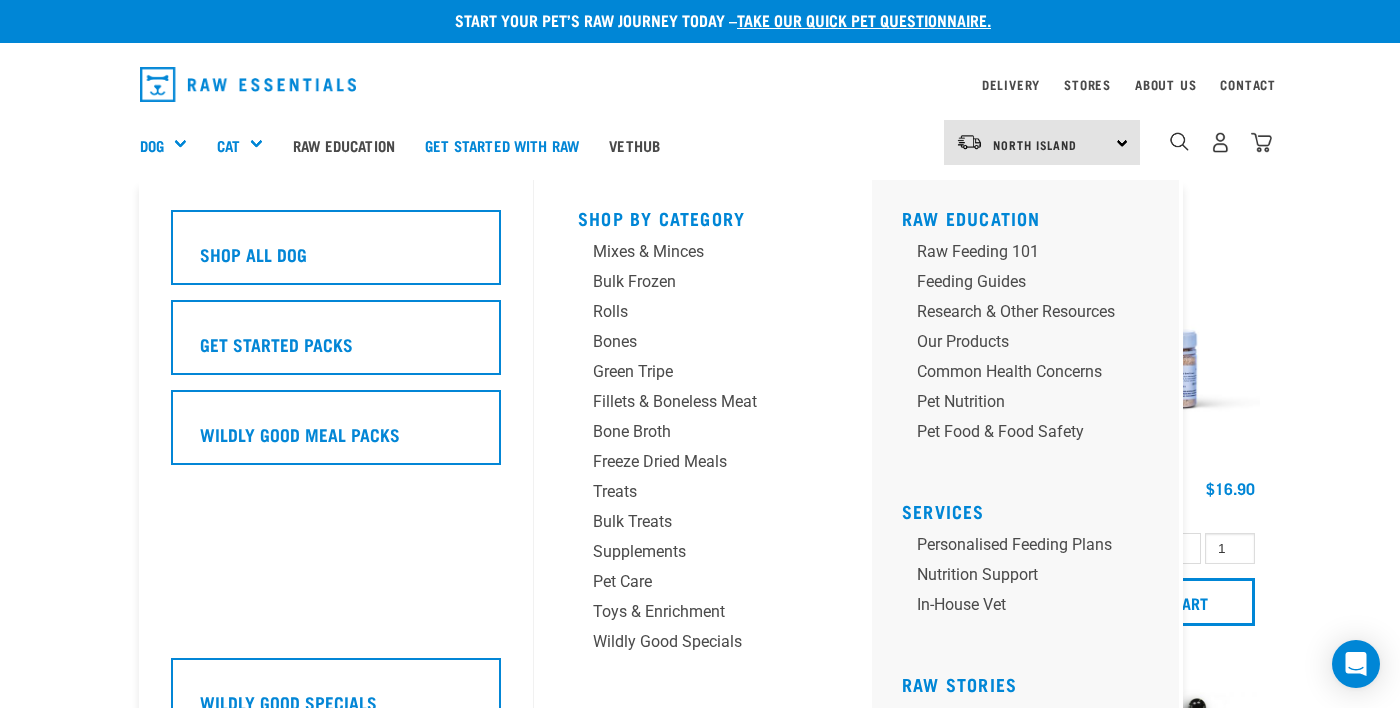 click on "Dog" at bounding box center [171, 145] 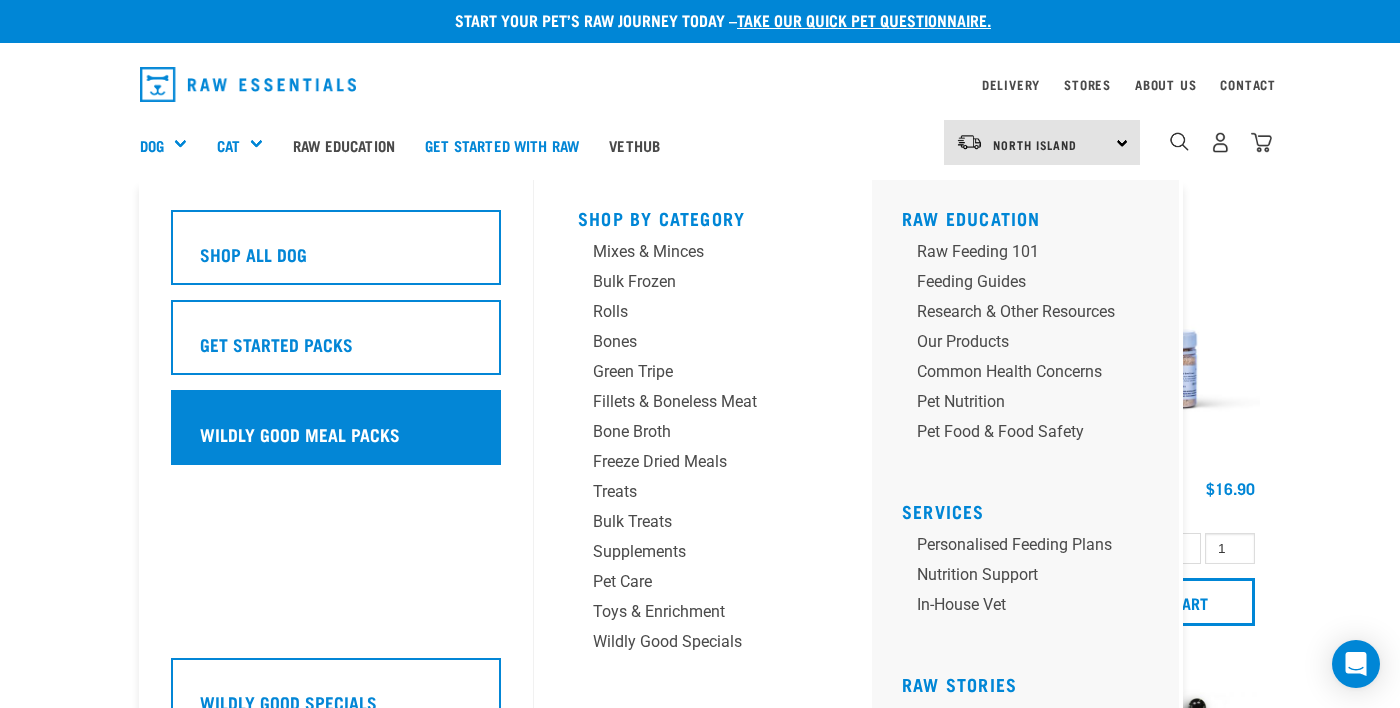 click on "Wildly Good Meal Packs" at bounding box center (300, 434) 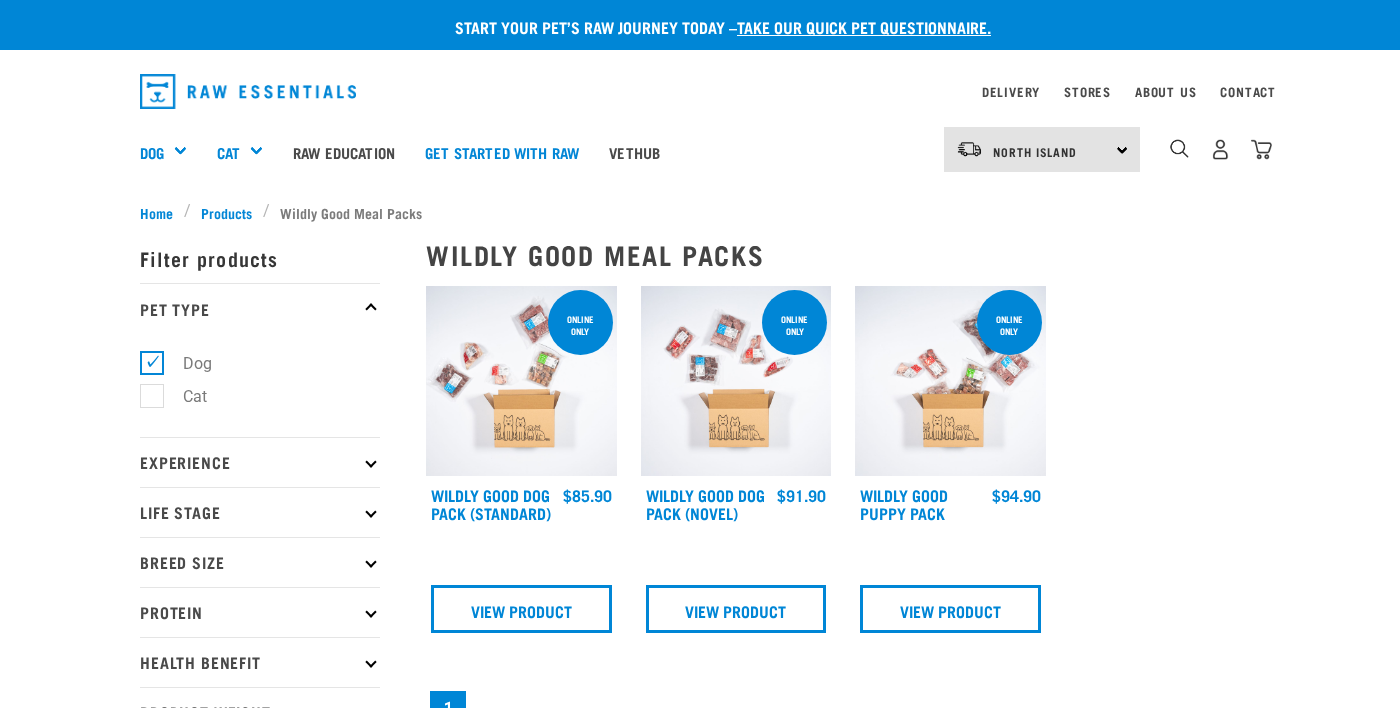 scroll, scrollTop: 0, scrollLeft: 0, axis: both 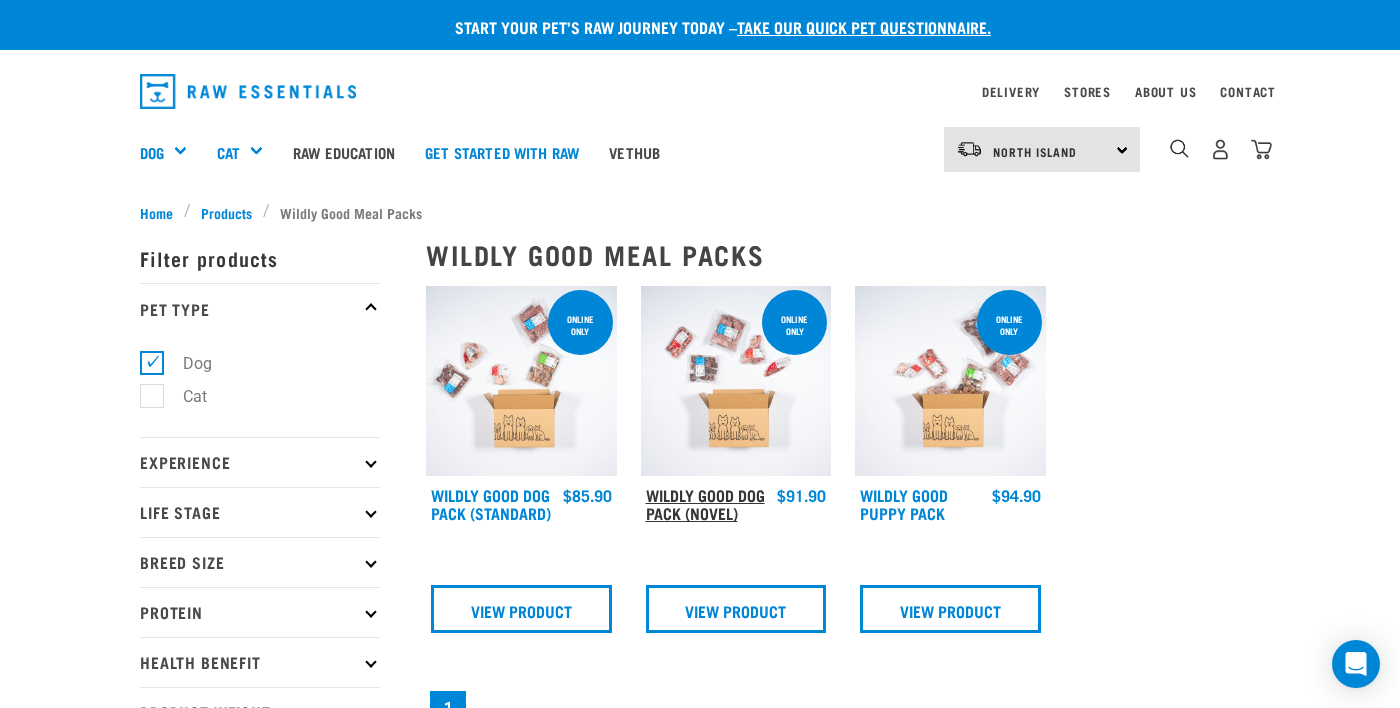 click on "Wildly Good Dog Pack (Novel)" at bounding box center (705, 503) 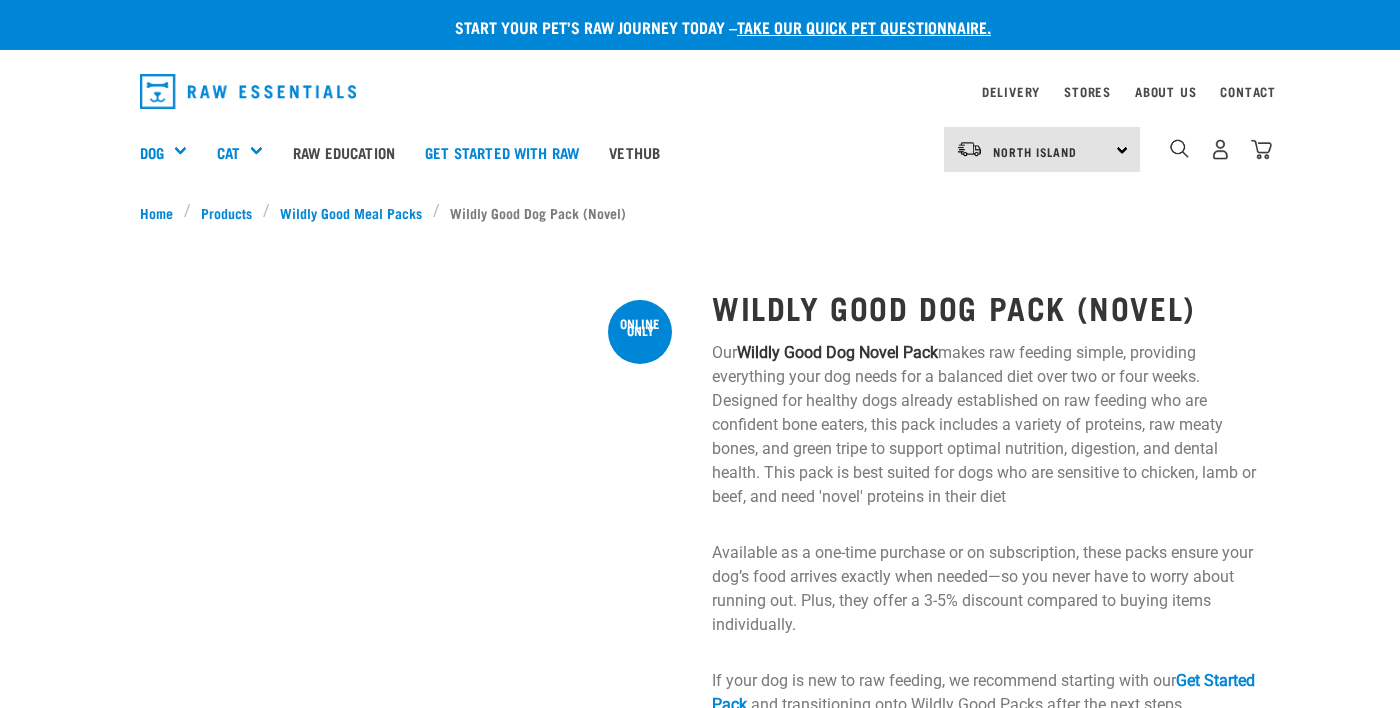 scroll, scrollTop: 154, scrollLeft: 0, axis: vertical 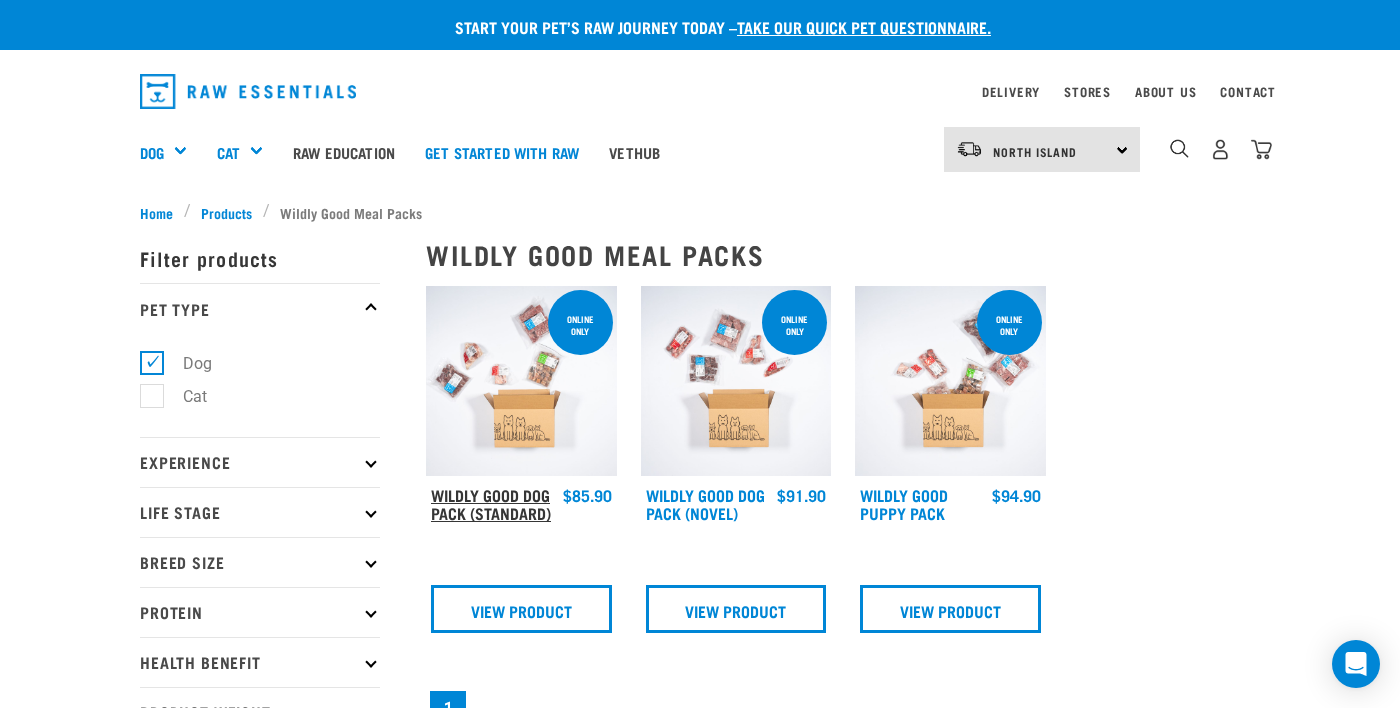 click on "Wildly Good Dog Pack (Standard)" at bounding box center (491, 503) 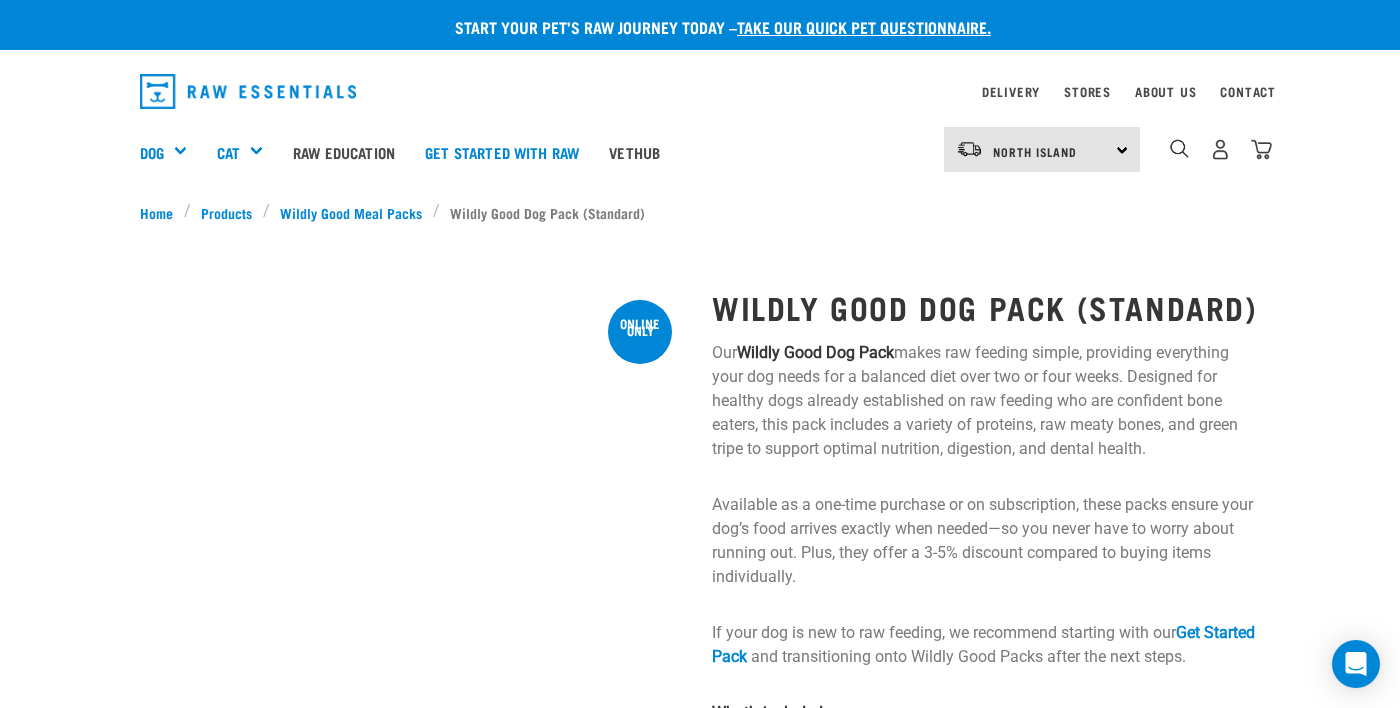 scroll, scrollTop: 0, scrollLeft: 0, axis: both 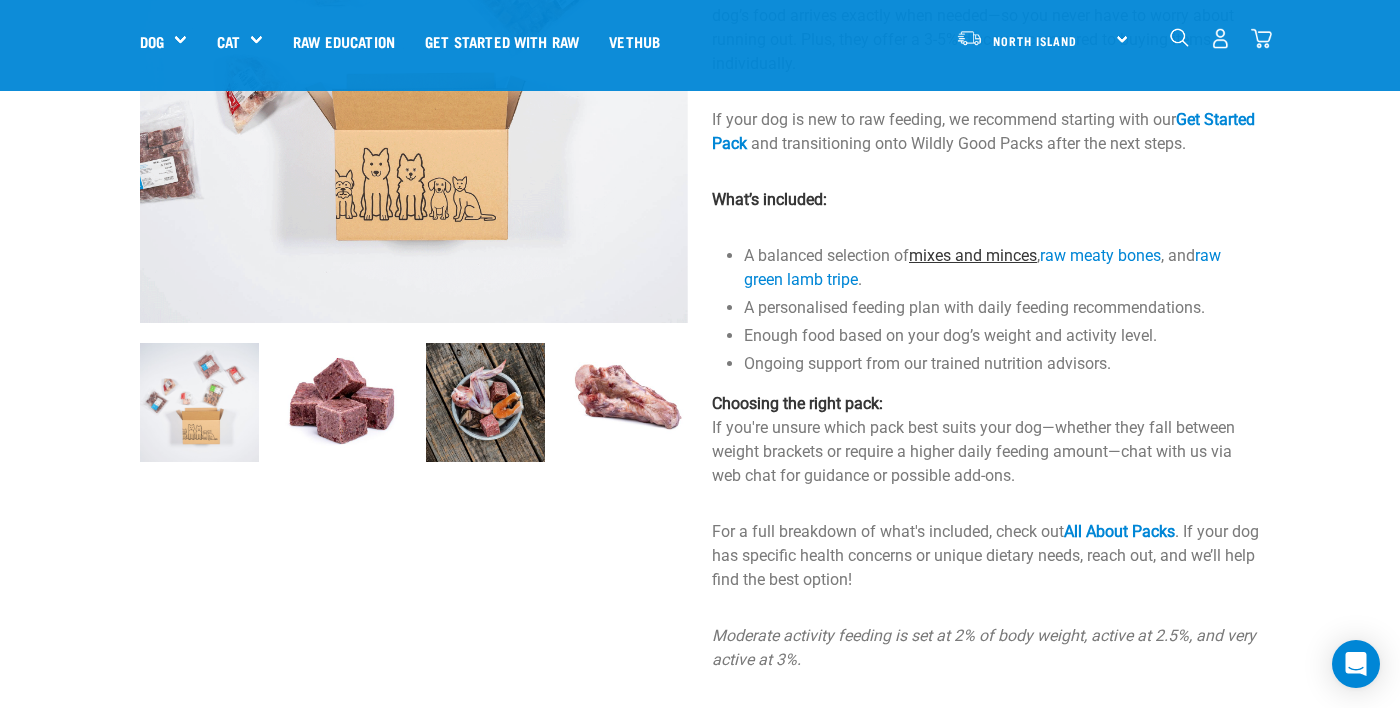 click on "mixes and minces" at bounding box center [973, 255] 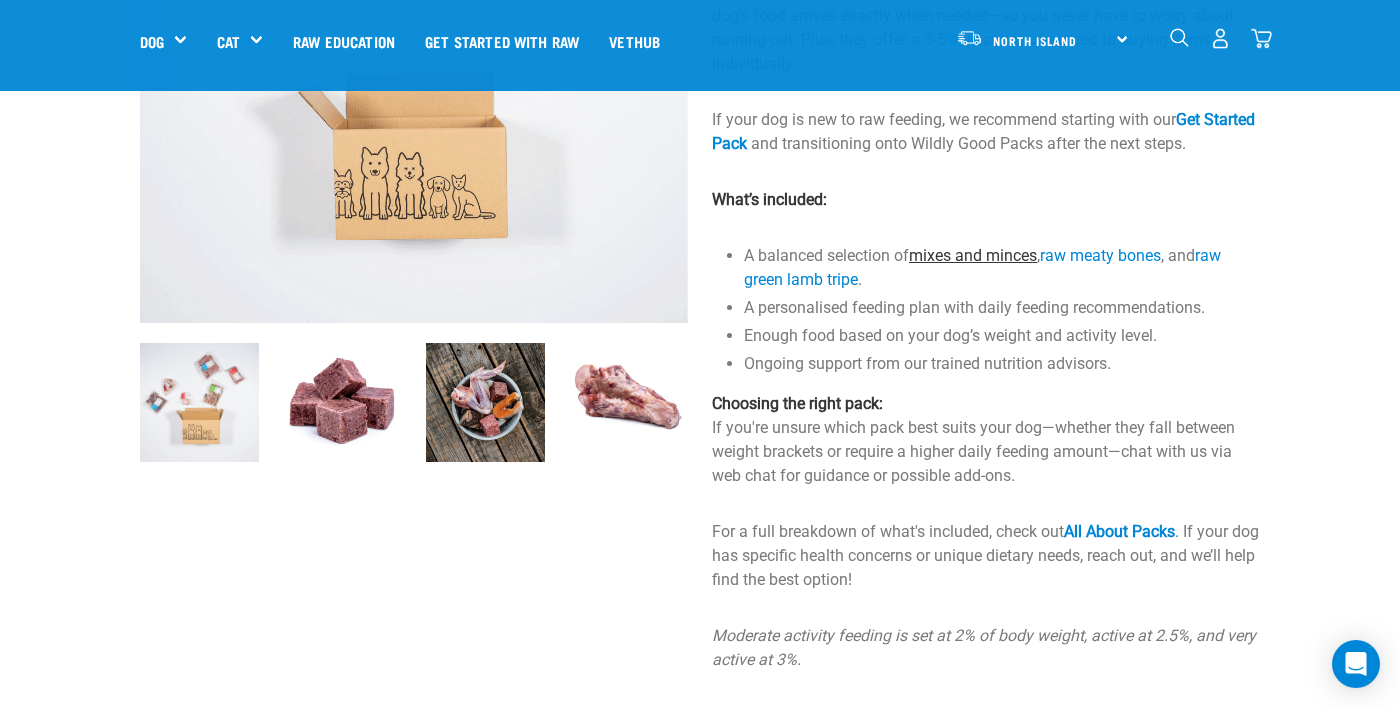 click on "mixes and minces" at bounding box center [973, 255] 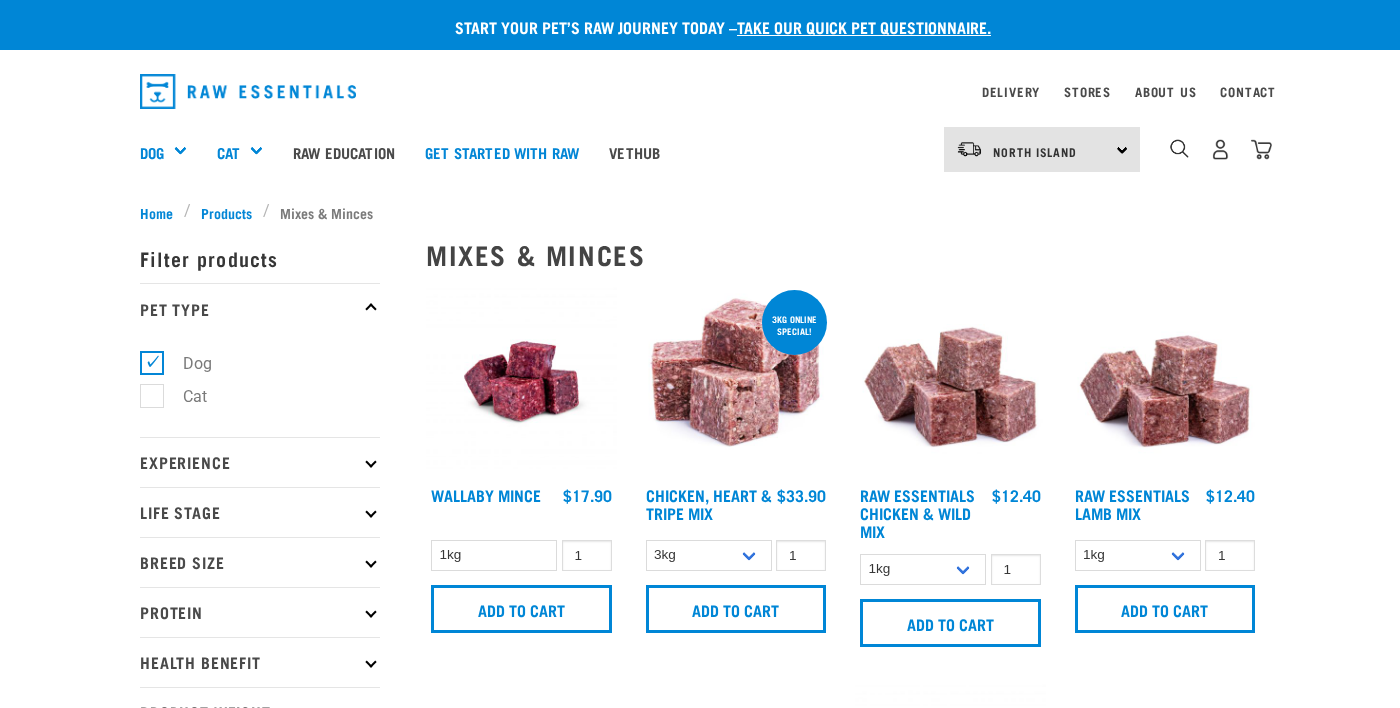 scroll, scrollTop: 0, scrollLeft: 0, axis: both 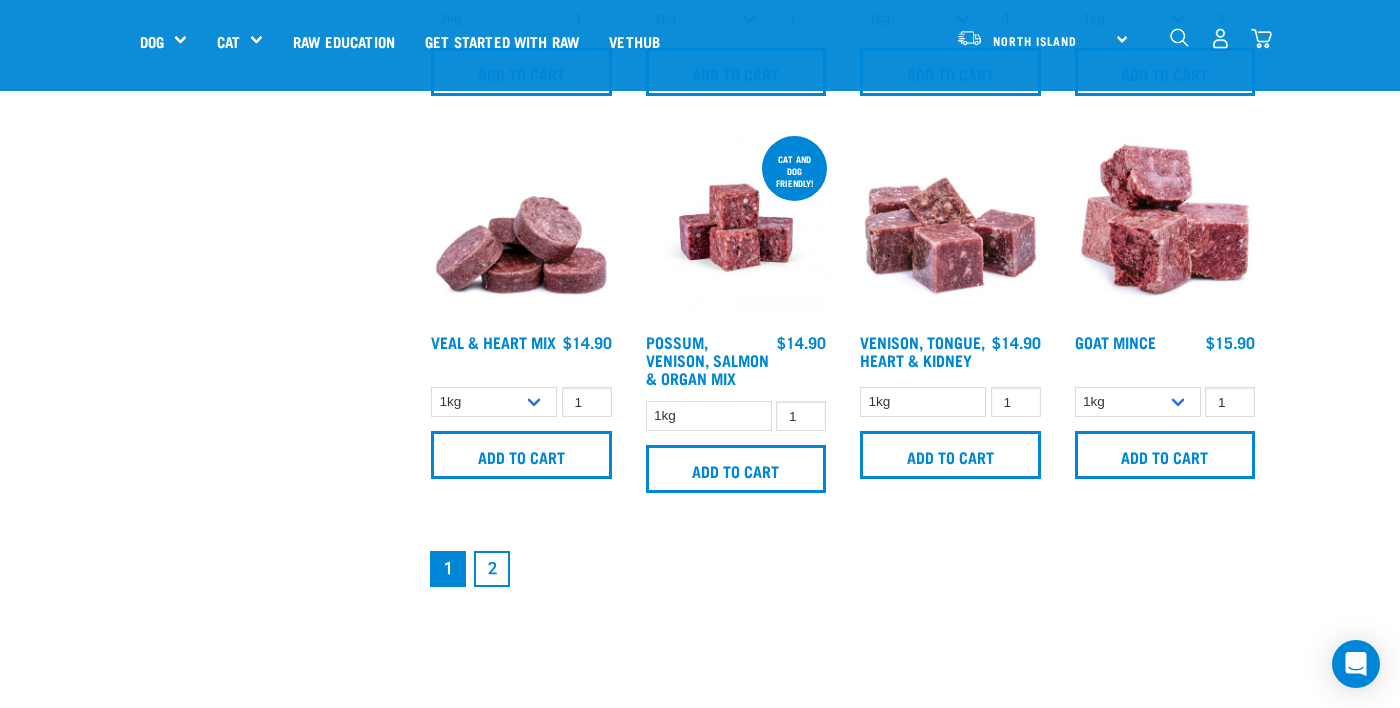 click on "2" at bounding box center (492, 569) 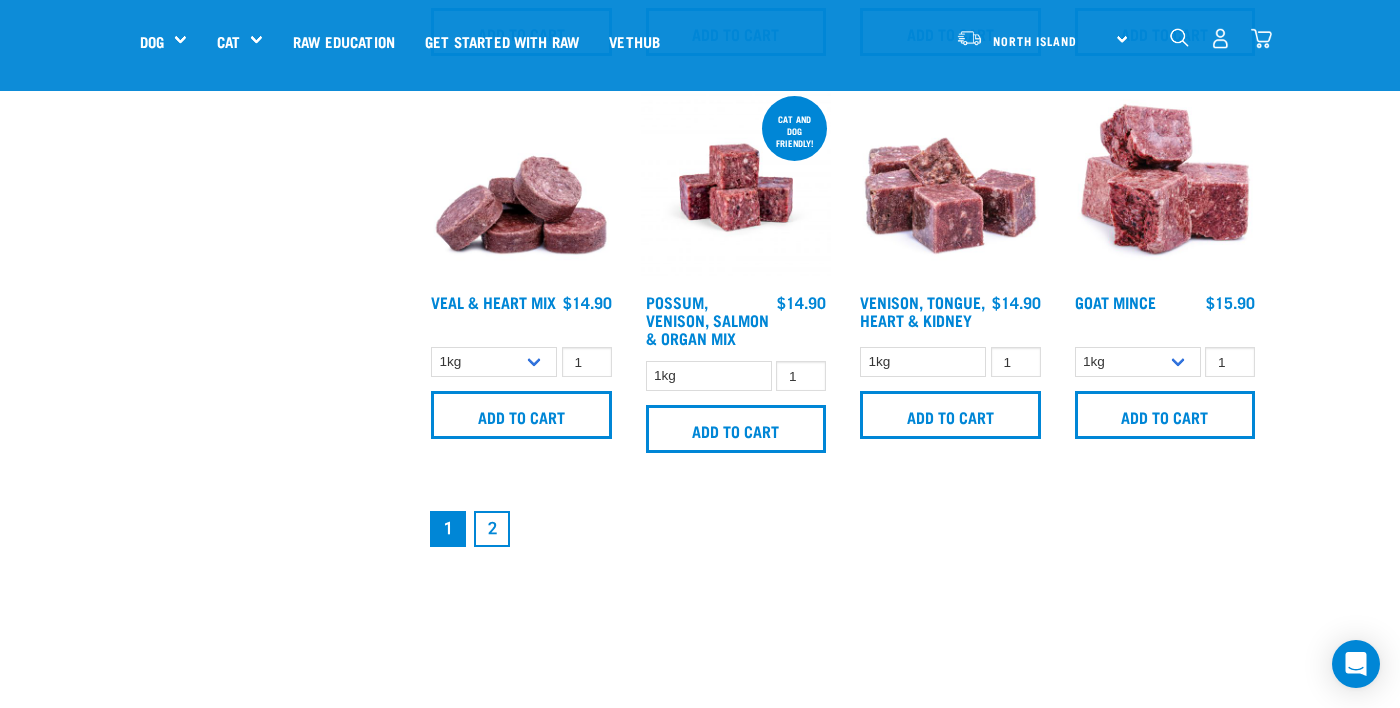 scroll, scrollTop: 2831, scrollLeft: 0, axis: vertical 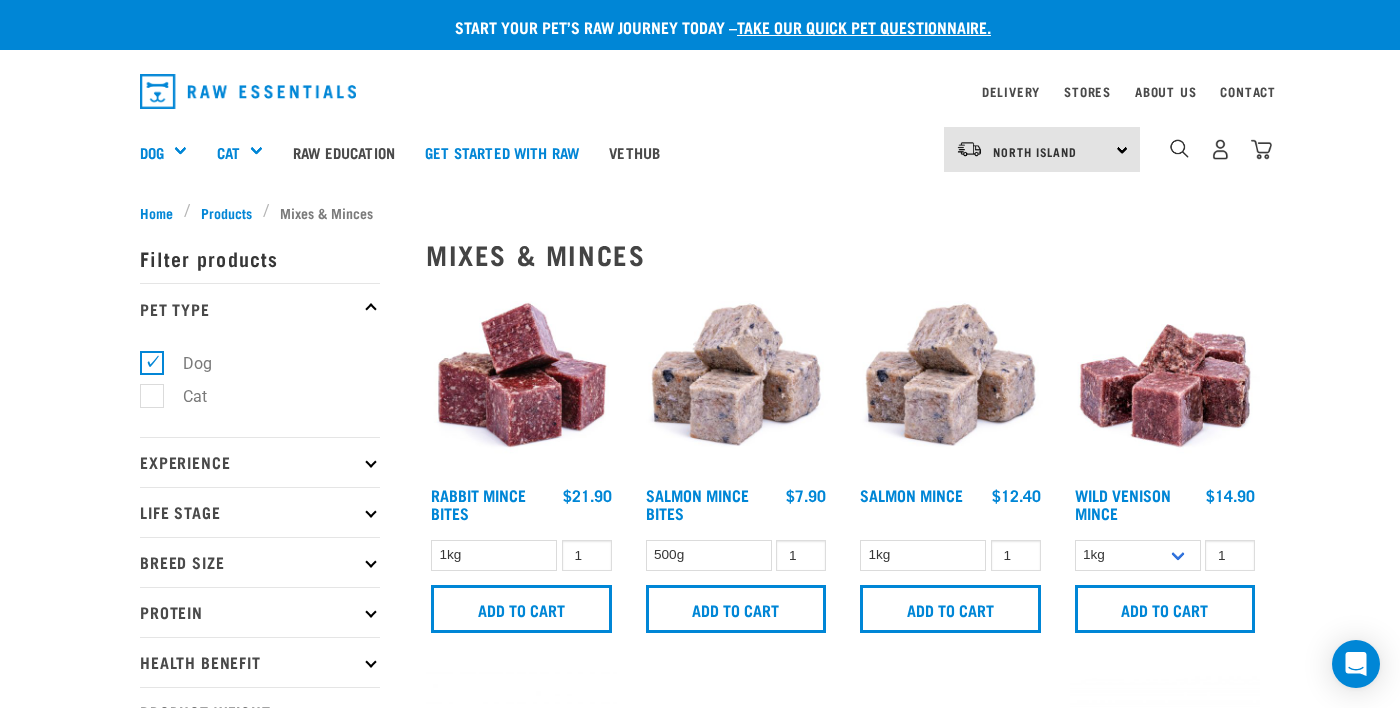 click on "×
Filter products
Pet Type
Dog
Cat
Experience
New Raw Feeder
Experienced Raw Feeder
Life Stage
Cat" at bounding box center [271, 1745] 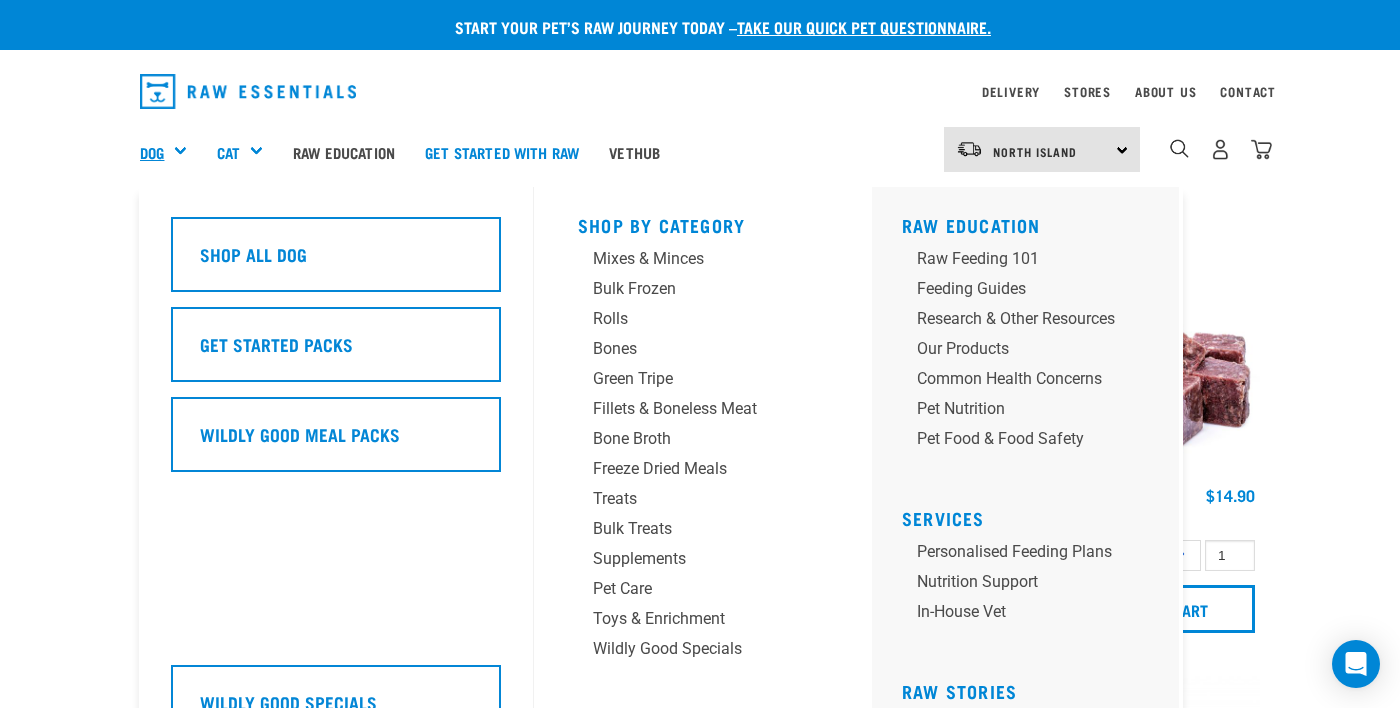 click on "Dog" at bounding box center [152, 152] 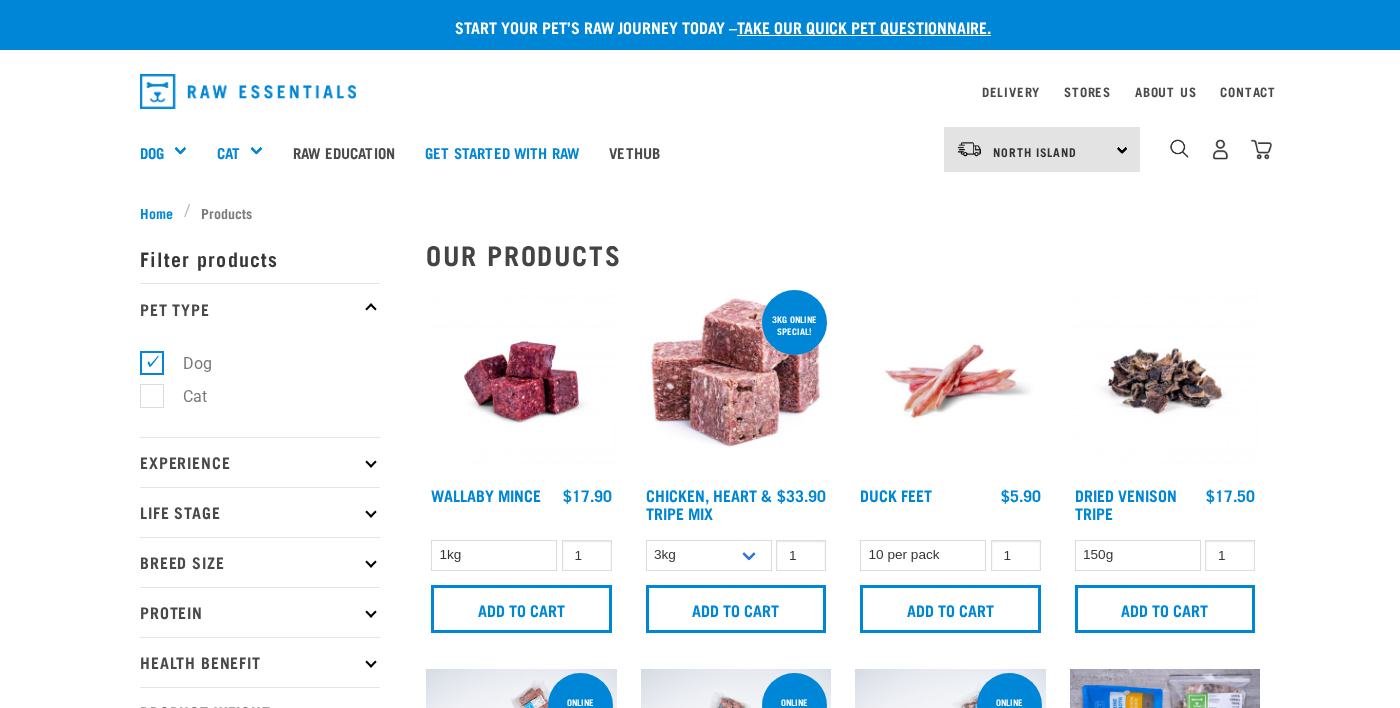 scroll, scrollTop: 0, scrollLeft: 0, axis: both 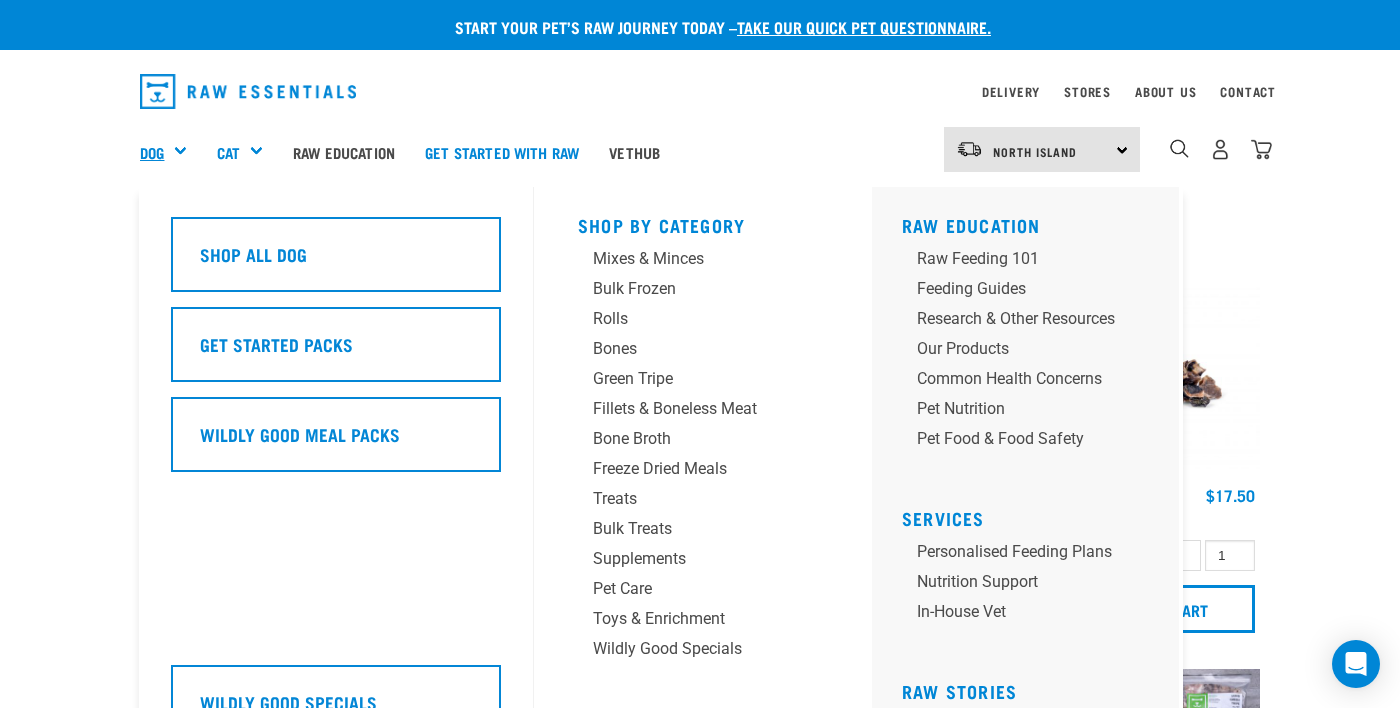 click on "Dog" at bounding box center (152, 152) 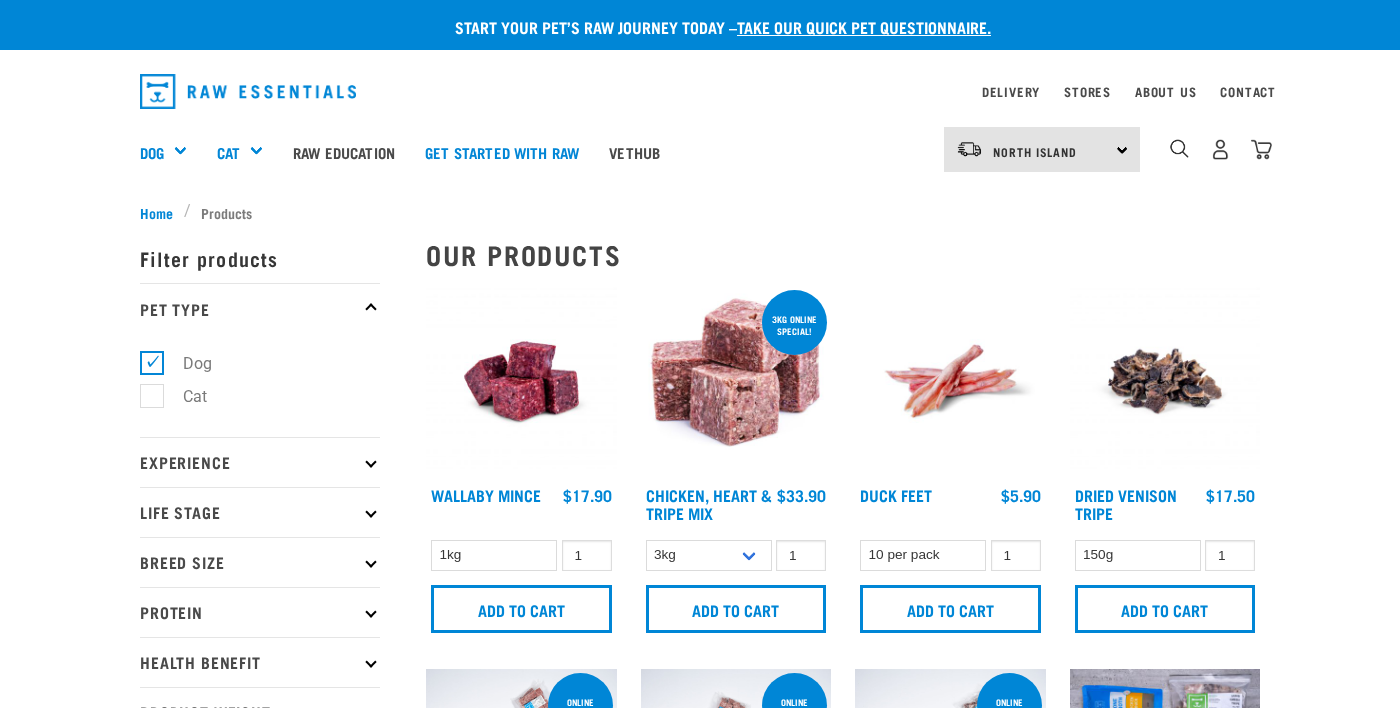 scroll, scrollTop: 0, scrollLeft: 0, axis: both 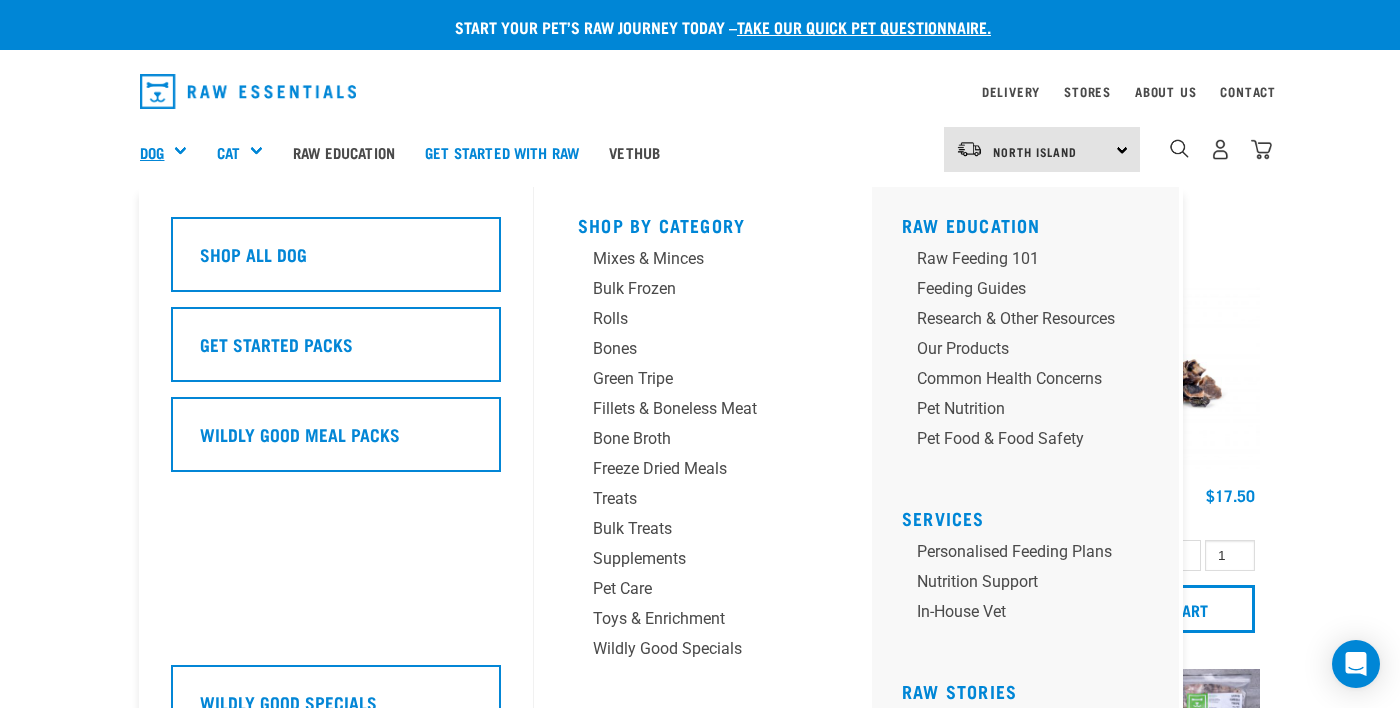 click on "Dog" at bounding box center (152, 152) 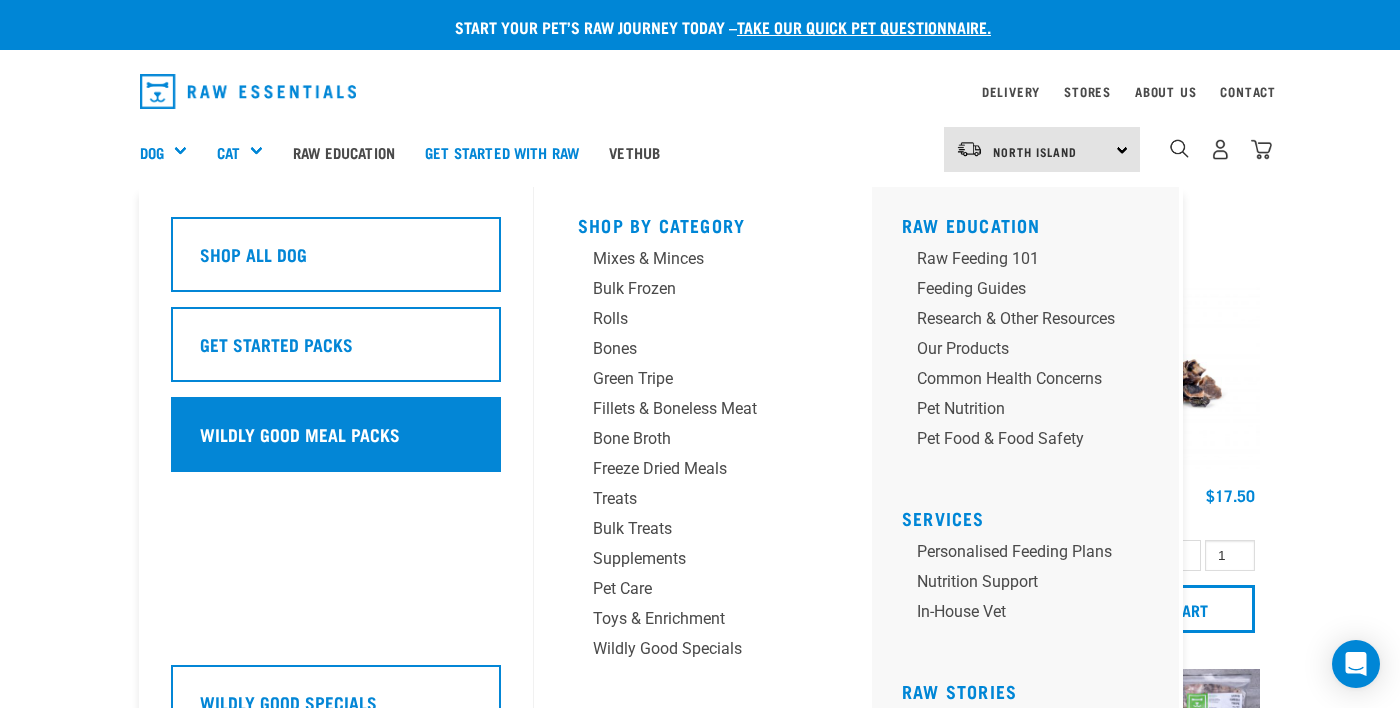 click on "Wildly Good Meal Packs" at bounding box center (300, 434) 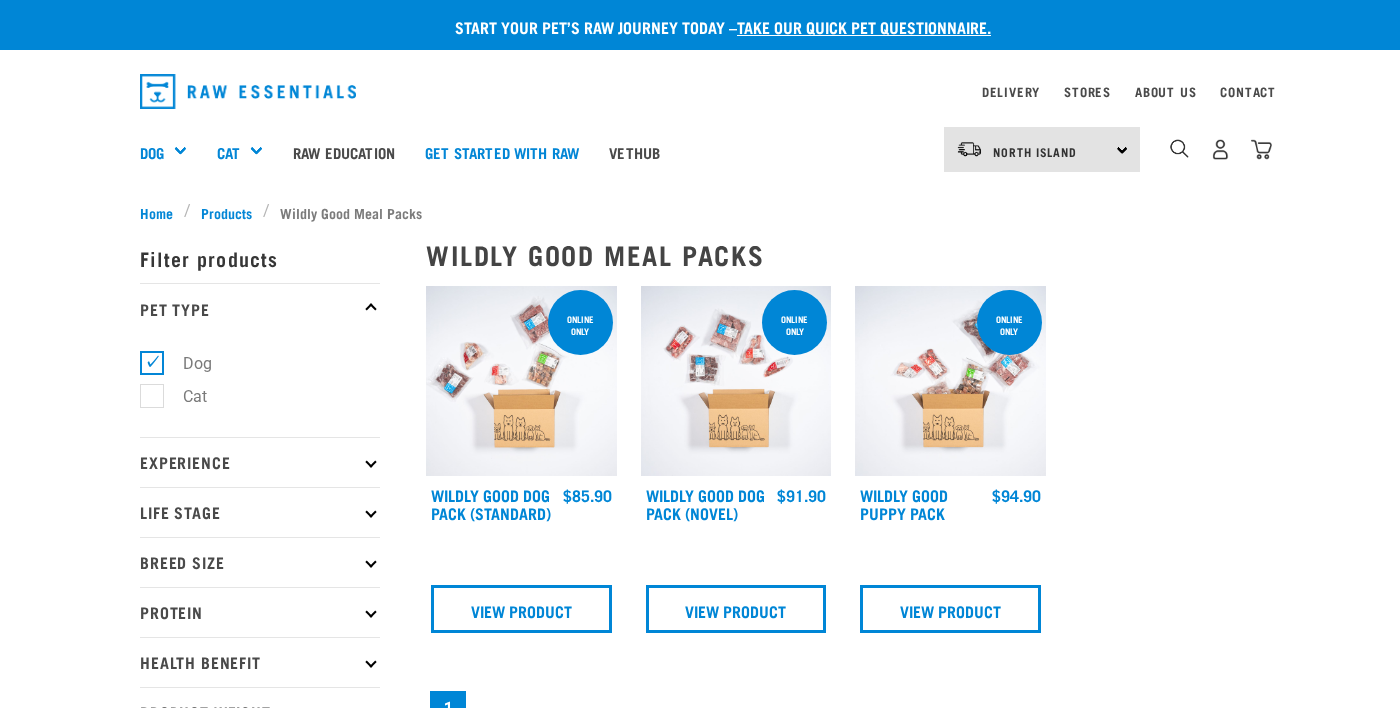 scroll, scrollTop: 0, scrollLeft: 0, axis: both 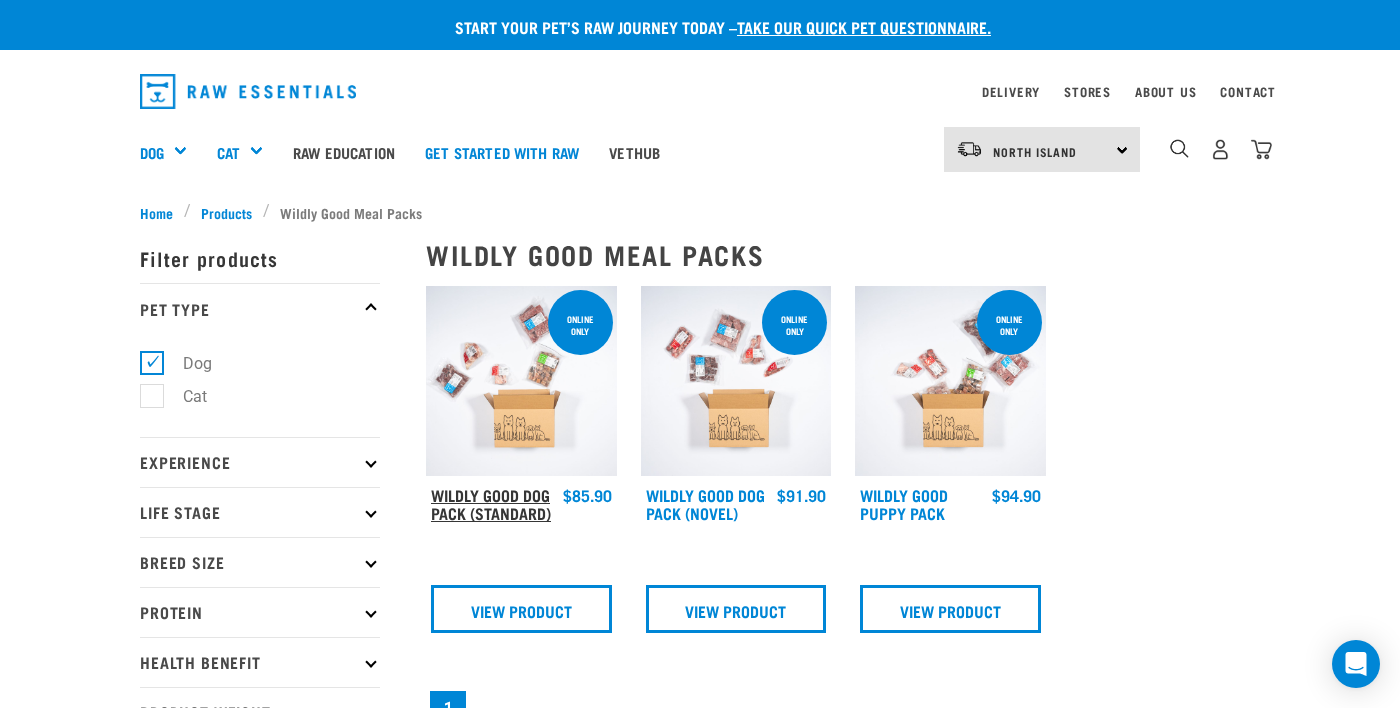 click on "Wildly Good Dog Pack (Standard)" at bounding box center (491, 503) 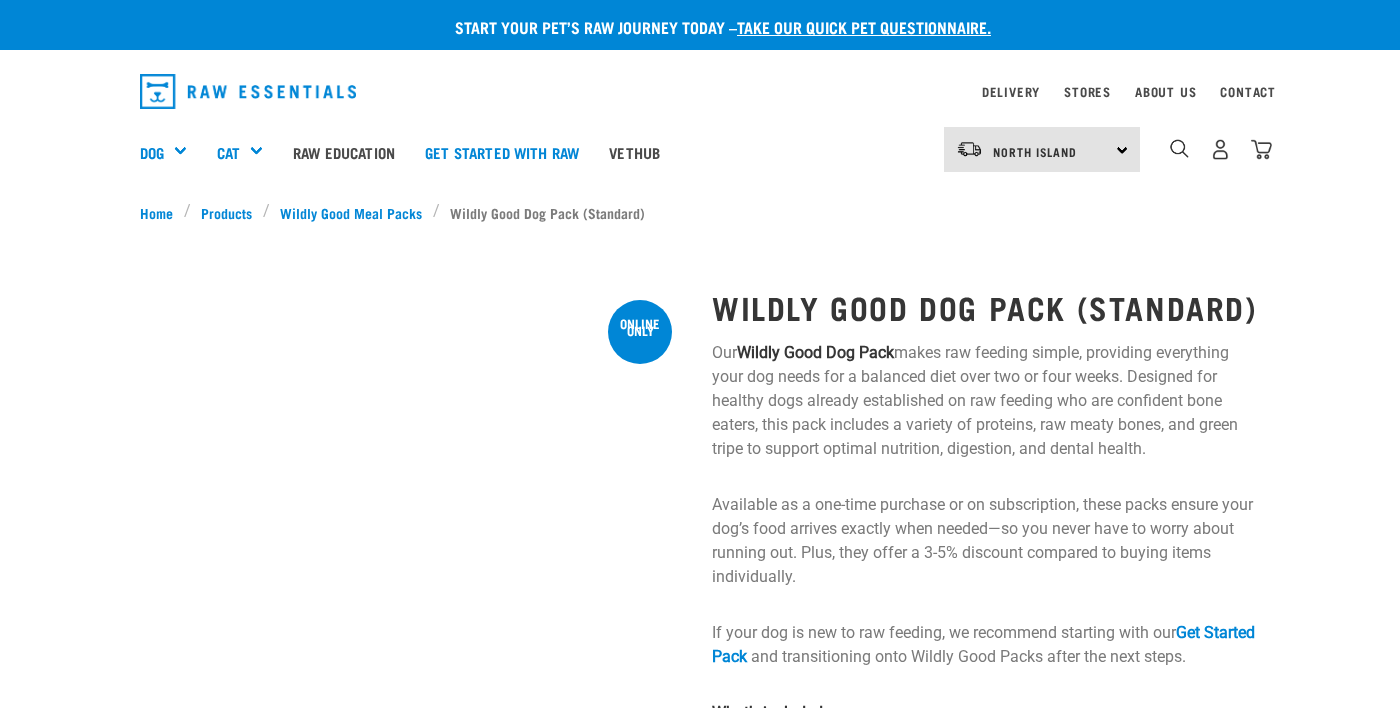 scroll, scrollTop: 0, scrollLeft: 0, axis: both 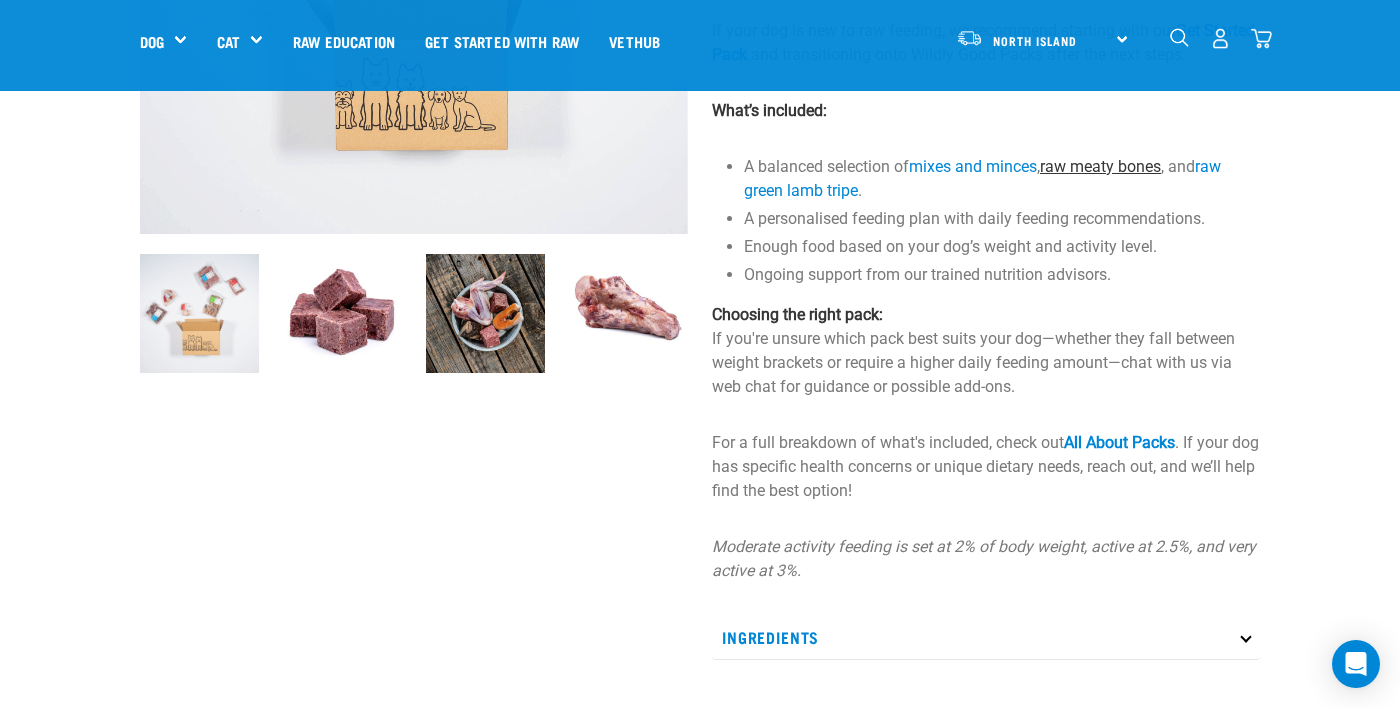 click on "raw meaty bones" at bounding box center (1100, 166) 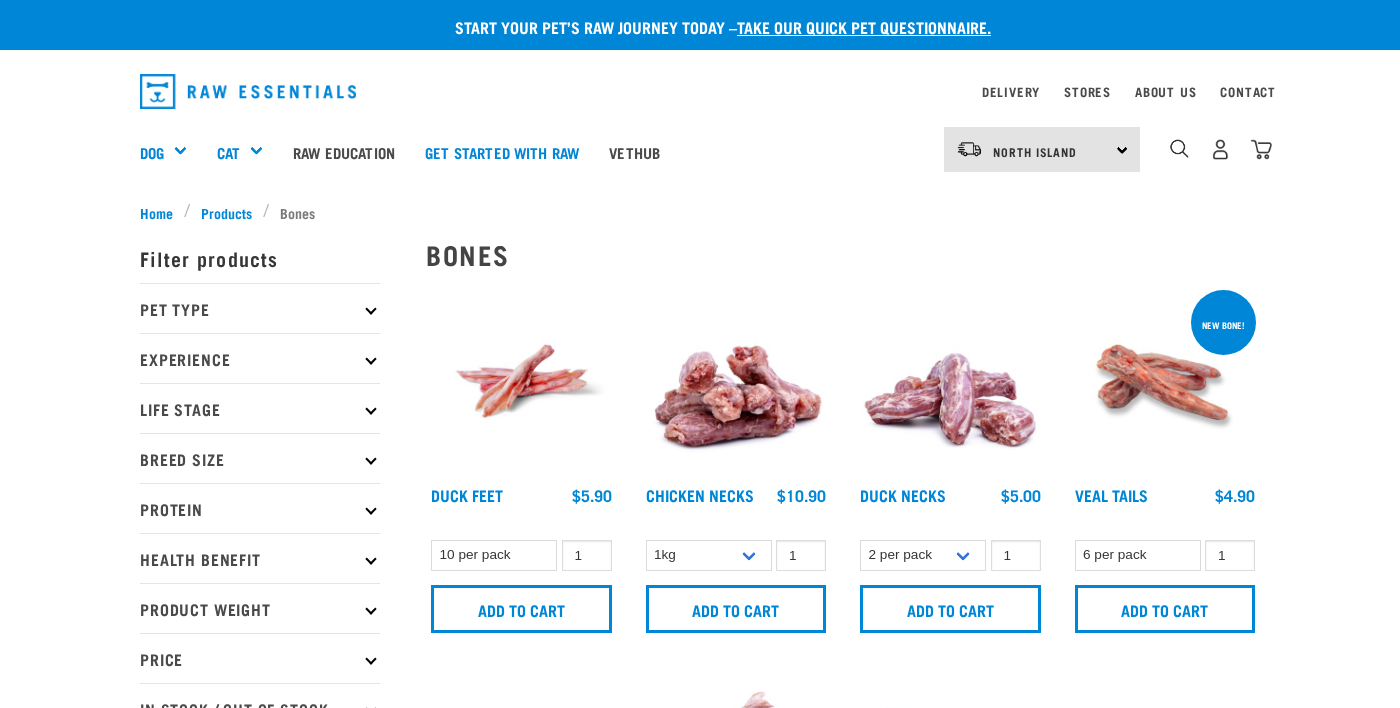 scroll, scrollTop: 0, scrollLeft: 0, axis: both 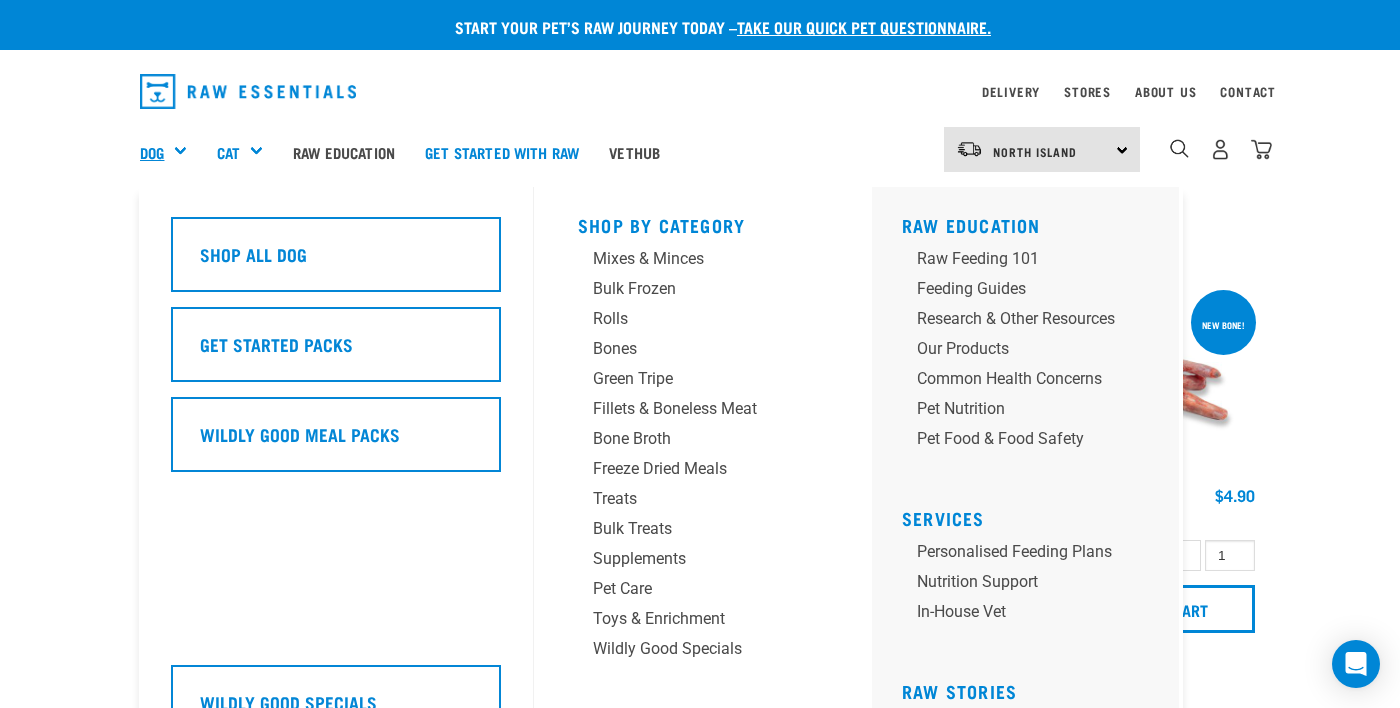 click on "Dog" at bounding box center (152, 152) 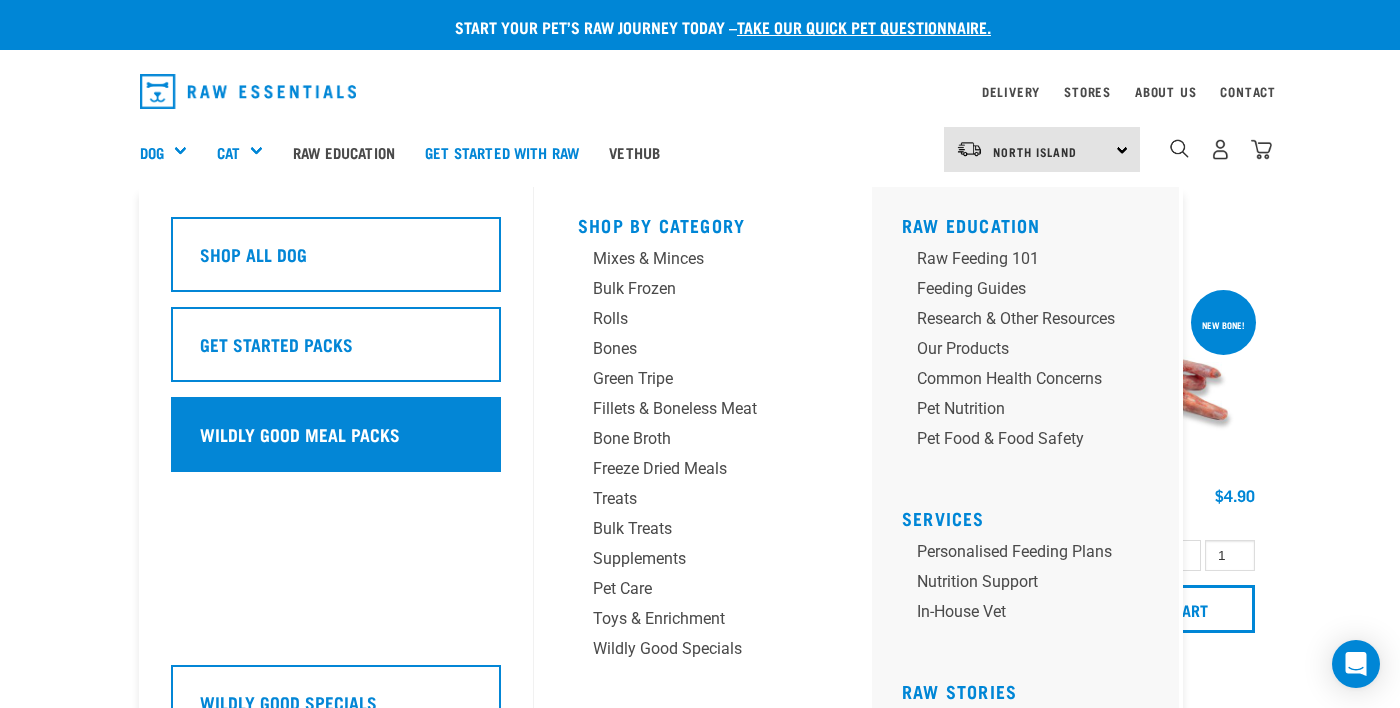 click on "Wildly Good Meal Packs" at bounding box center [336, 434] 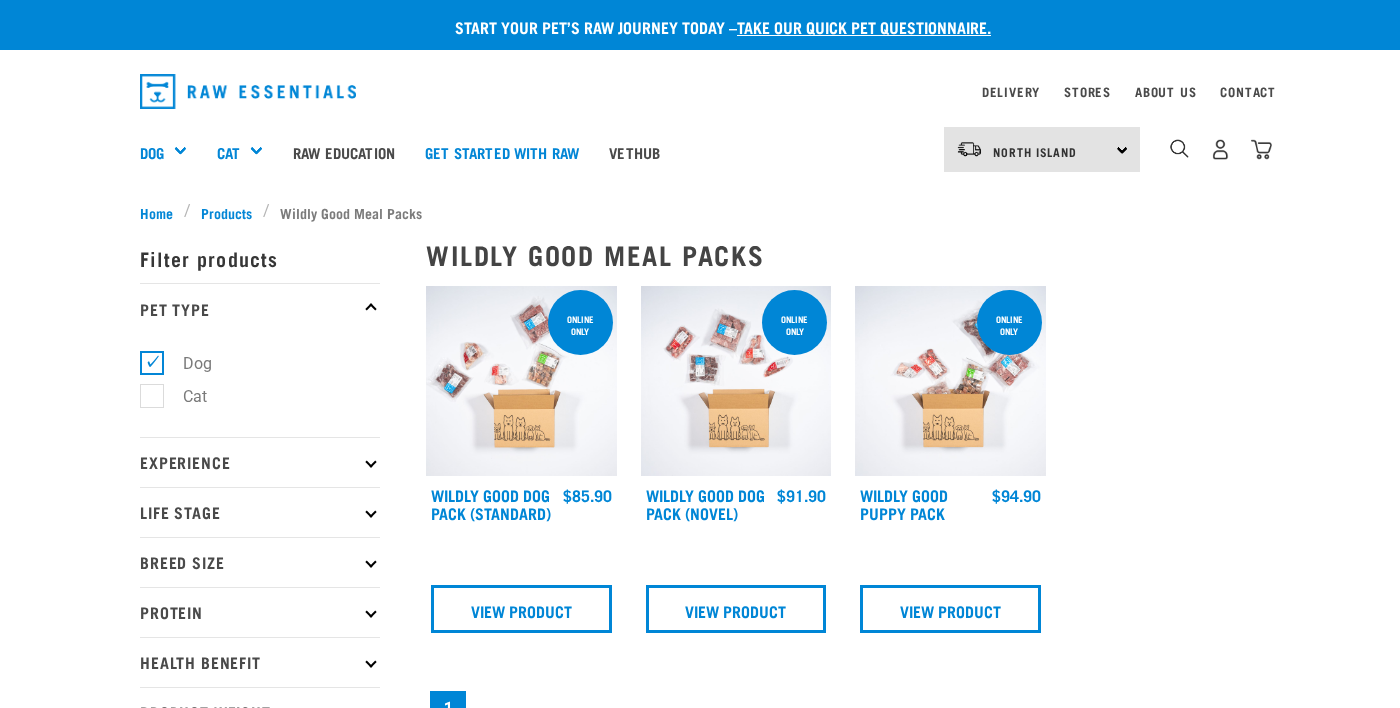 scroll, scrollTop: 0, scrollLeft: 0, axis: both 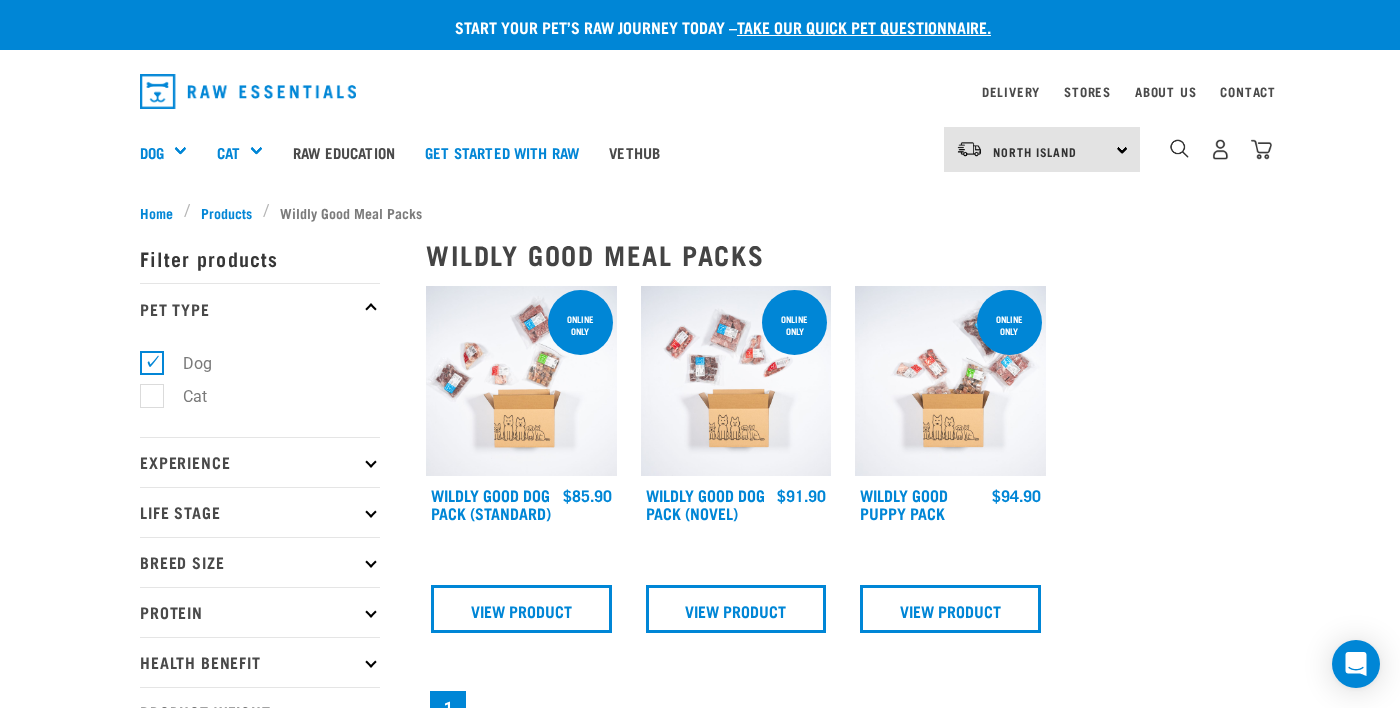 click at bounding box center (521, 471) 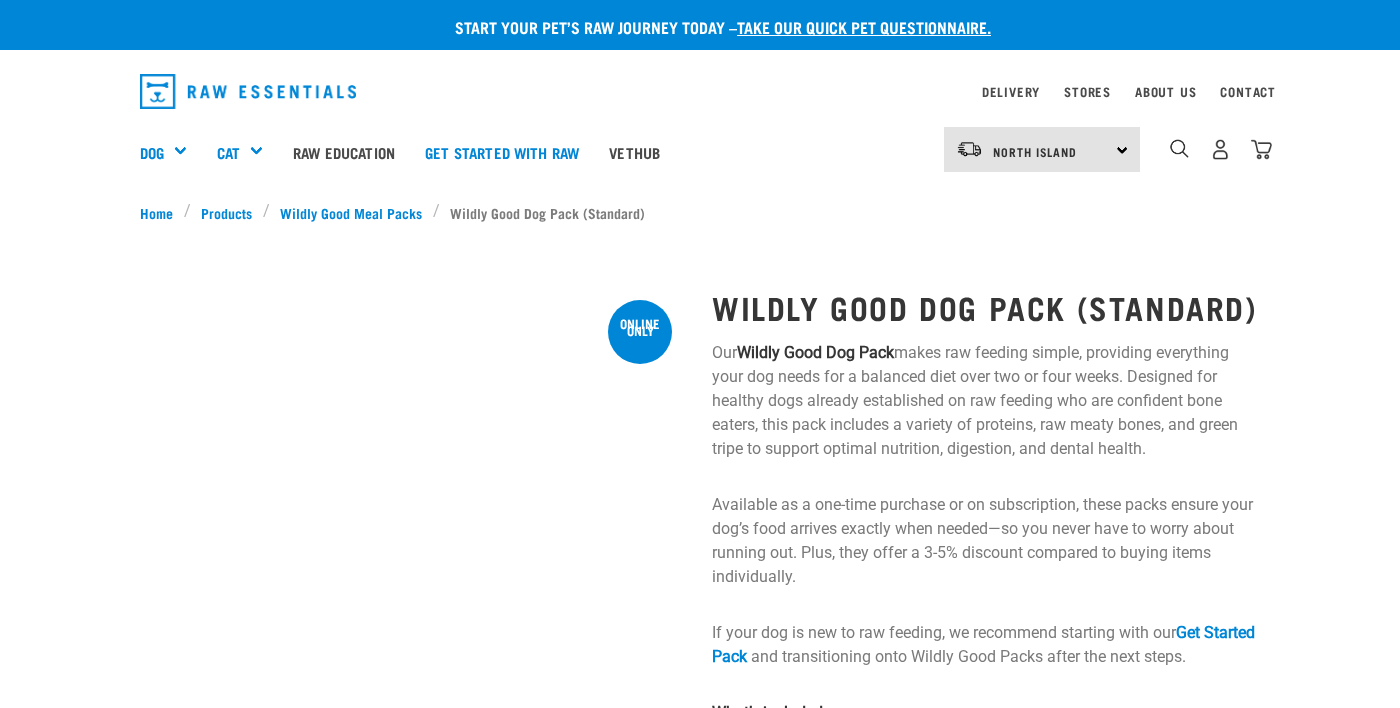 scroll, scrollTop: 0, scrollLeft: 0, axis: both 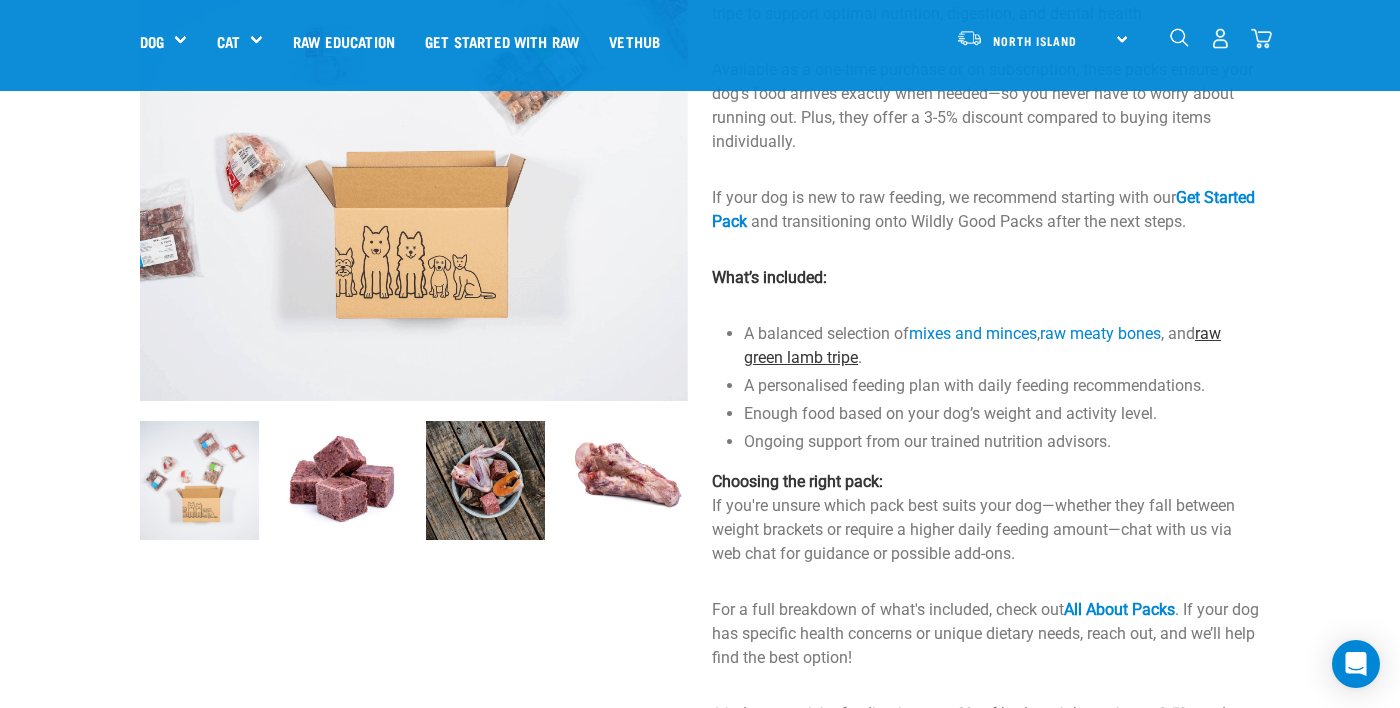 click on "raw green lamb tripe" at bounding box center (982, 345) 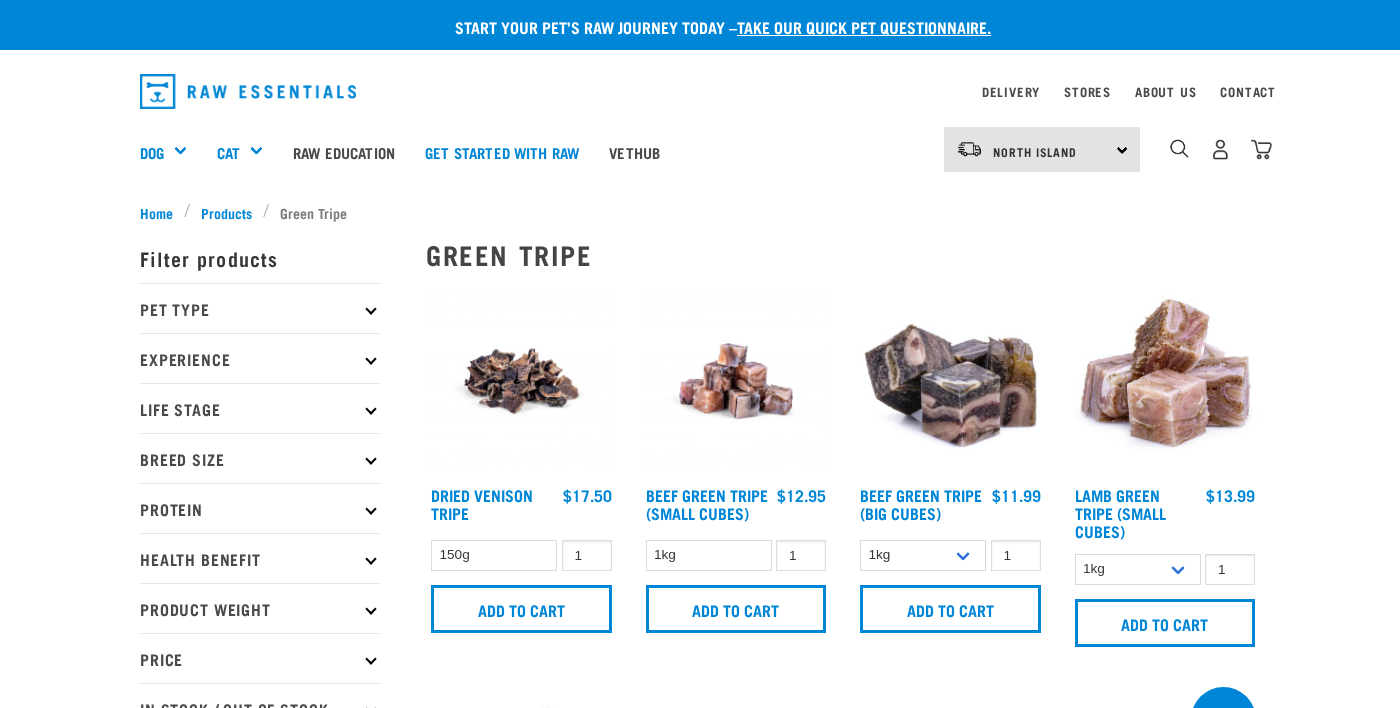 scroll, scrollTop: 0, scrollLeft: 0, axis: both 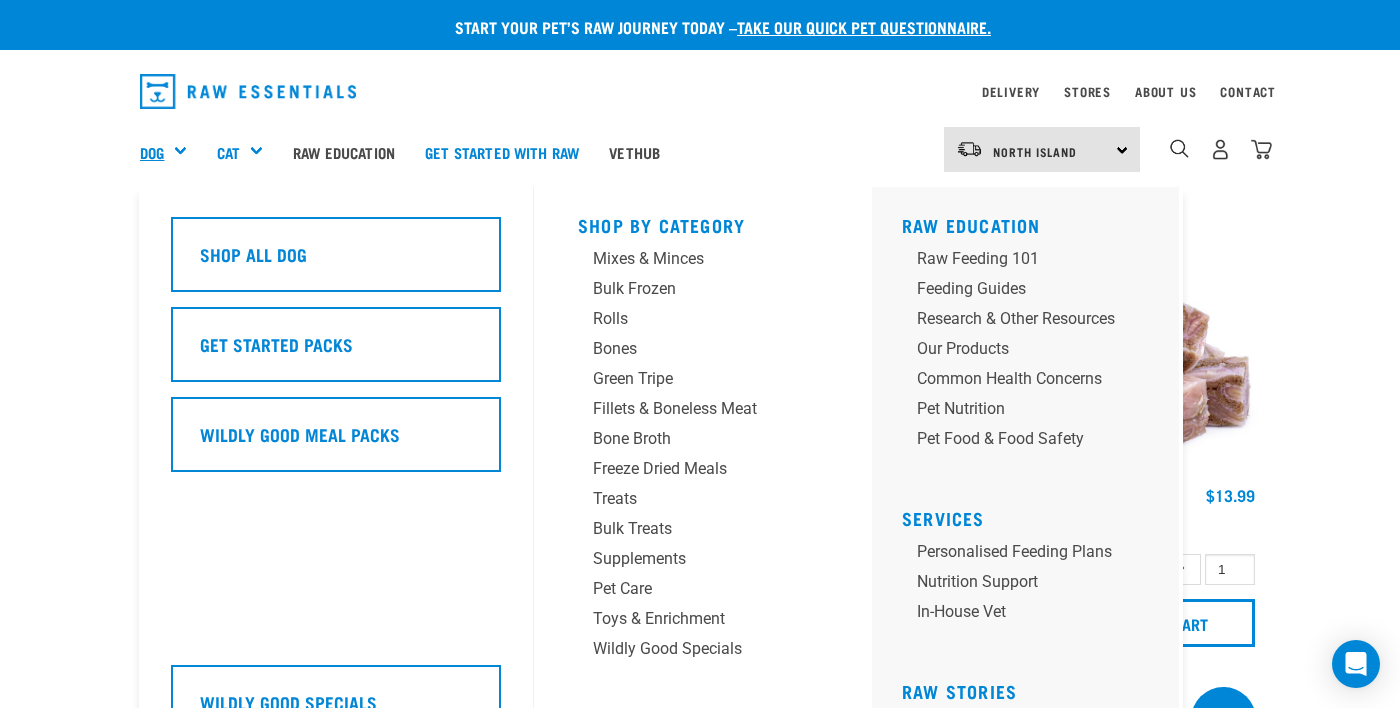 click on "Dog" at bounding box center (152, 152) 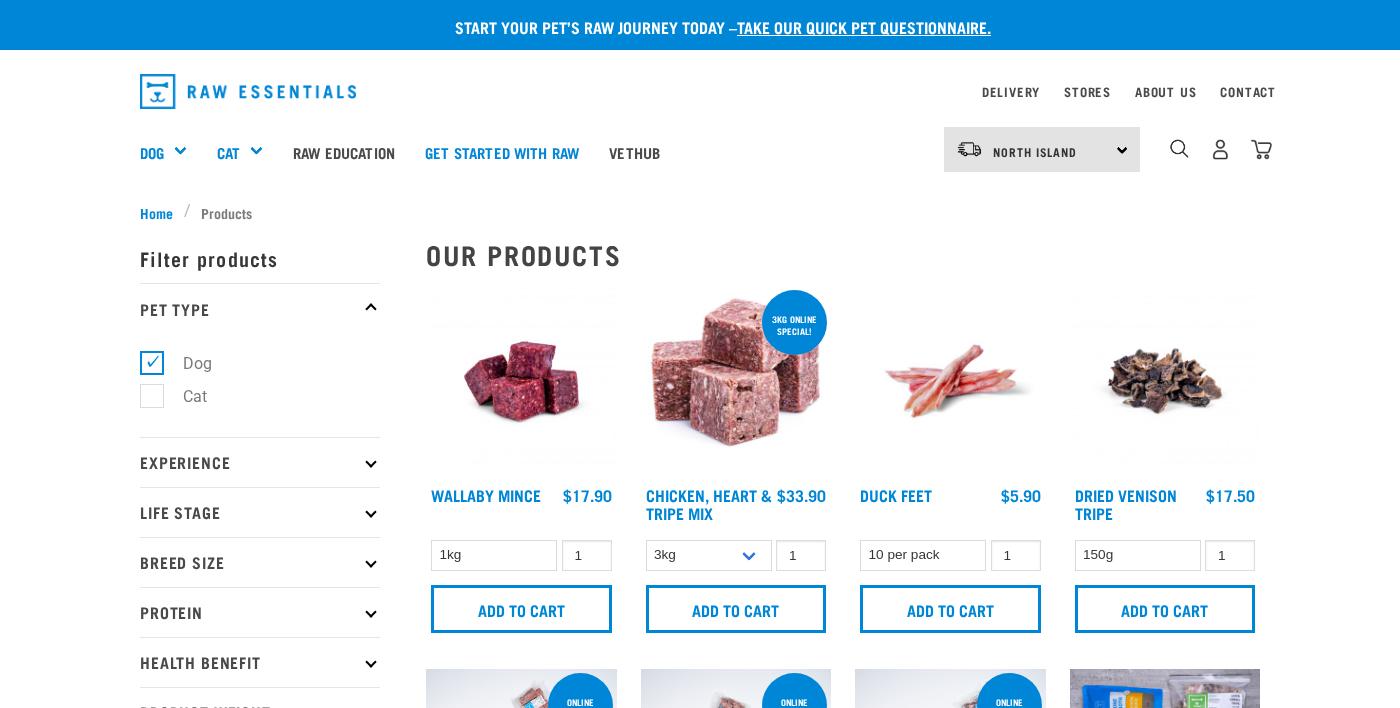 scroll, scrollTop: 0, scrollLeft: 0, axis: both 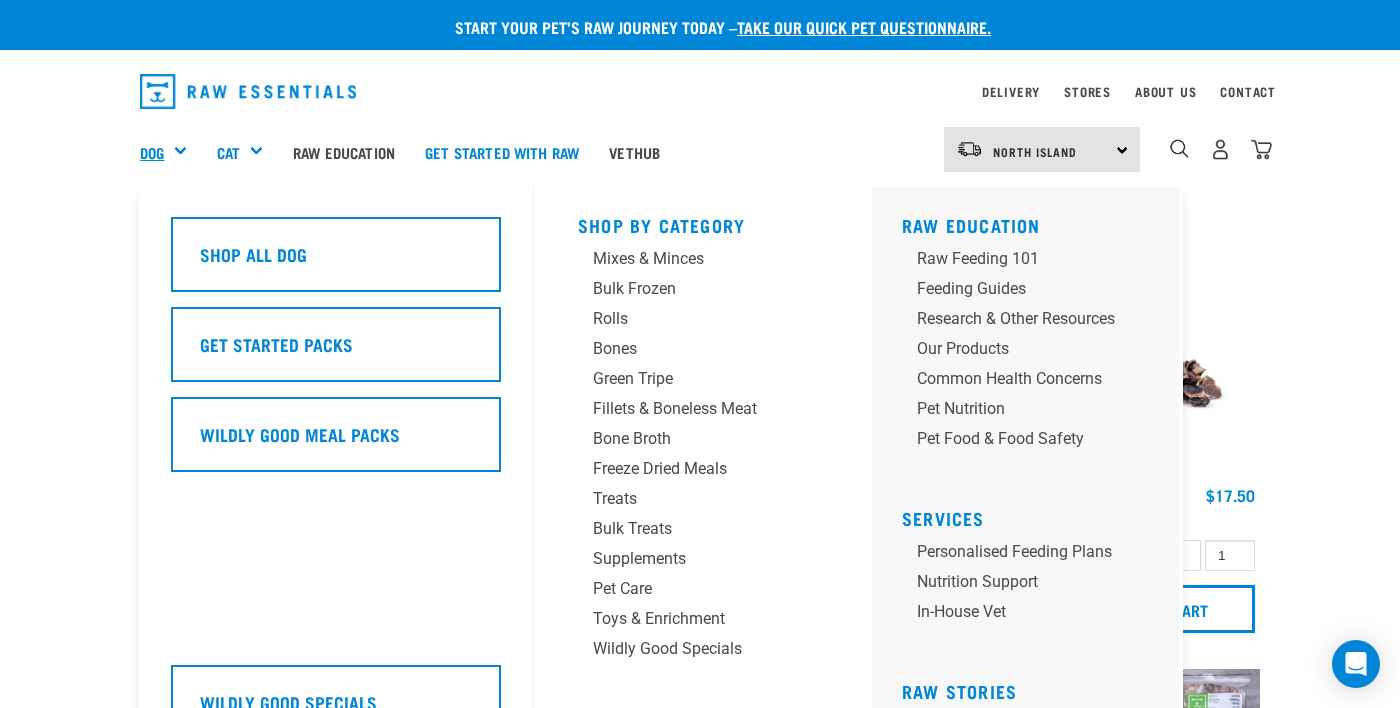 click on "Dog" at bounding box center (152, 152) 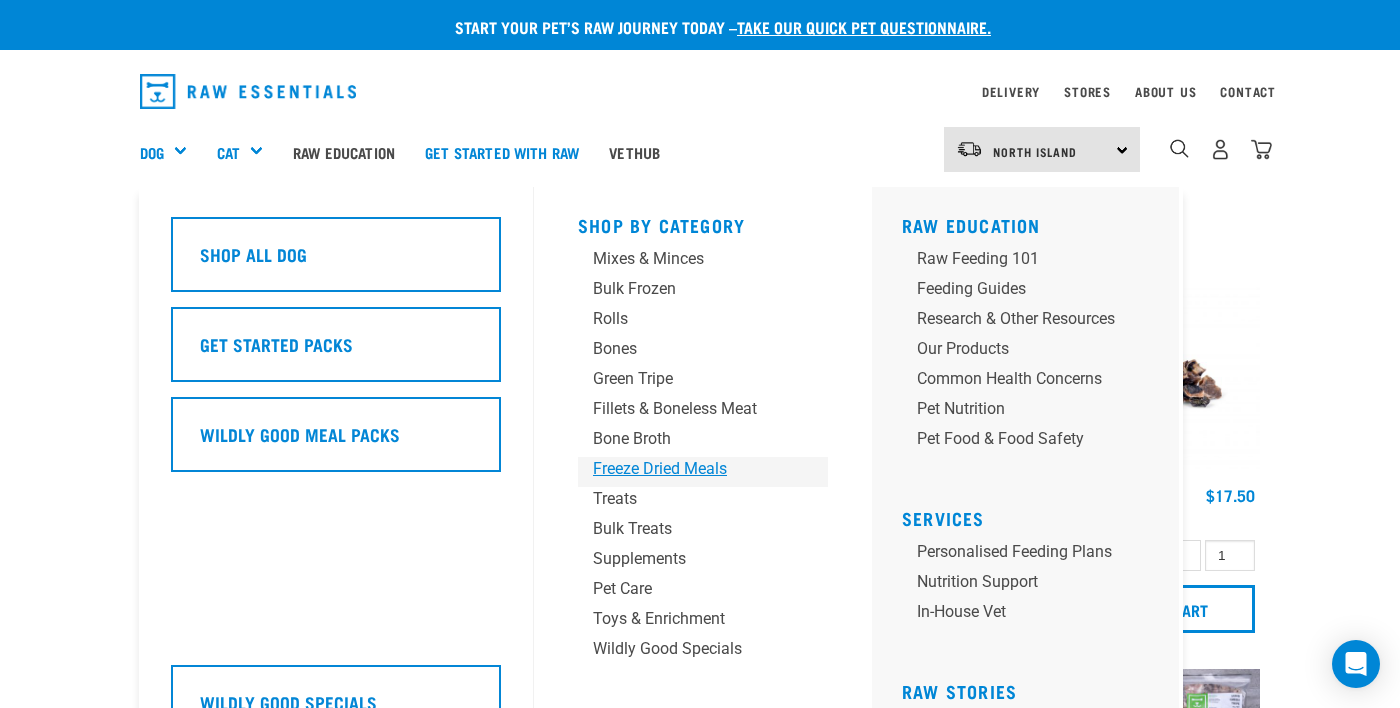 click on "Freeze Dried Meals" at bounding box center (686, 469) 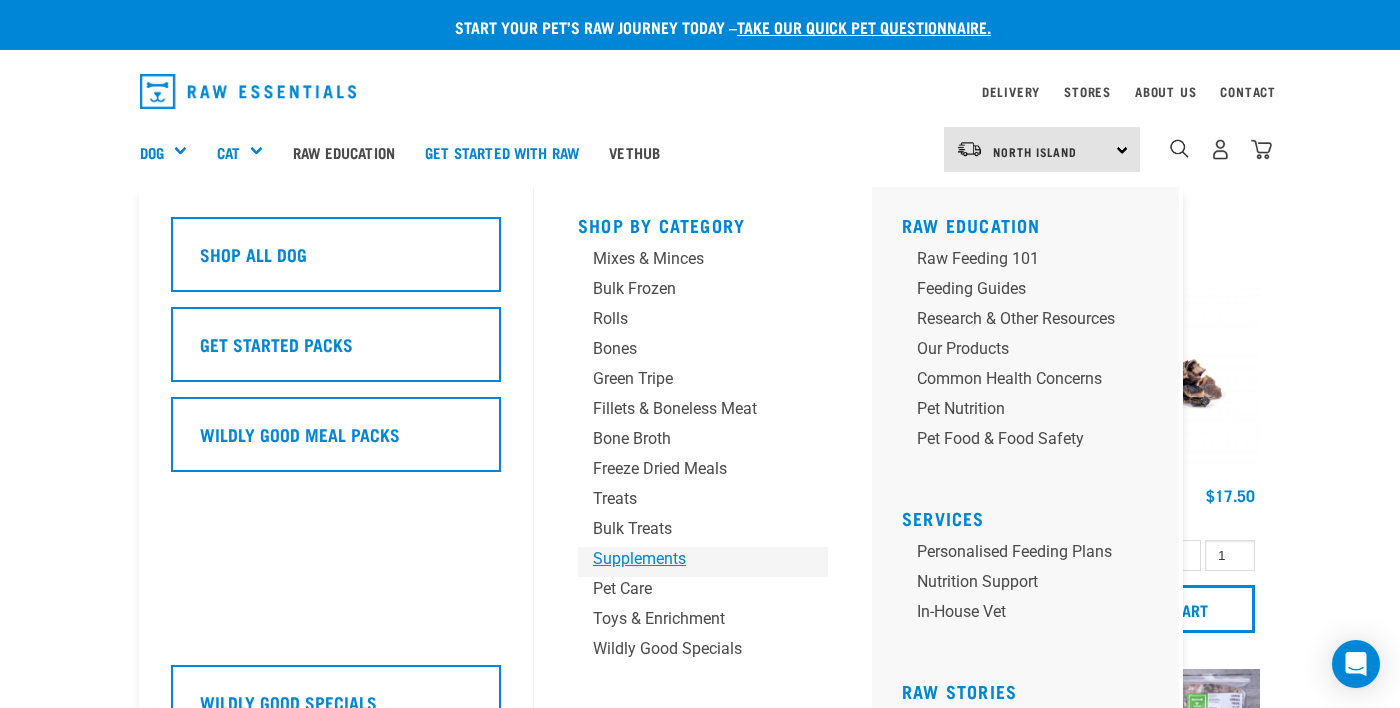 click on "Supplements" at bounding box center [686, 559] 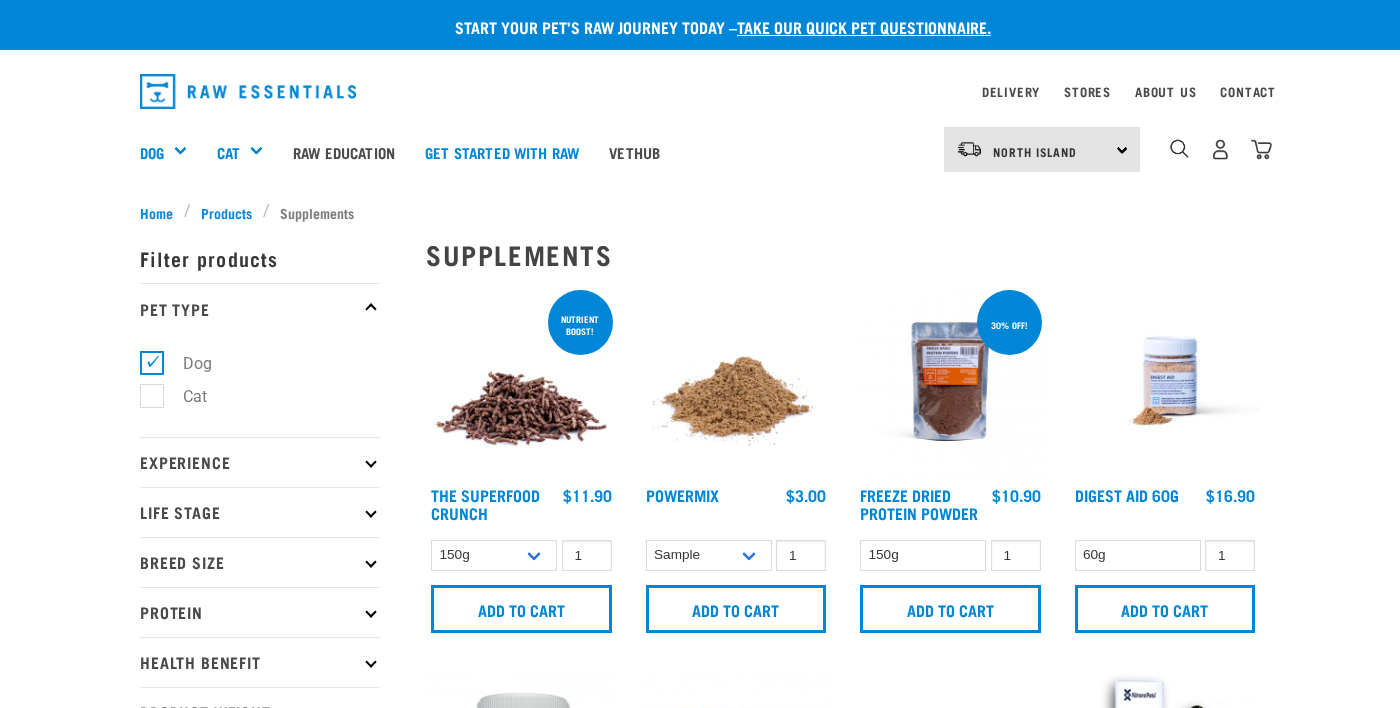 scroll, scrollTop: 0, scrollLeft: 0, axis: both 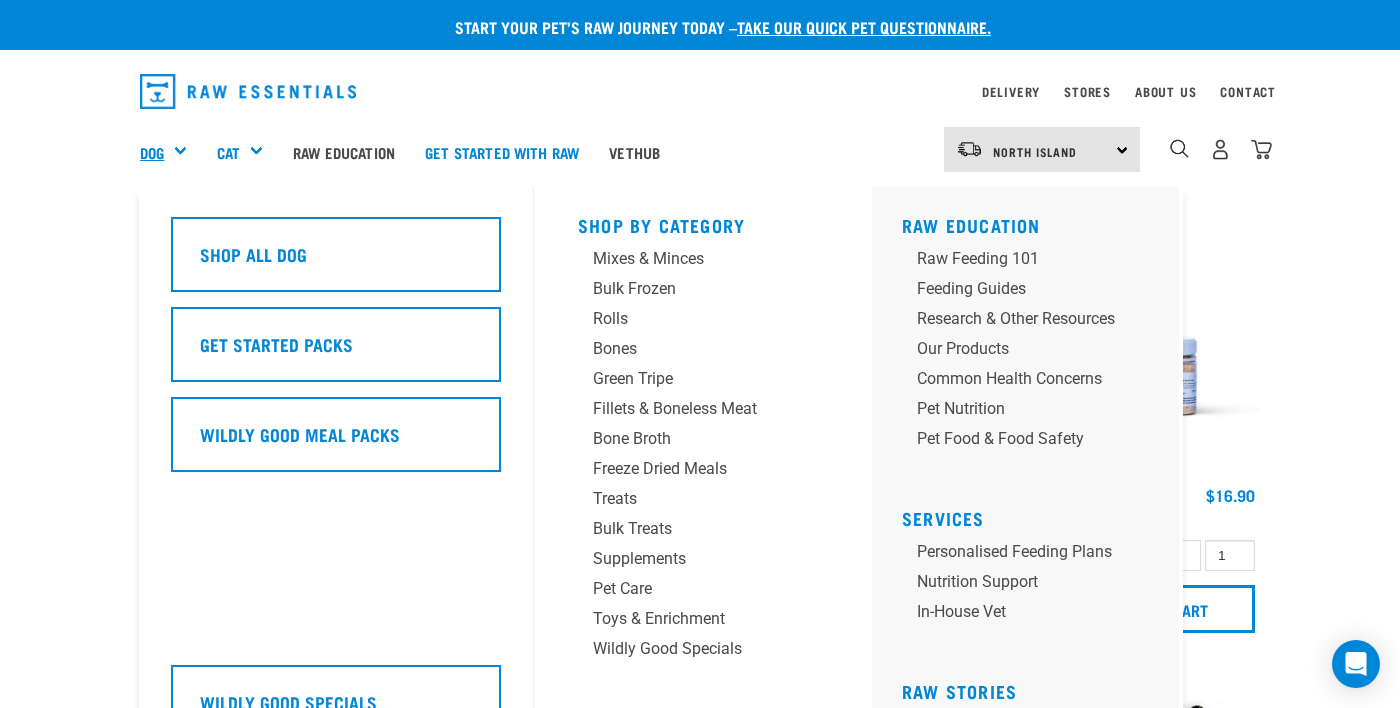 click on "Dog" at bounding box center (152, 152) 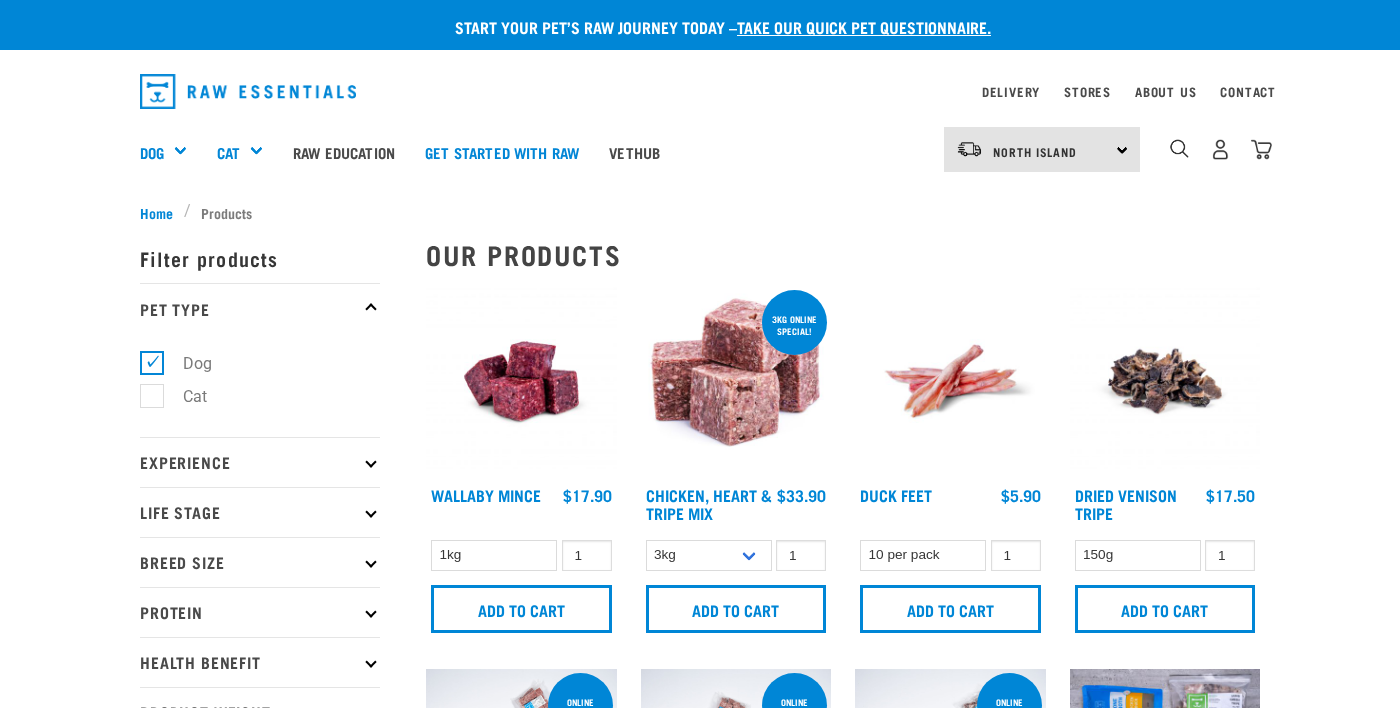 scroll, scrollTop: 0, scrollLeft: 0, axis: both 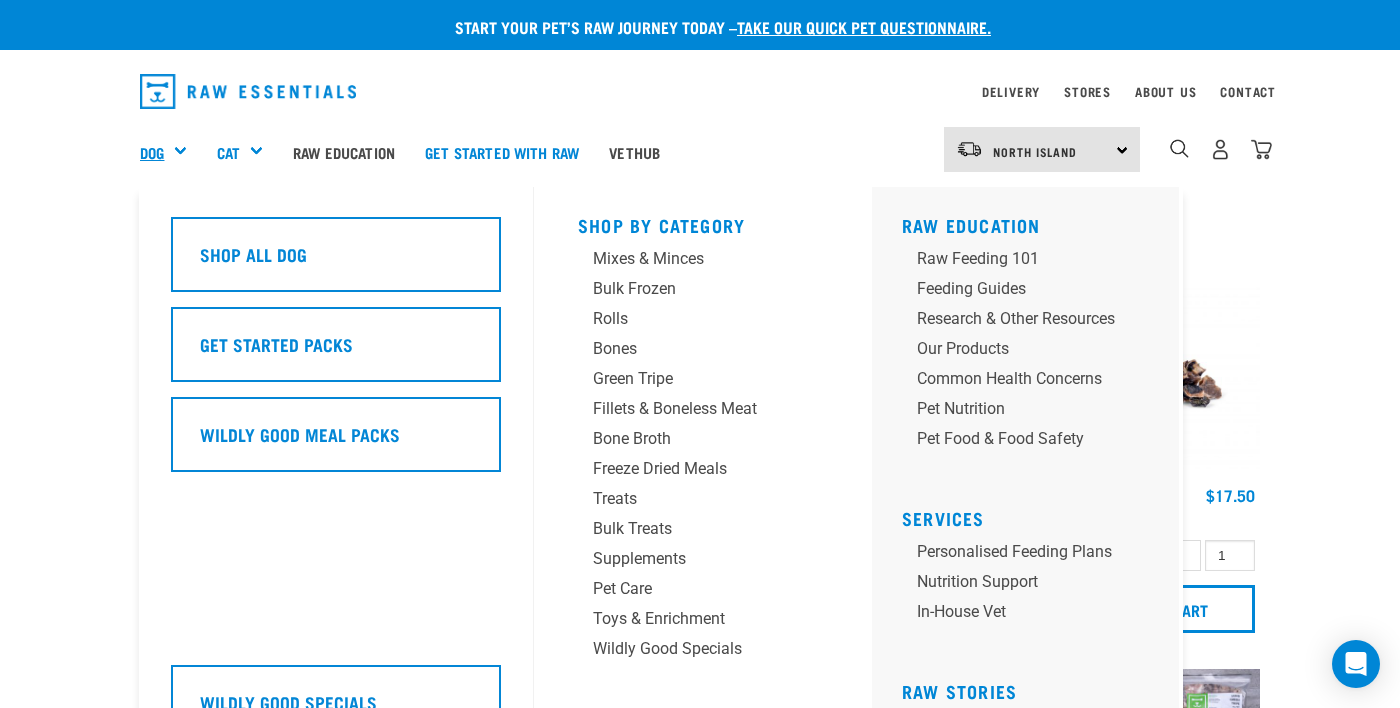 click on "Dog" at bounding box center [152, 152] 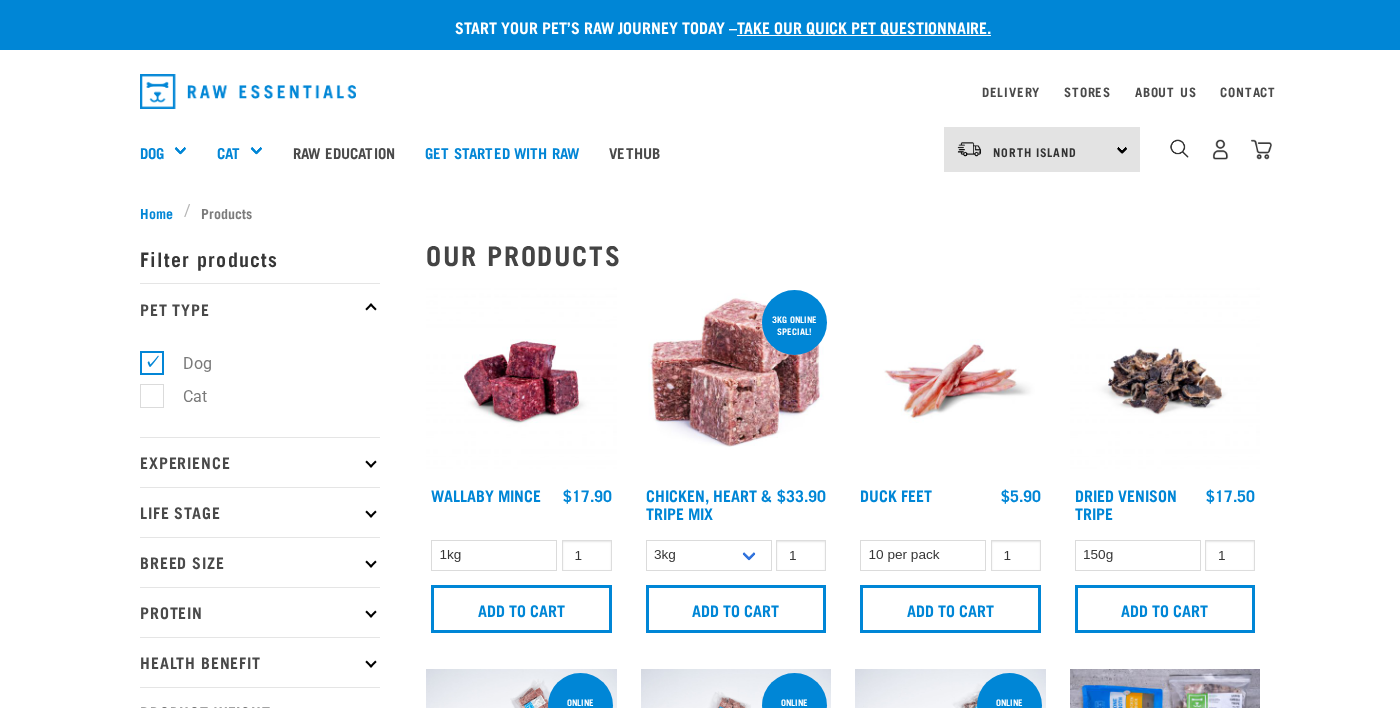 scroll, scrollTop: 0, scrollLeft: 0, axis: both 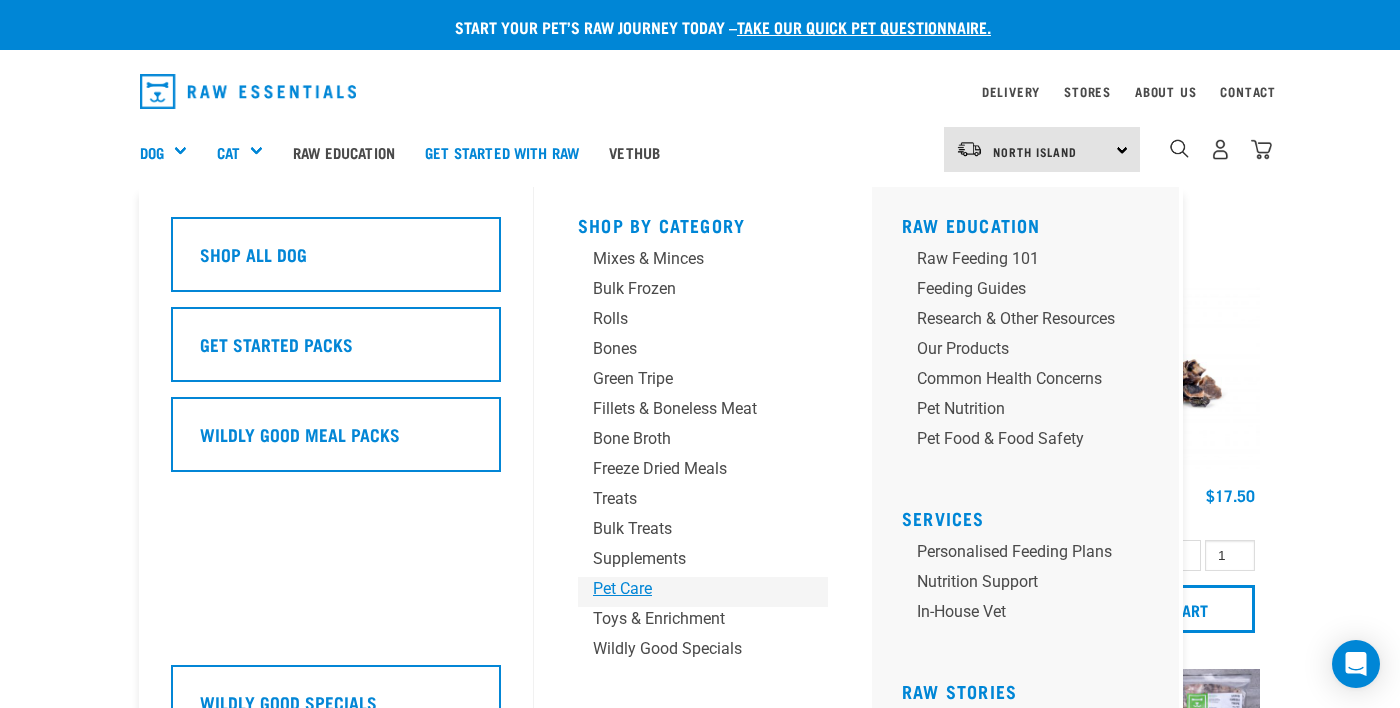 click on "Pet Care" at bounding box center [686, 589] 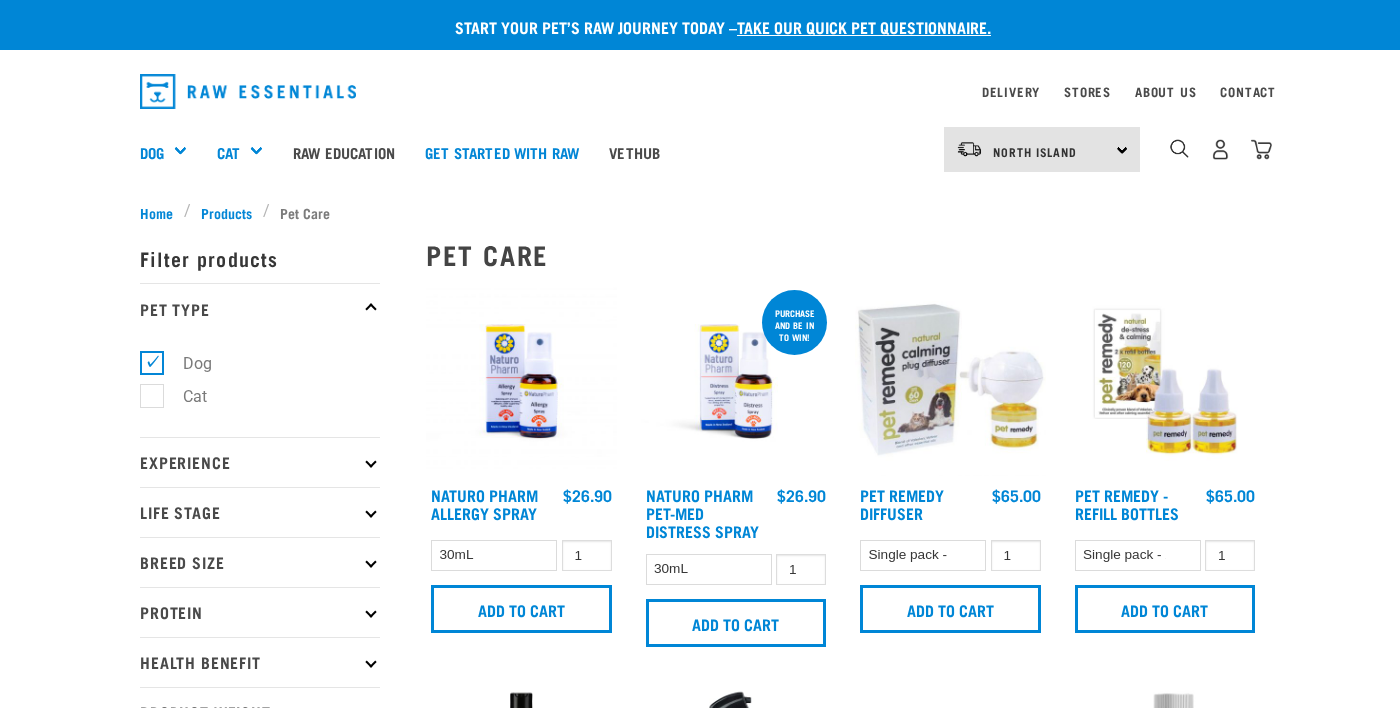 scroll, scrollTop: 0, scrollLeft: 0, axis: both 